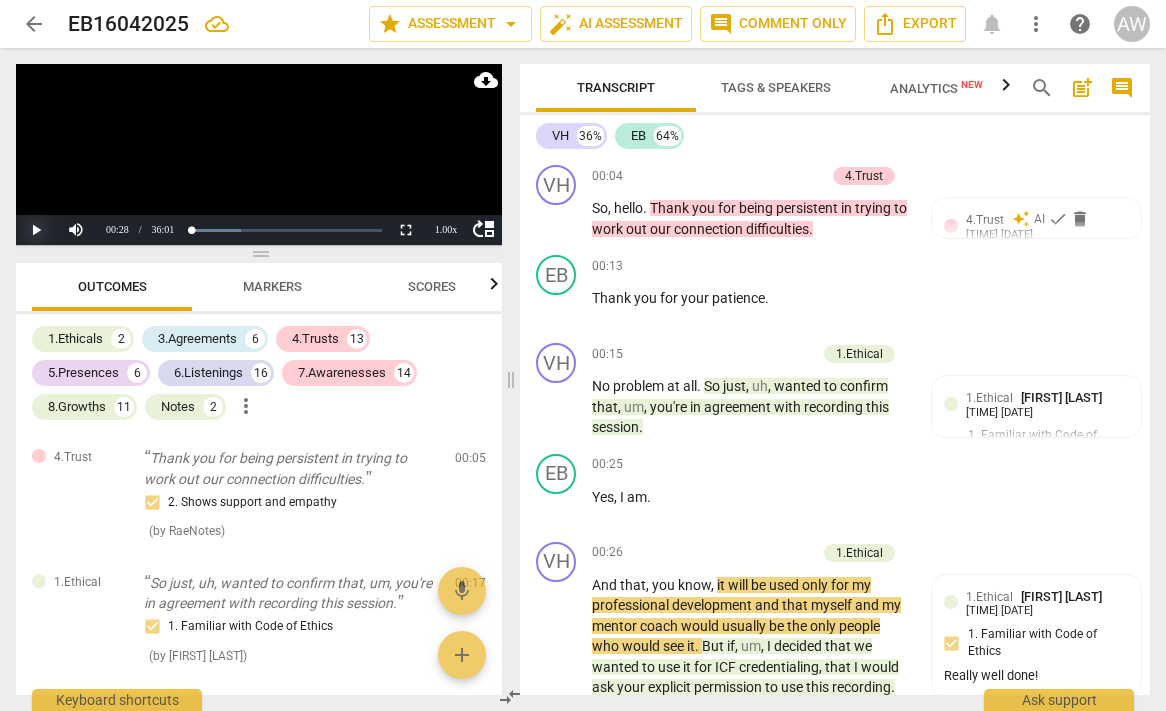 scroll, scrollTop: 0, scrollLeft: 0, axis: both 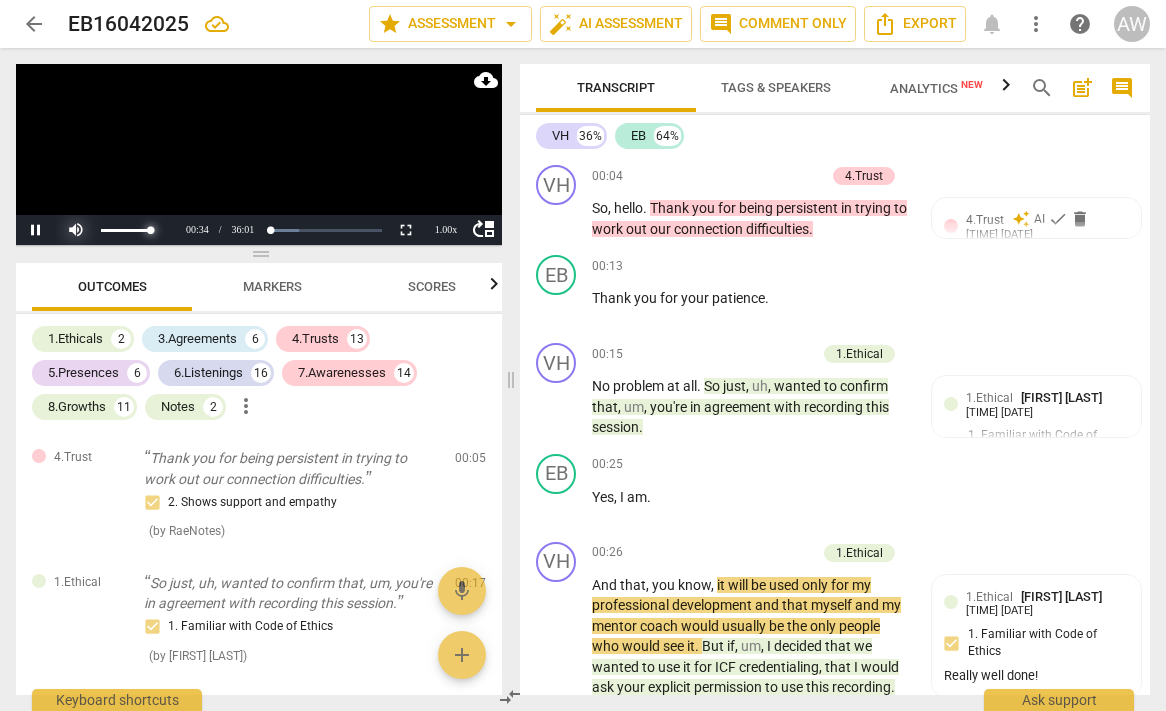 click at bounding box center [116, 230] 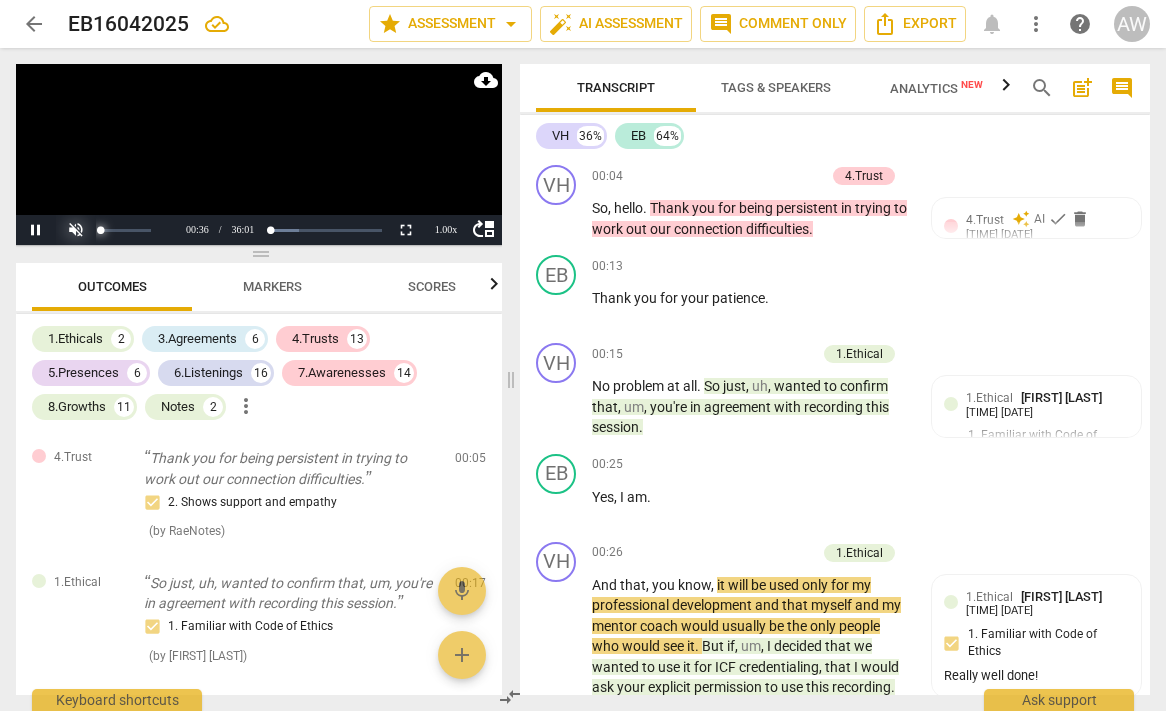 click at bounding box center (116, 230) 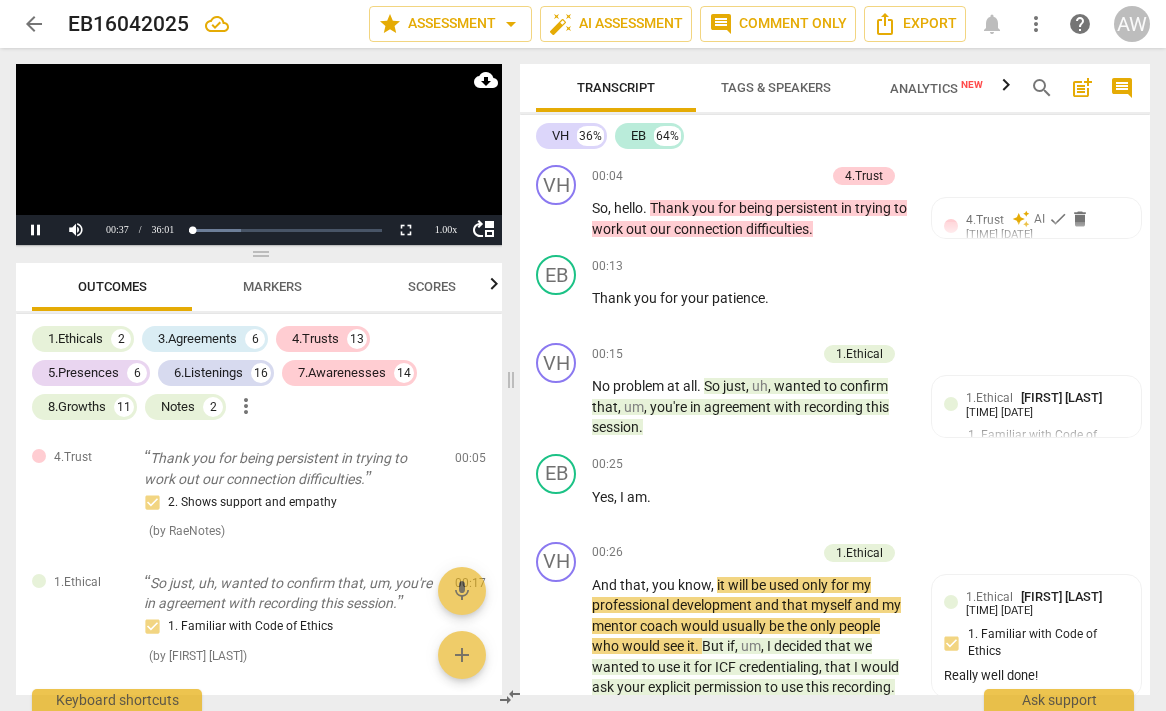 click at bounding box center [259, 154] 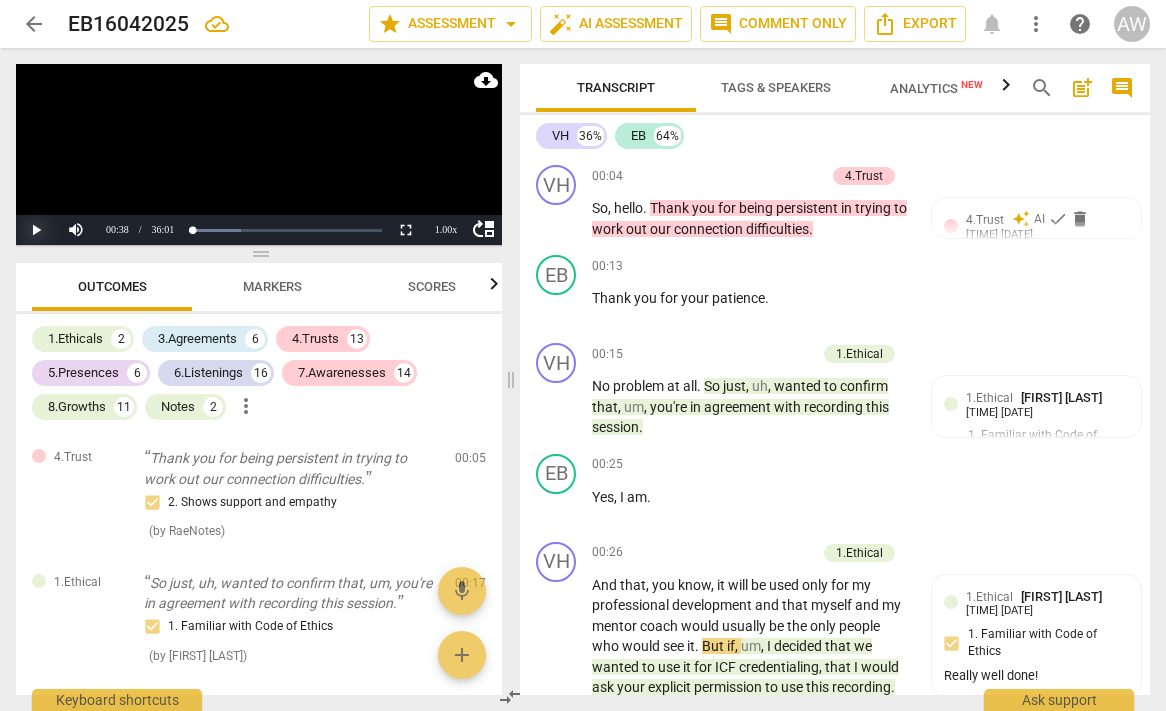 click on "Play" at bounding box center (36, 230) 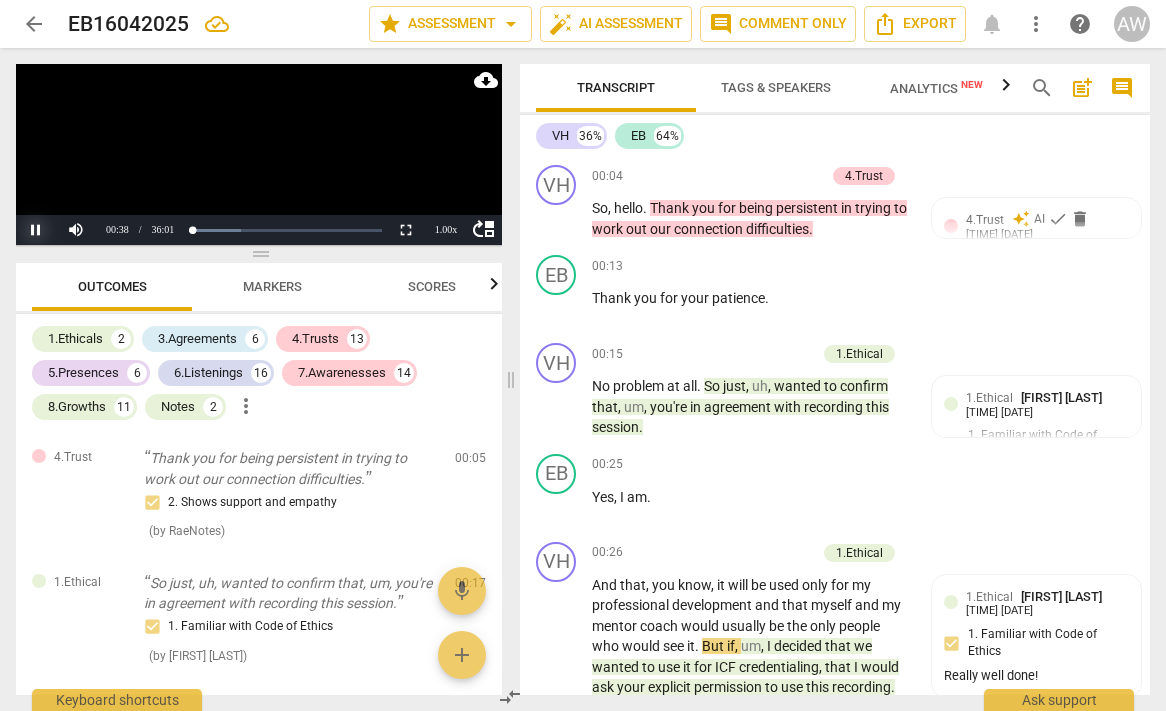 click on "Pause" at bounding box center (36, 230) 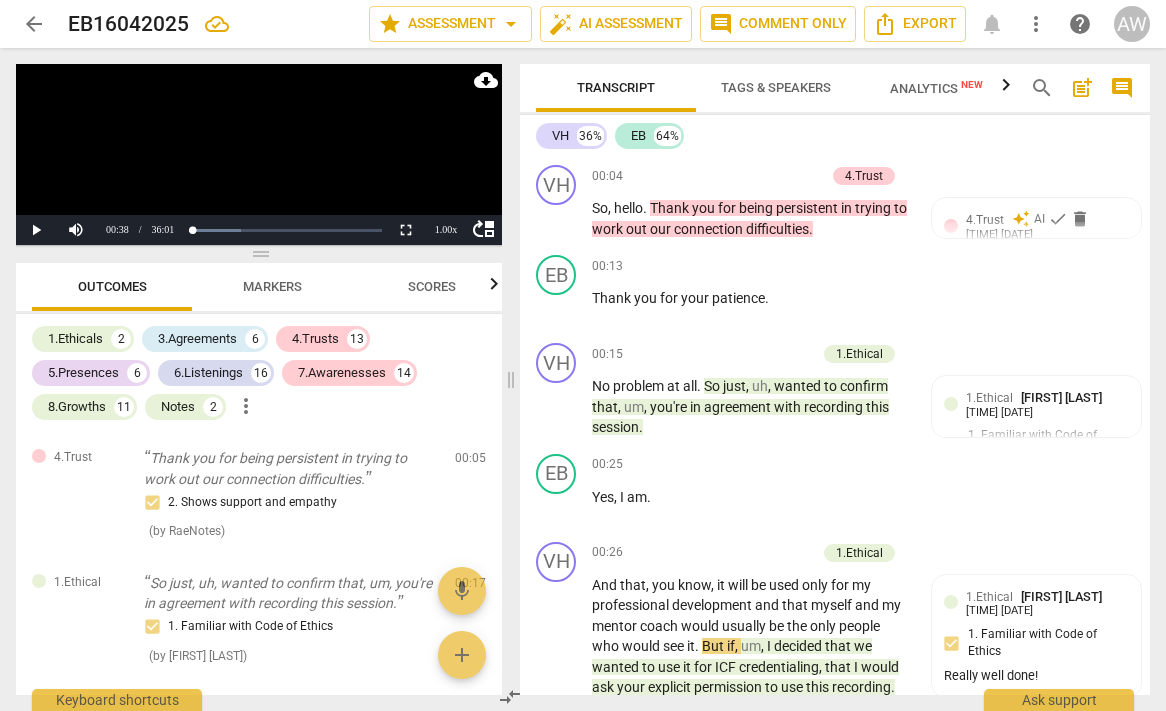 click at bounding box center [259, 154] 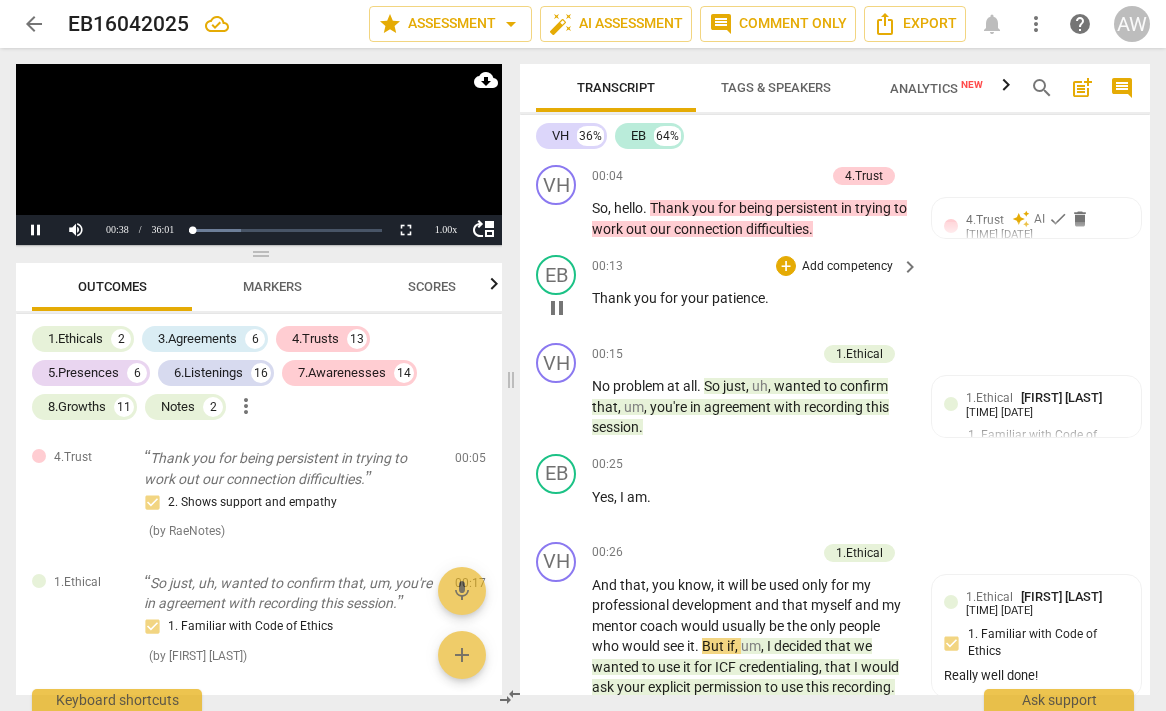 click on "EB play_arrow pause 00:13 + Add competency keyboard_arrow_right Thank   you   for   your   patience ." at bounding box center (835, 291) 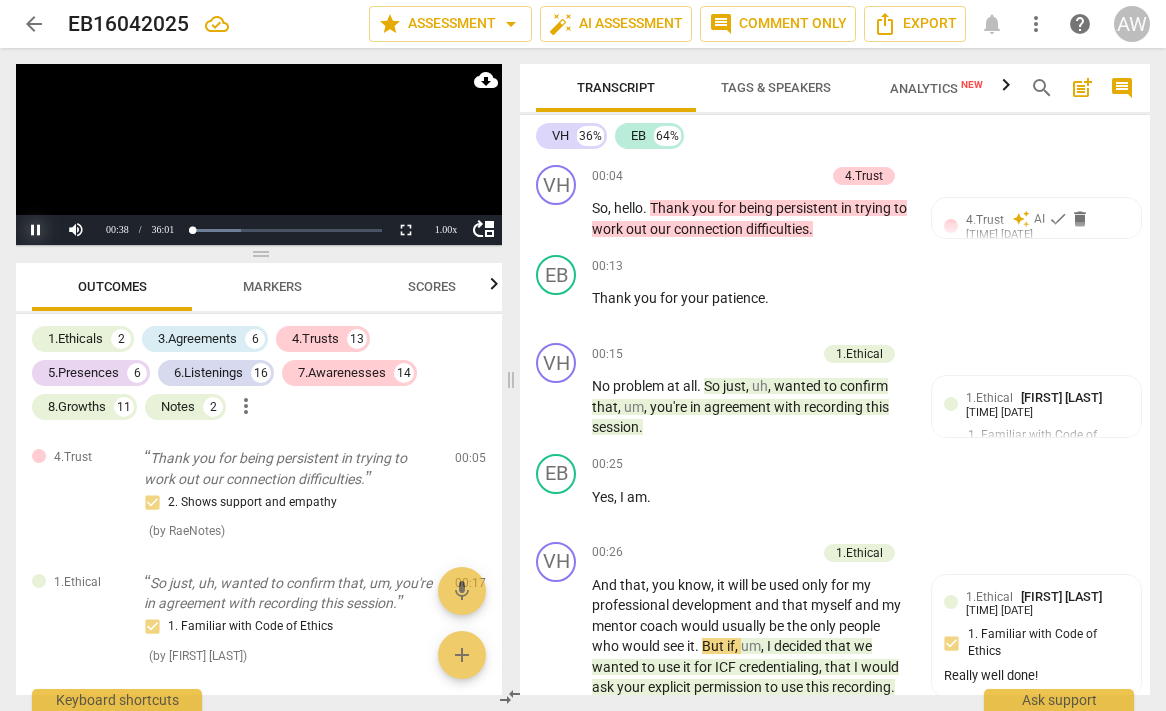 click on "Pause" at bounding box center [36, 230] 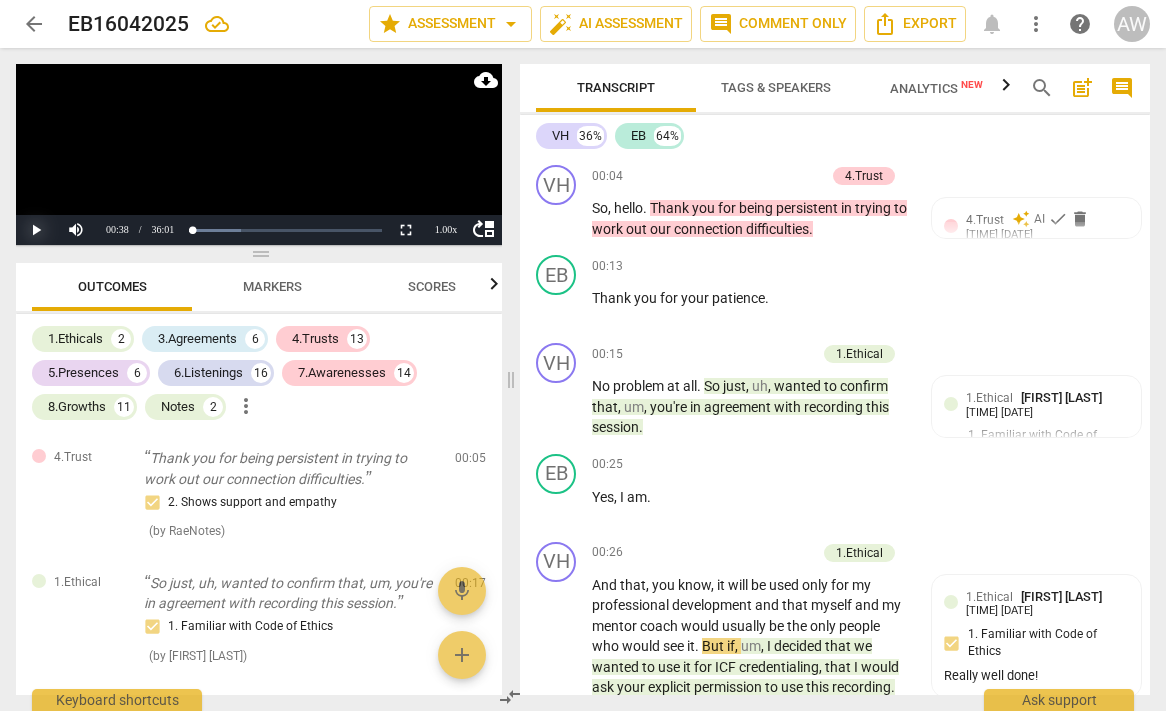 click on "Play" at bounding box center [36, 230] 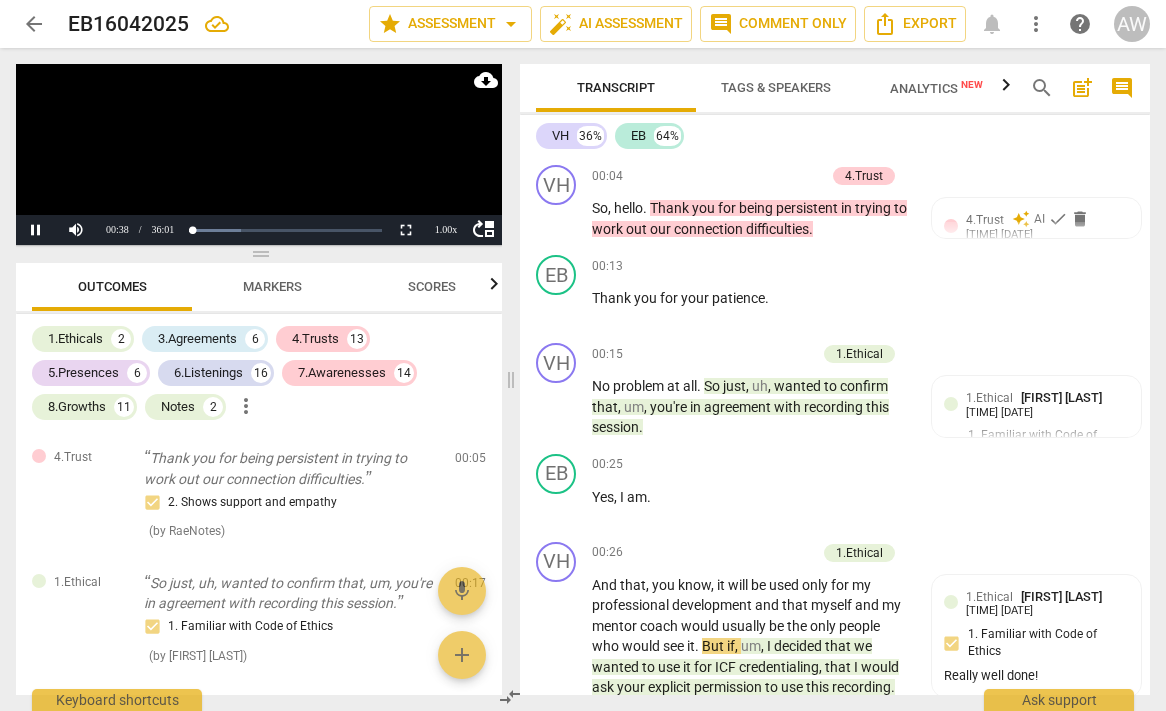 click on "arrow_back" at bounding box center [34, 24] 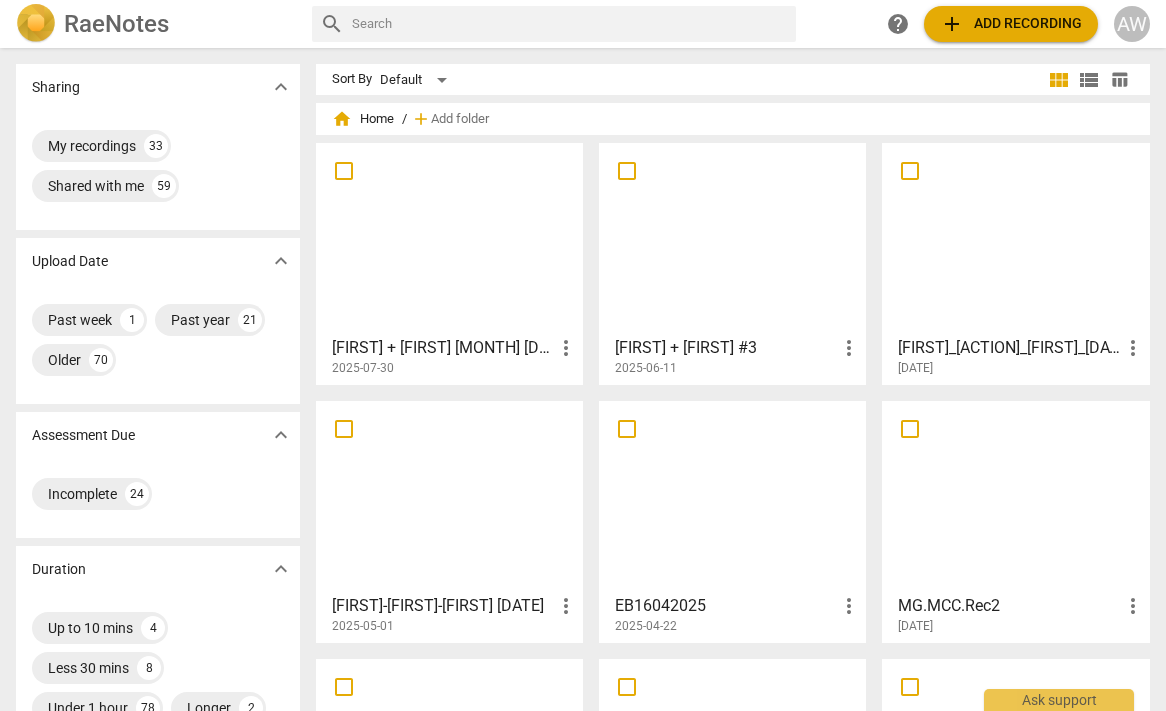 click at bounding box center [449, 238] 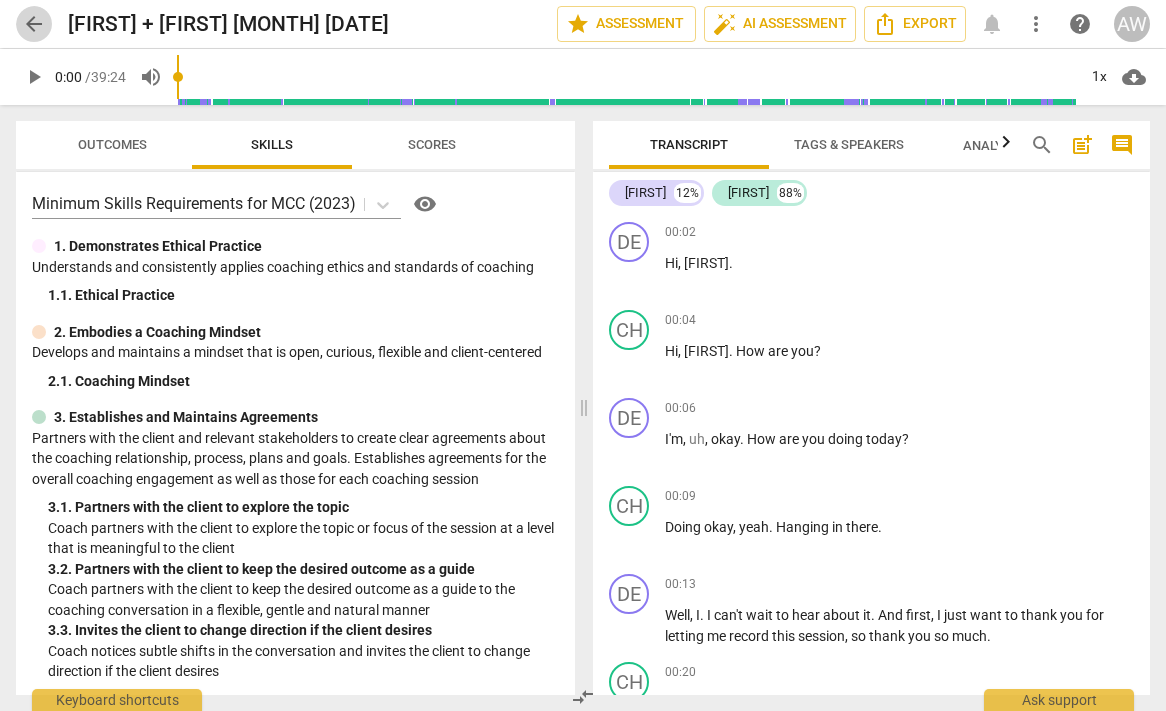 click on "arrow_back" at bounding box center (34, 24) 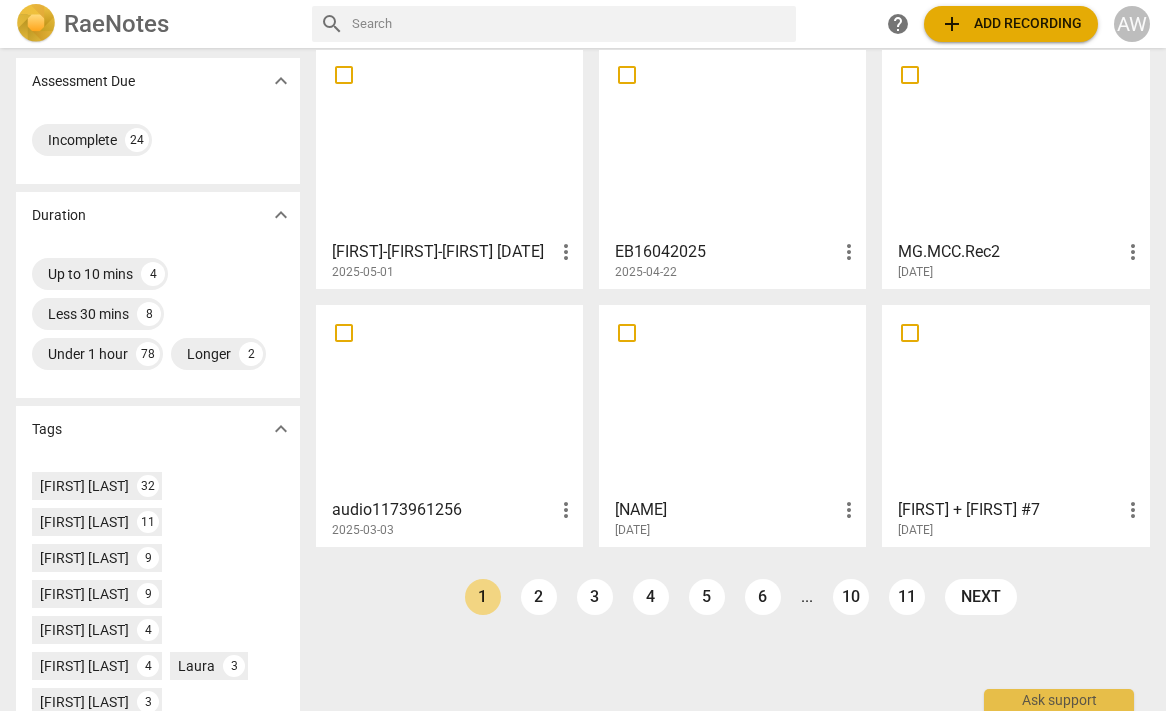 scroll, scrollTop: 356, scrollLeft: 0, axis: vertical 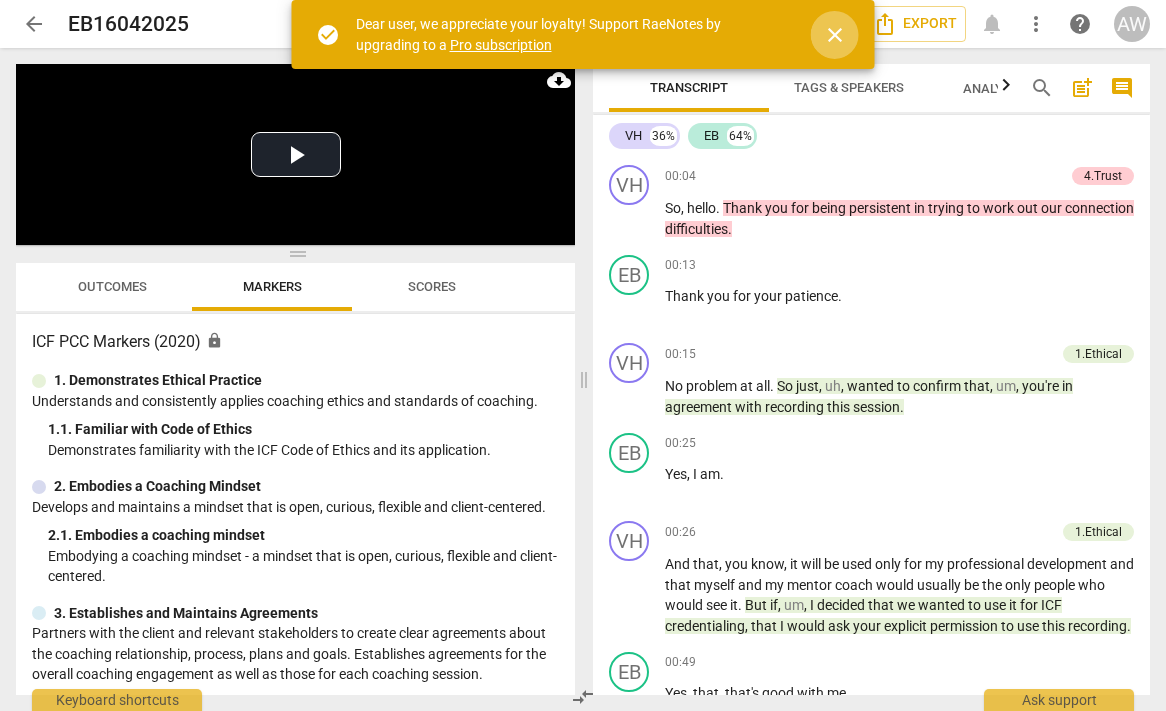 click on "close" at bounding box center (835, 35) 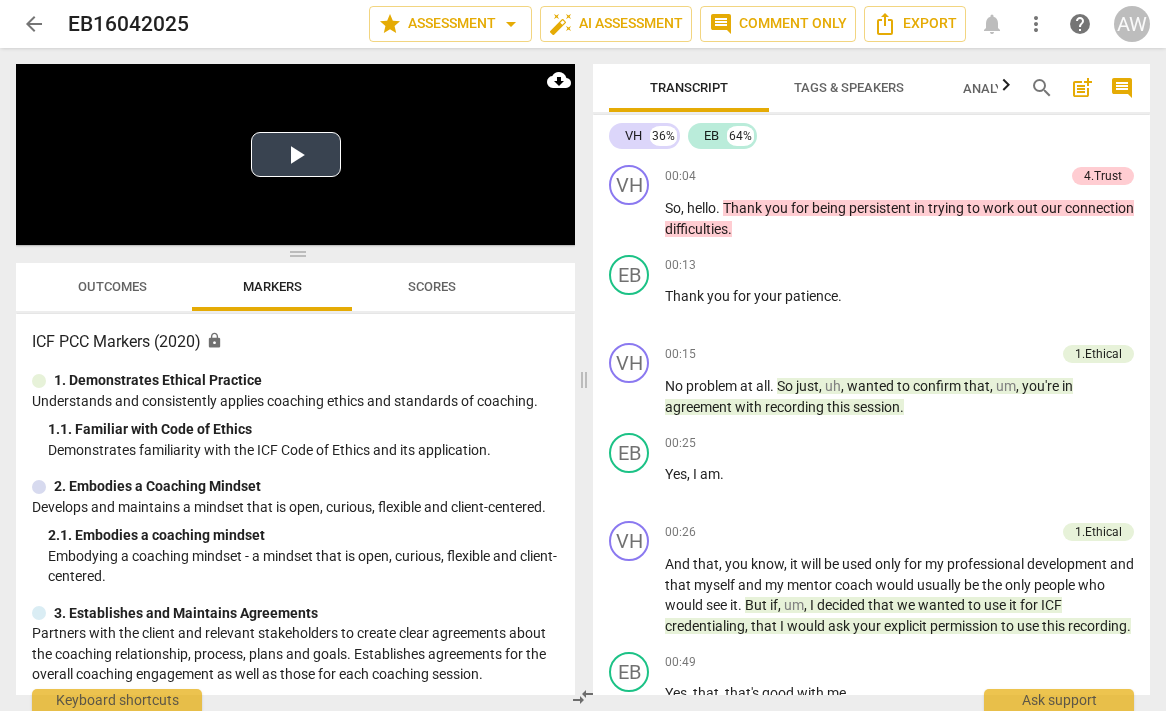click on "Play Video" at bounding box center (296, 154) 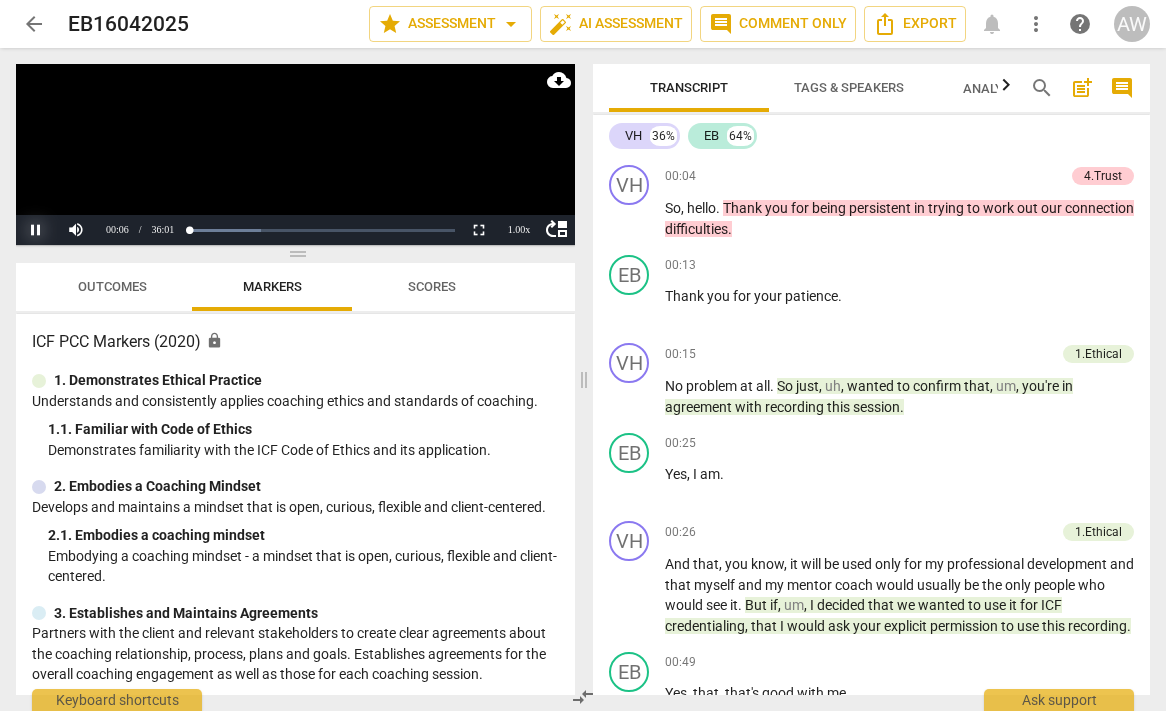 click on "Pause" at bounding box center [36, 230] 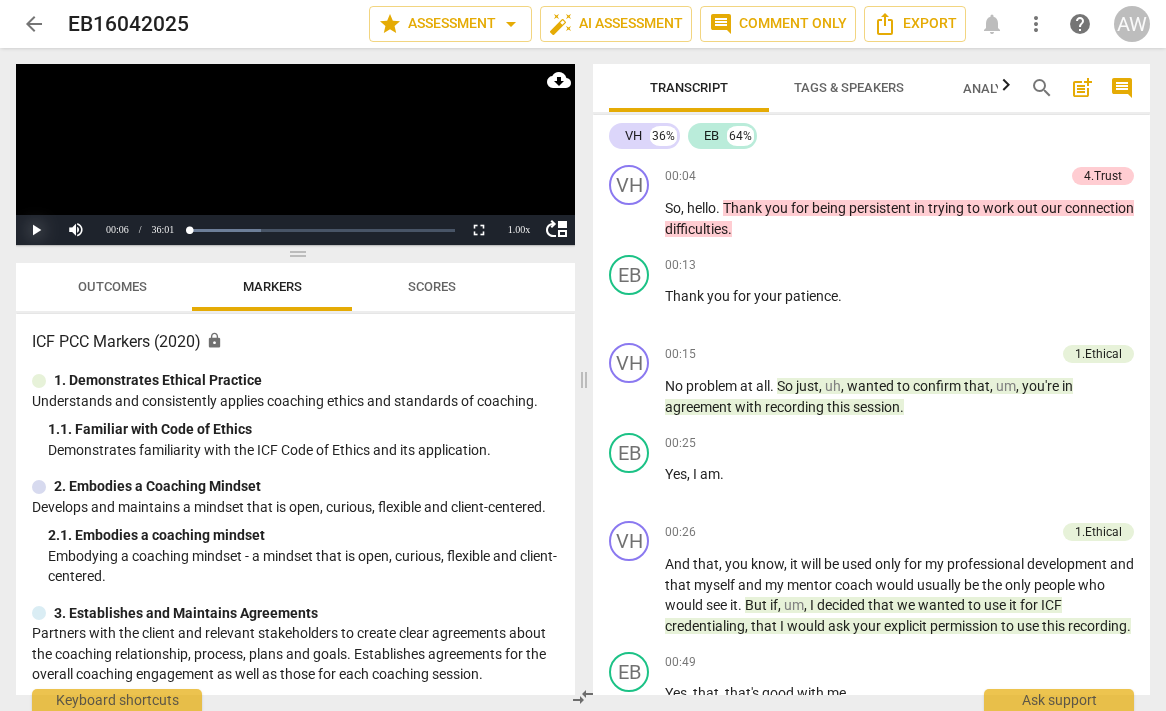 scroll, scrollTop: 0, scrollLeft: 0, axis: both 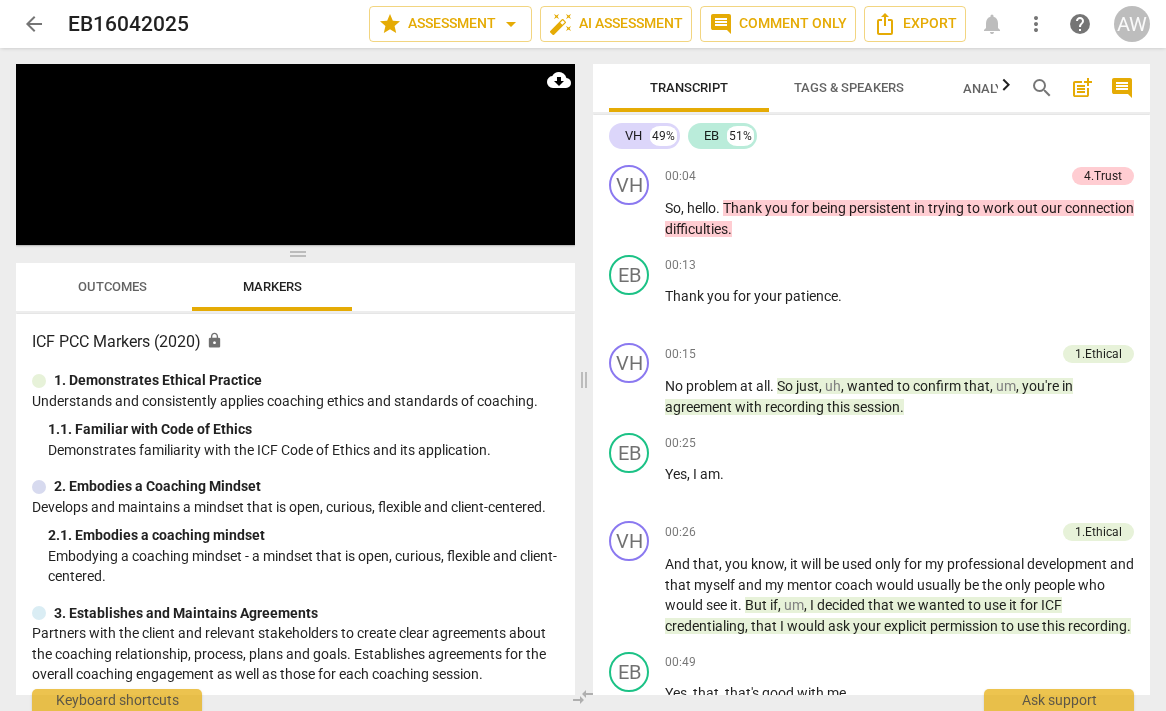 click on "Outcomes" at bounding box center (112, 286) 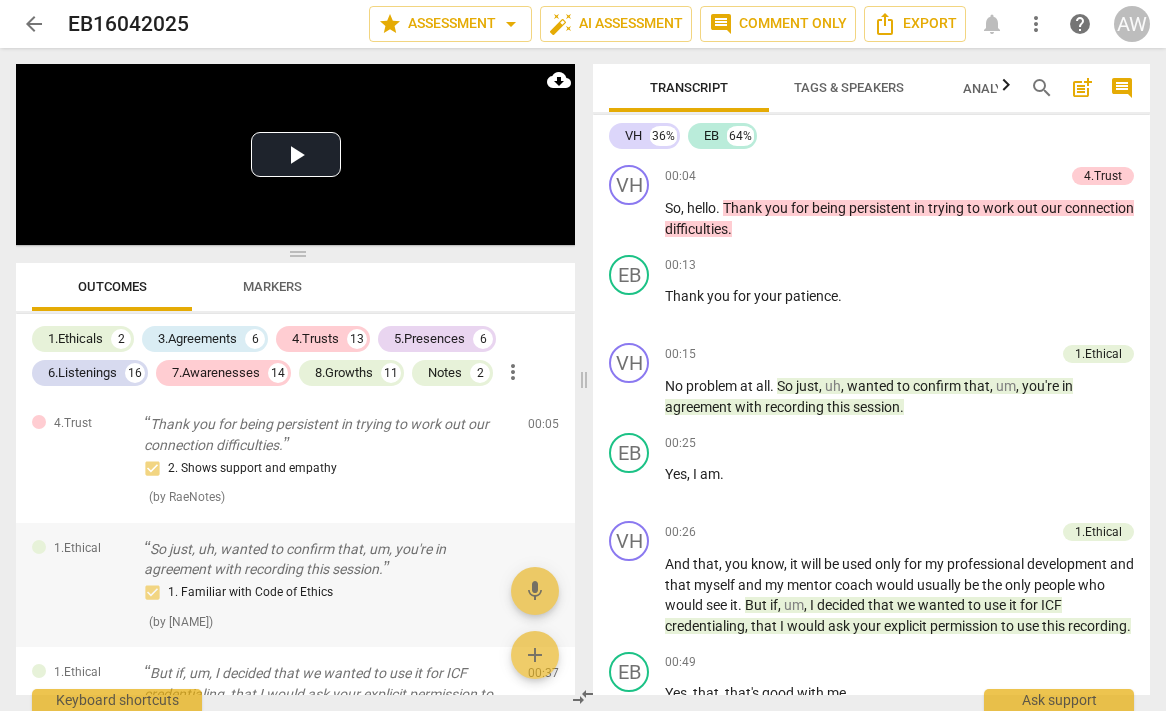 scroll, scrollTop: 1, scrollLeft: 0, axis: vertical 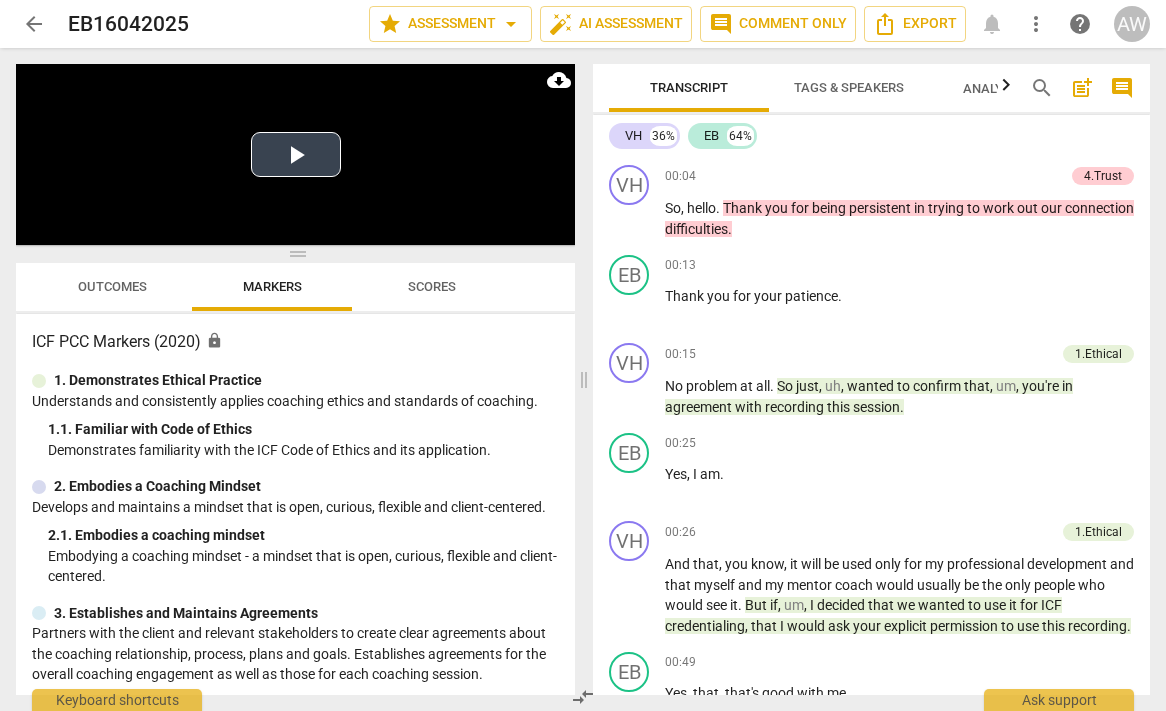 click on "Play Video" at bounding box center (296, 154) 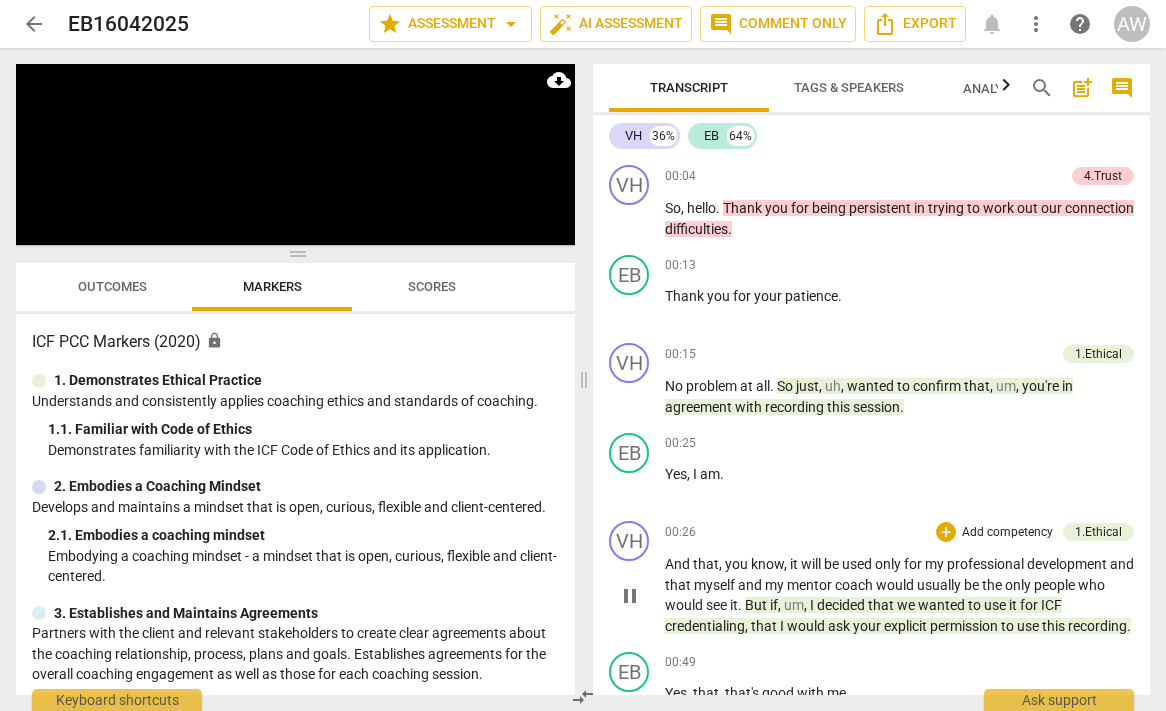 click on "And" at bounding box center [679, 564] 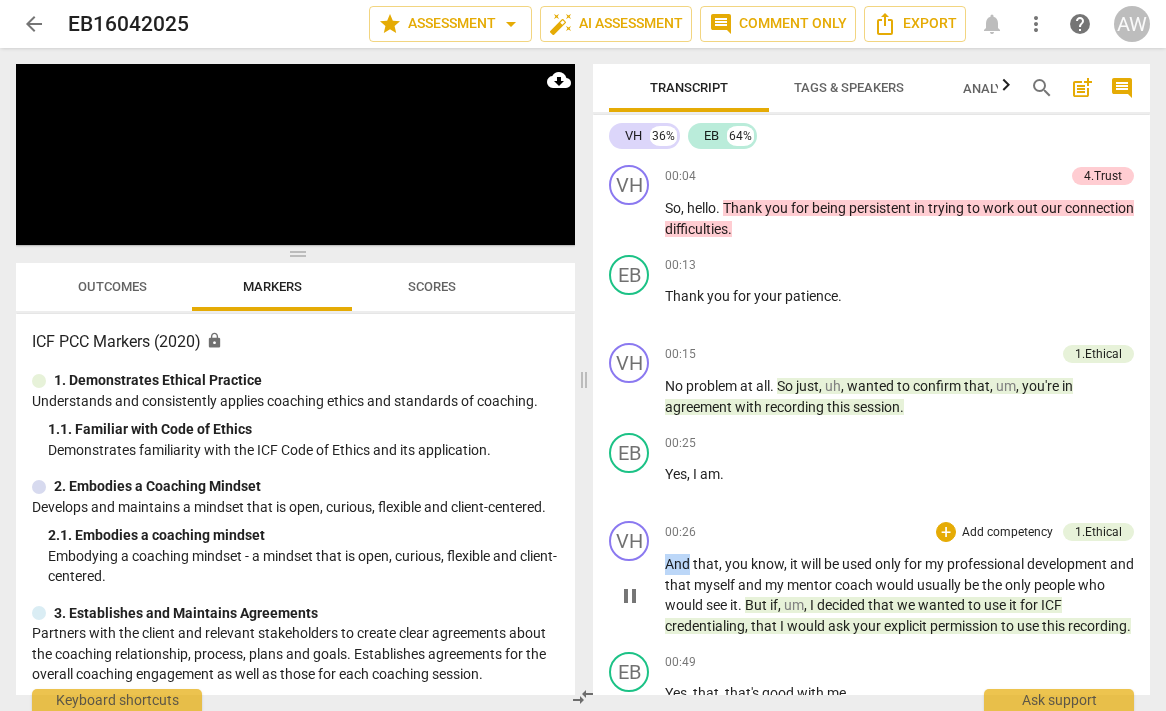 click on "And" at bounding box center [679, 564] 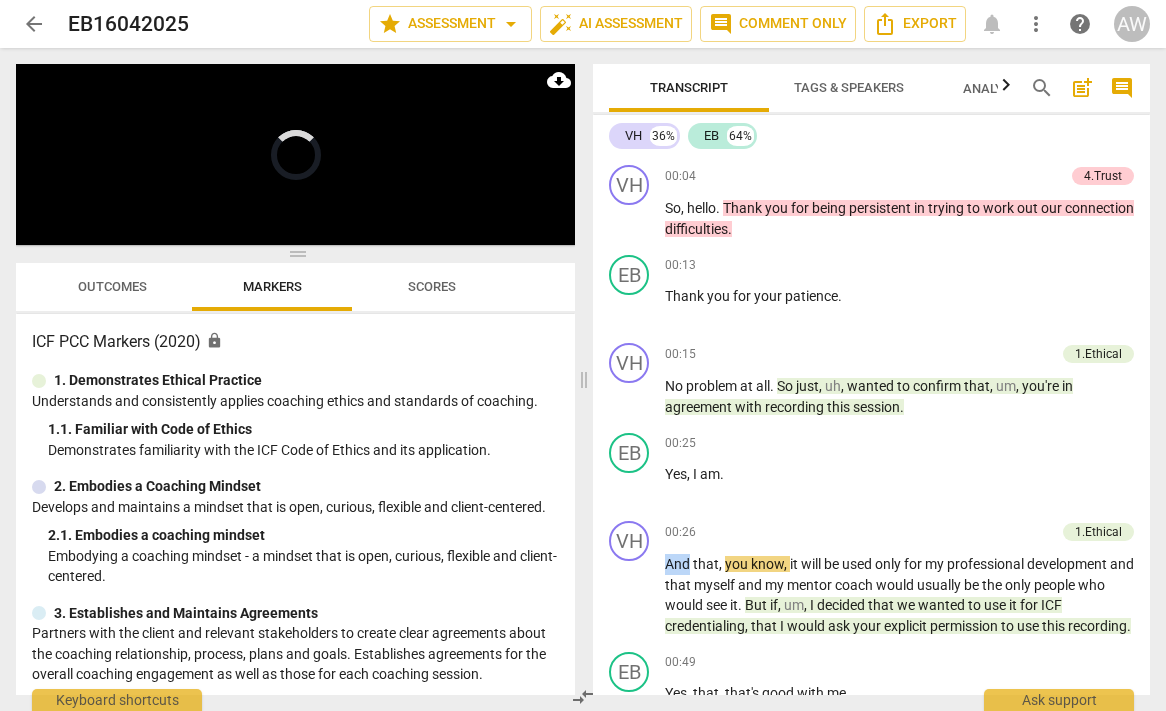 click on "VH play_arrow pause" at bounding box center [637, 777] 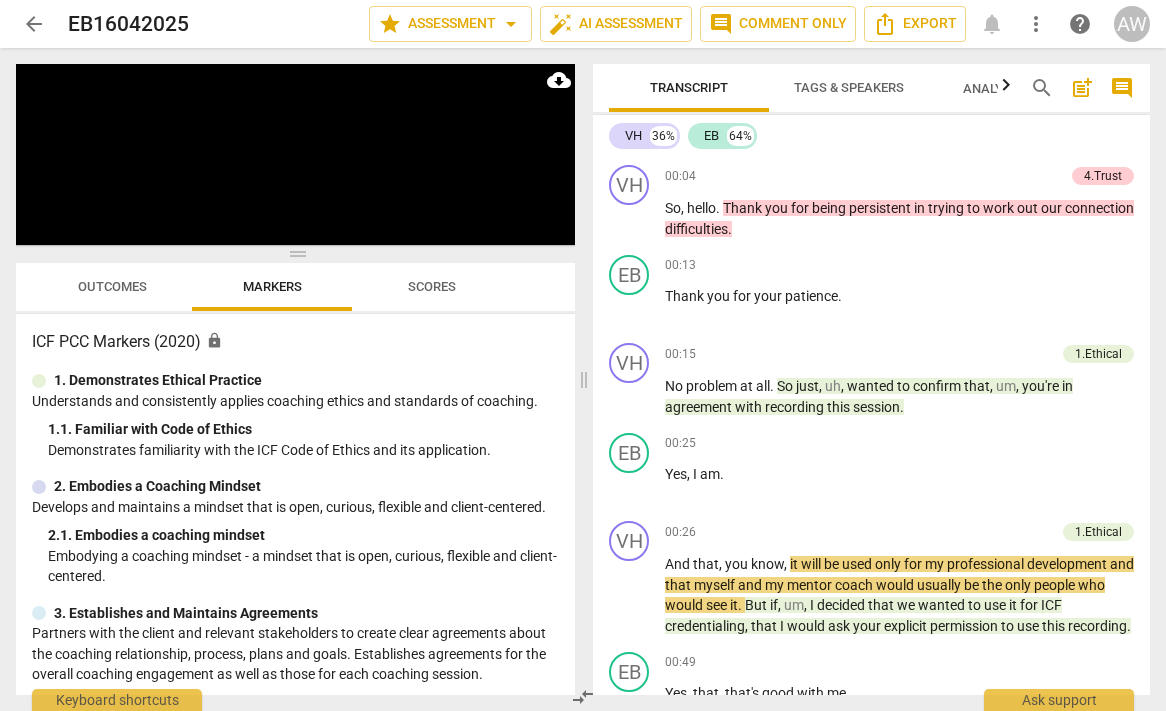 scroll, scrollTop: 246, scrollLeft: 0, axis: vertical 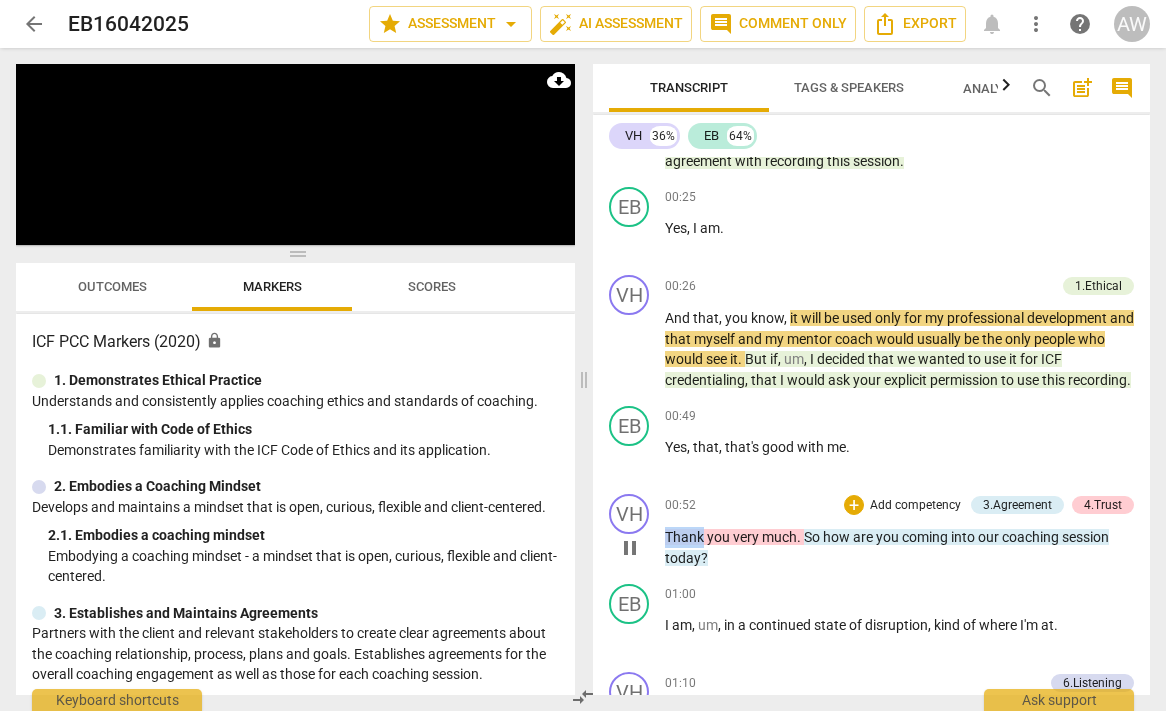 click on "Thank" at bounding box center [686, 537] 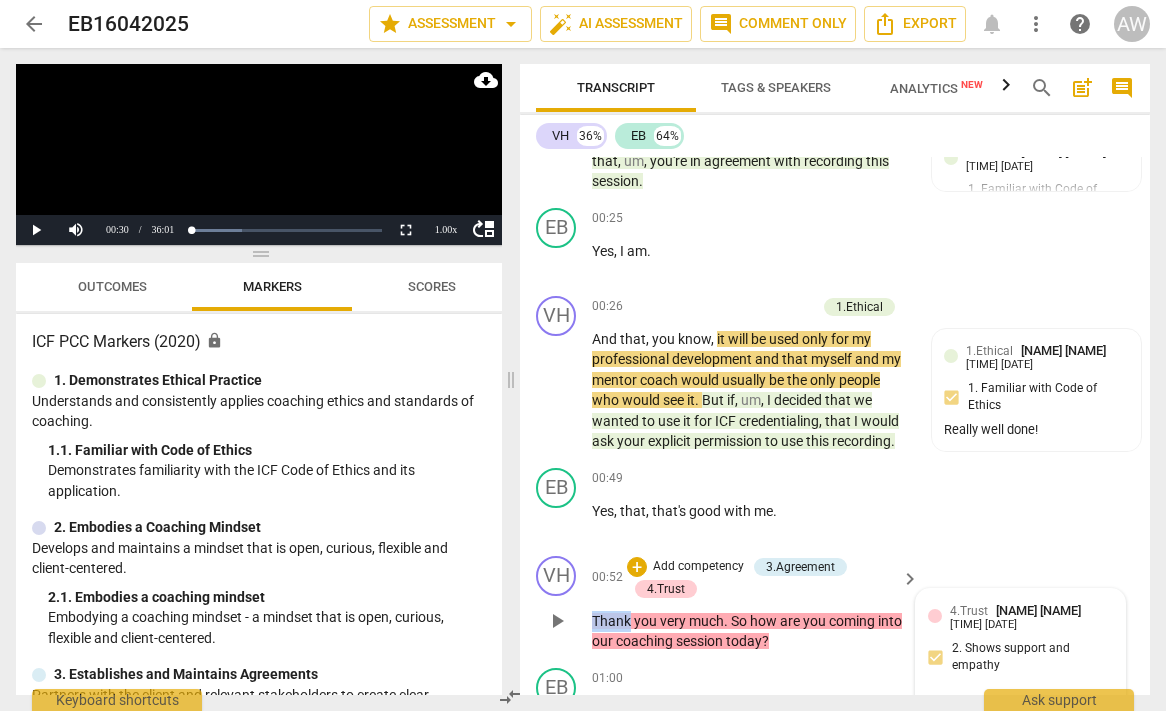 click on "+ Add competency 3.Agreement 4.Trust" at bounding box center (761, 578) 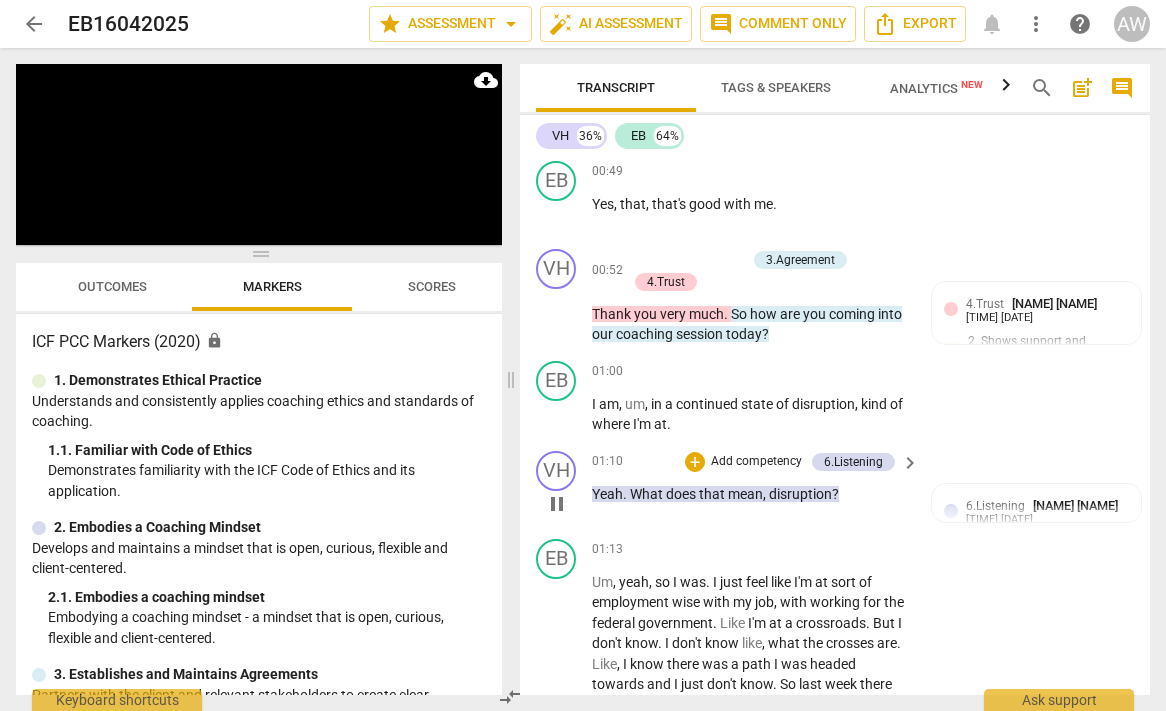 scroll, scrollTop: 572, scrollLeft: 0, axis: vertical 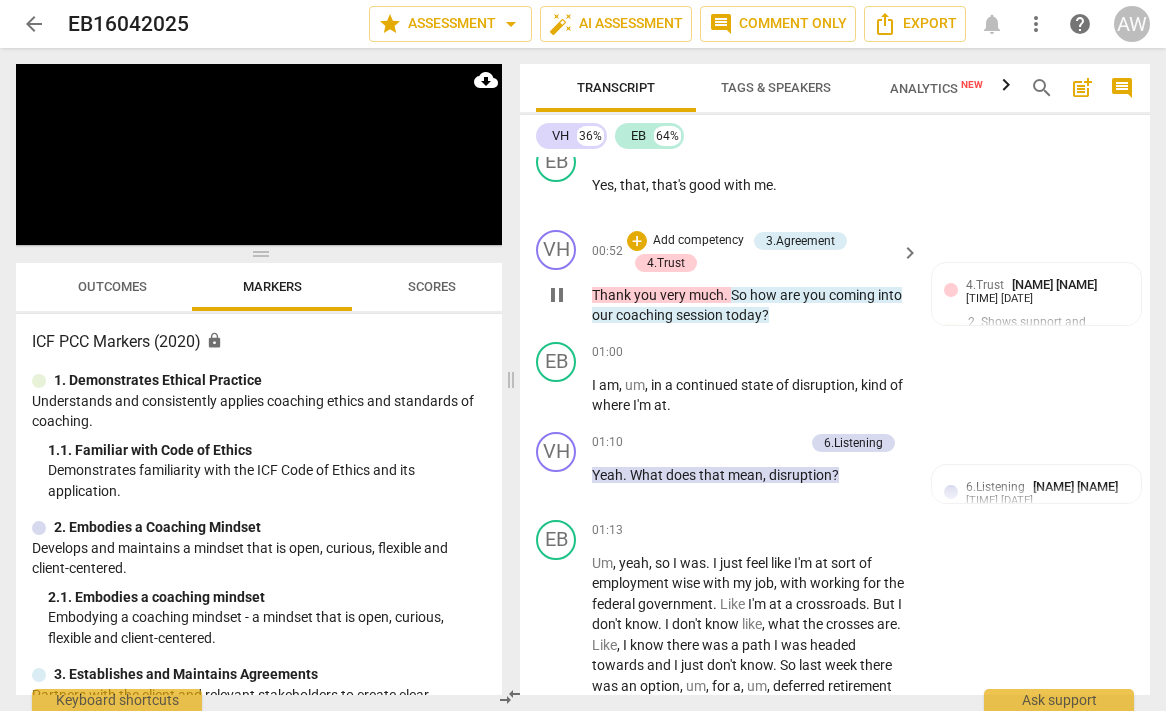 click on "play_arrow pause" at bounding box center [566, 295] 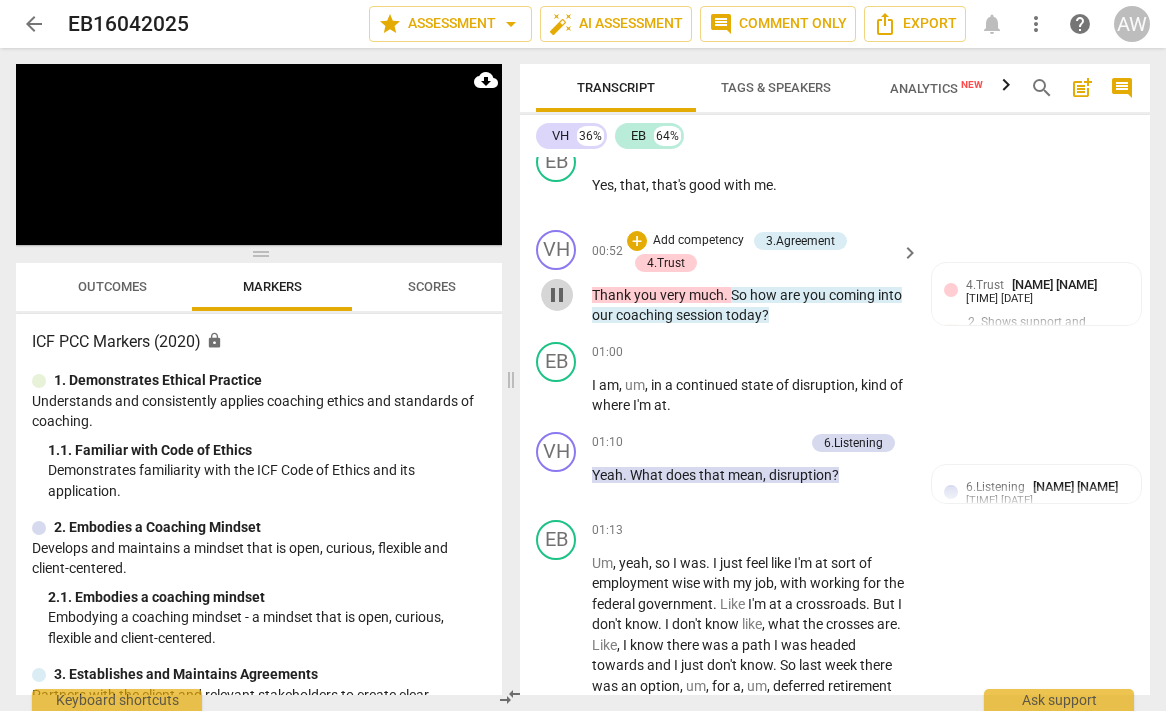 click on "pause" at bounding box center [557, 295] 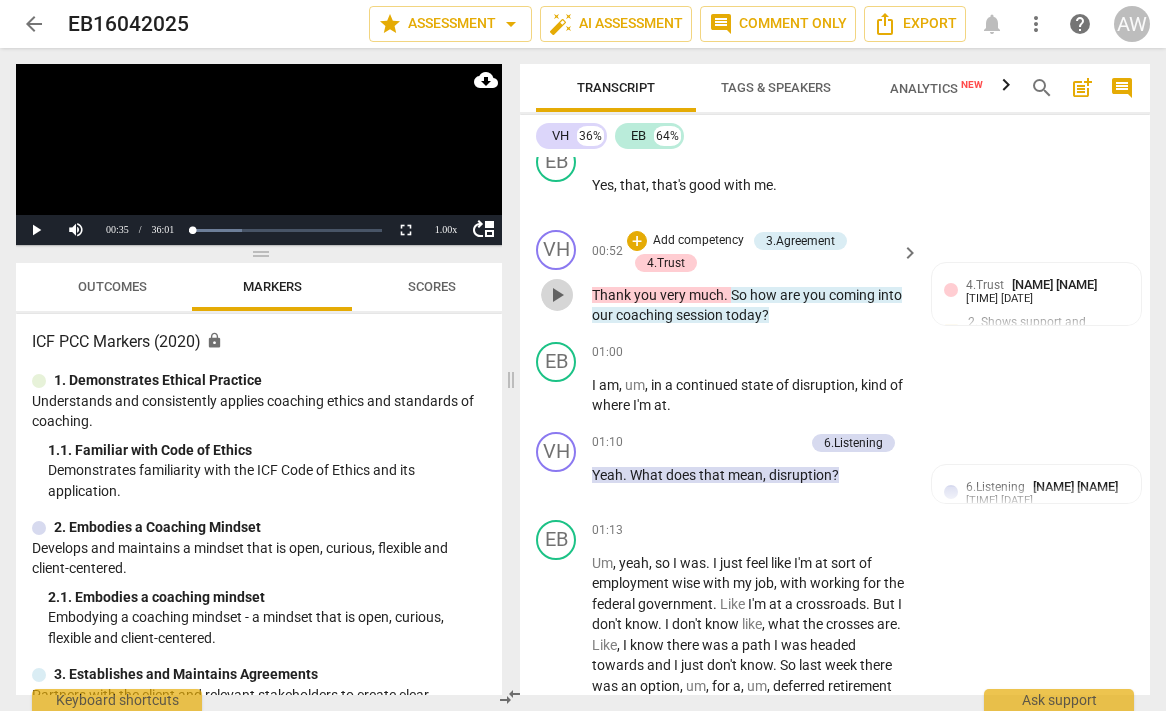 click on "play_arrow" at bounding box center [557, 295] 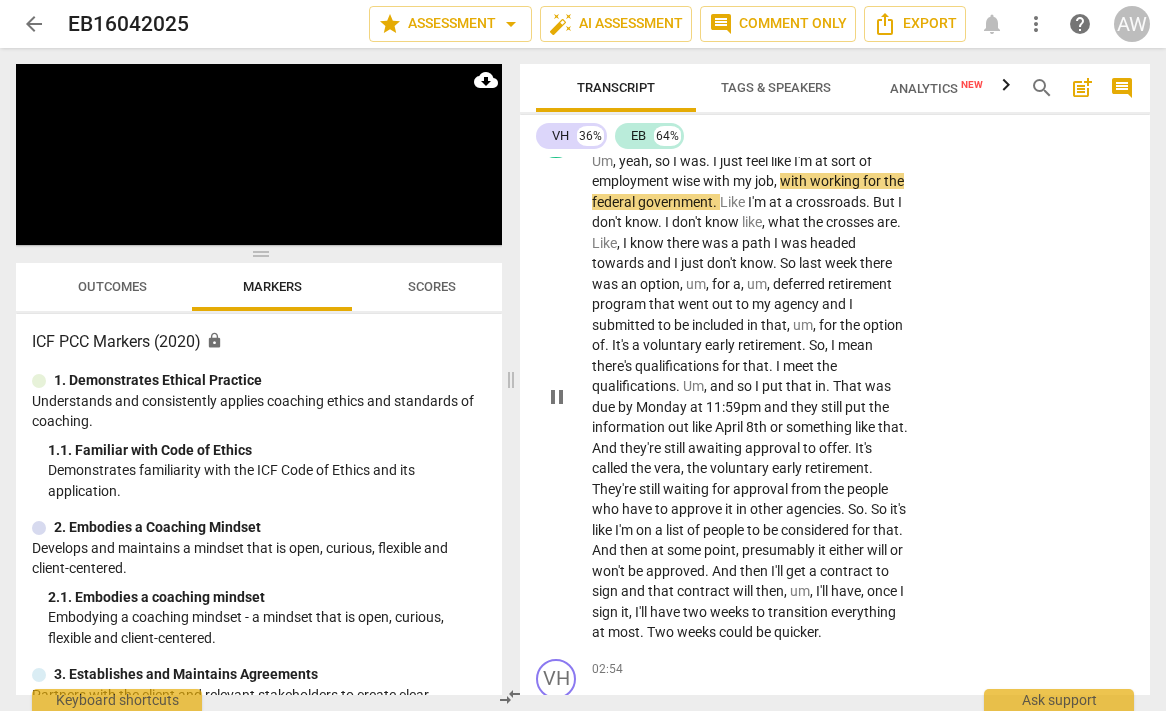 scroll, scrollTop: 976, scrollLeft: 0, axis: vertical 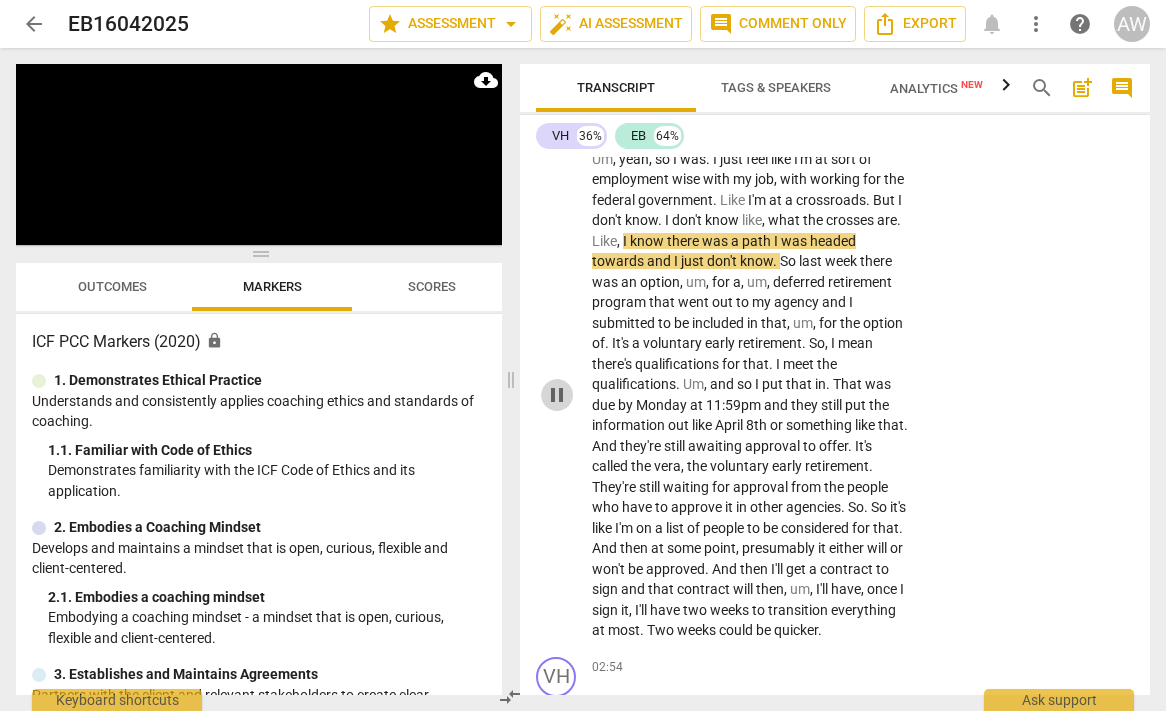 click on "pause" at bounding box center [557, 395] 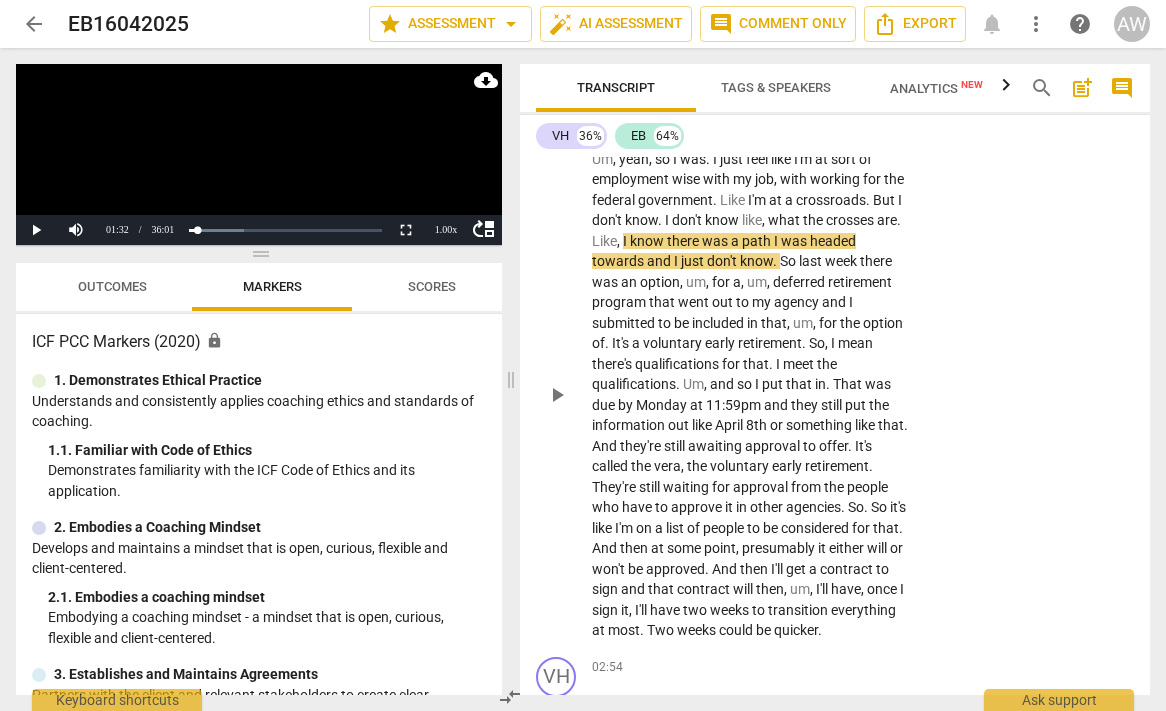 click on "play_arrow" at bounding box center (557, 395) 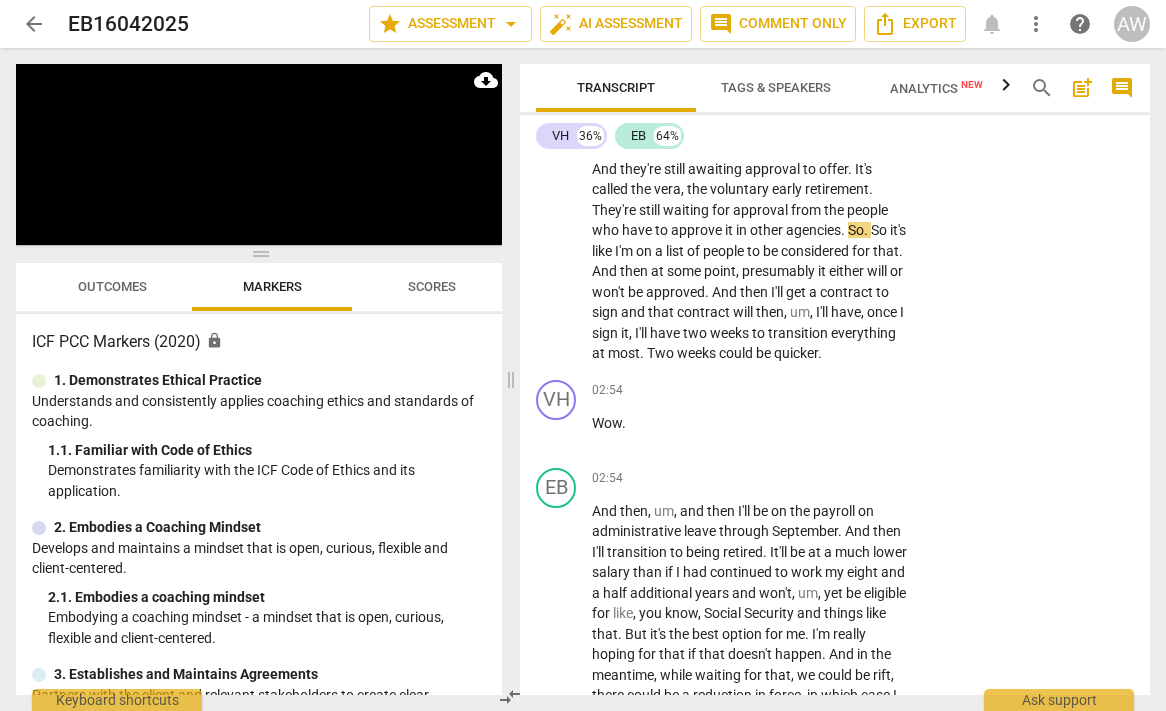 scroll, scrollTop: 1257, scrollLeft: 0, axis: vertical 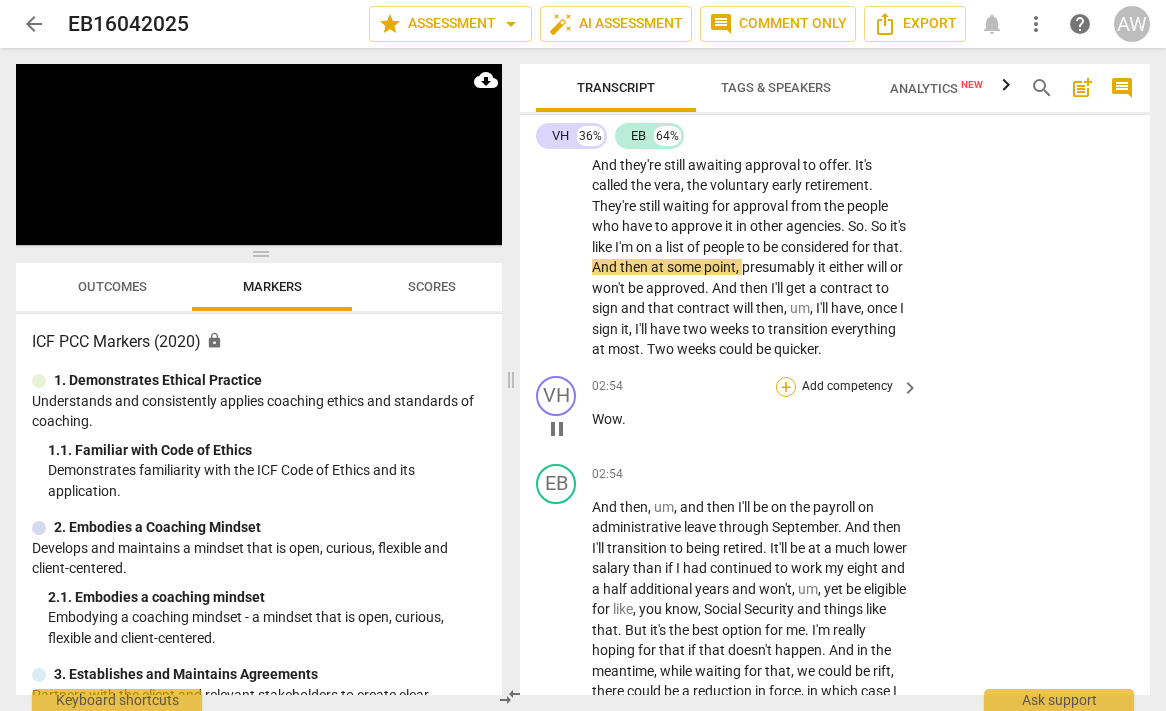 click on "+" at bounding box center (786, 387) 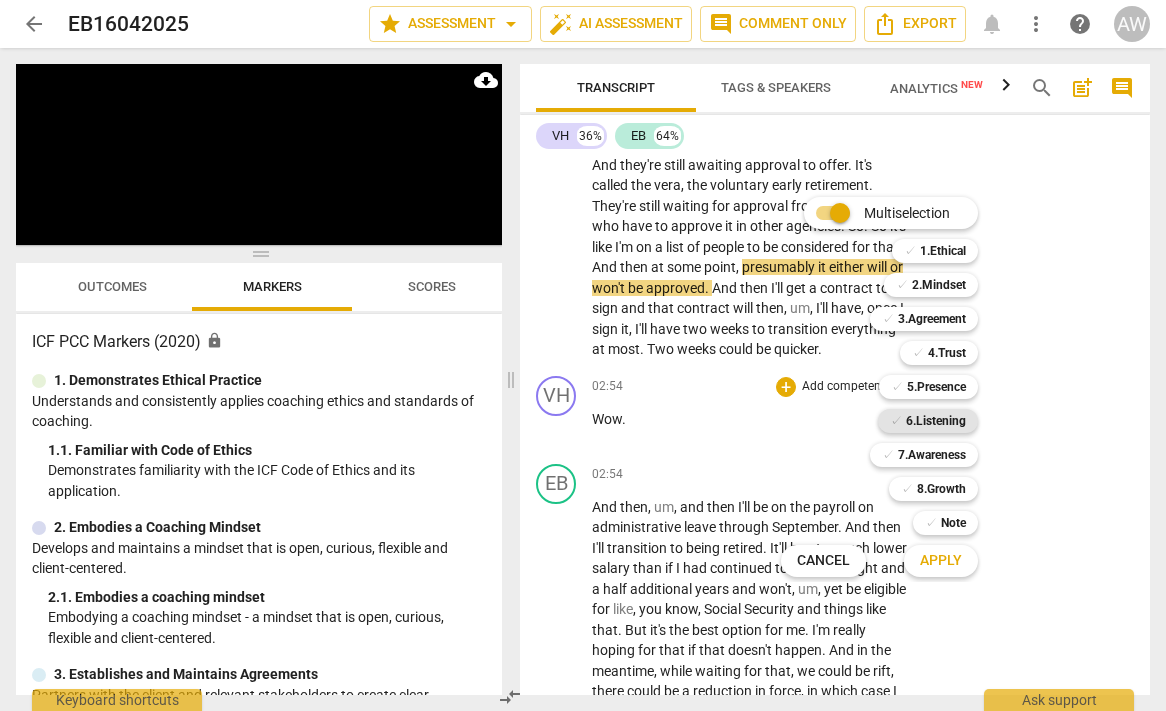 click on "6.Listening" at bounding box center (936, 421) 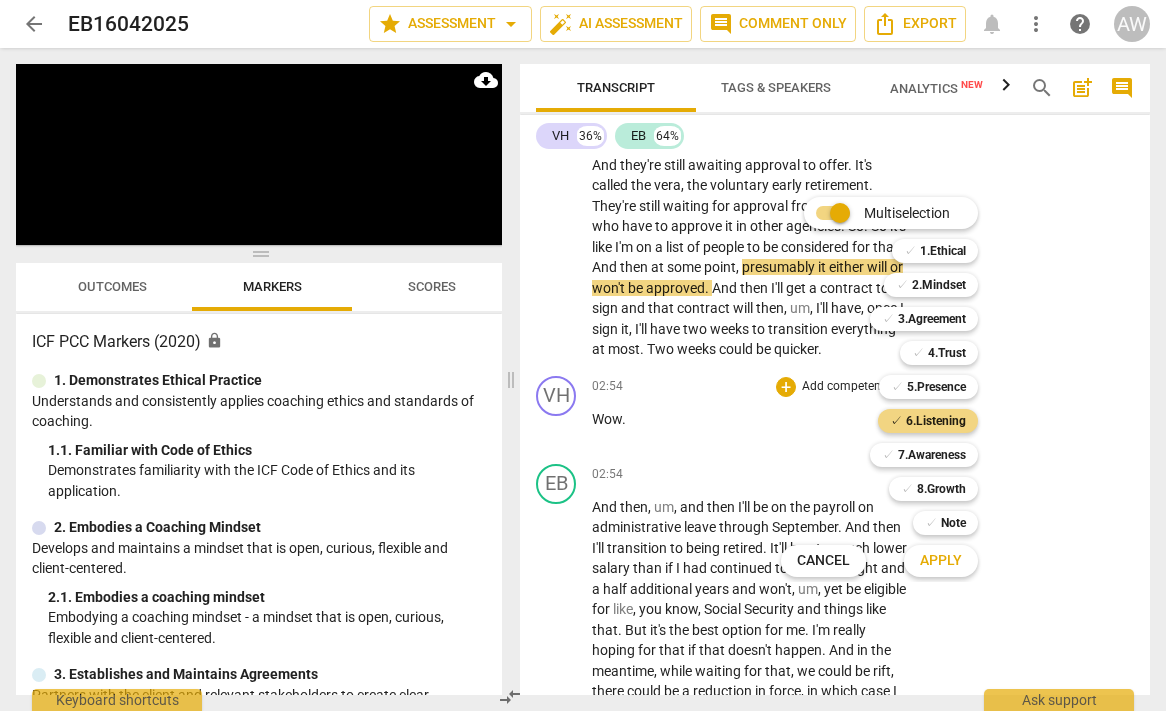 click on "Apply" at bounding box center [941, 561] 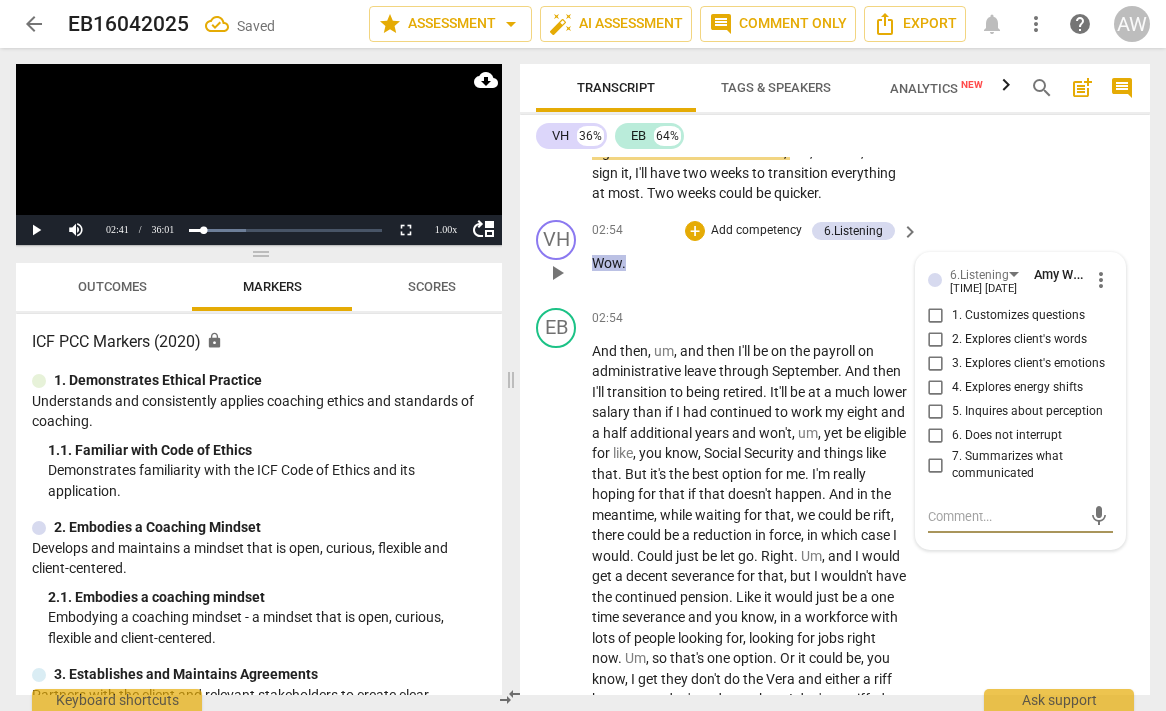 scroll, scrollTop: 1441, scrollLeft: 0, axis: vertical 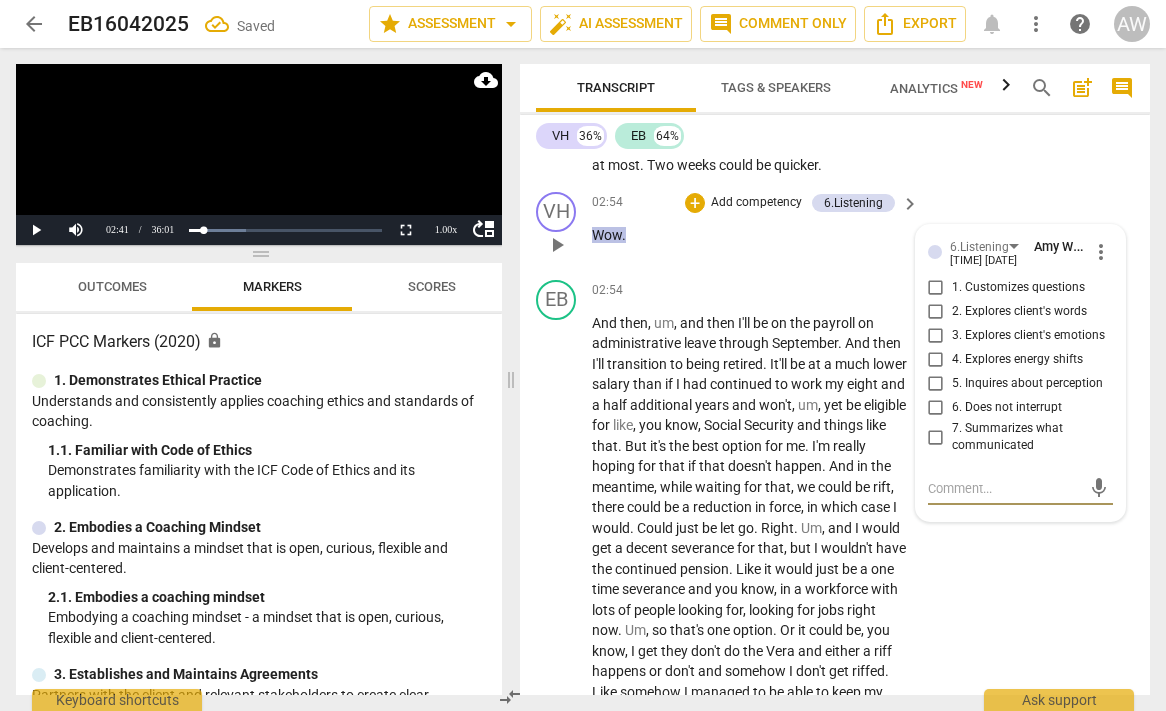 click on "6. Does not interrupt" at bounding box center (936, 408) 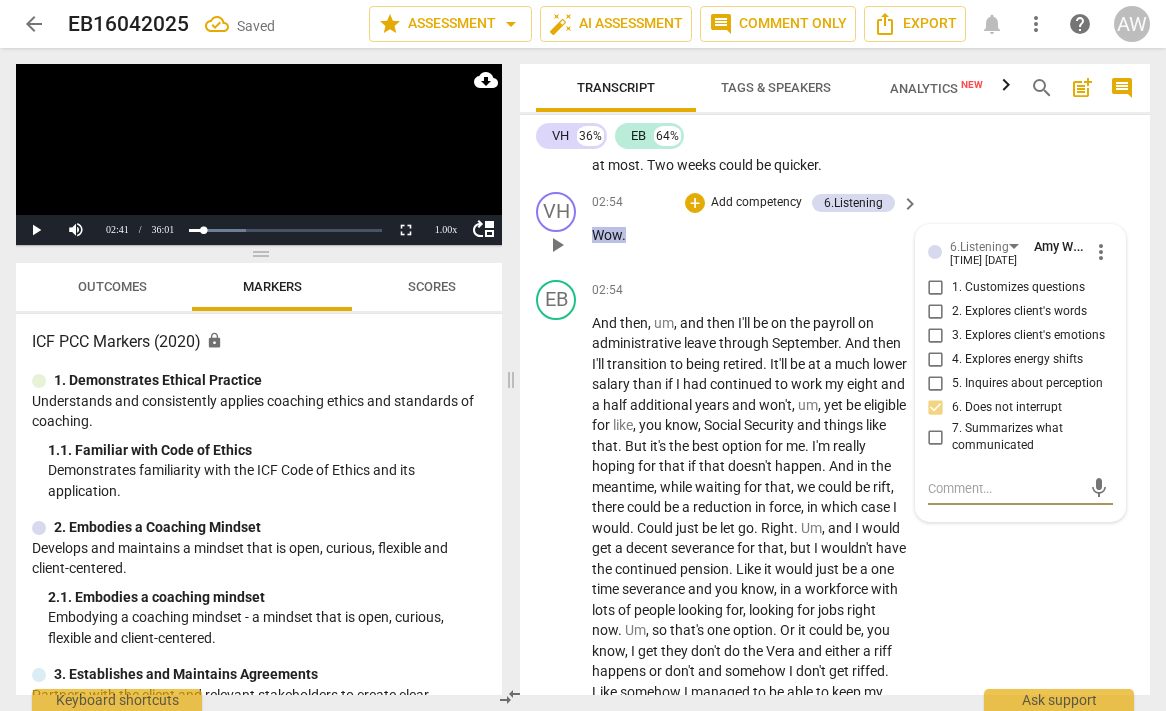 click at bounding box center (1005, 488) 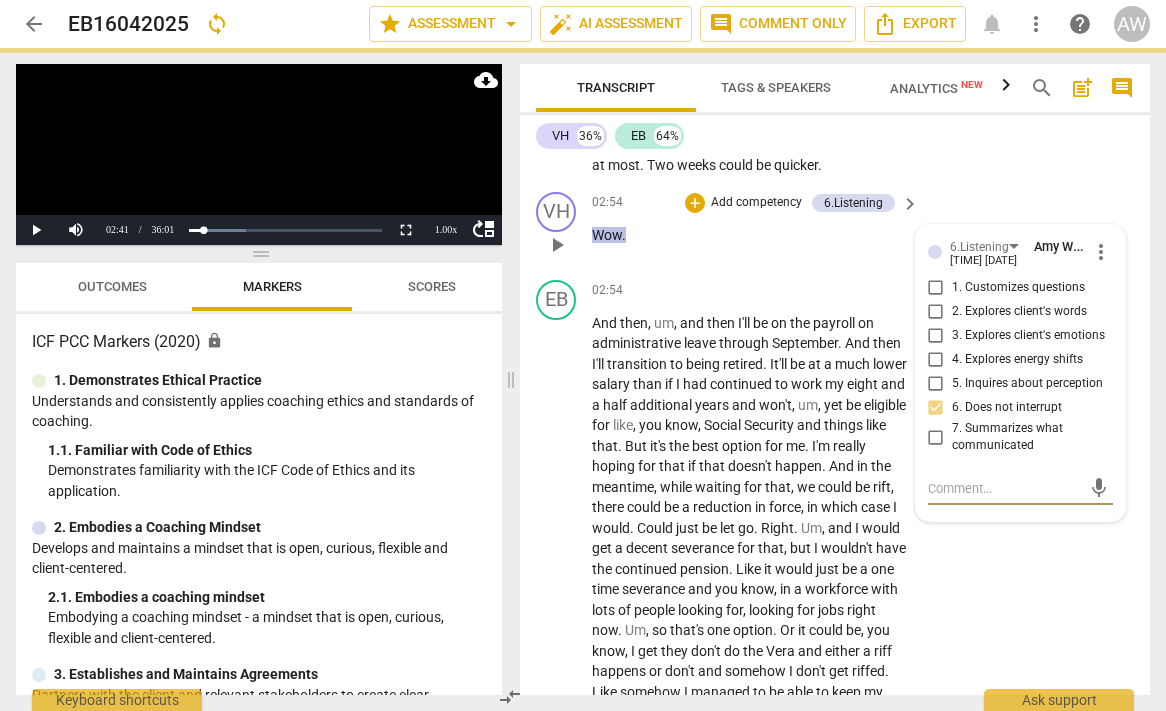 type on "N" 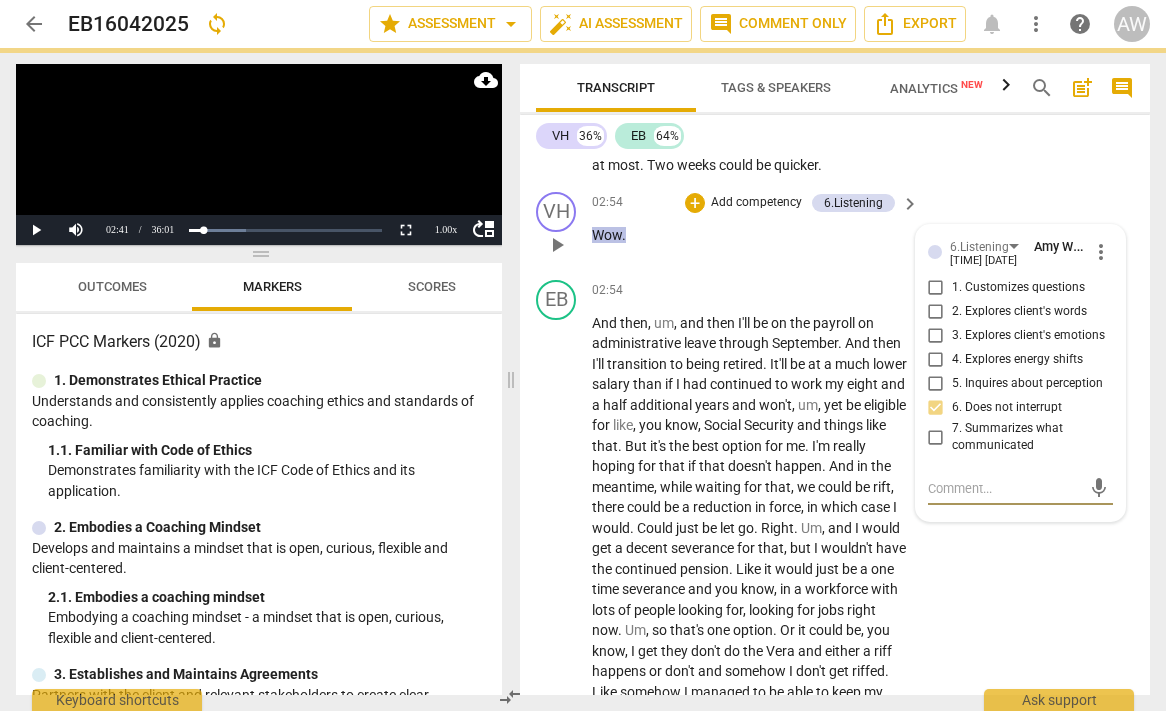 type on "N" 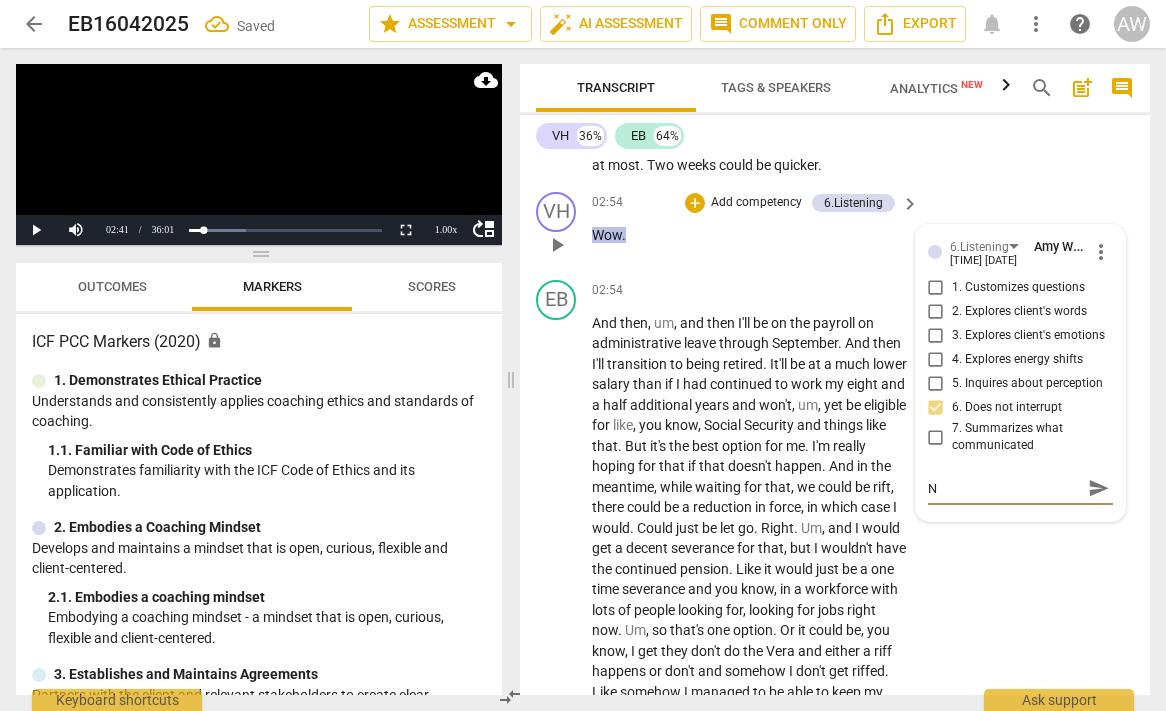type on "Ni" 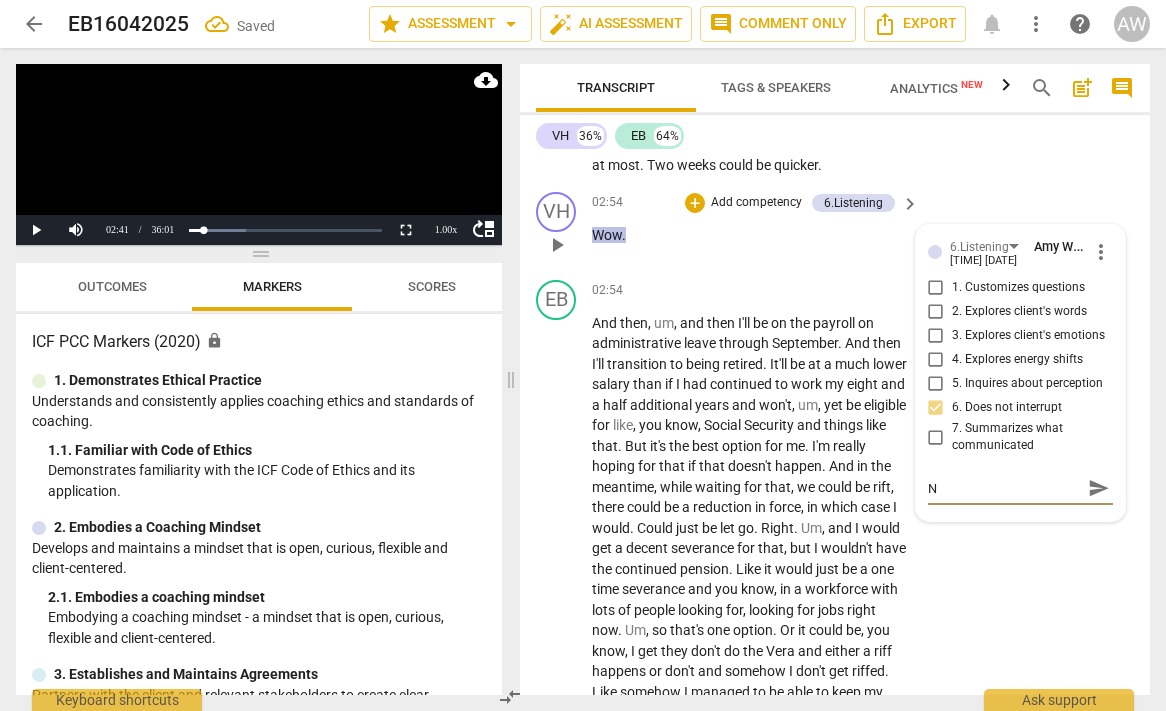 type on "Ni" 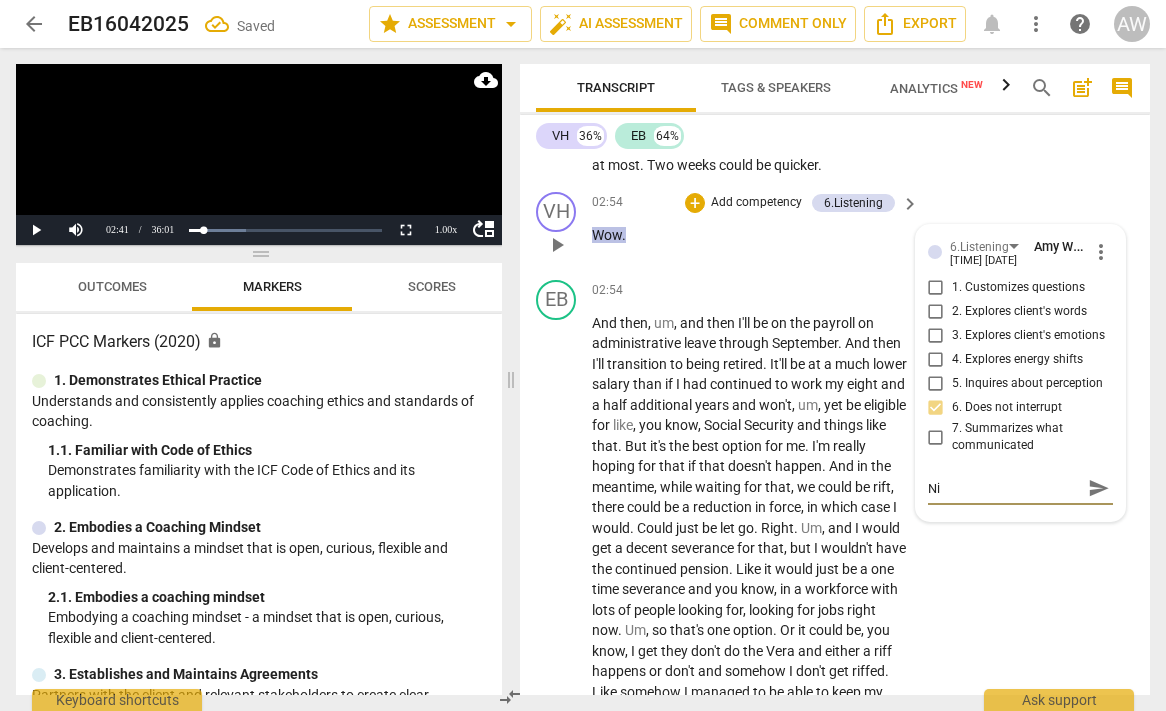 type on "Nic" 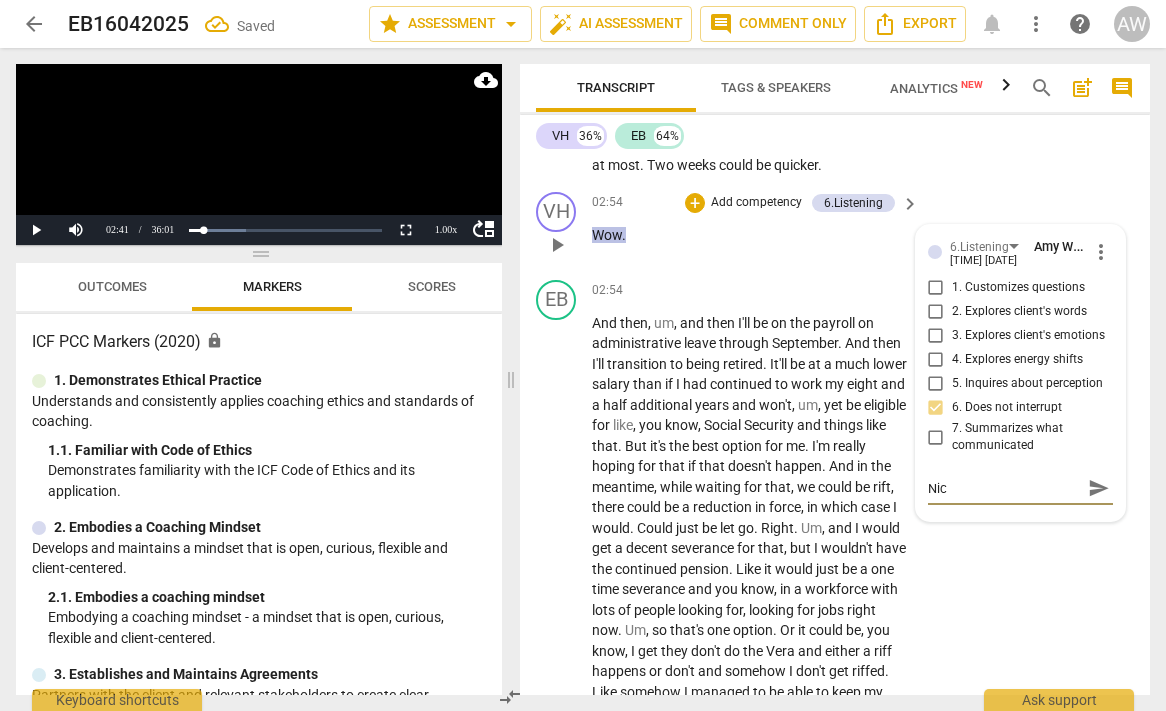 type on "Nice" 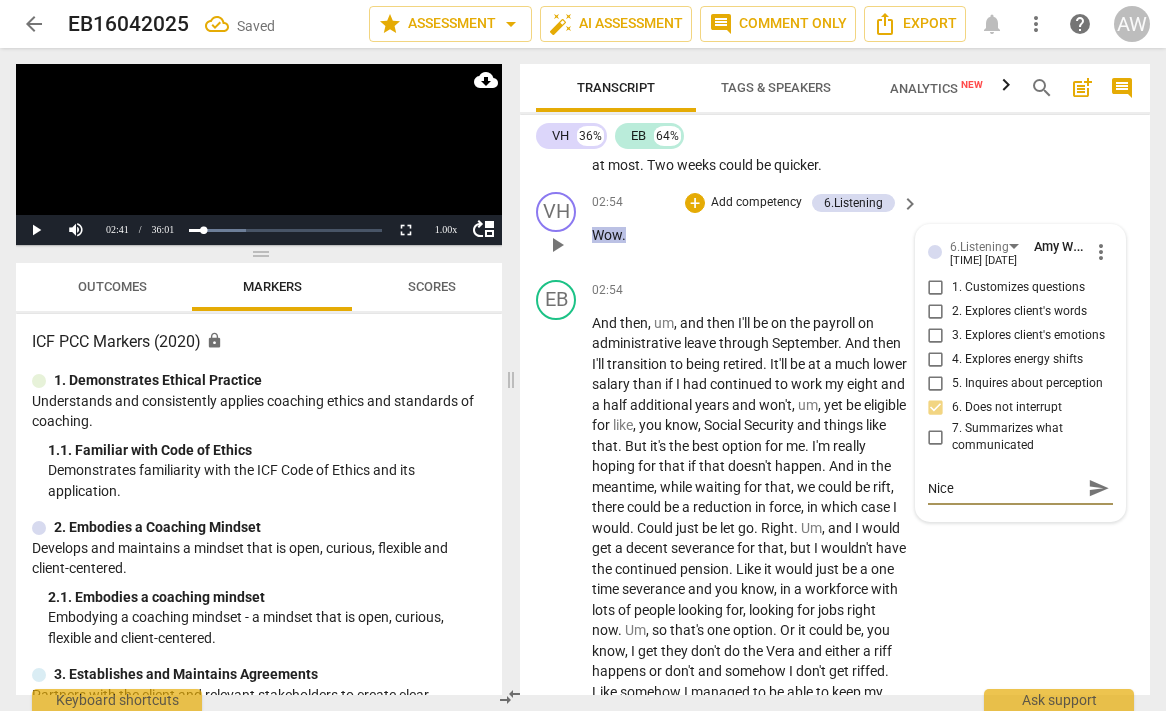 type on "Nice" 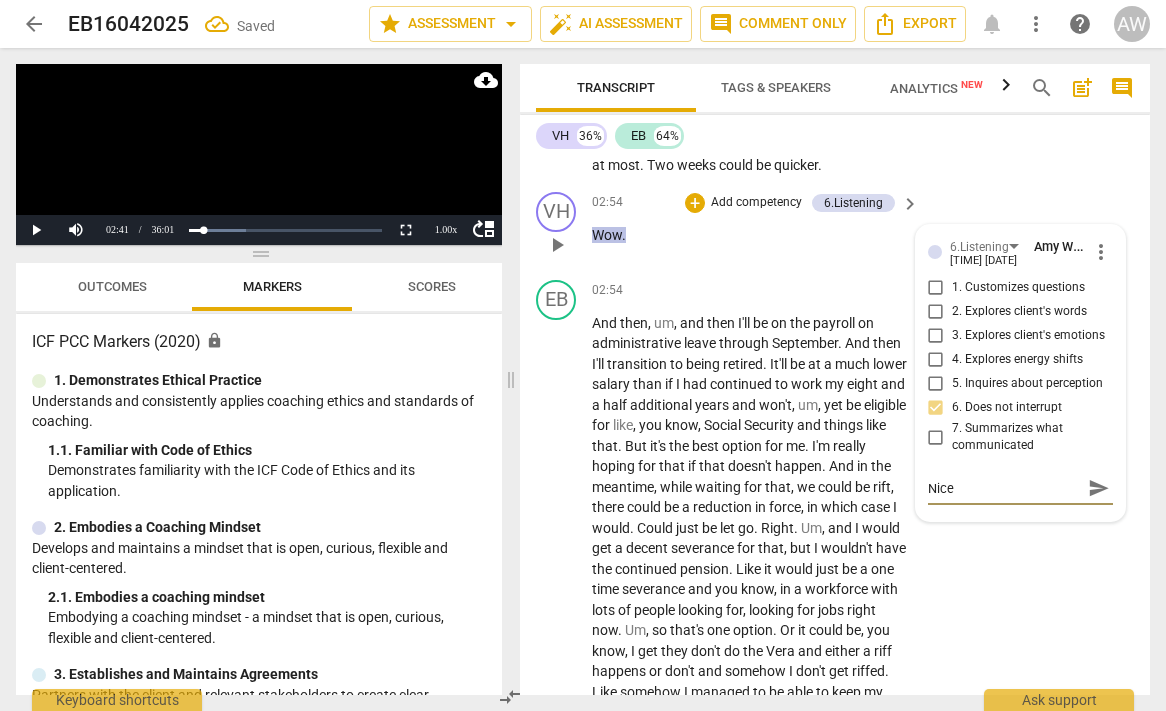 type on "Nice g" 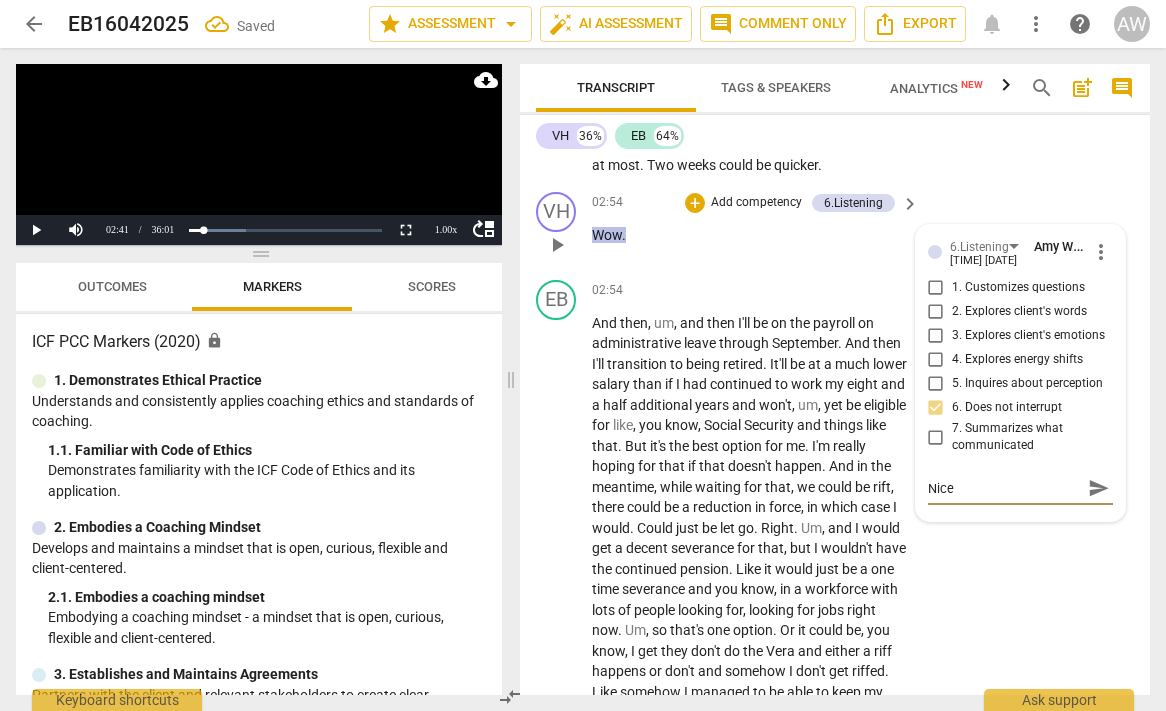 type on "Nice g" 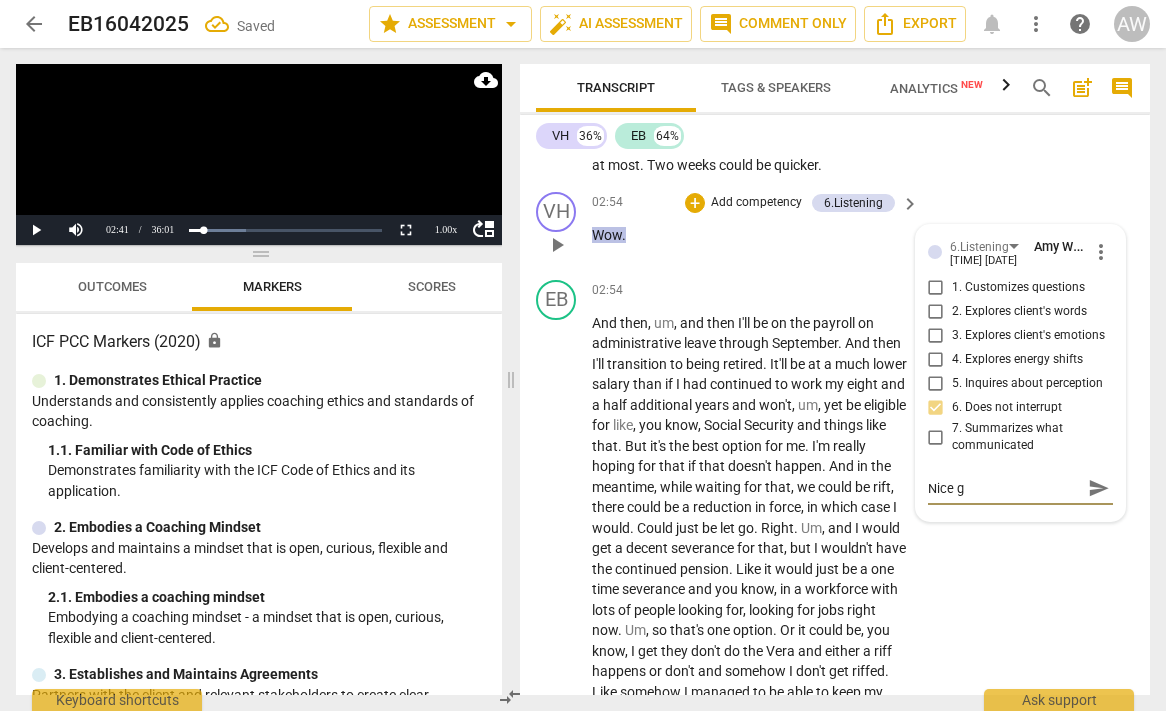 type on "Nice gi" 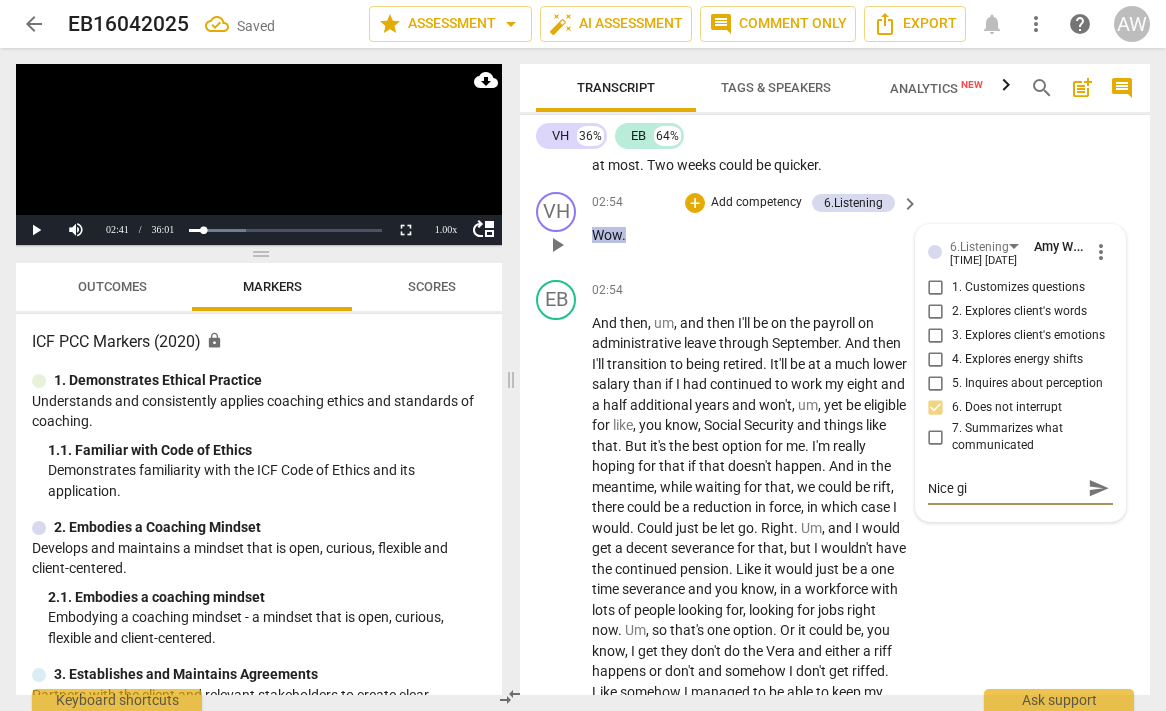 type on "Nice giv" 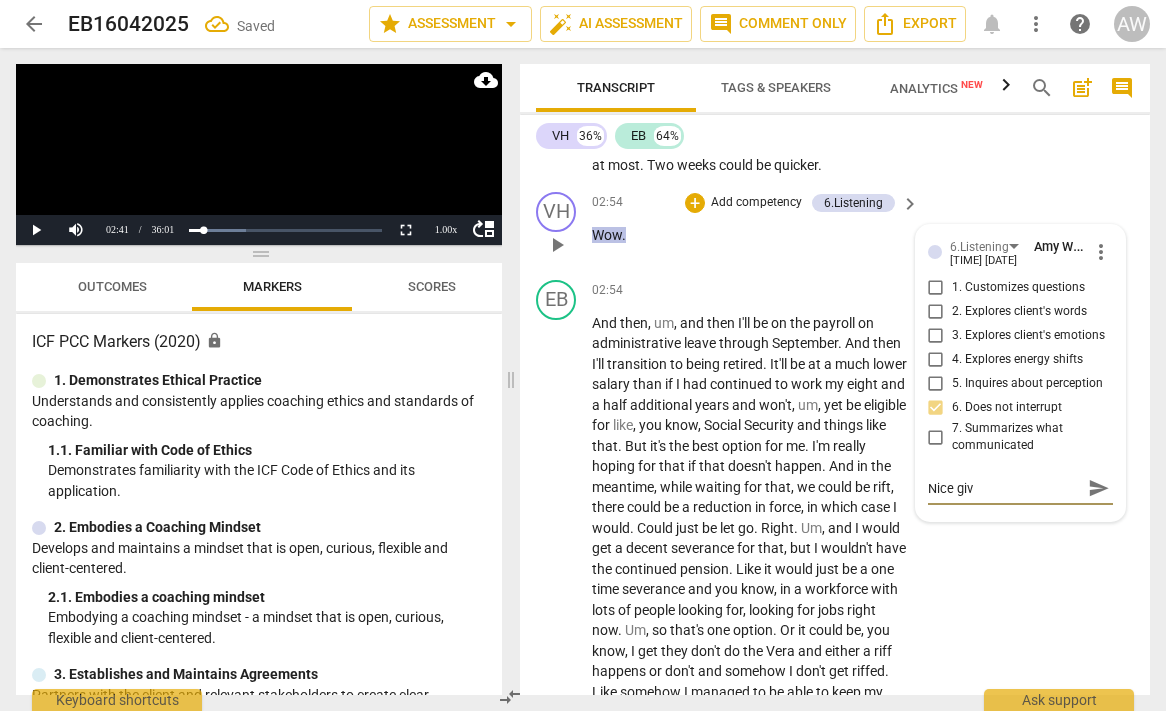 type on "Nice givi" 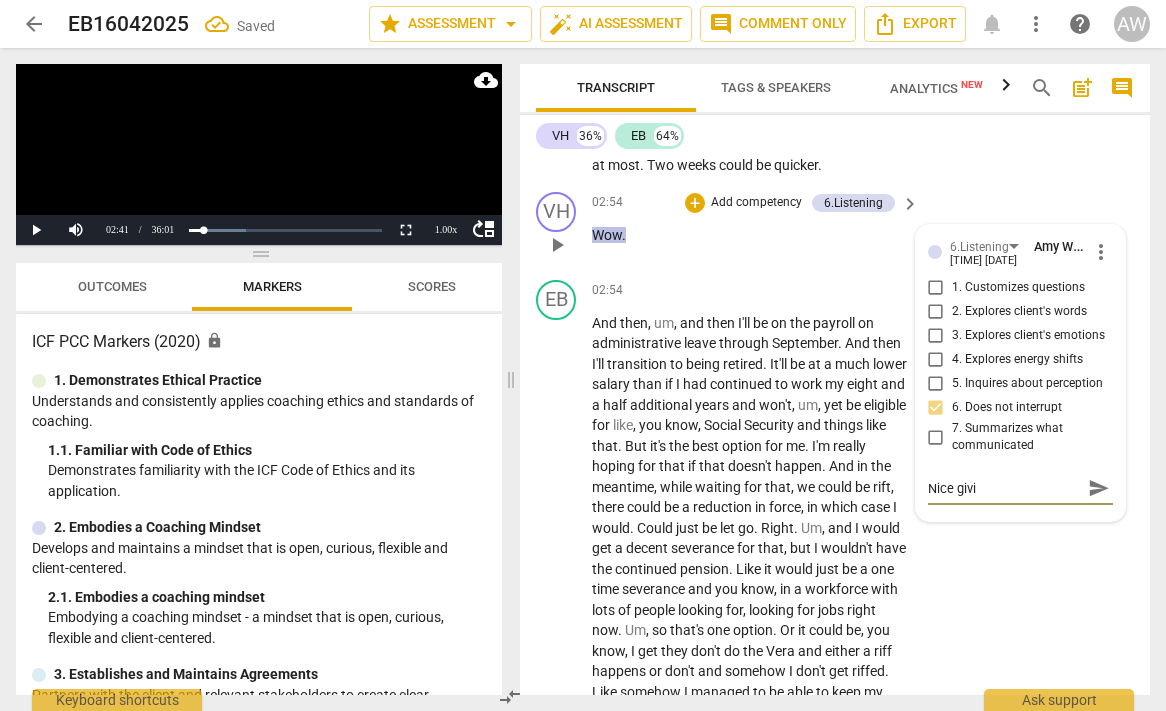 type on "Nice givin" 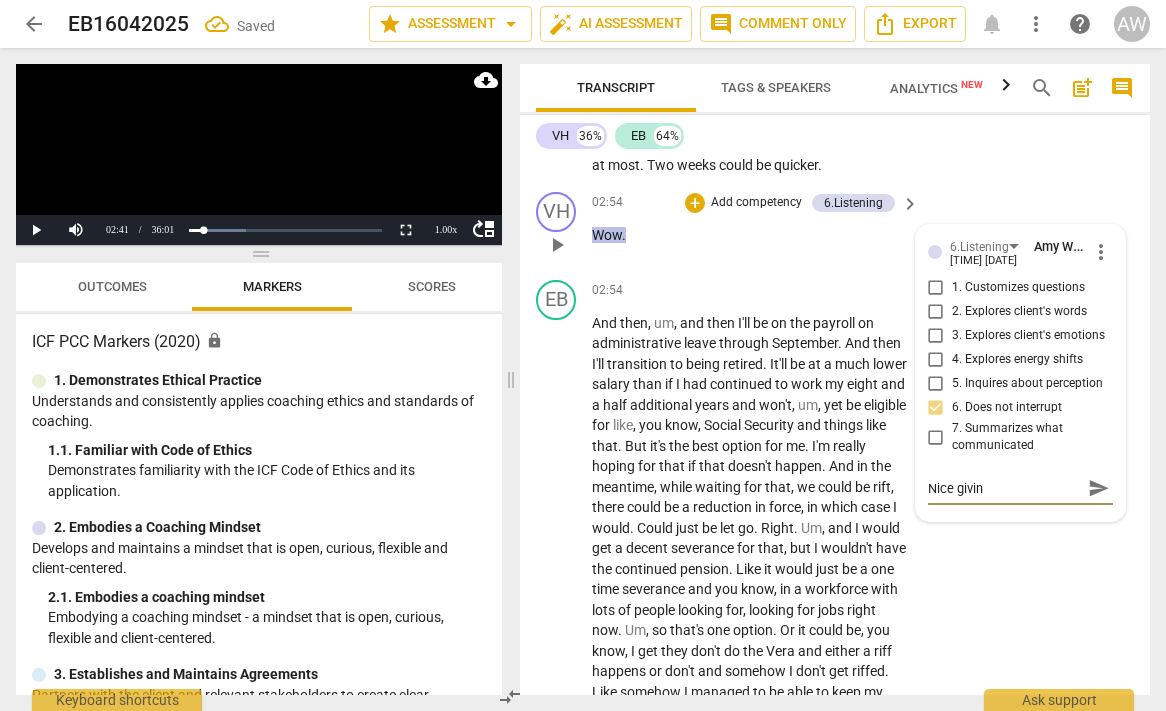 type on "Nice giving" 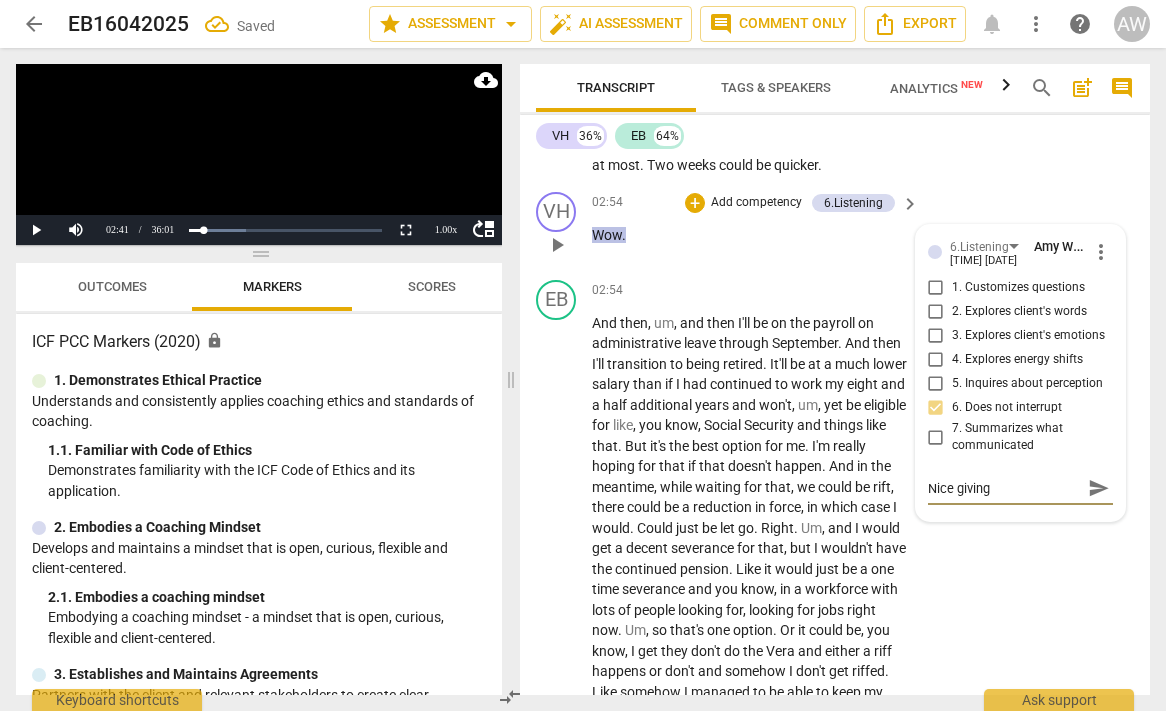 type on "Nice giving" 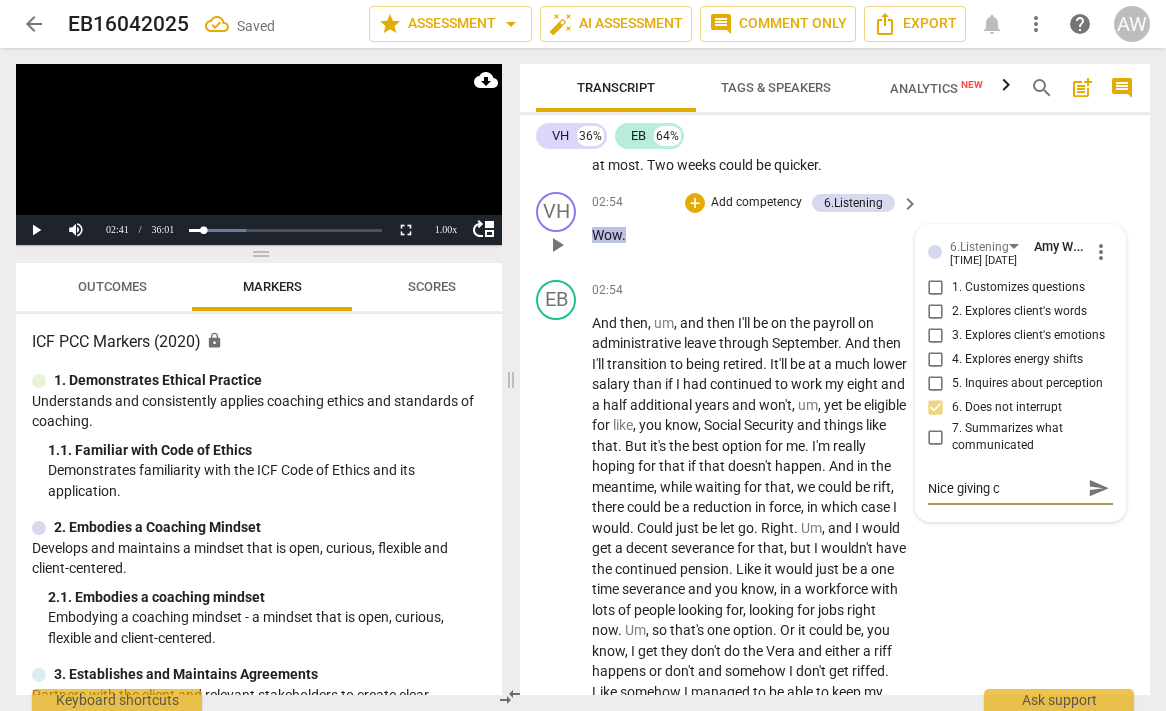 type on "Nice giving cl" 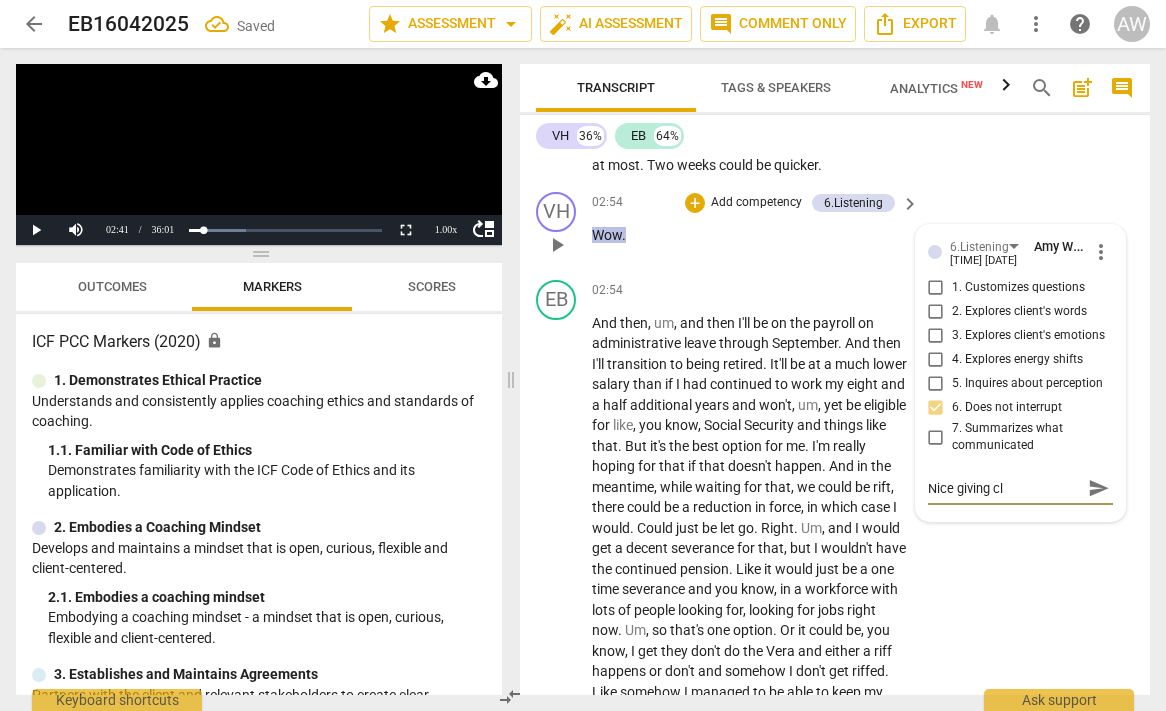 type on "Nice giving cli" 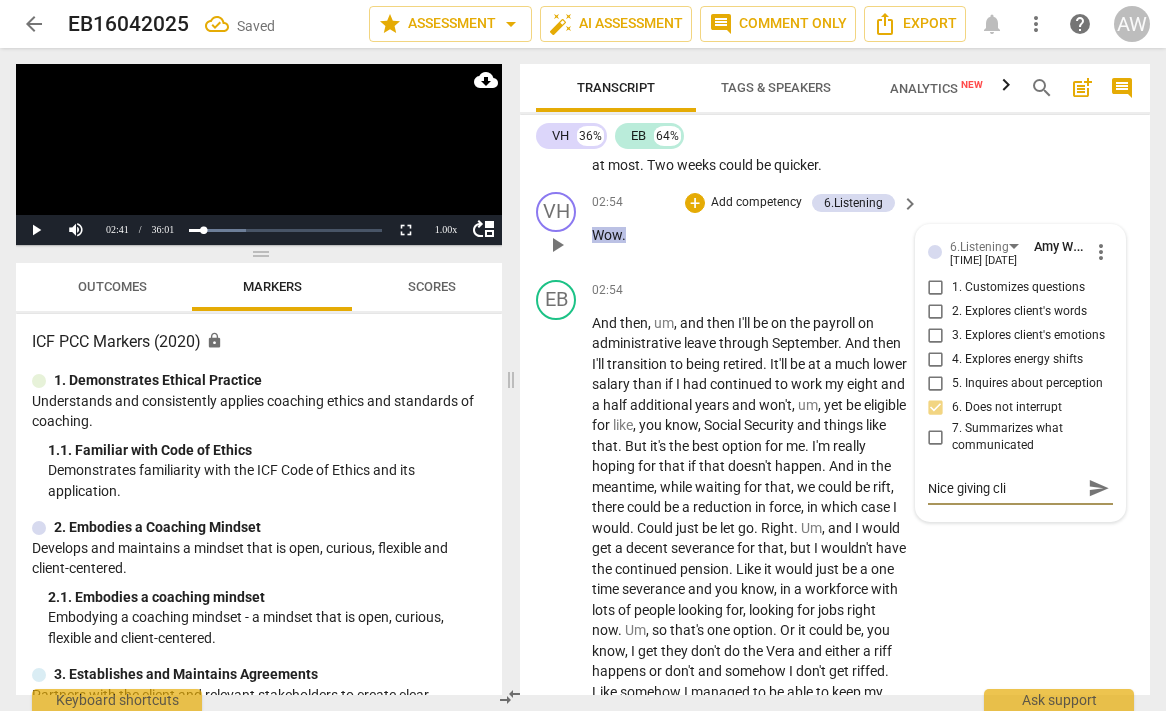 type on "Nice giving clie" 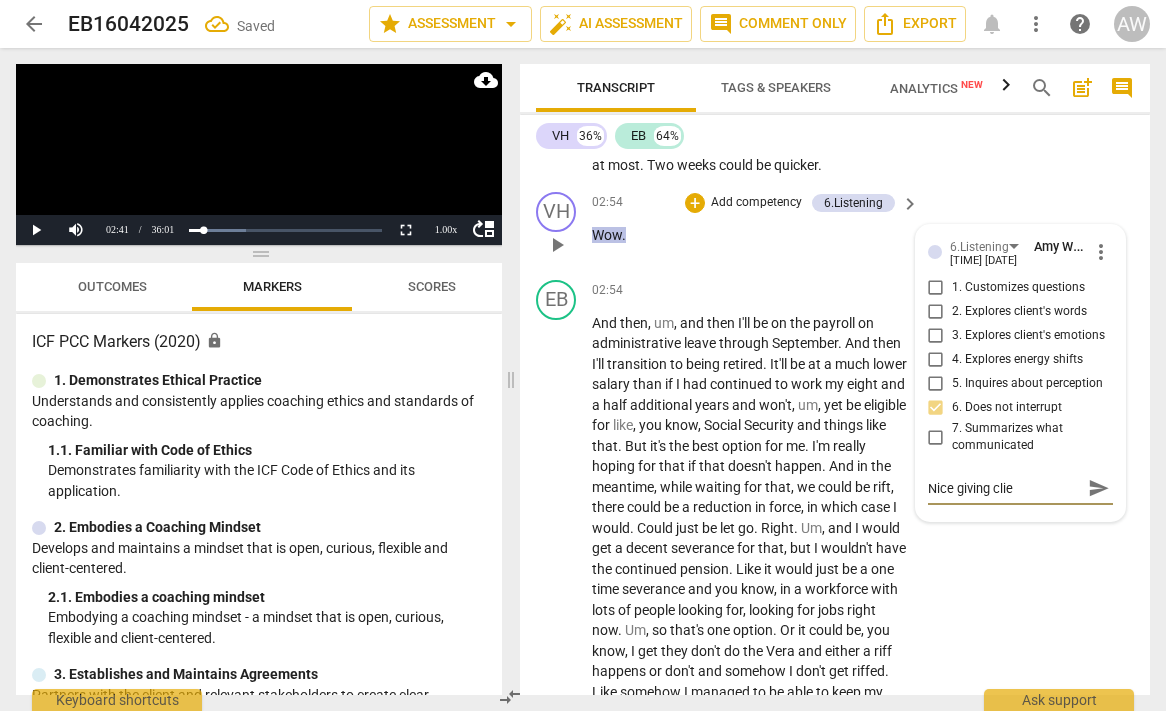 type on "Nice giving clien" 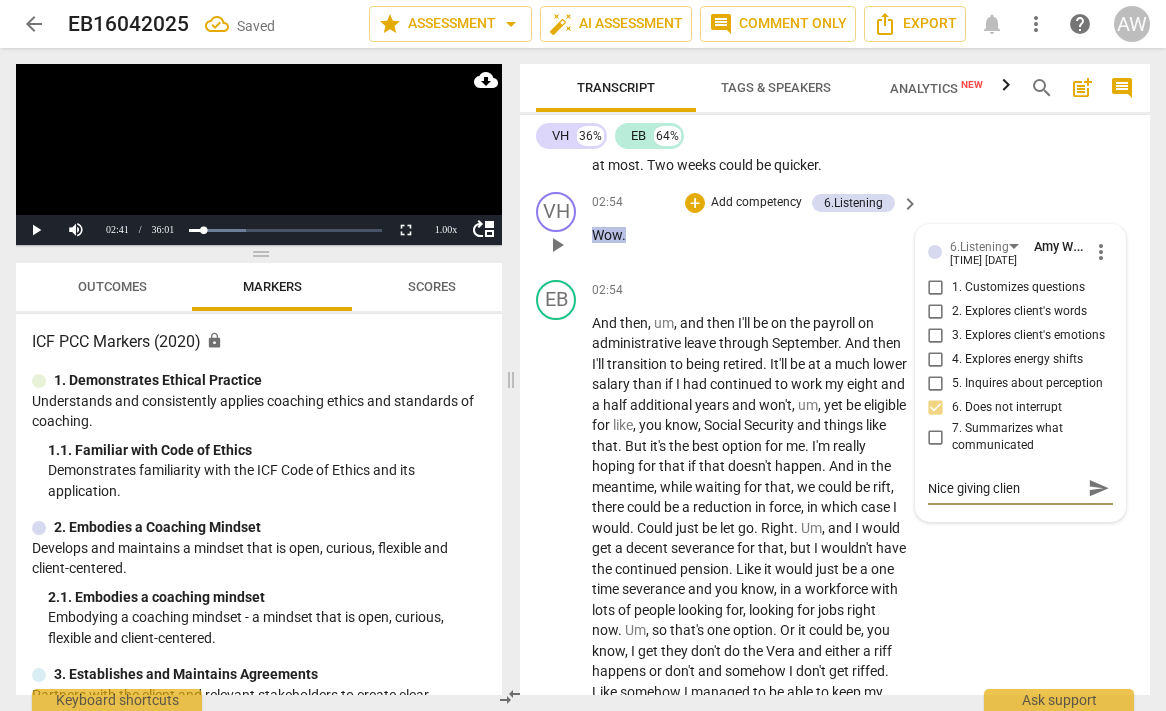 type on "Nice giving client" 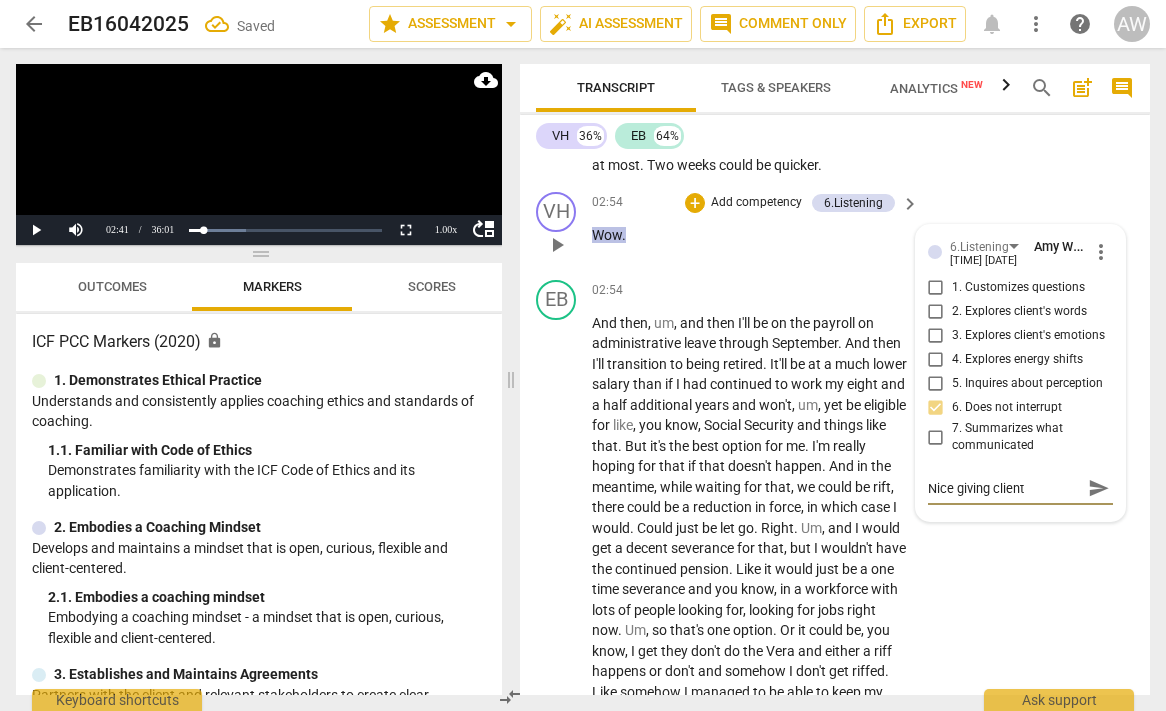 type on "Nice giving client" 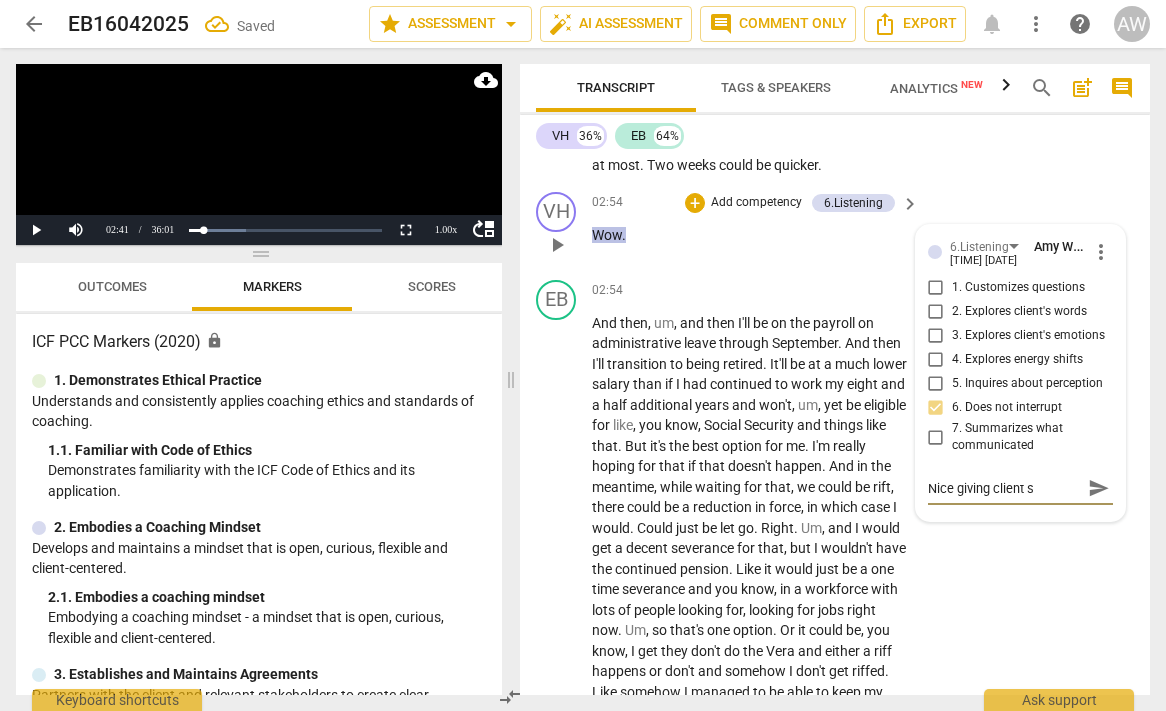 type on "Nice giving client sp" 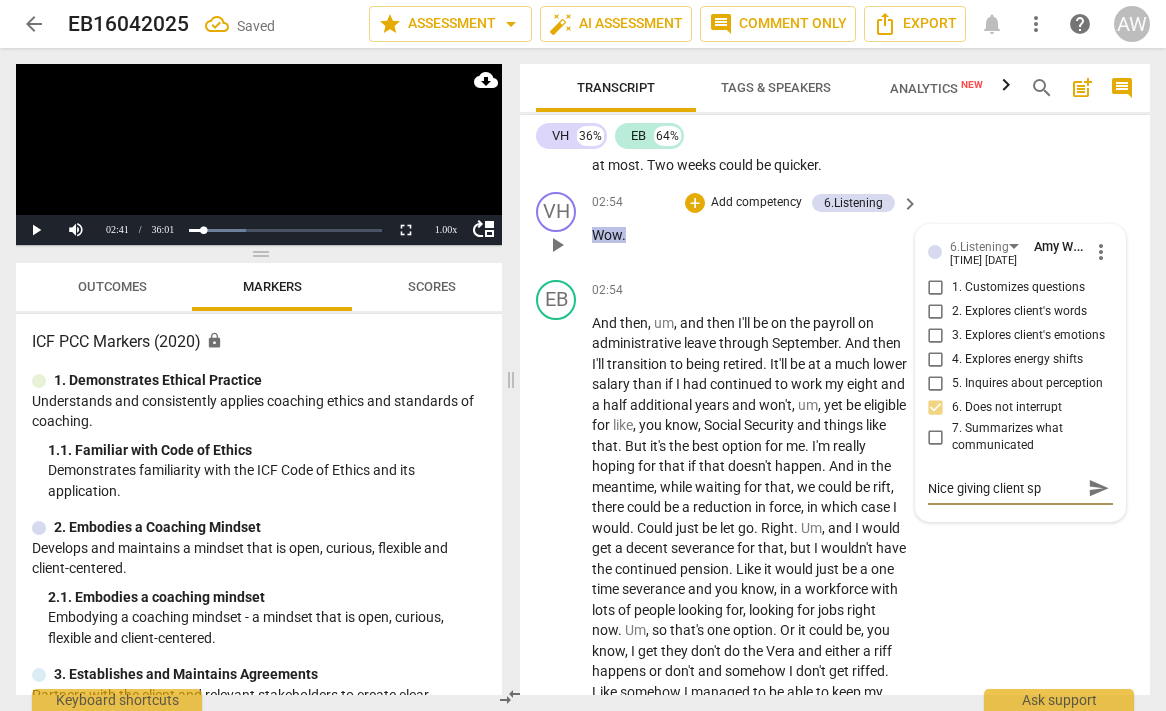 type on "Nice giving client spa" 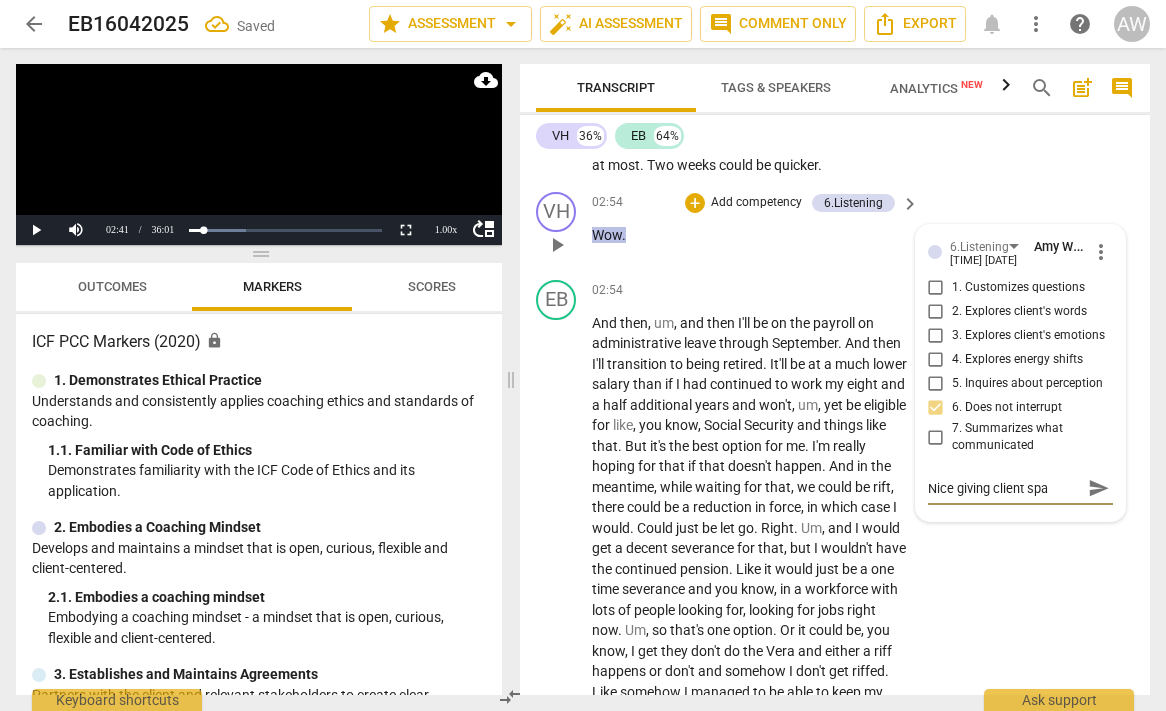 type on "Nice giving client spac" 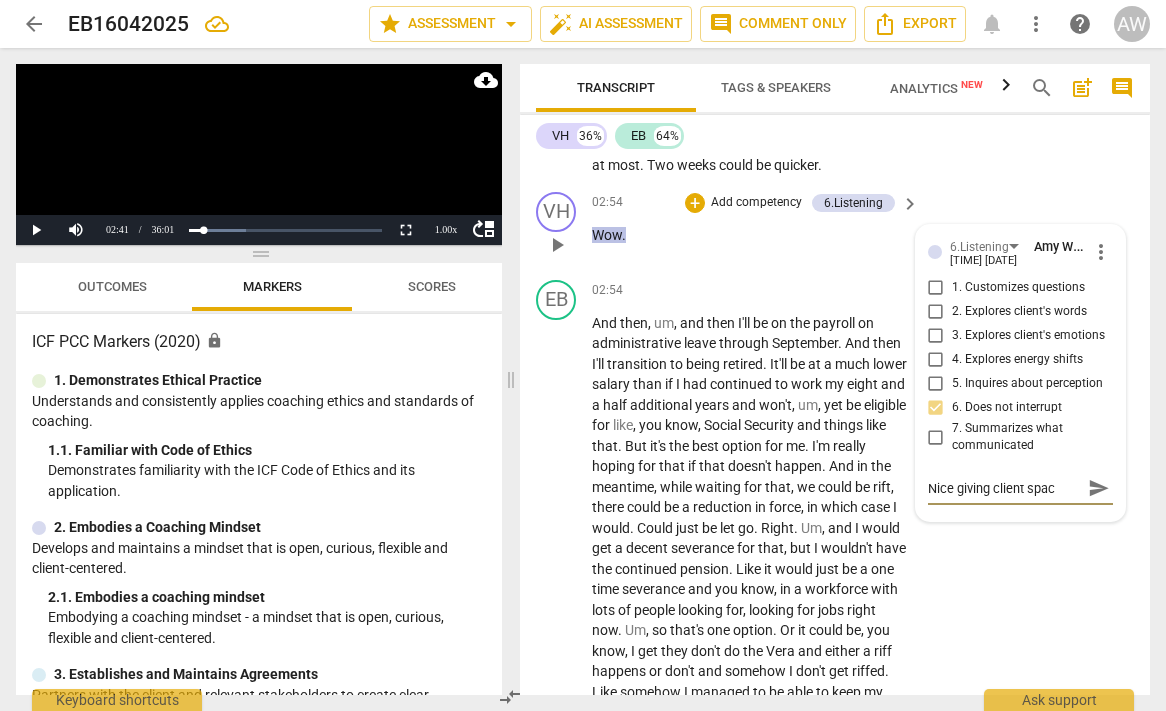type on "Nice giving client space" 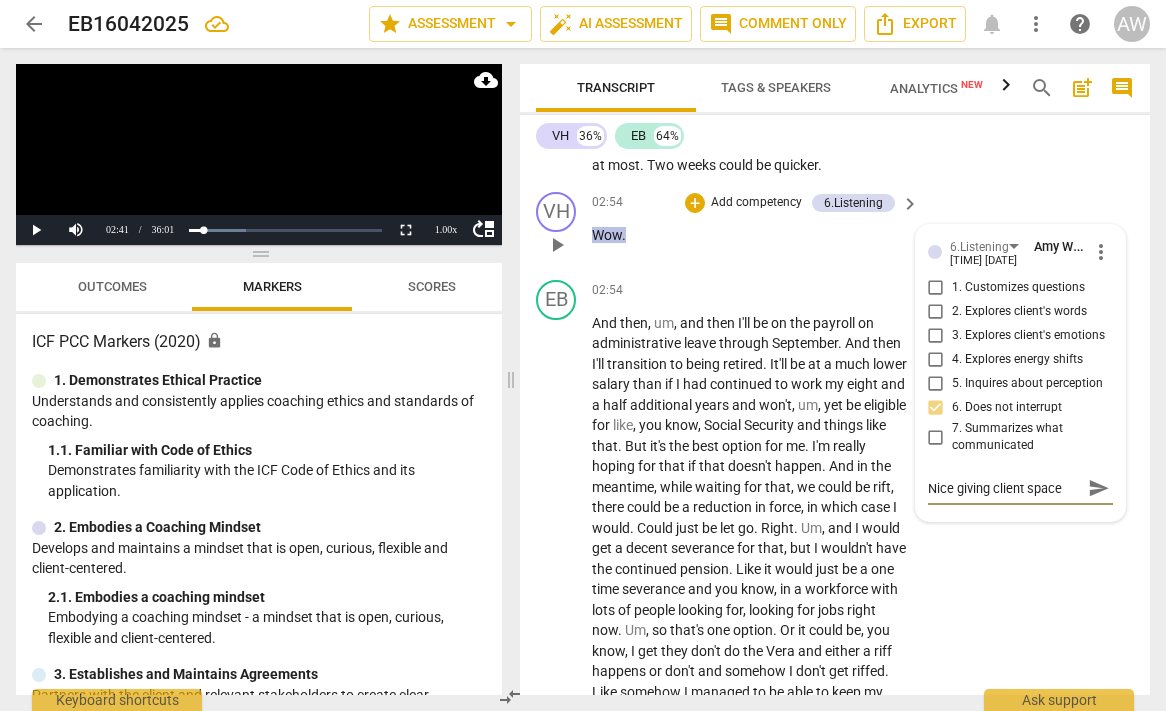 type on "Nice giving client space" 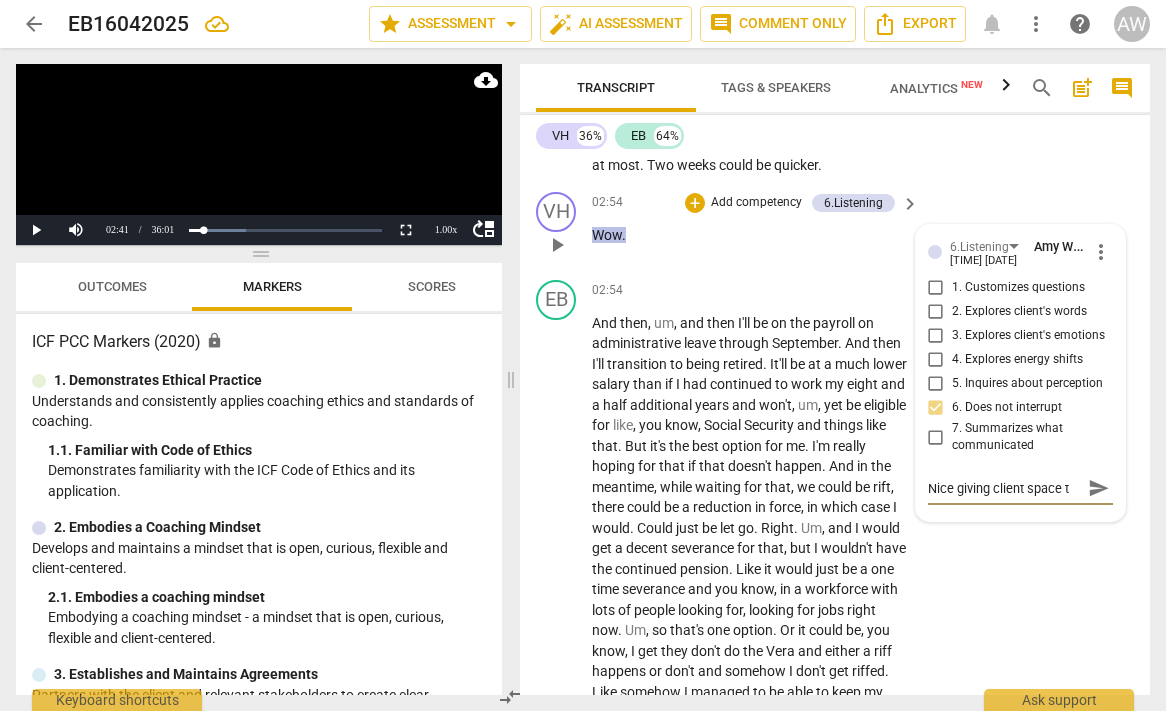type on "Nice giving client space to" 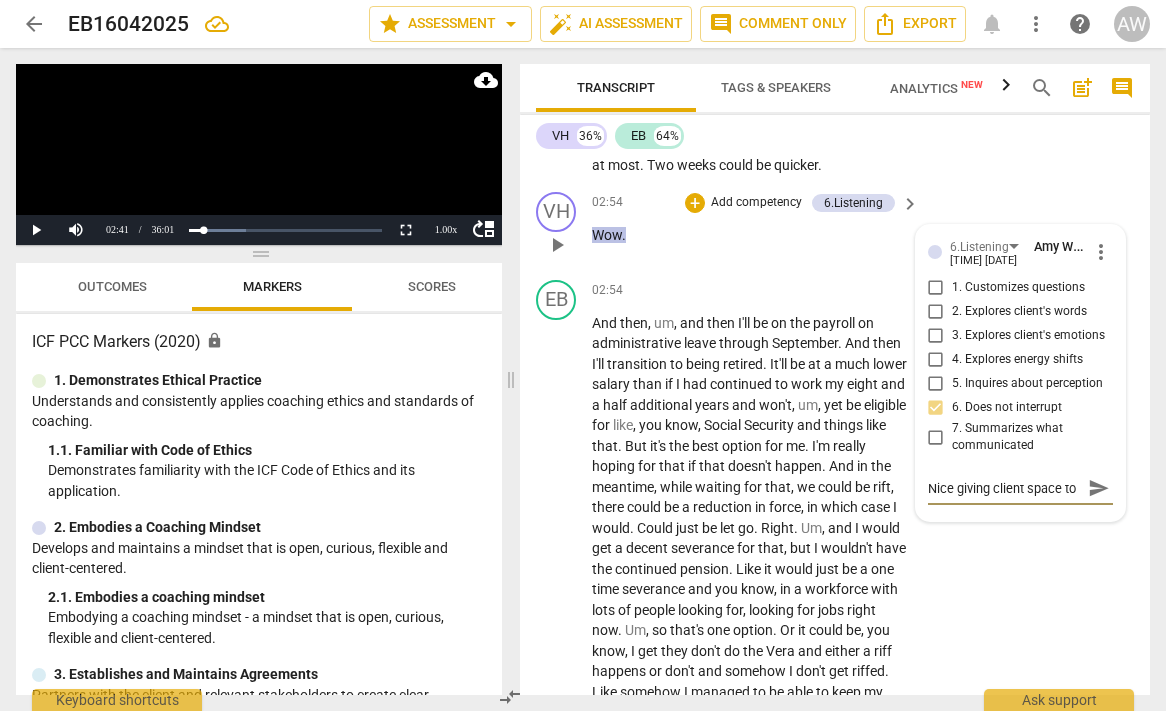 type on "Nice giving client space to" 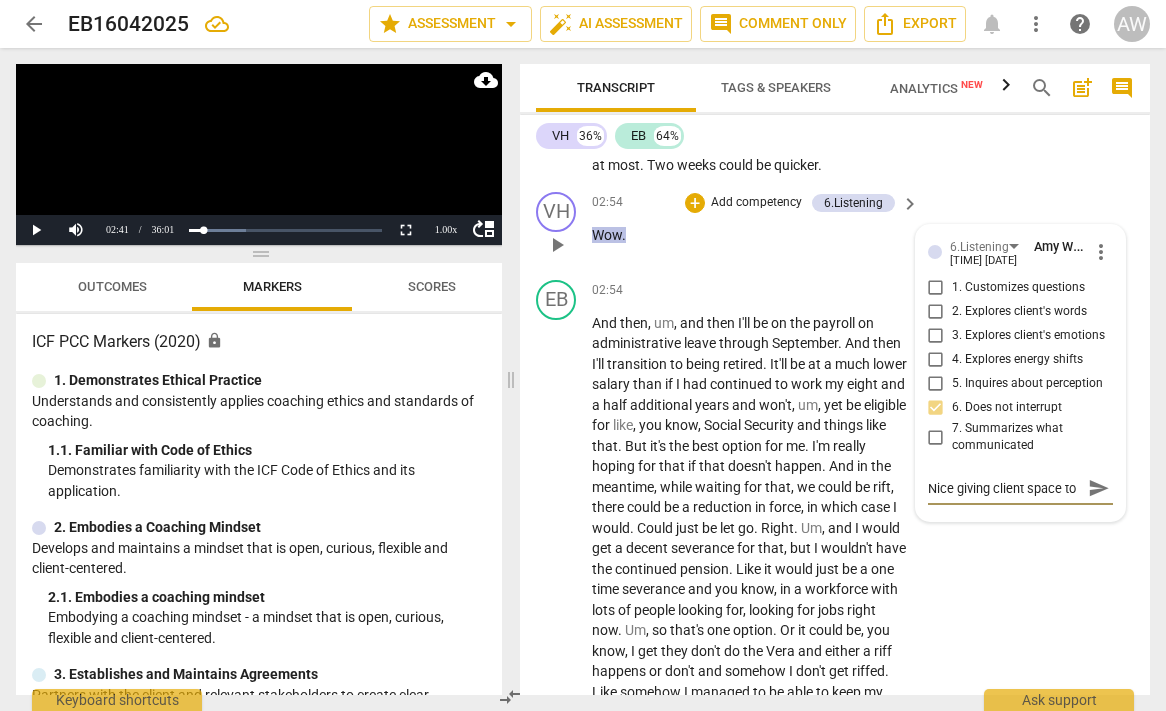 type on "Nice giving client space to s" 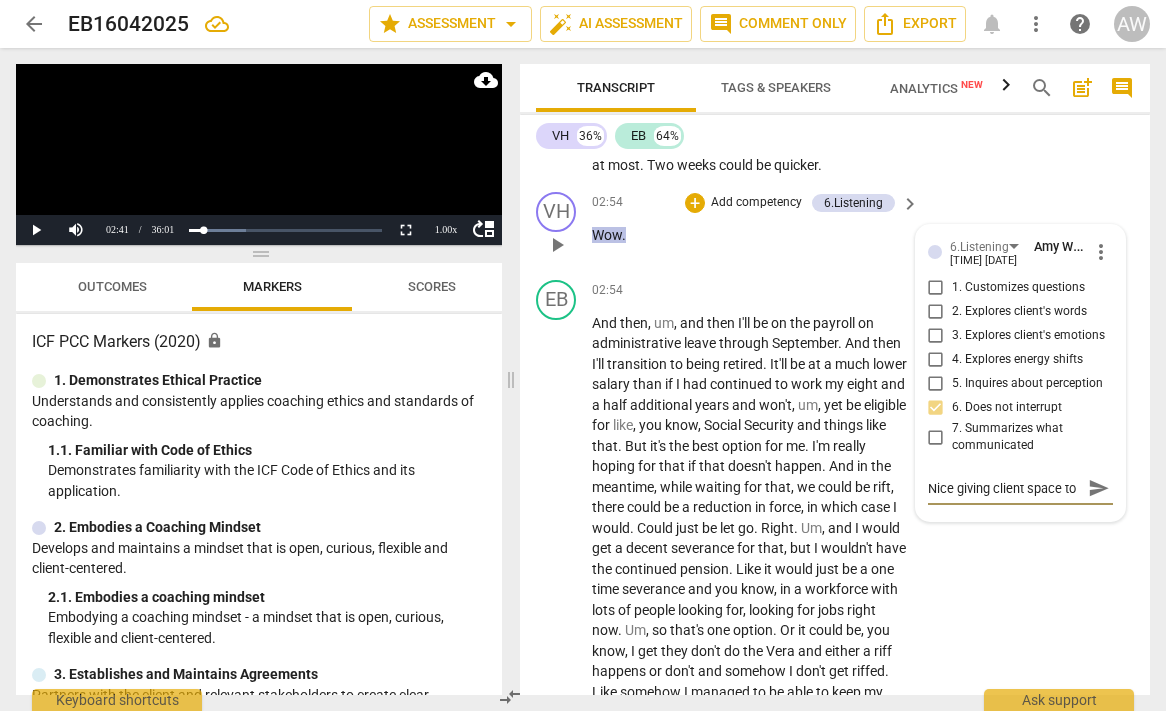 type on "Nice giving client space to s" 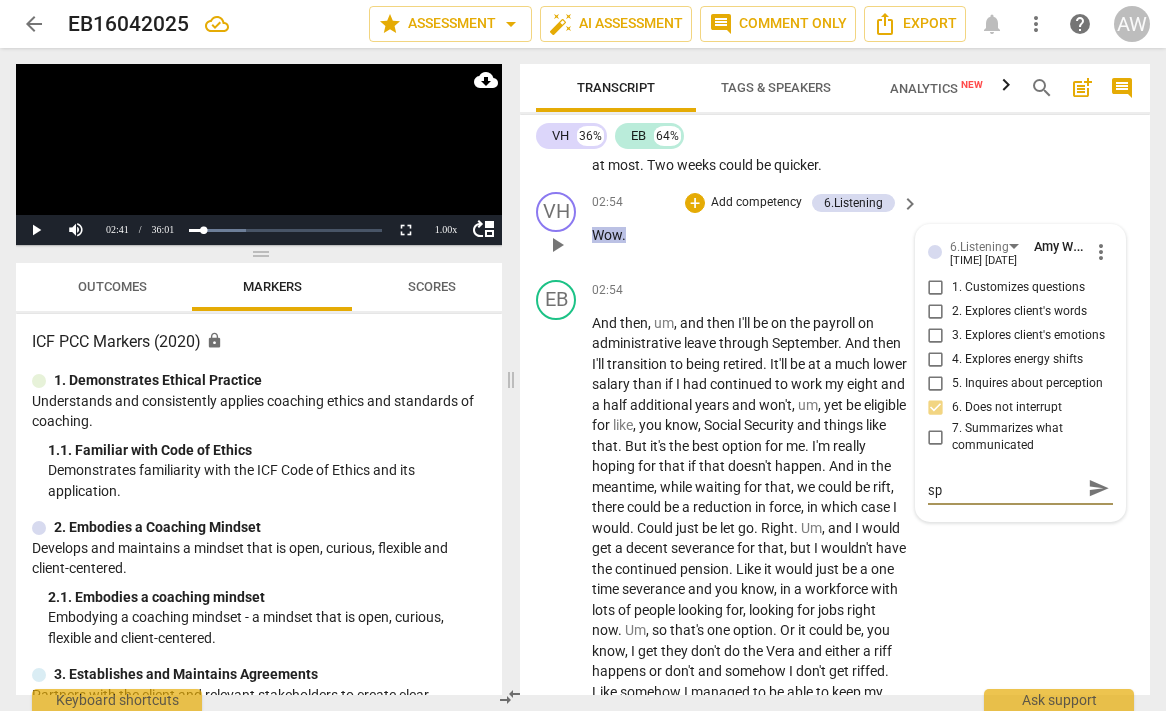 type on "Nice giving client space to spe" 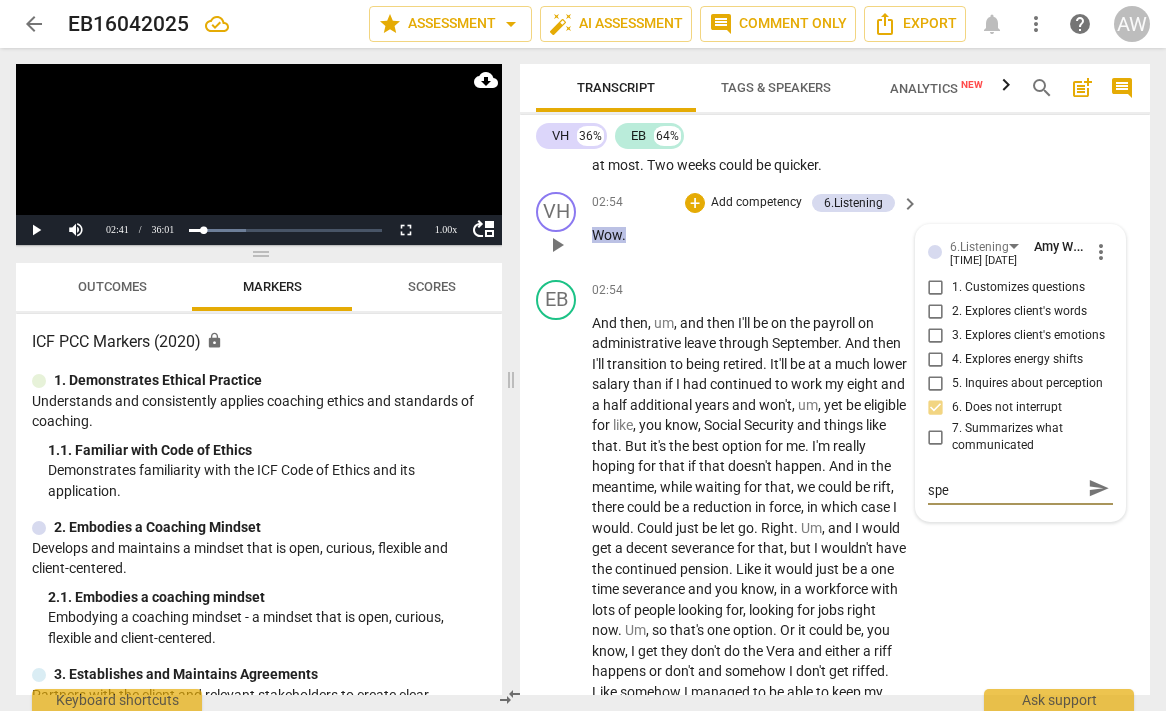 type on "Nice giving client space to spea" 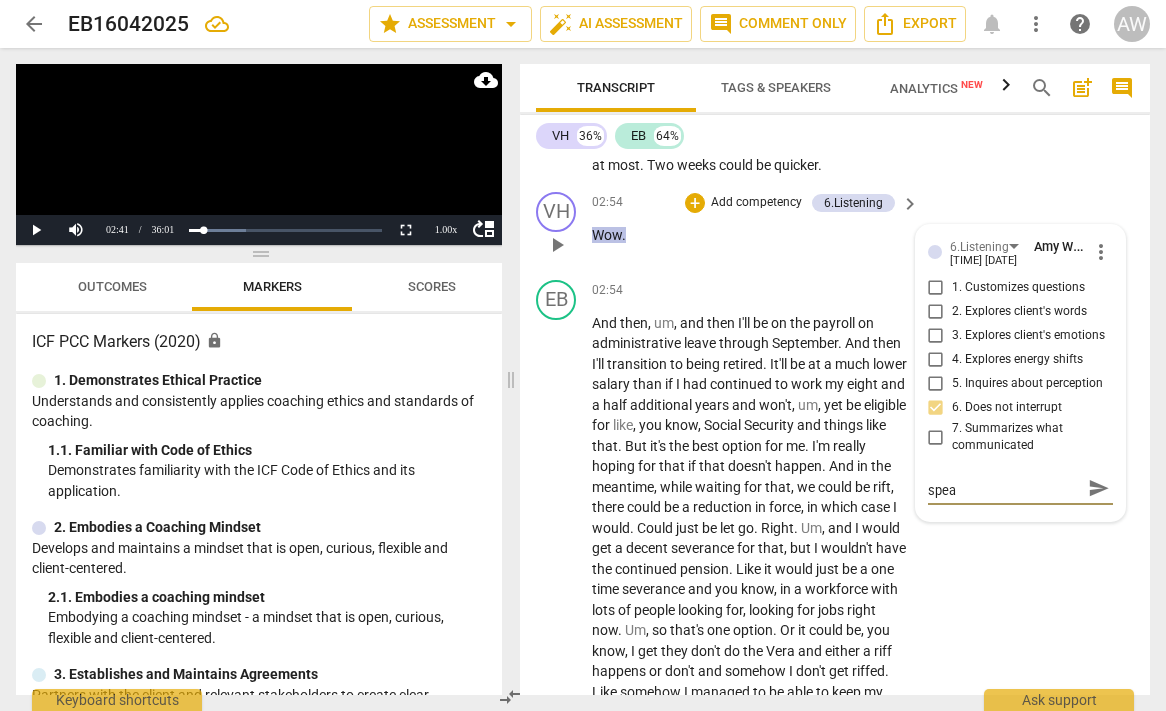 type on "Nice giving client space to speak" 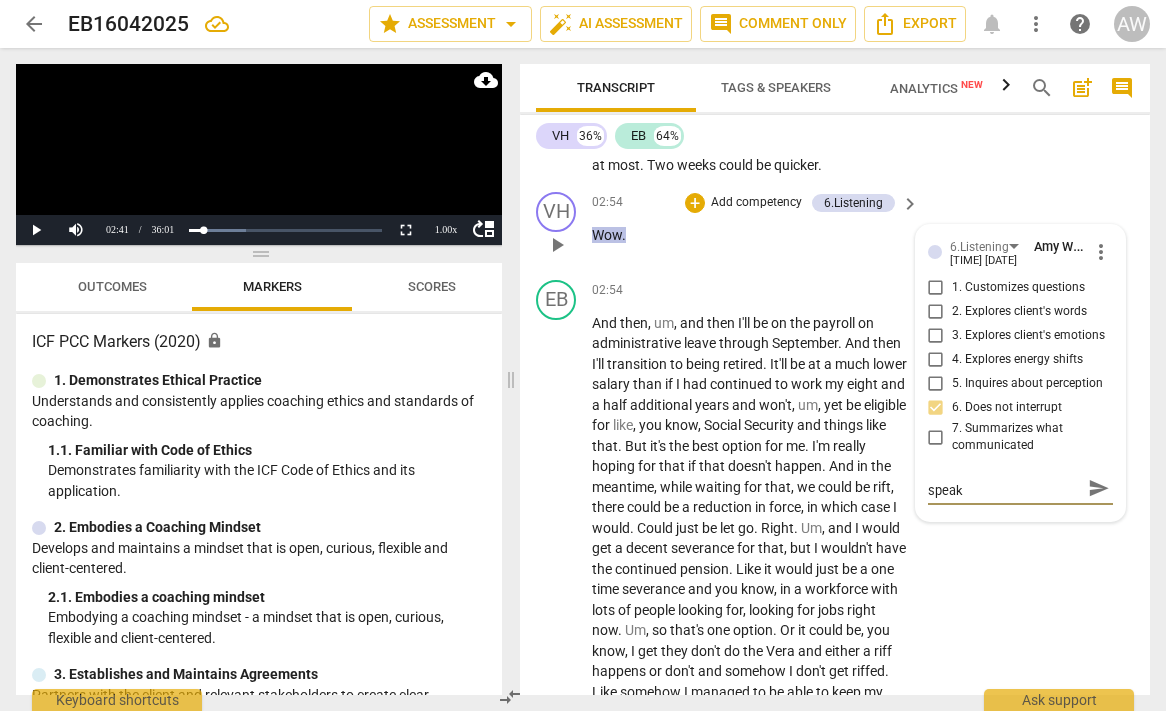 scroll, scrollTop: 0, scrollLeft: 0, axis: both 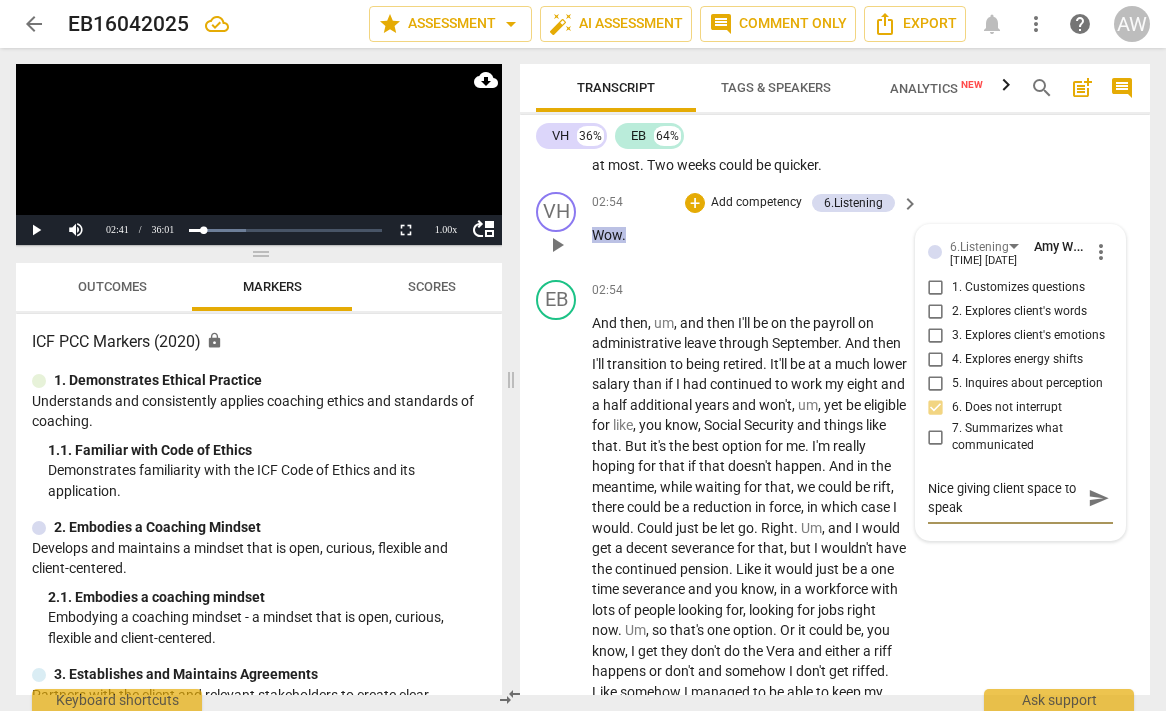 type on "Nice giving client space to speak." 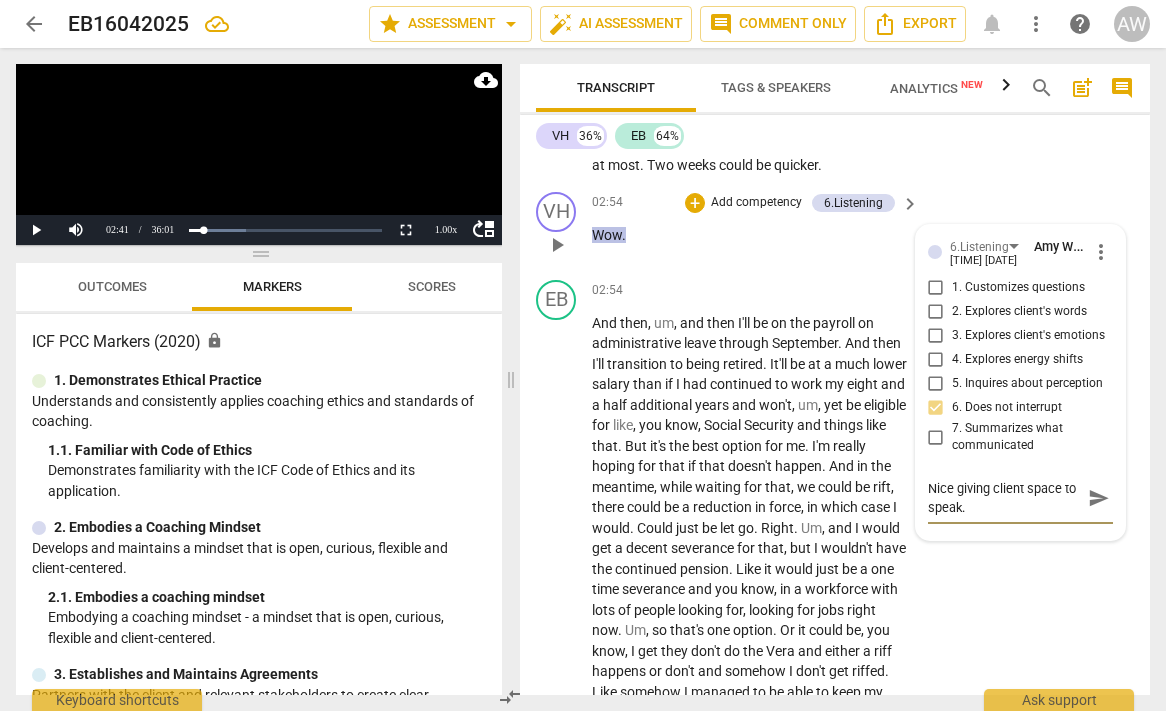 type on "Nice giving client space to speak." 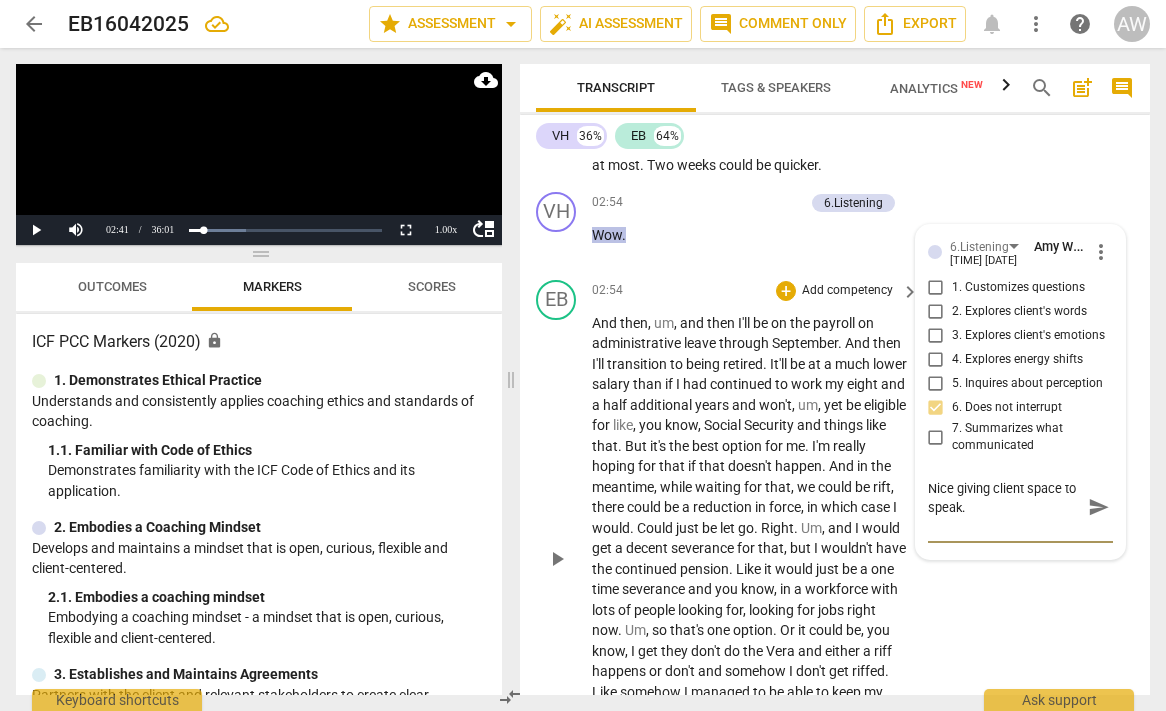 type on "Nice giving client space to speak." 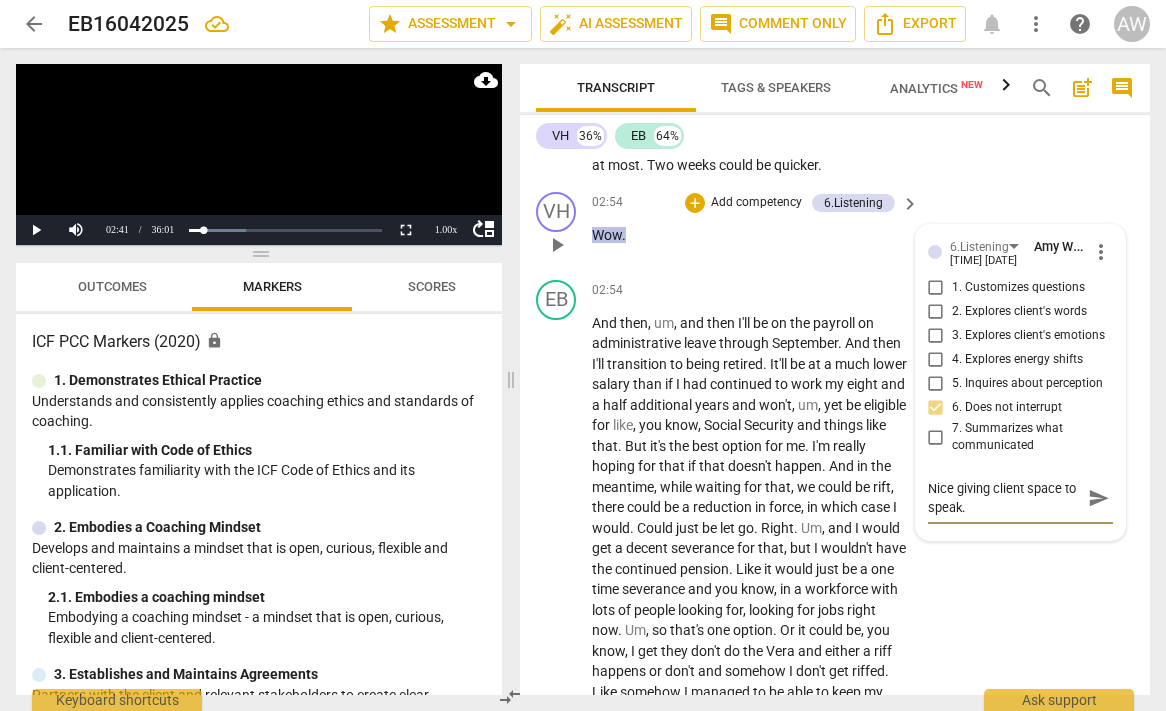 type on "Nice giving client space to speak." 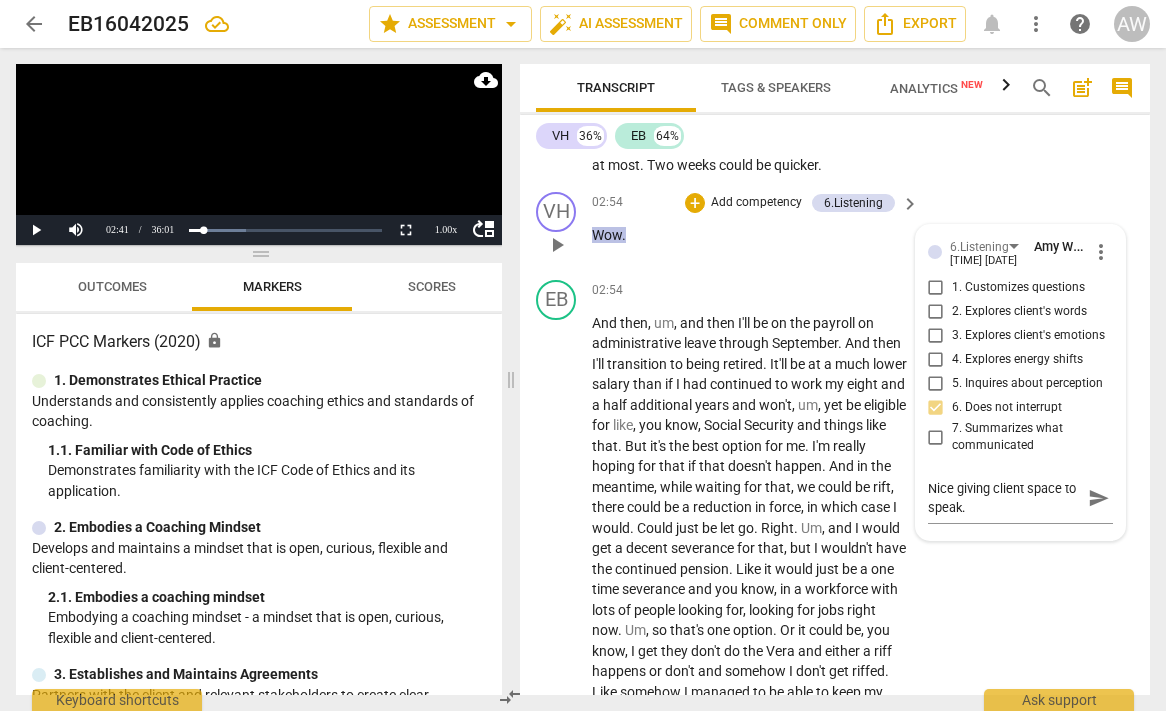 click on "VH play_arrow pause [TIME] + Add competency 6.Listening Amy Warshawsky [TIME] [DATE] more_vert 1. Customizes questions 2. Explores client's words 3. Explores client's emotions 4. Explores energy shifts 5. Inquires about perception 6. Does not interrupt 7. Summarizes what communicated Nice giving client space to speak. Nice giving client space to speak. send" at bounding box center (835, 228) 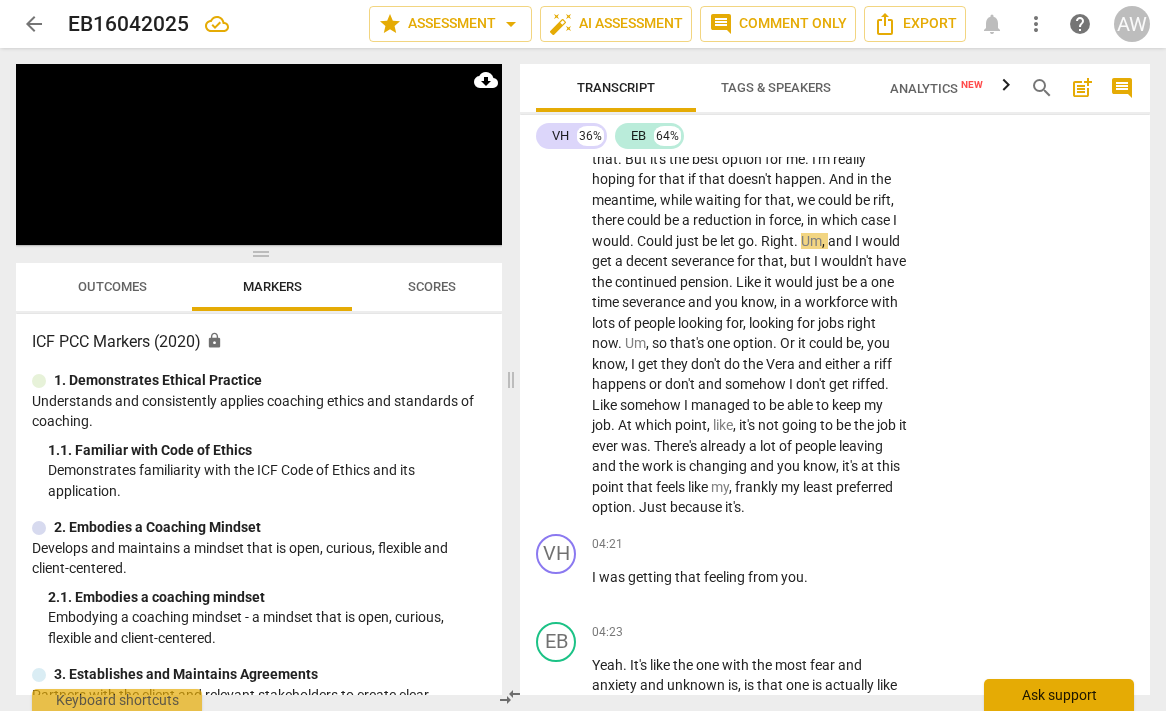 scroll, scrollTop: 1733, scrollLeft: 0, axis: vertical 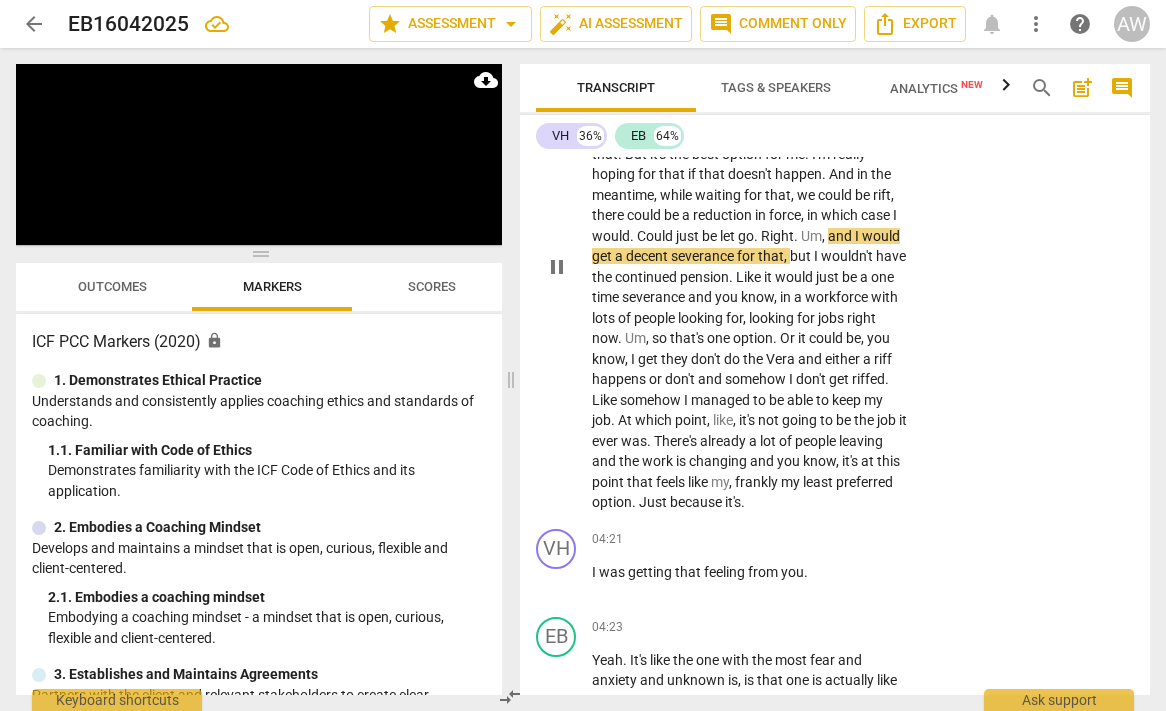 click on "Right" at bounding box center (777, 236) 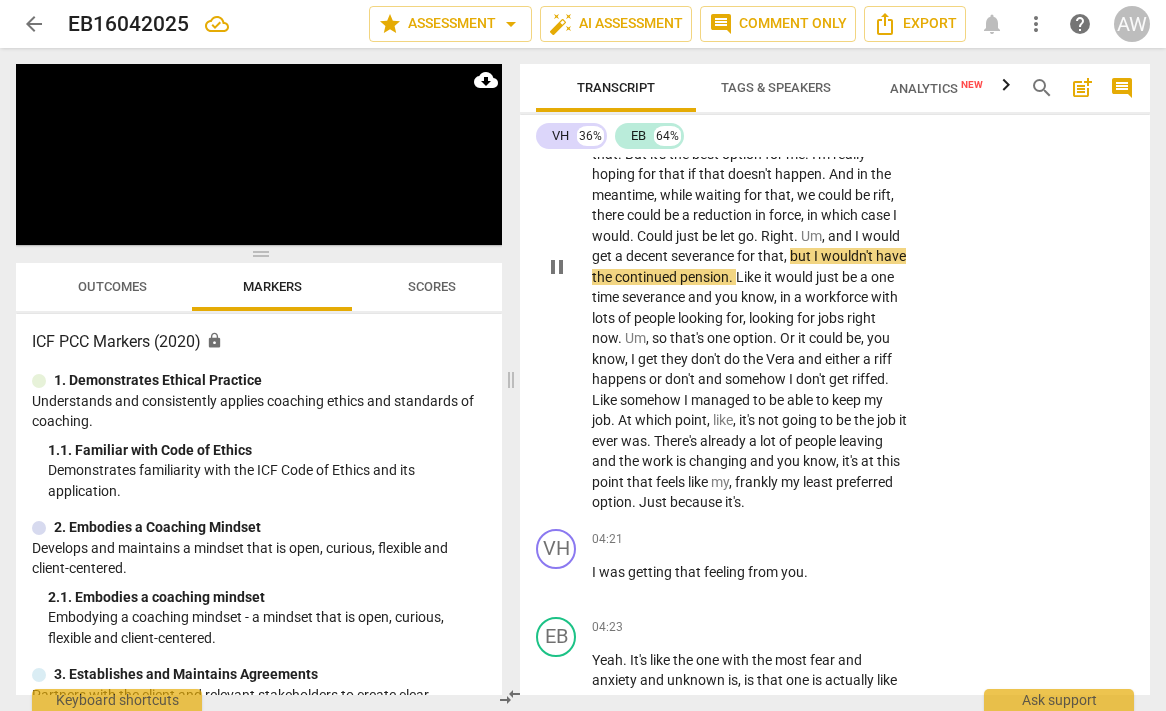 click on "Right" at bounding box center [777, 236] 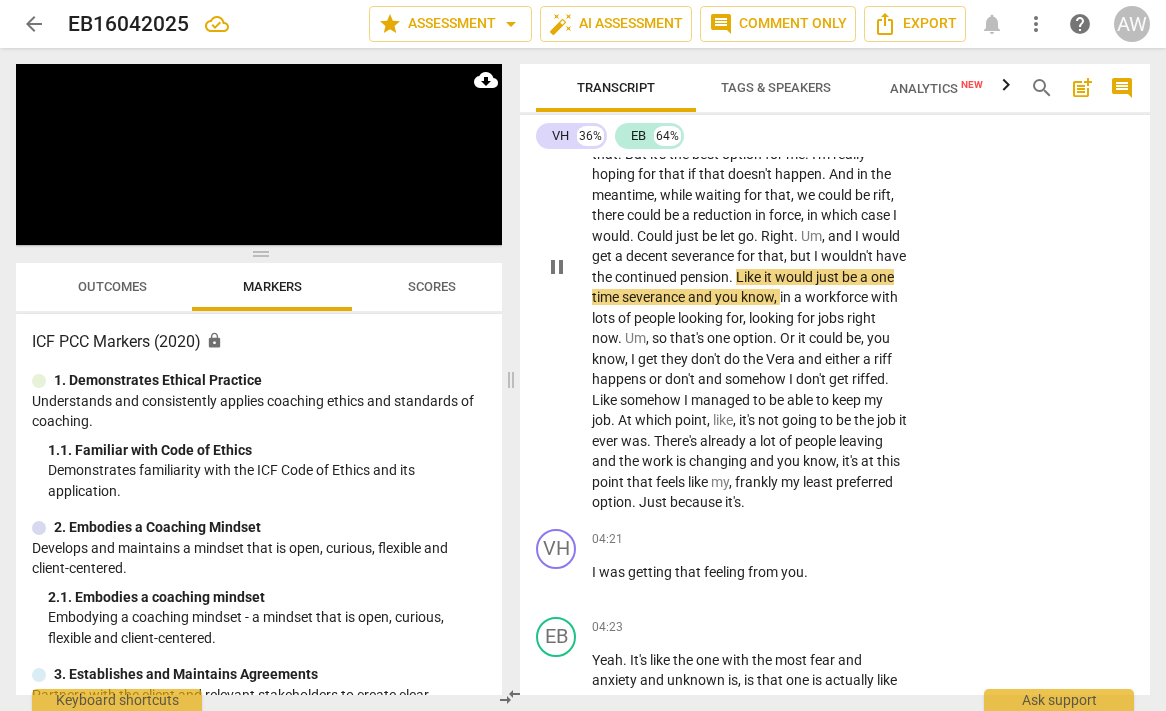 click on "Like" at bounding box center (750, 277) 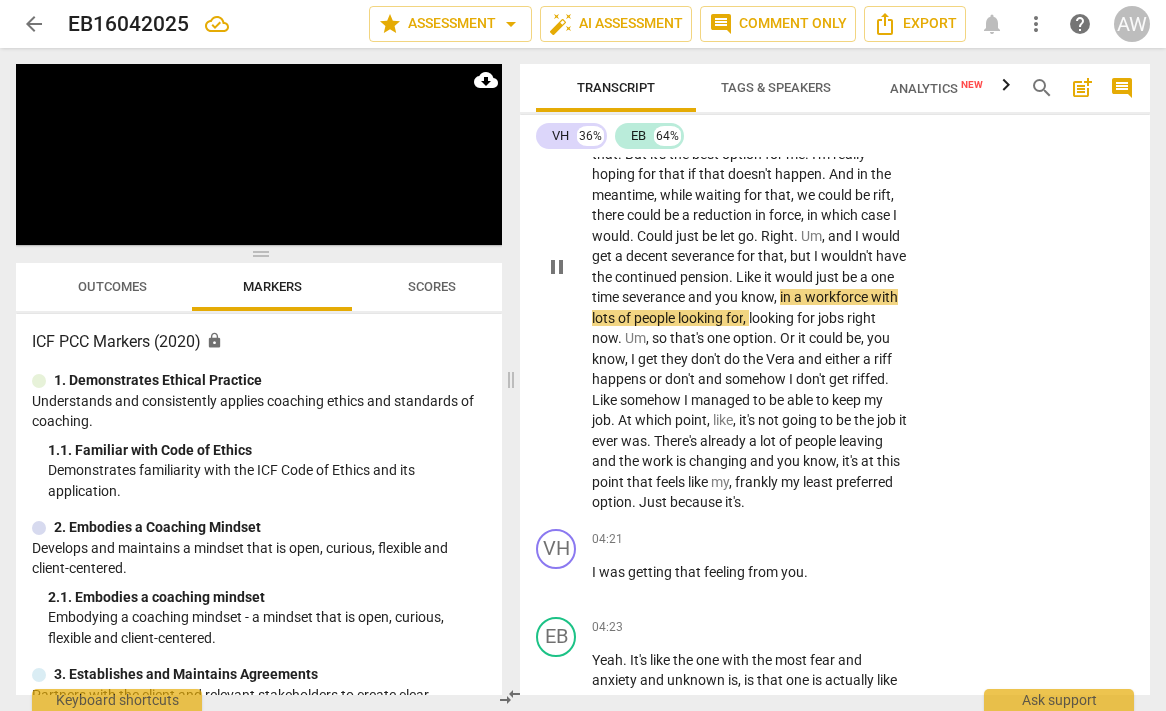 click on "Right" at bounding box center (777, 236) 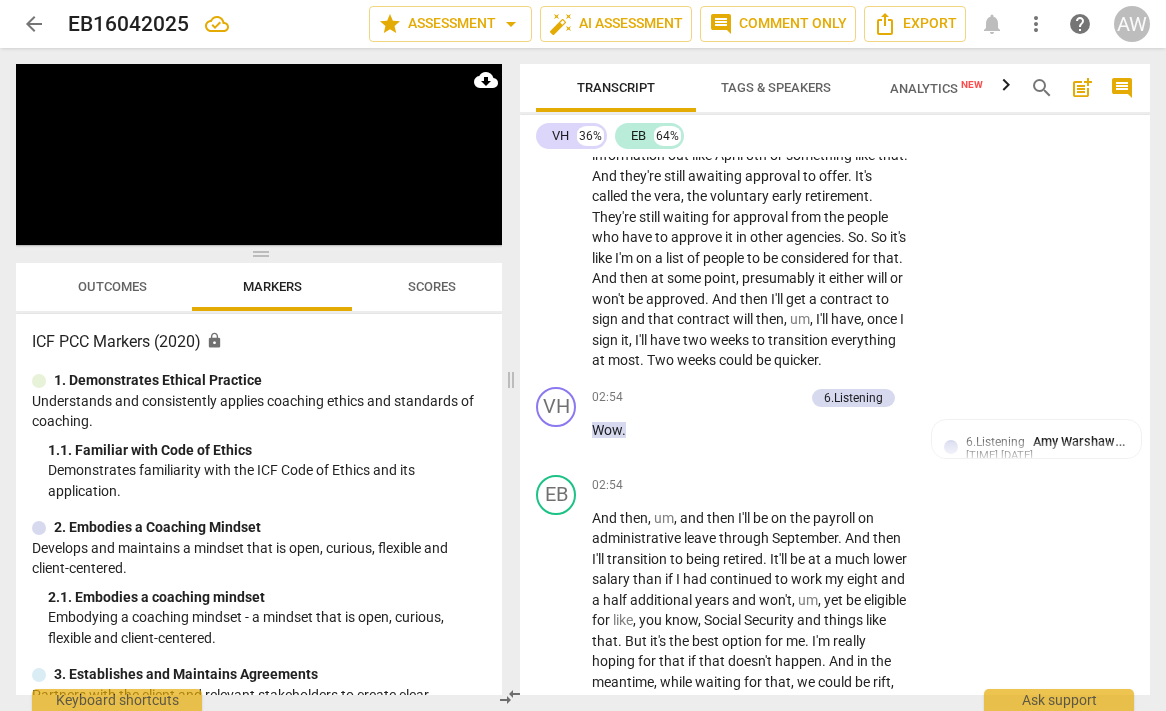 scroll, scrollTop: 1236, scrollLeft: 0, axis: vertical 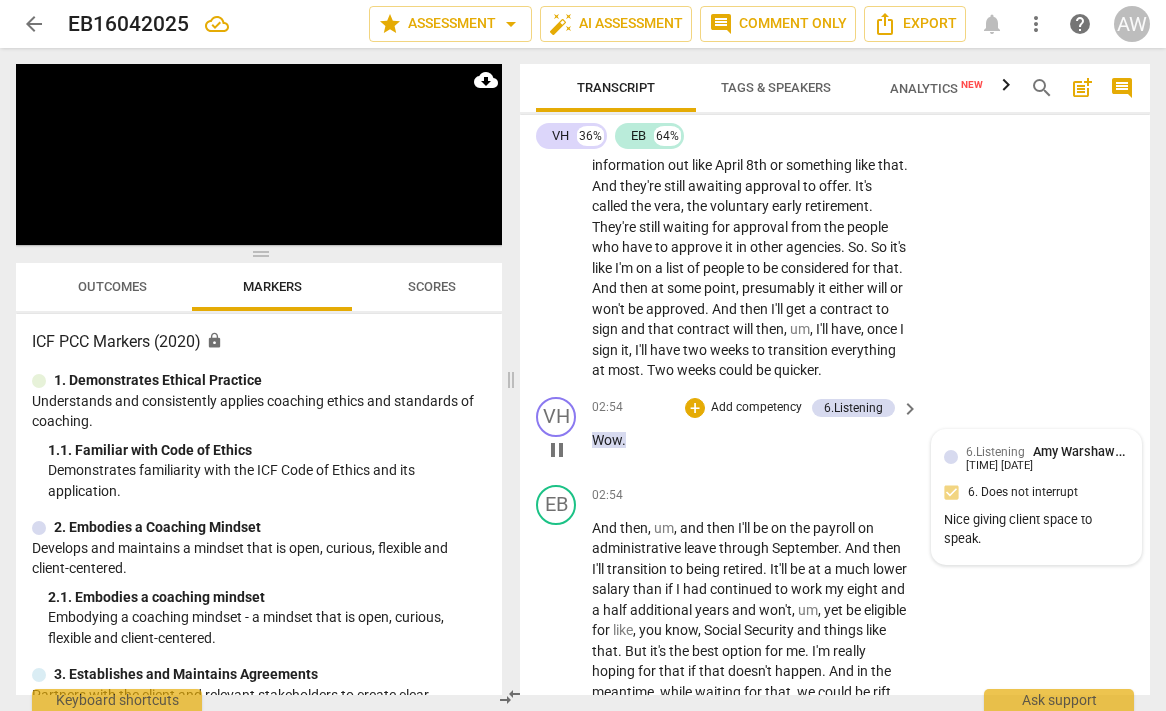 click on "[TIME] [DATE]" at bounding box center (999, 466) 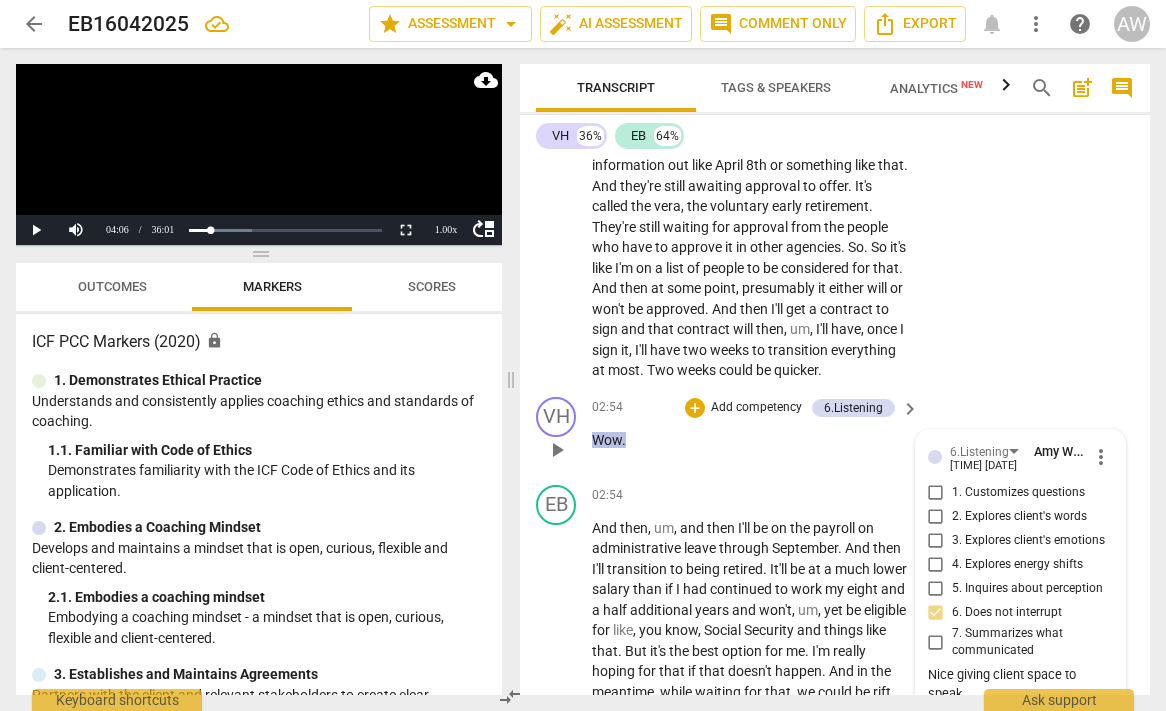 click on "6. Does not interrupt" at bounding box center (936, 613) 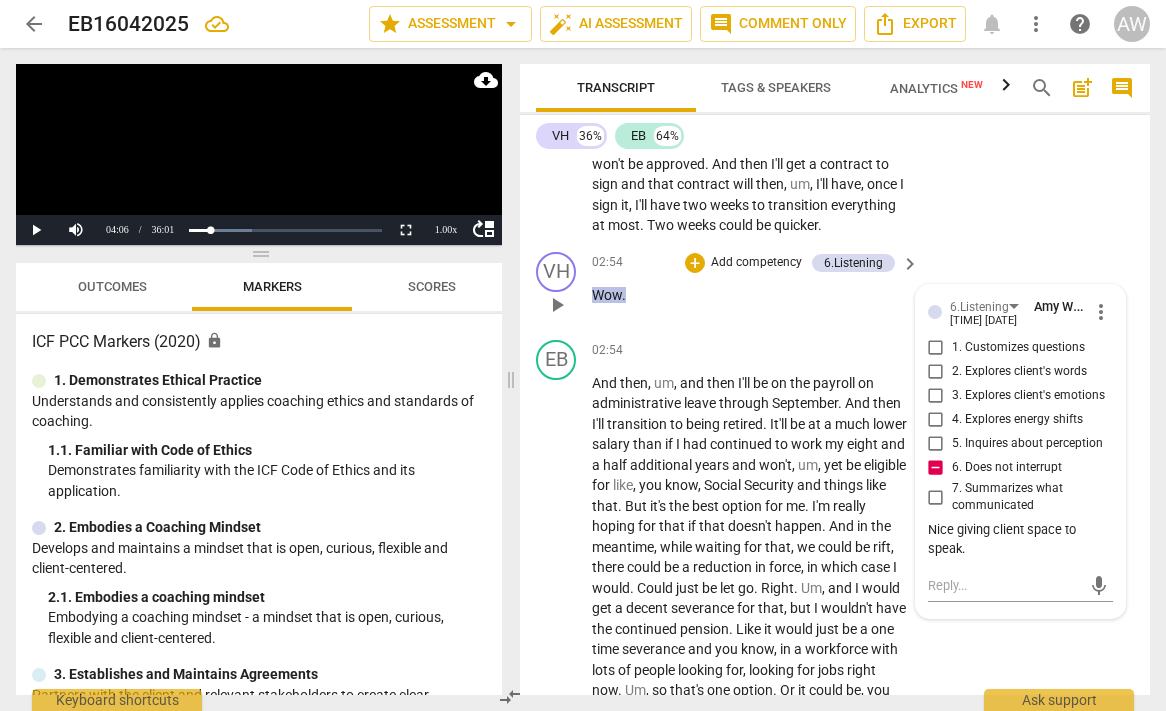 scroll, scrollTop: 1419, scrollLeft: 0, axis: vertical 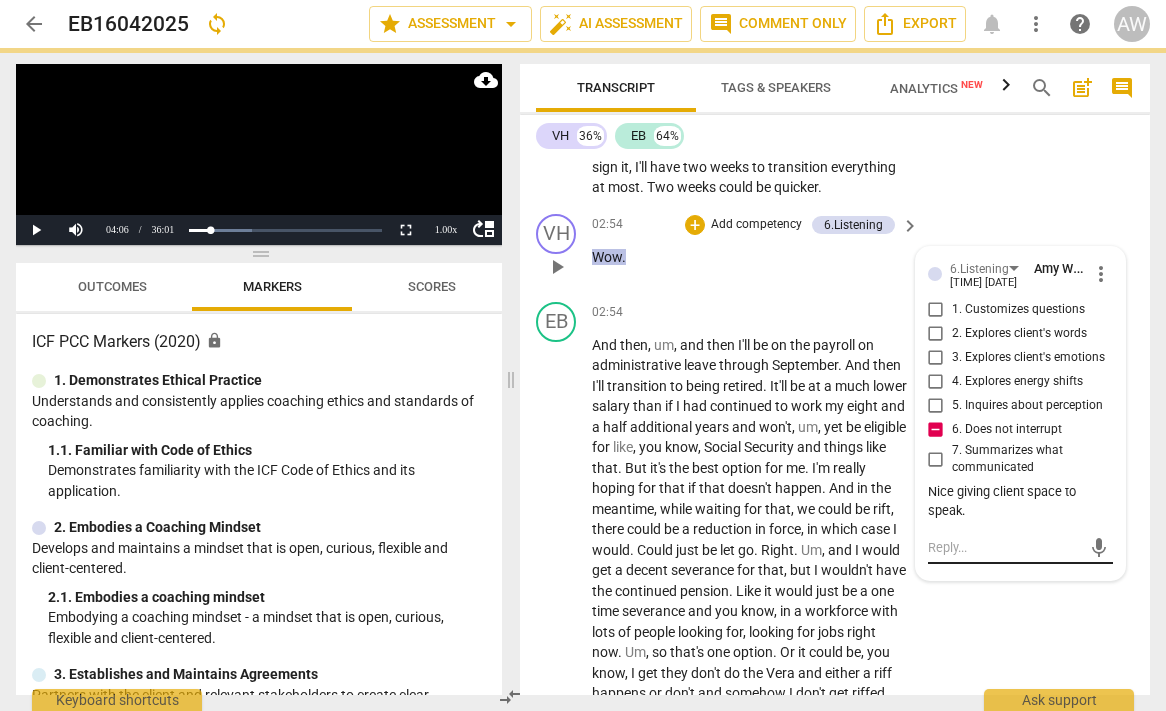 click at bounding box center (1005, 547) 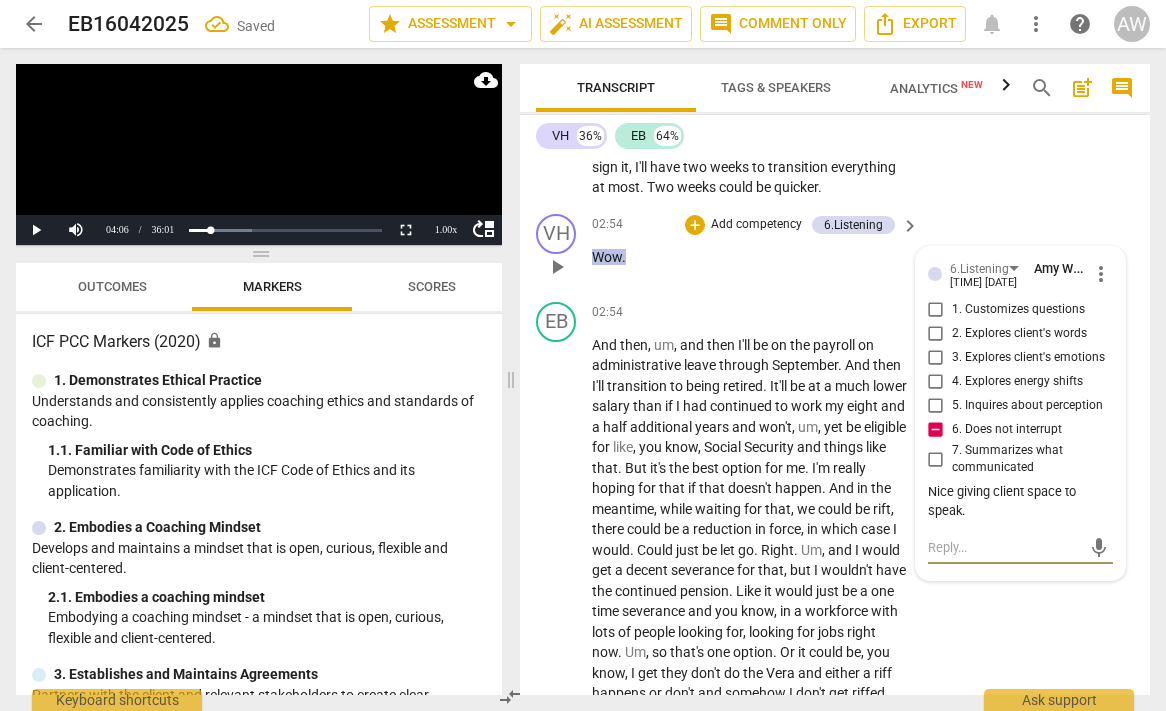 type on "I" 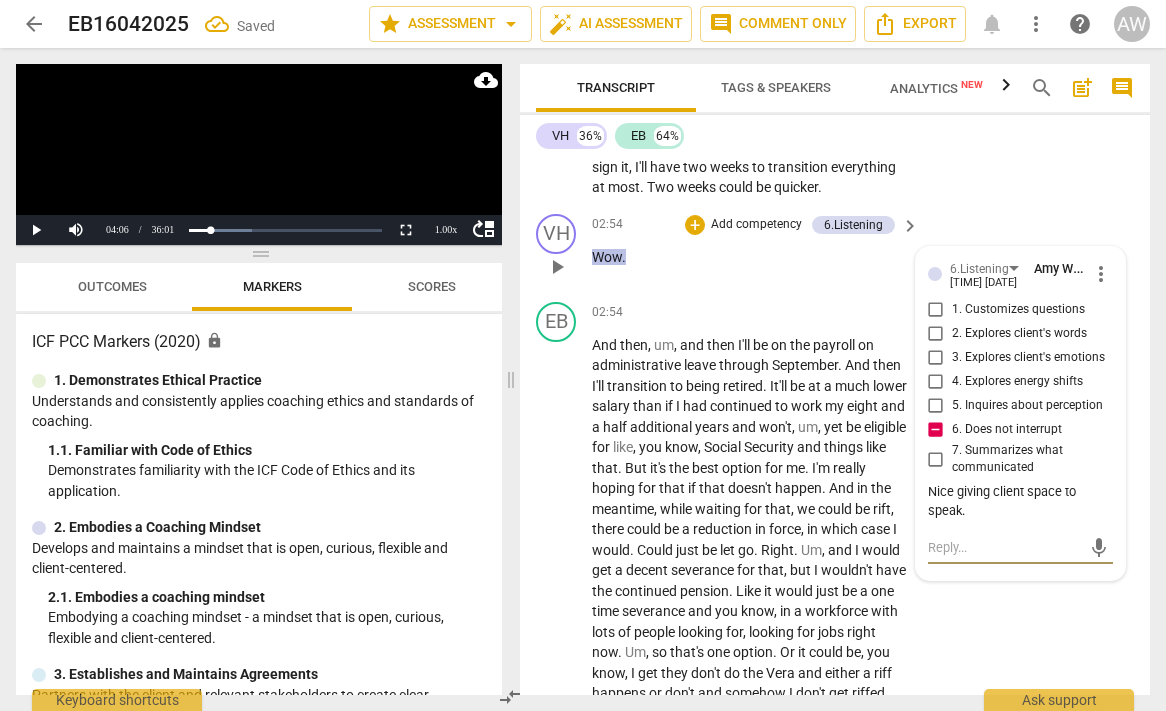 type on "I" 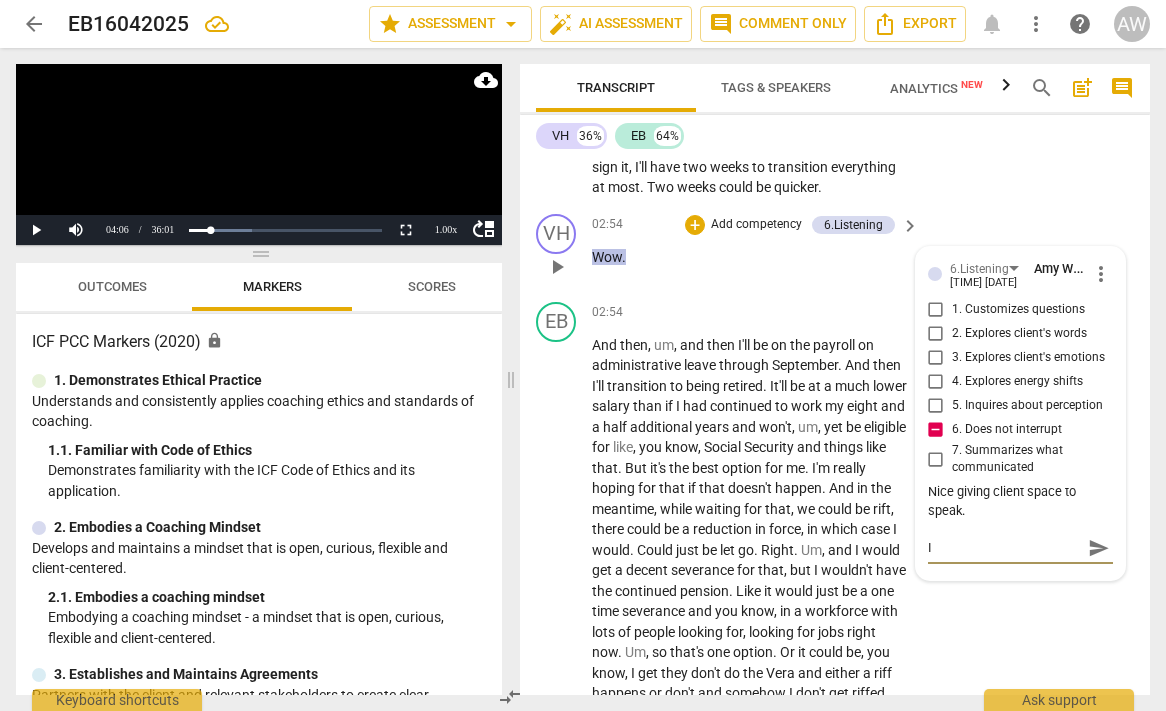 type on "In" 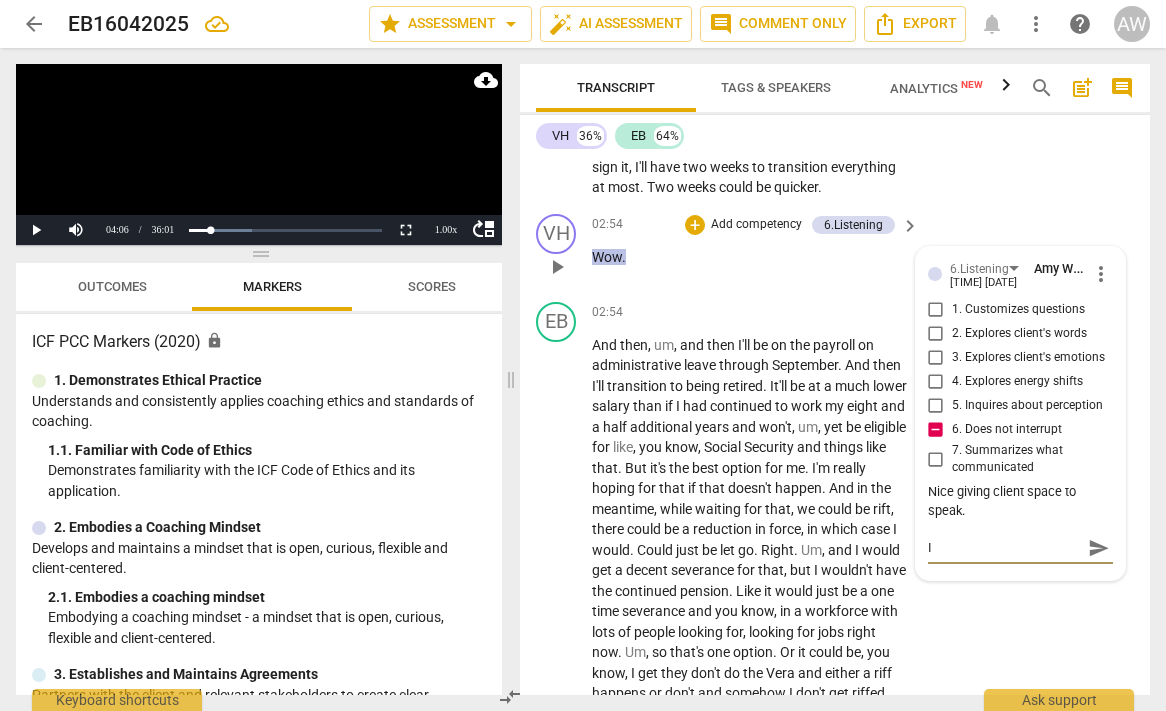 type on "In" 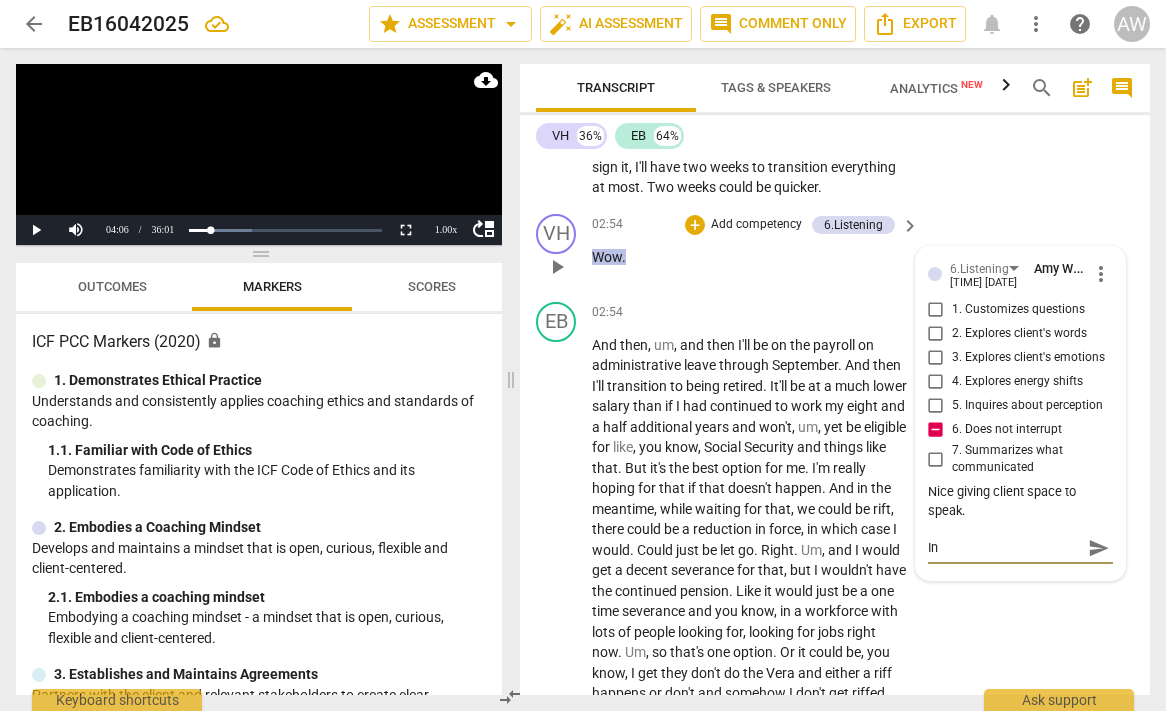 type on "In" 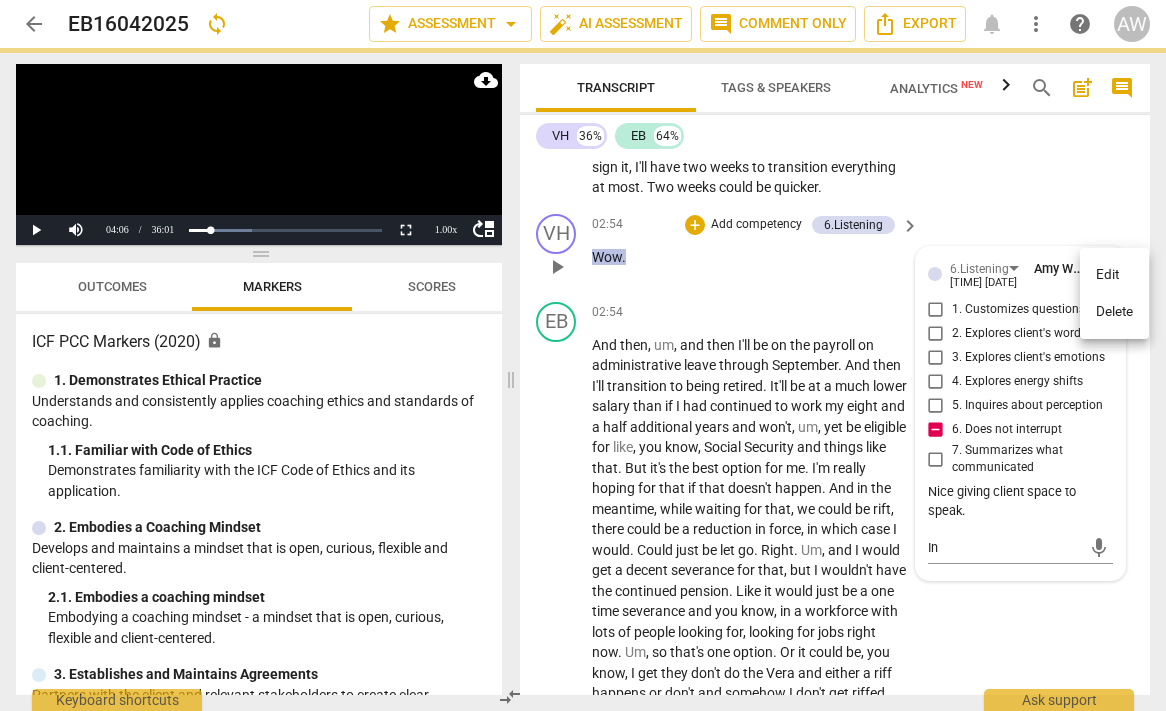 type 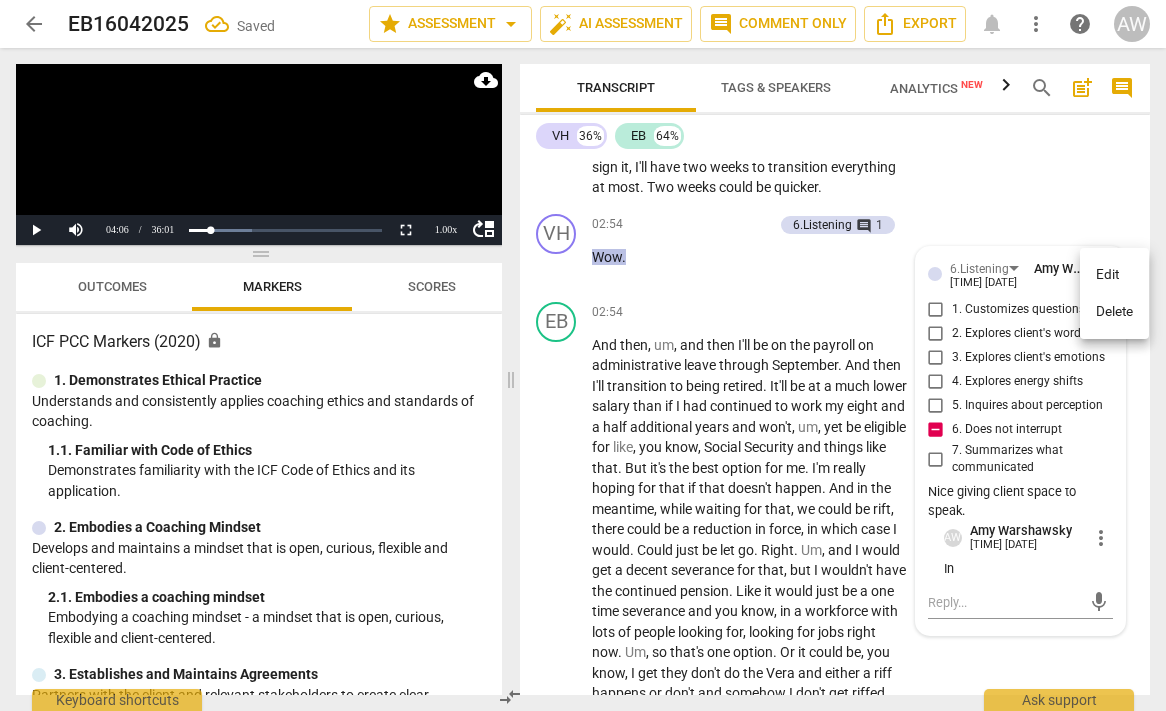 click on "Delete" at bounding box center (1114, 312) 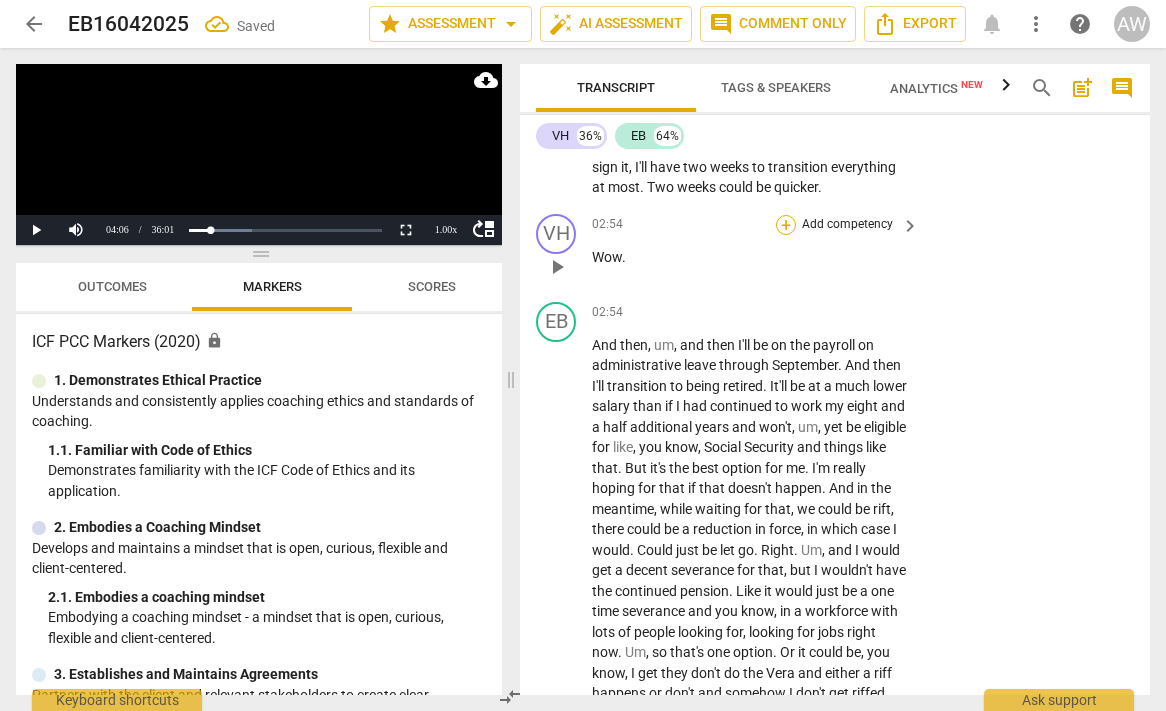 click on "+" at bounding box center (786, 225) 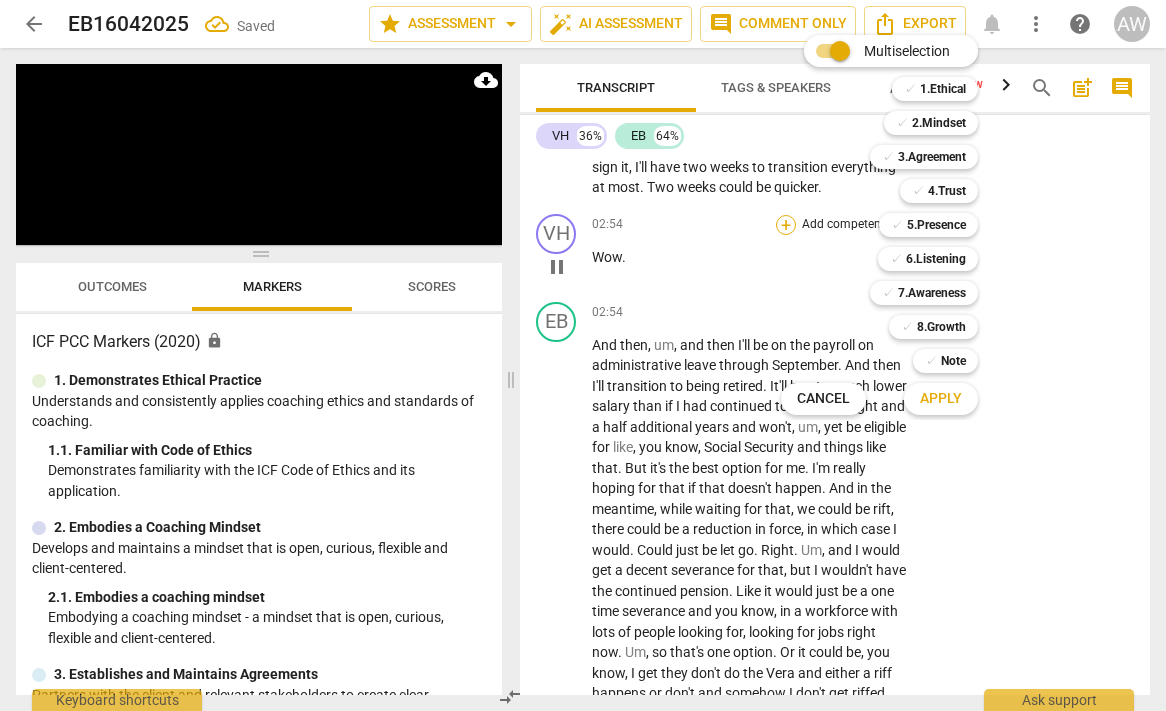 scroll, scrollTop: 1979, scrollLeft: 0, axis: vertical 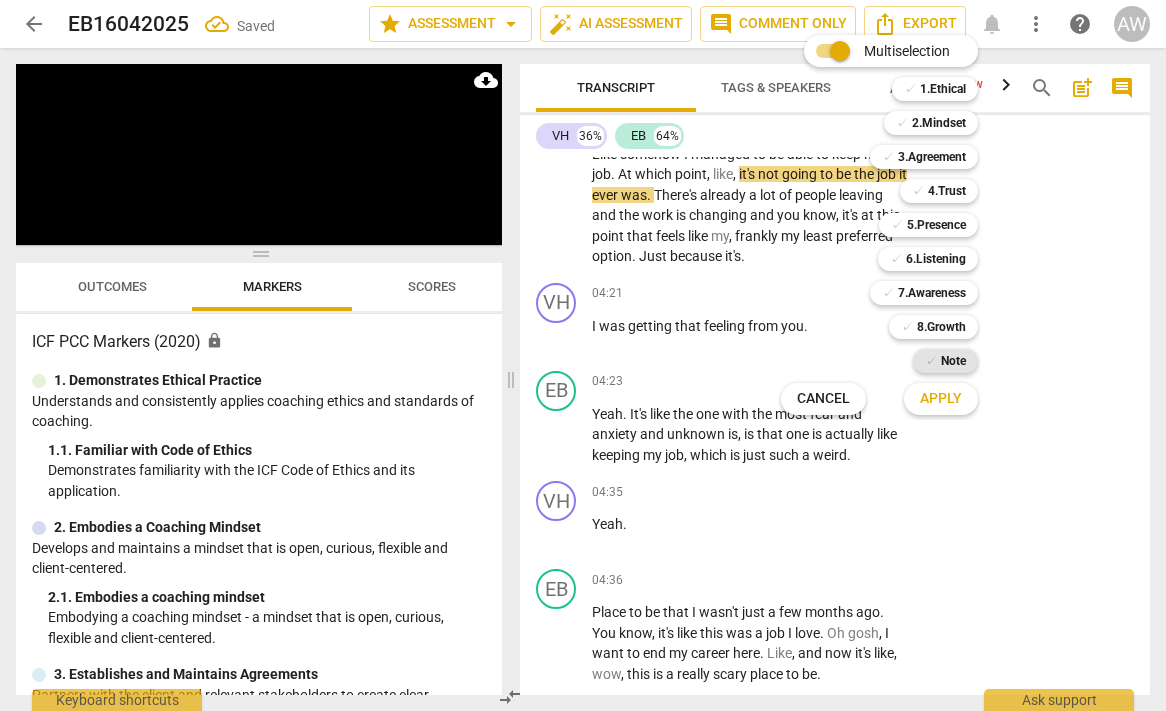 click on "✓" at bounding box center (931, 361) 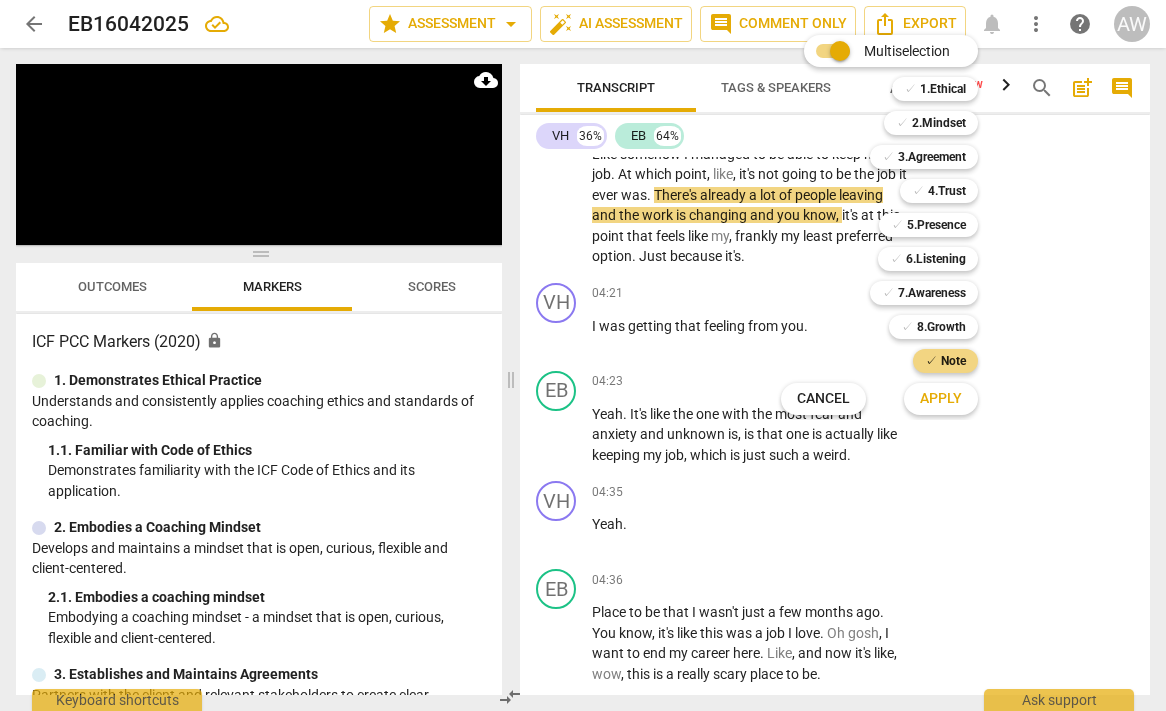 click on "Apply" at bounding box center (941, 399) 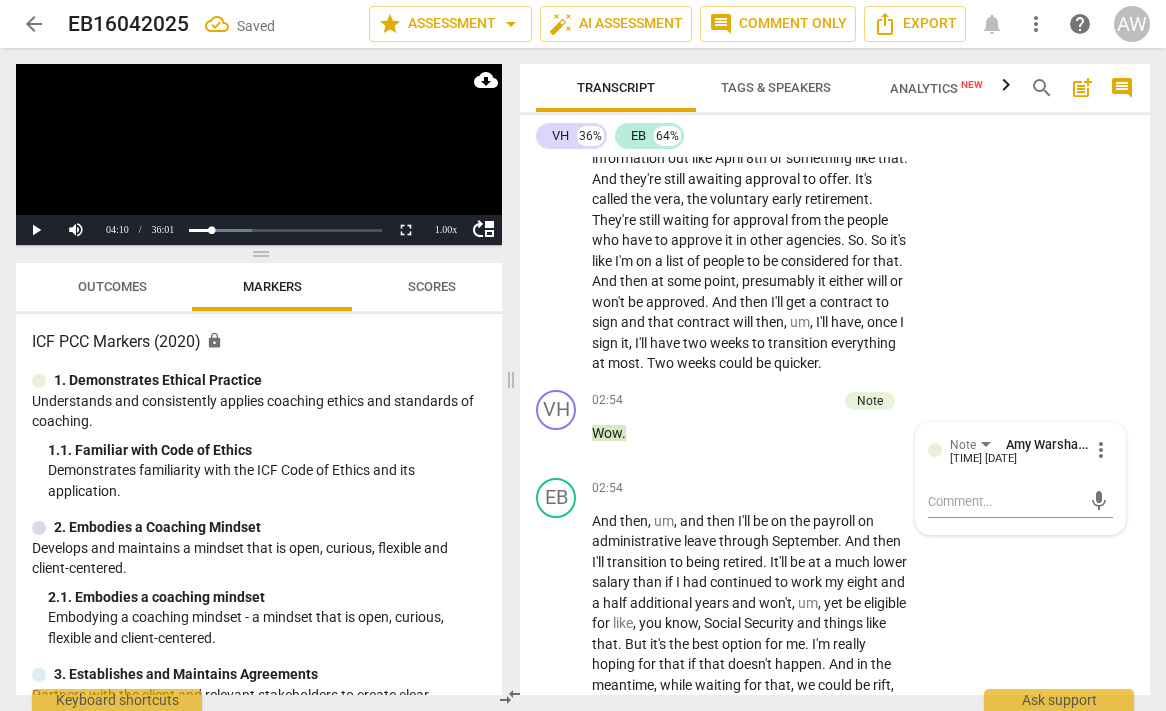 scroll, scrollTop: 1243, scrollLeft: 0, axis: vertical 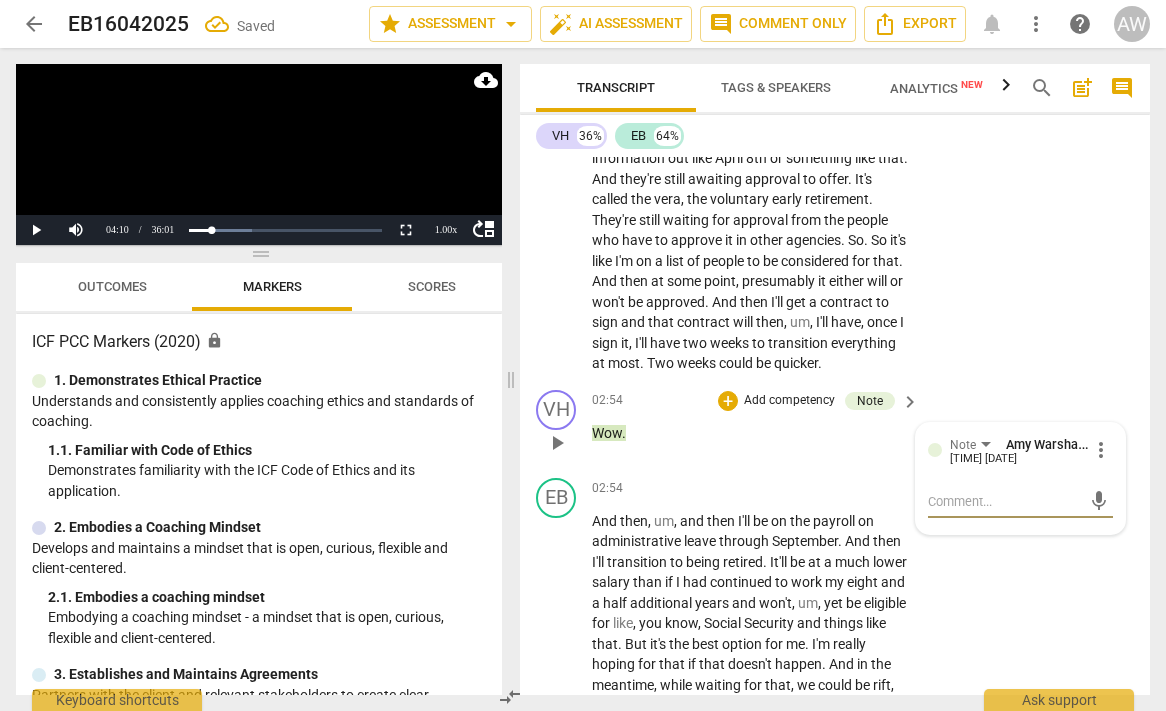 type on "W" 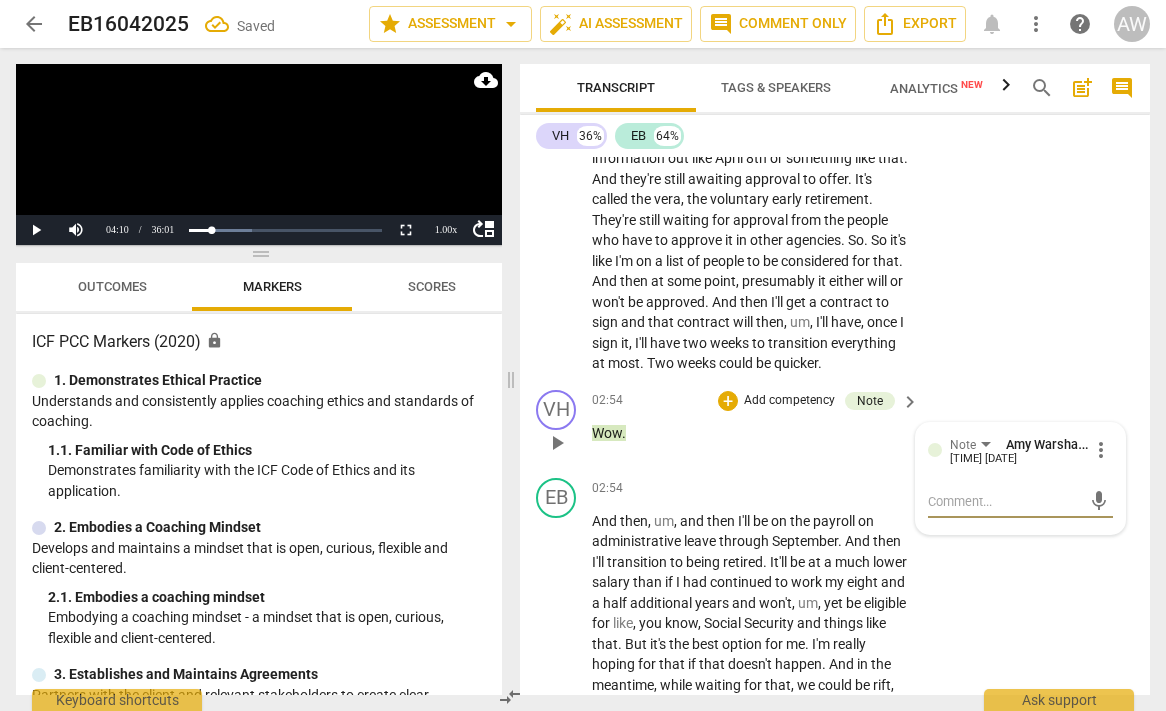 type on "W" 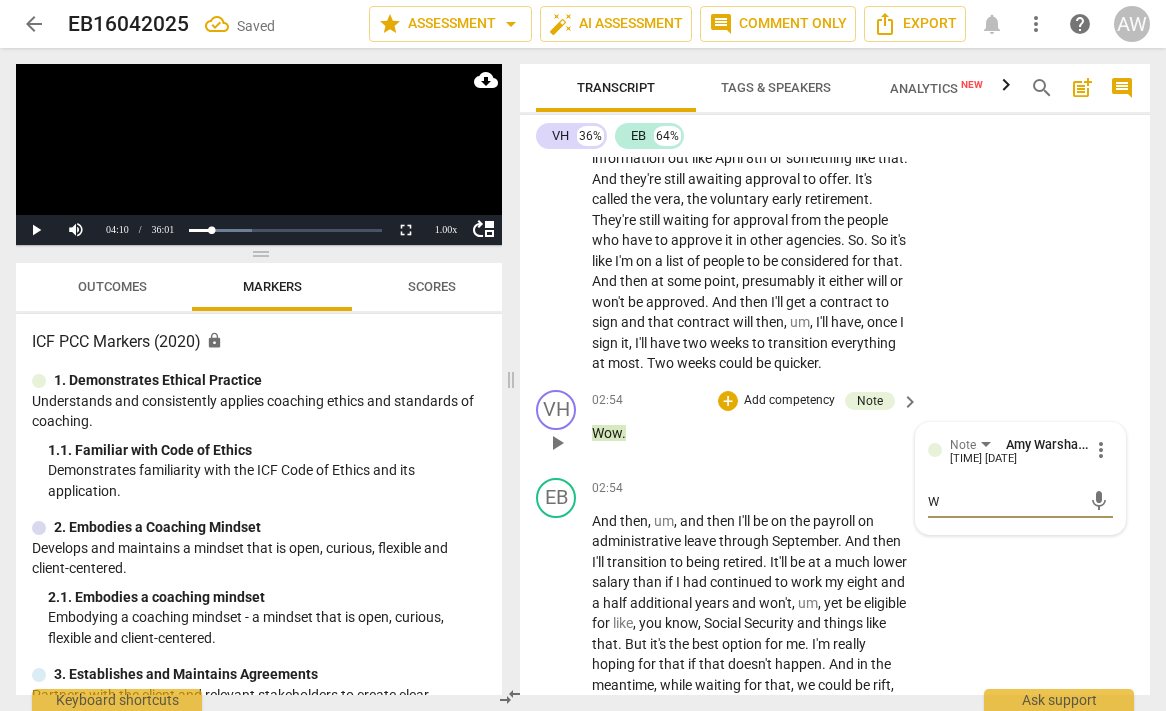 type on "Wh" 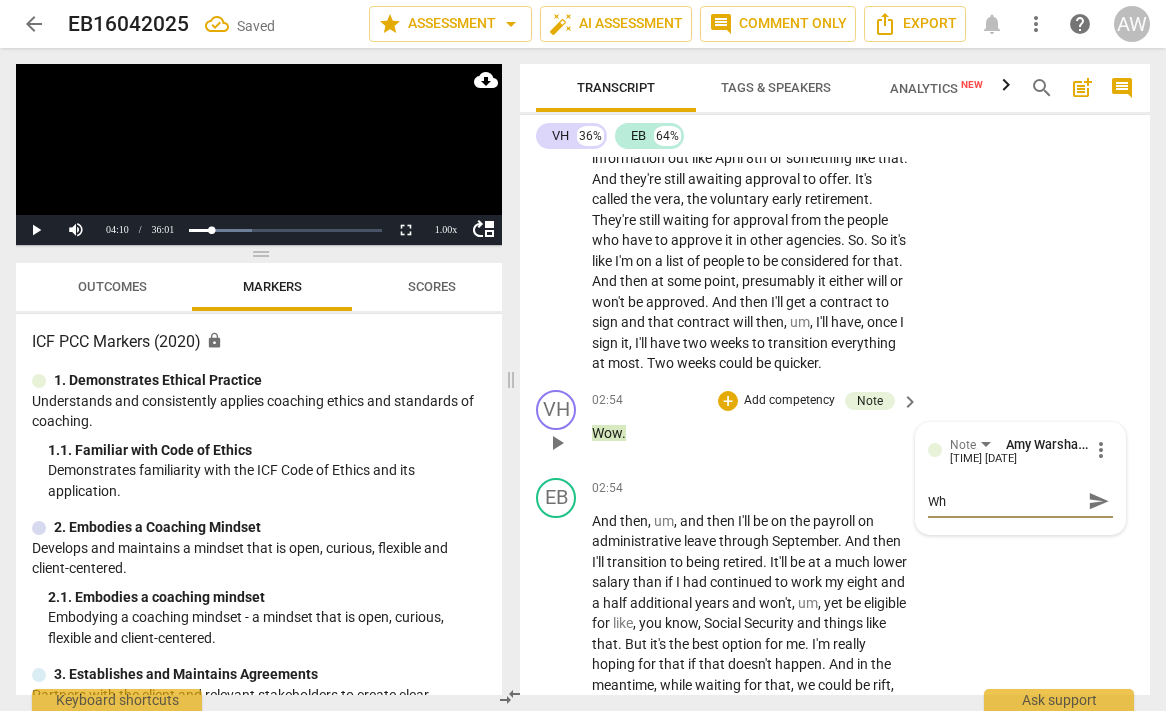 type on "Whi" 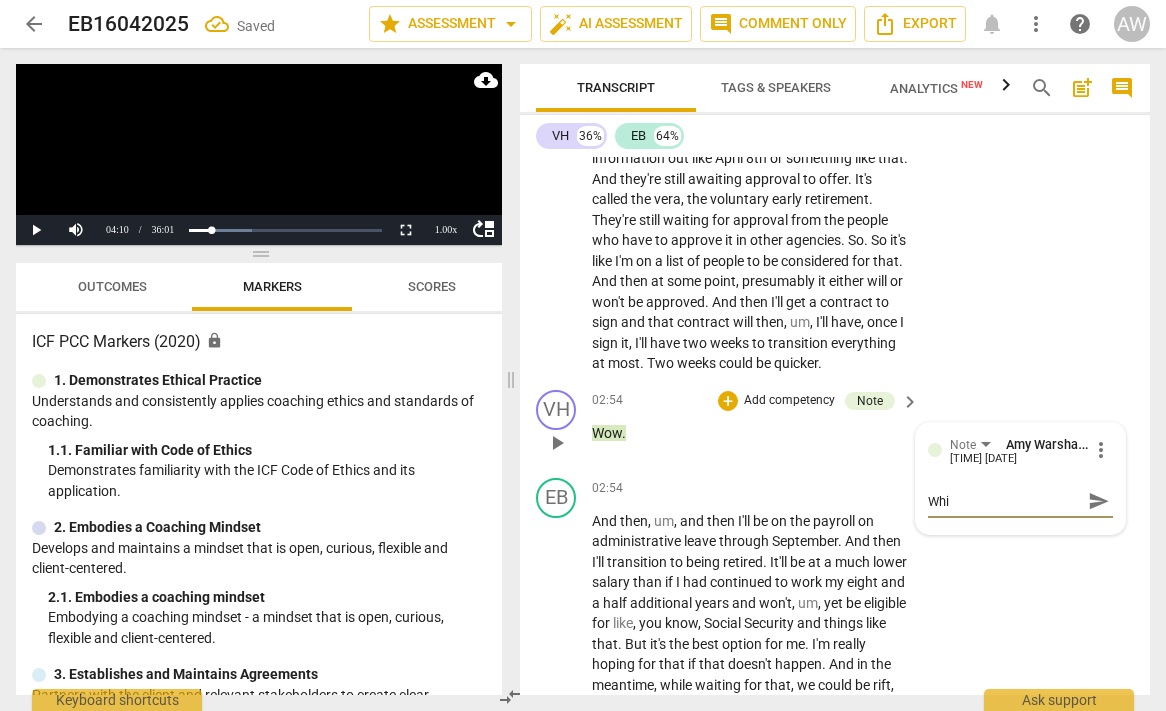 type on "Whil" 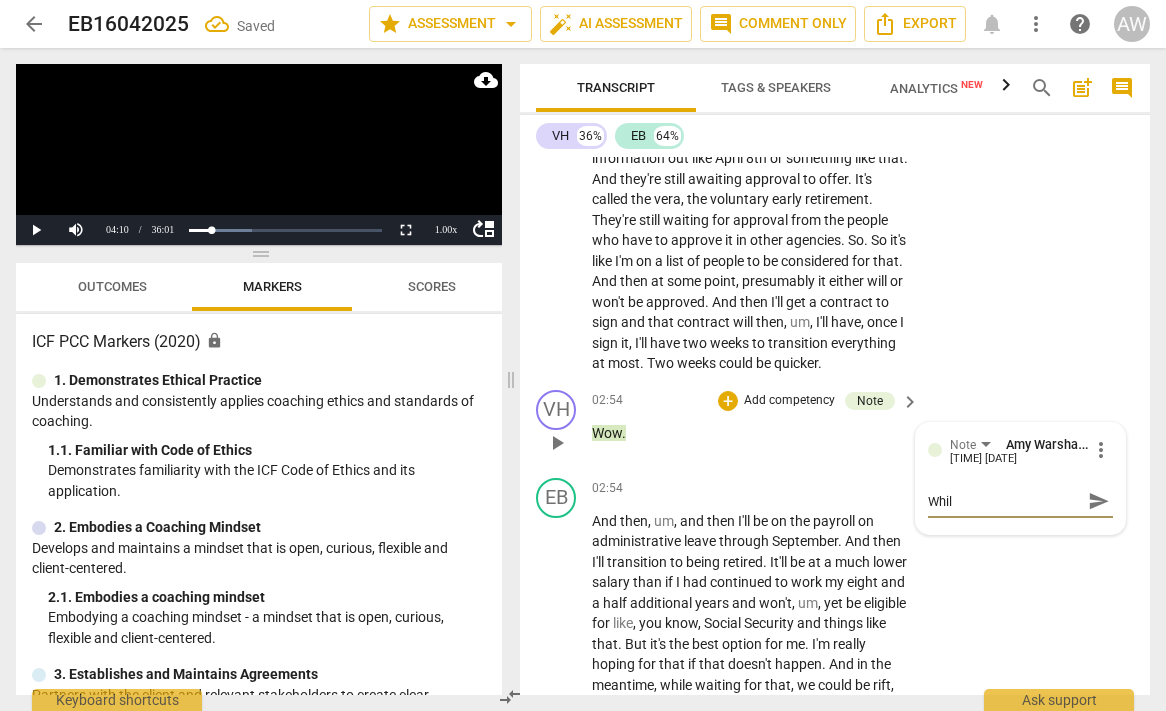 type on "While" 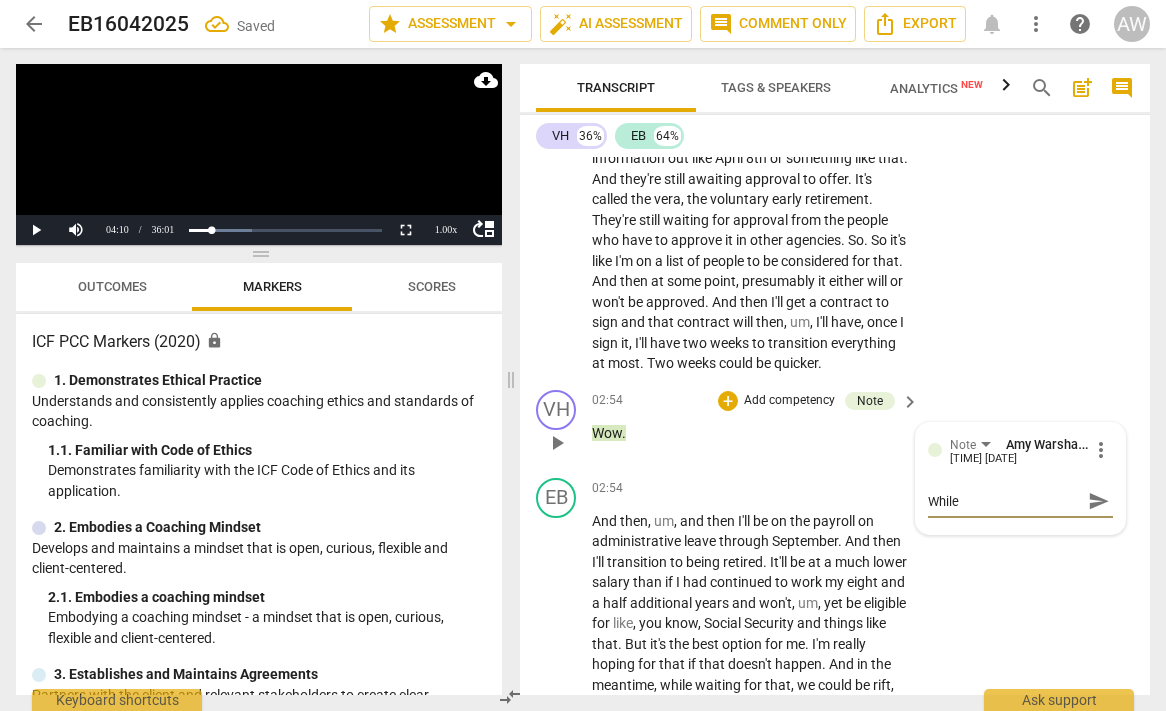 type on "While" 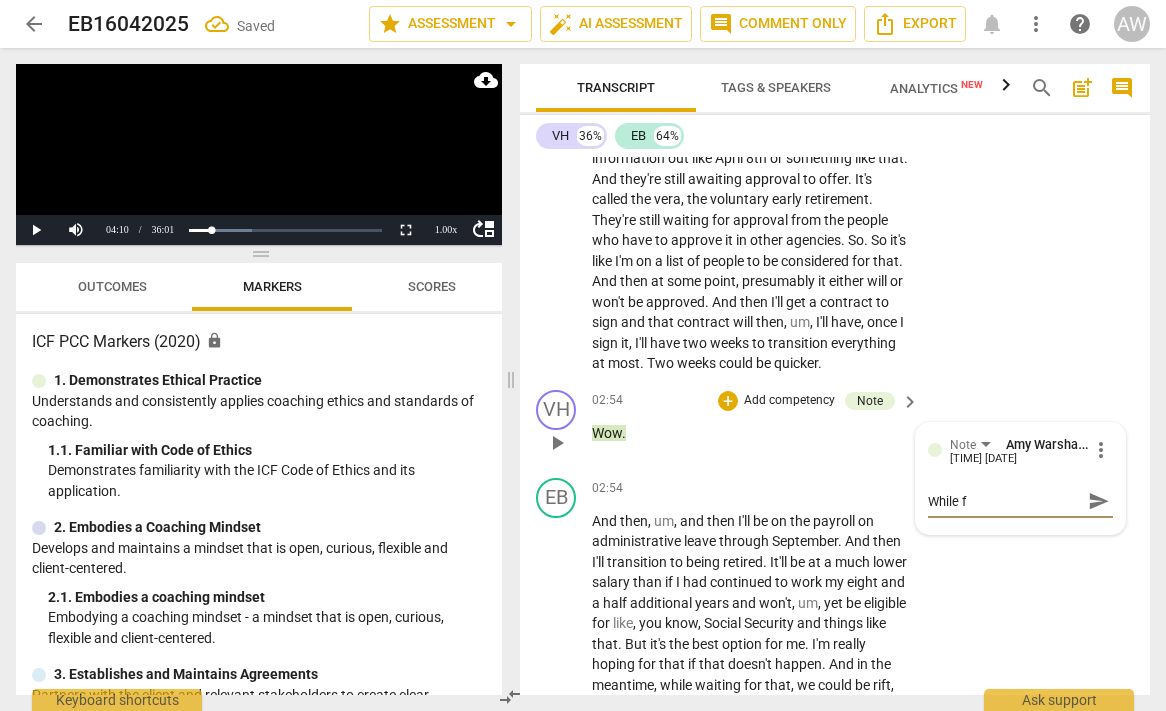 type on "While fo" 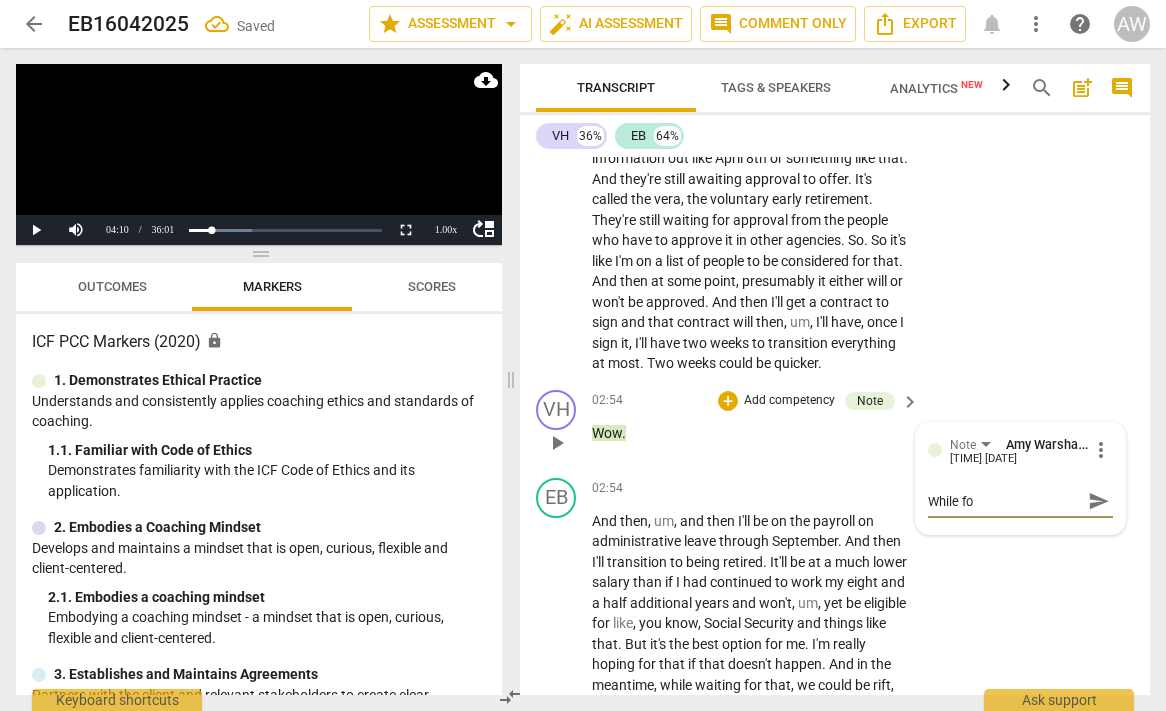 type on "While for" 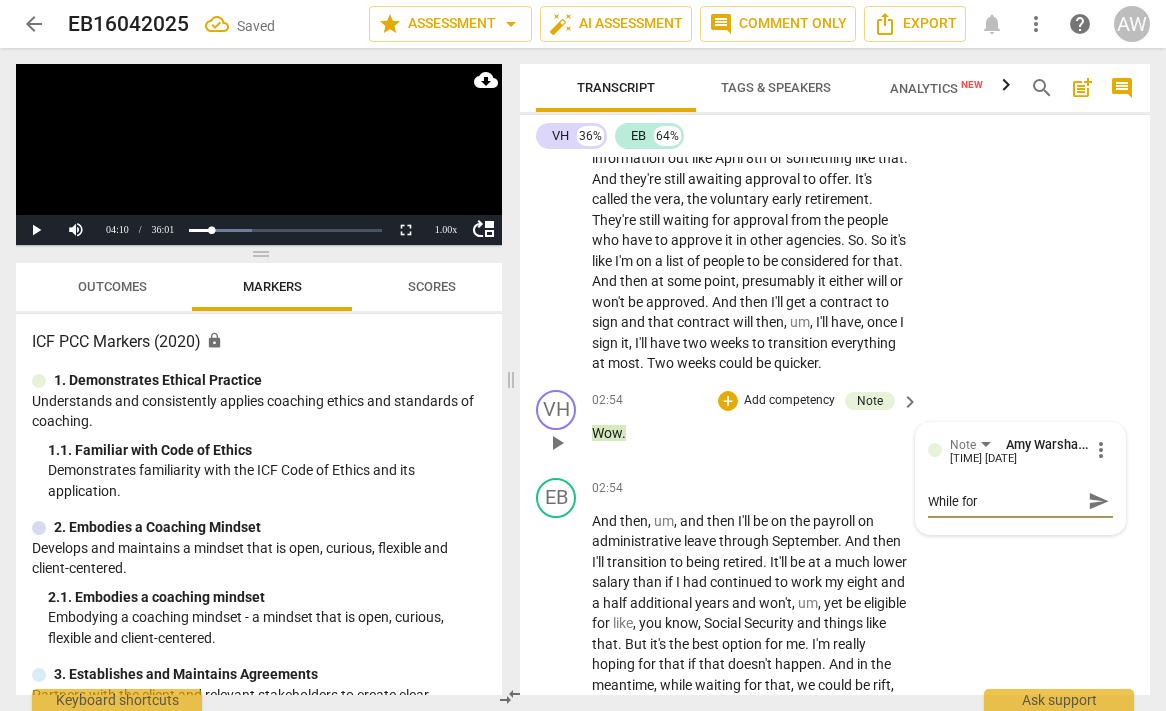 type on "While for" 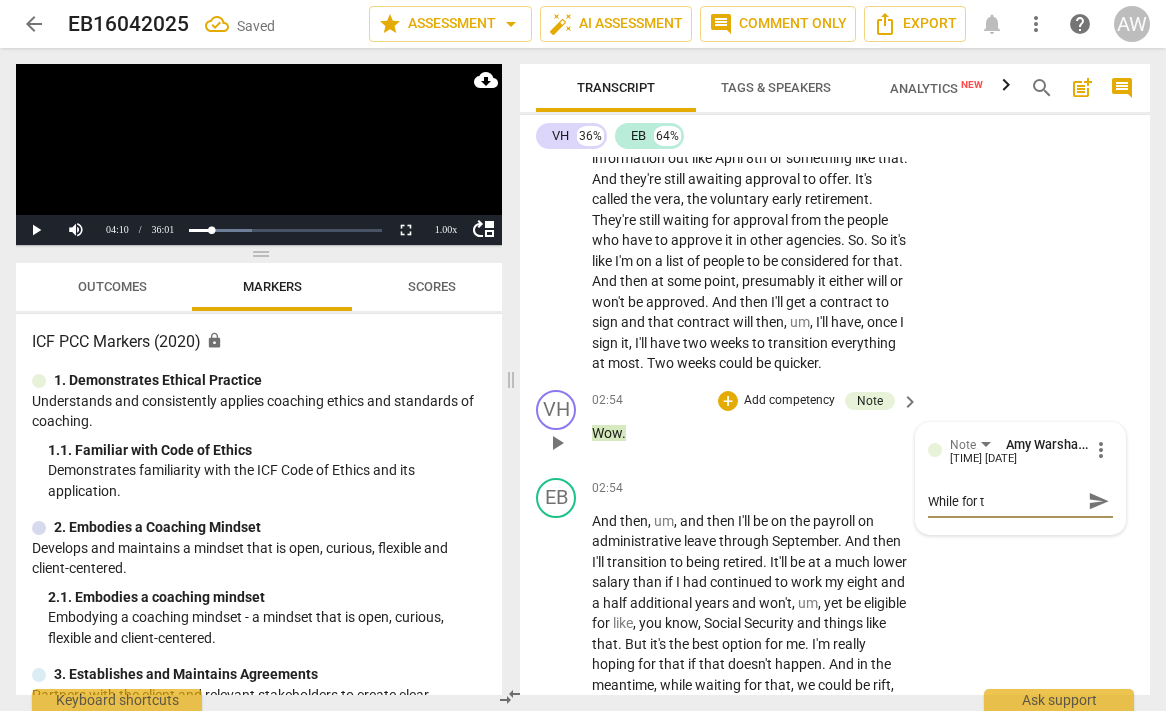 type on "While for th" 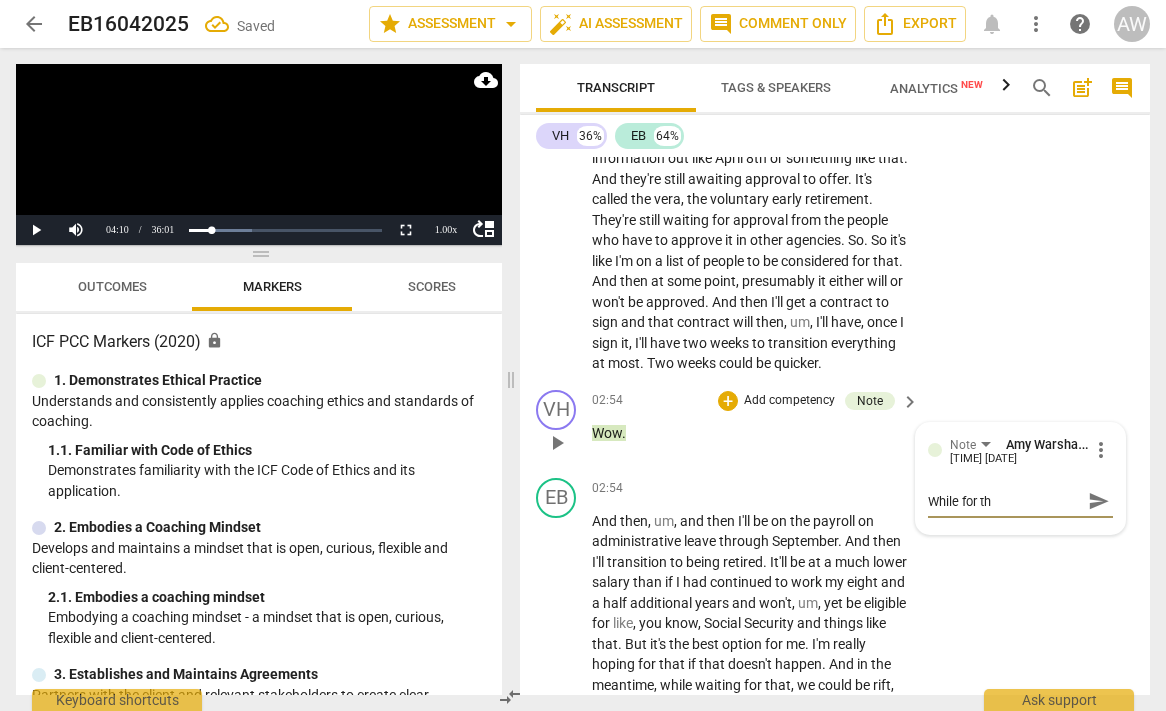 type on "While for the" 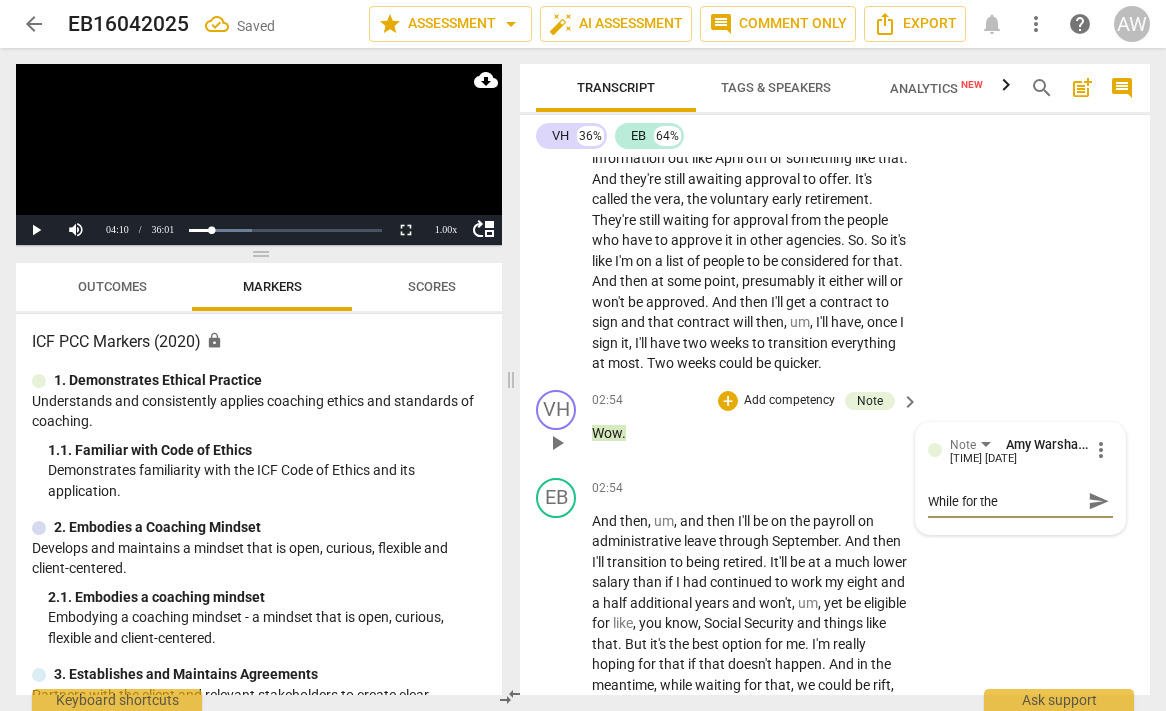 type on "While for the" 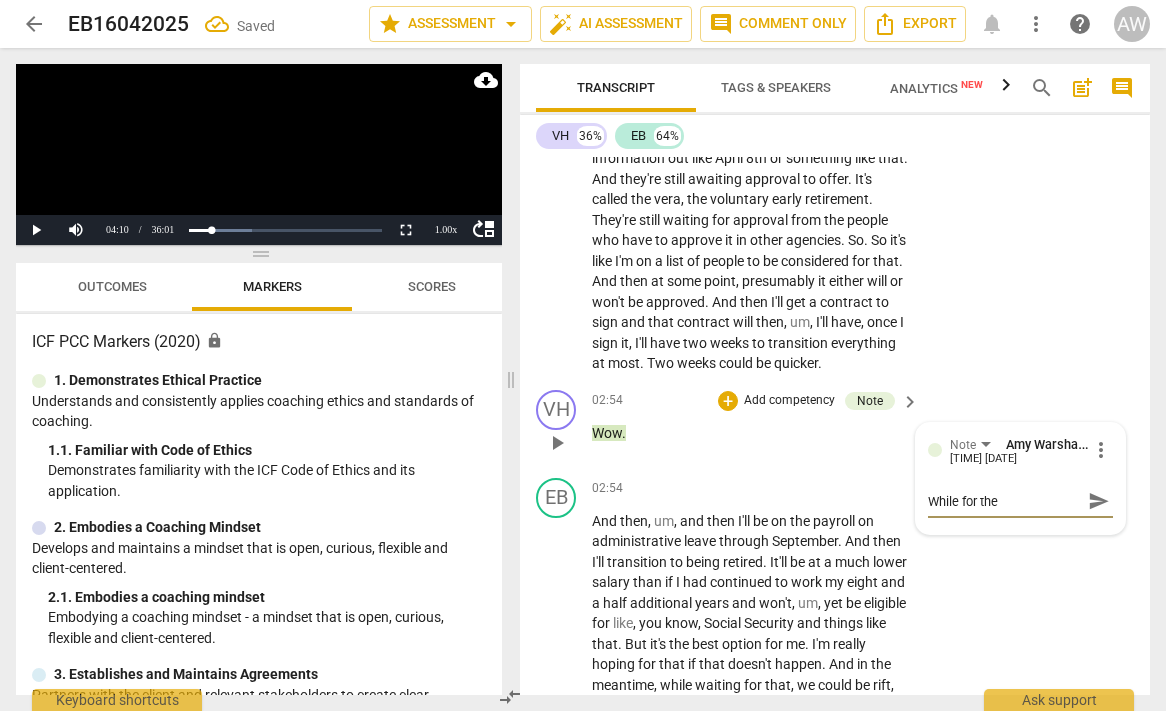 type on "While for the m" 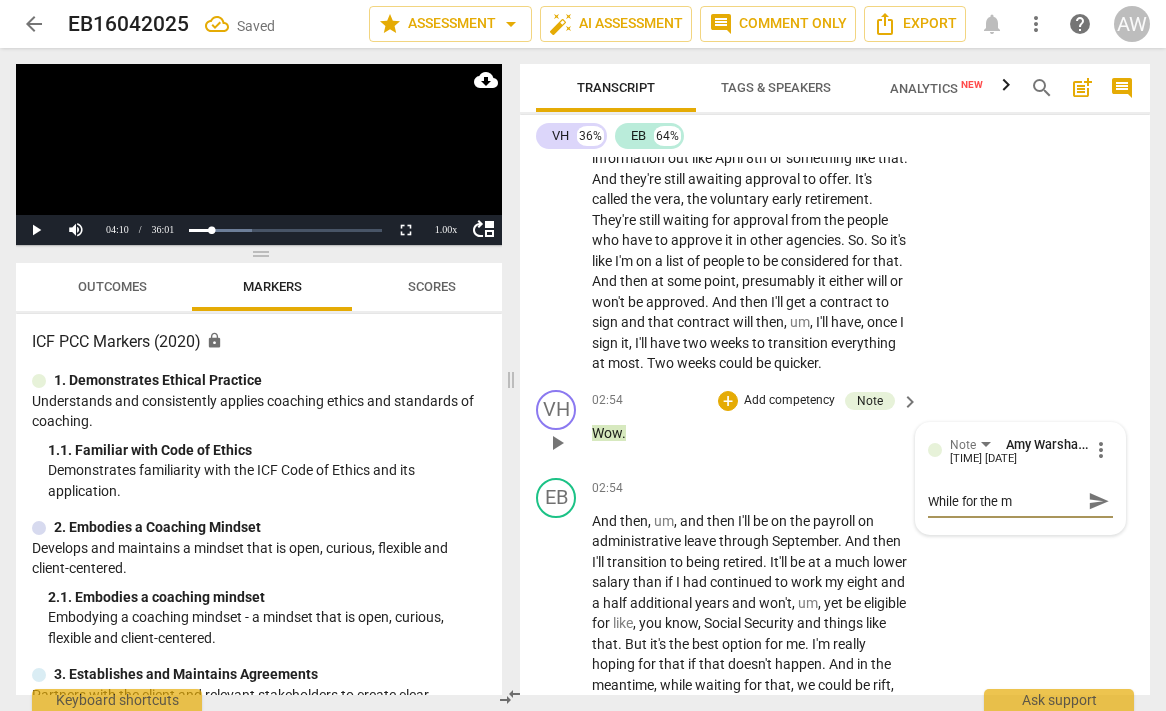 type on "While for the mo" 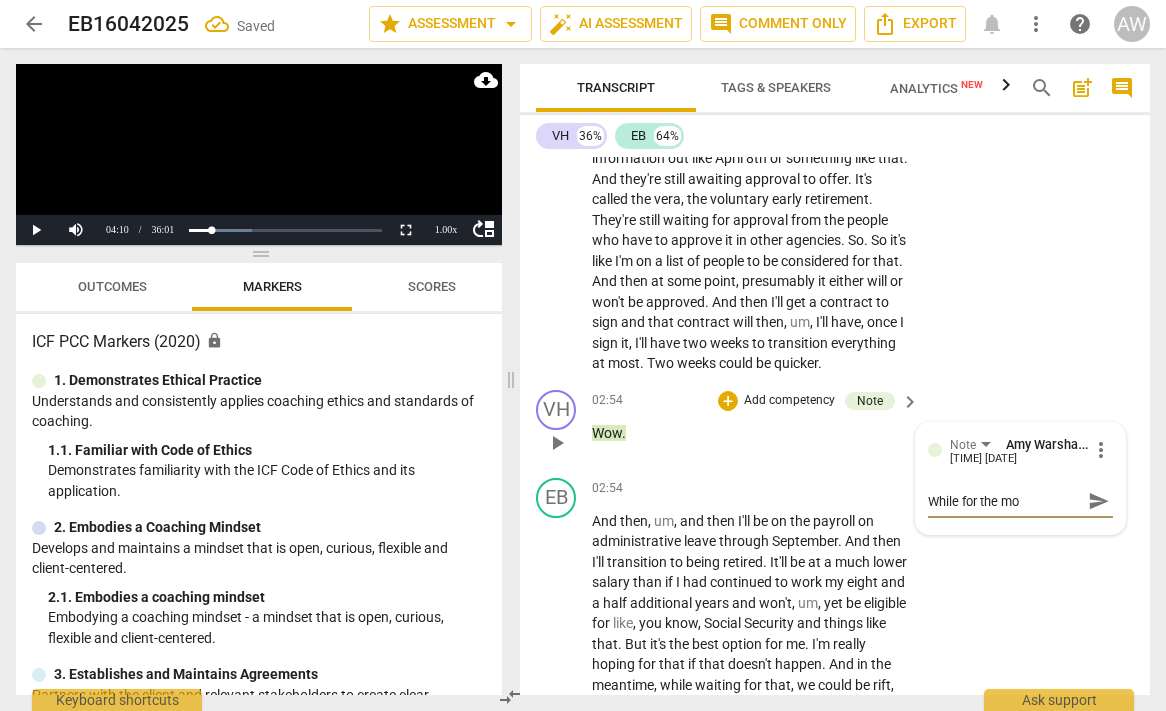 type on "While for the mos" 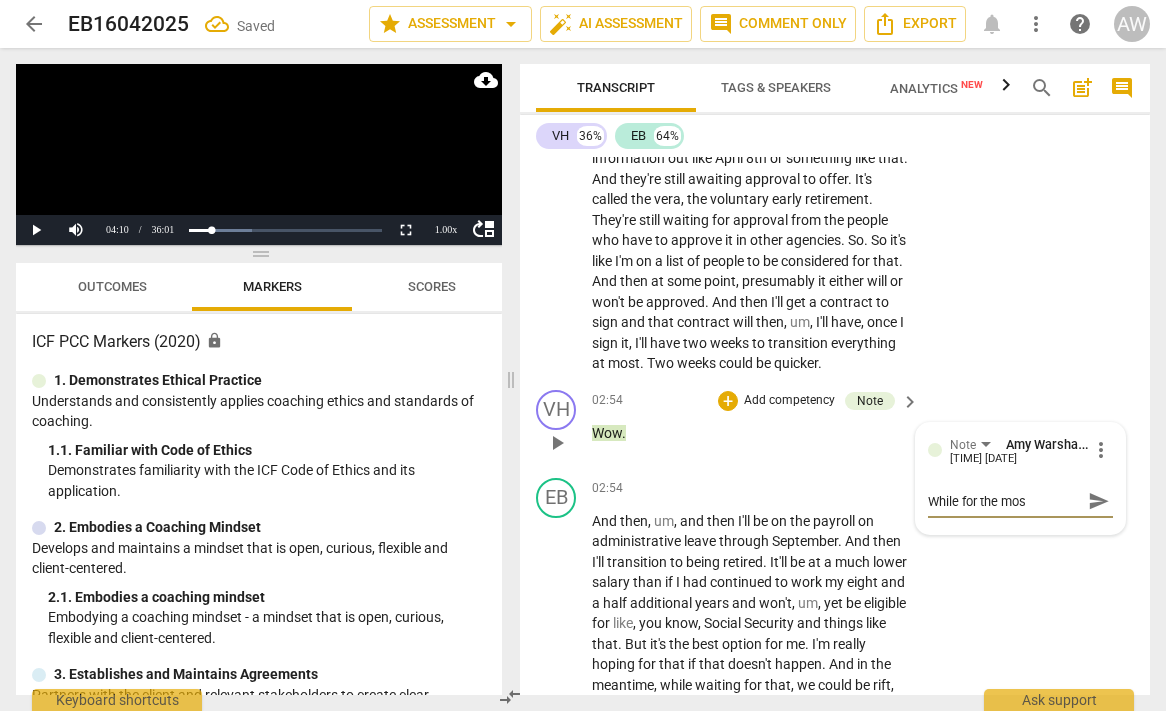 type on "While for the most" 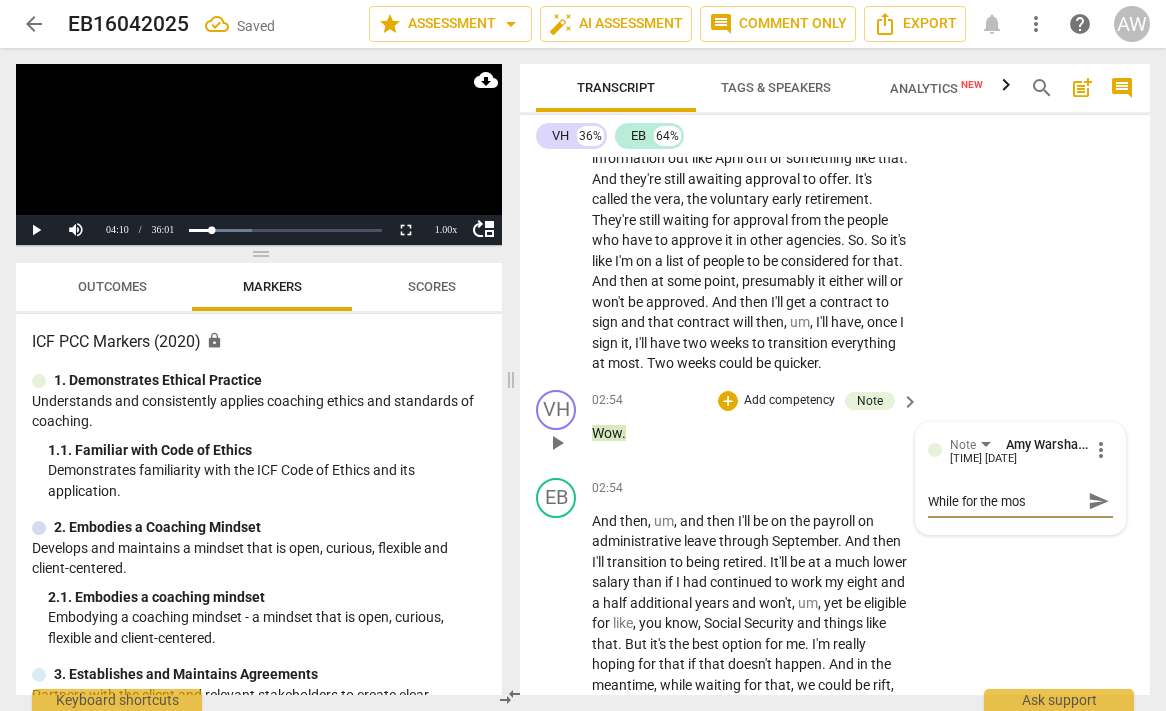 type on "While for the most" 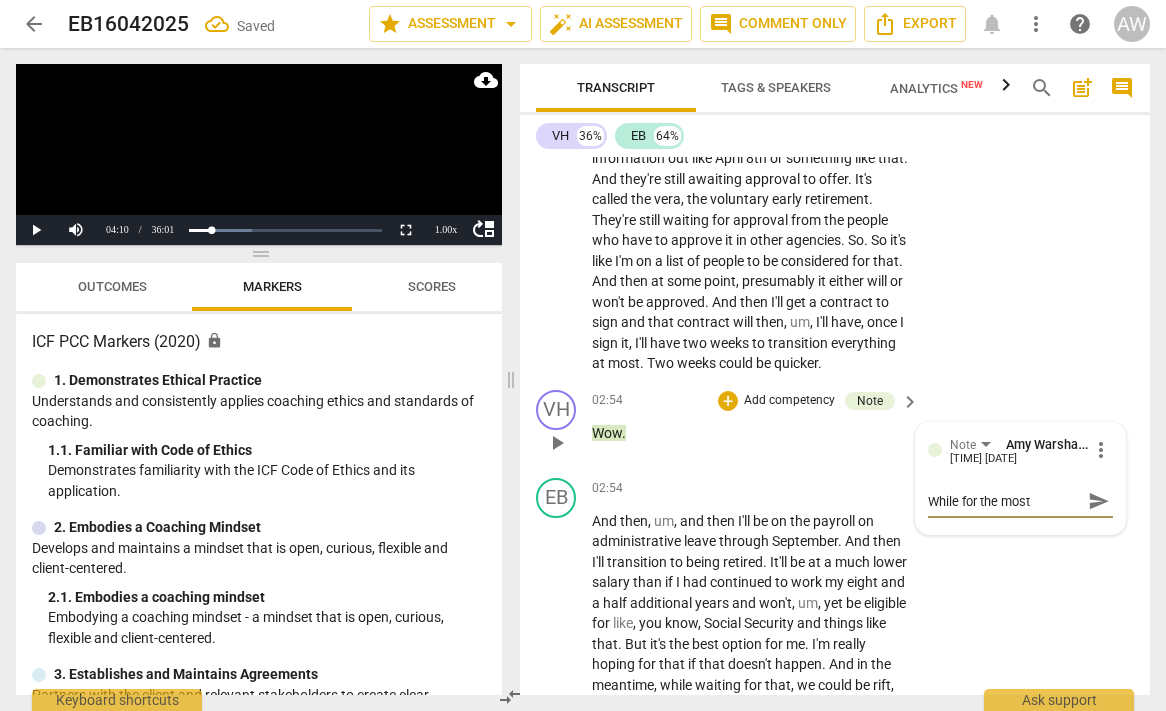 type on "While for the most" 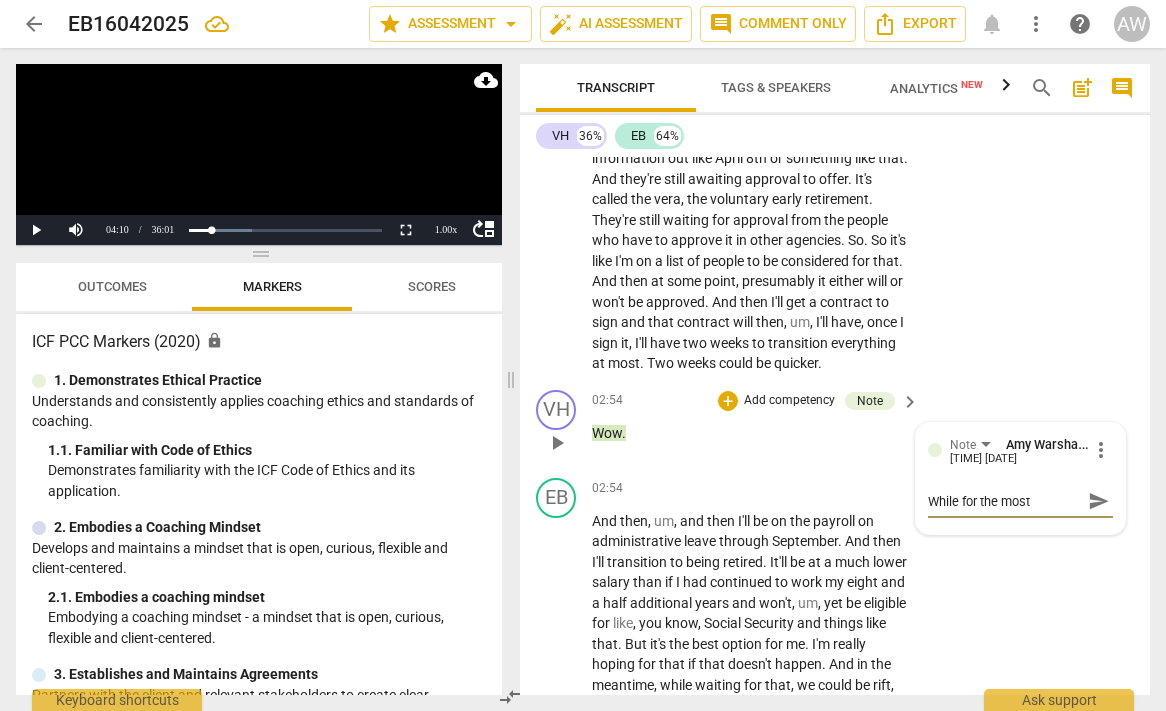 type on "While for the most p" 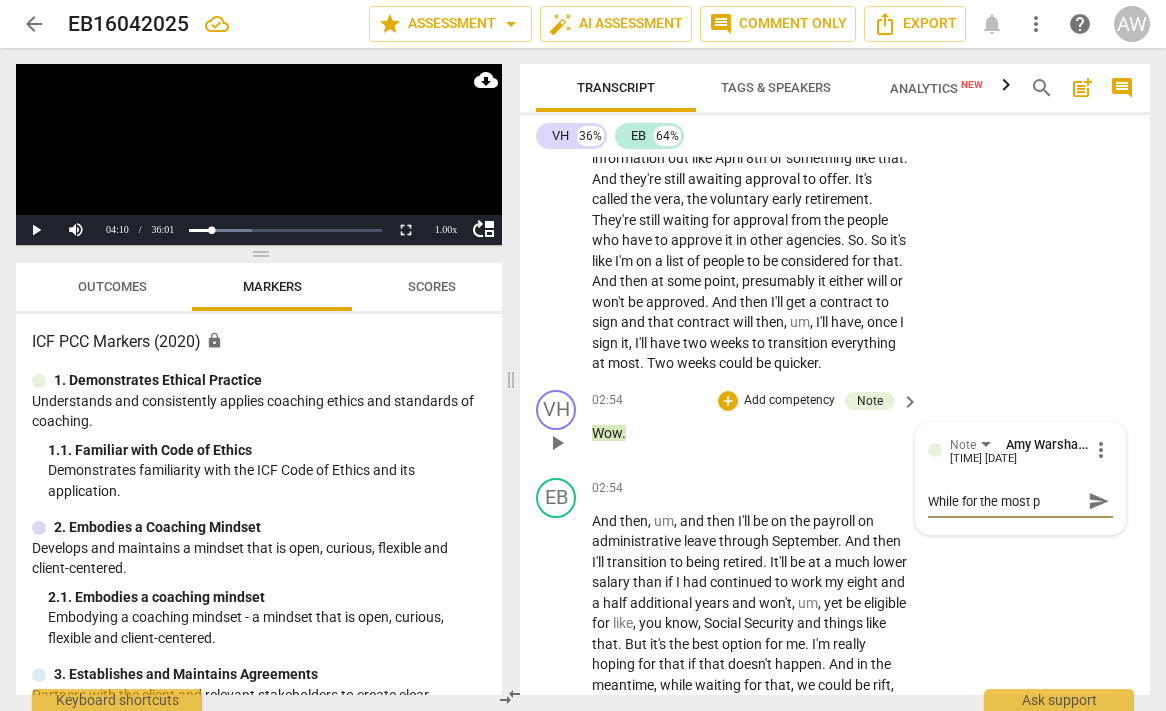 type on "While for the most pa" 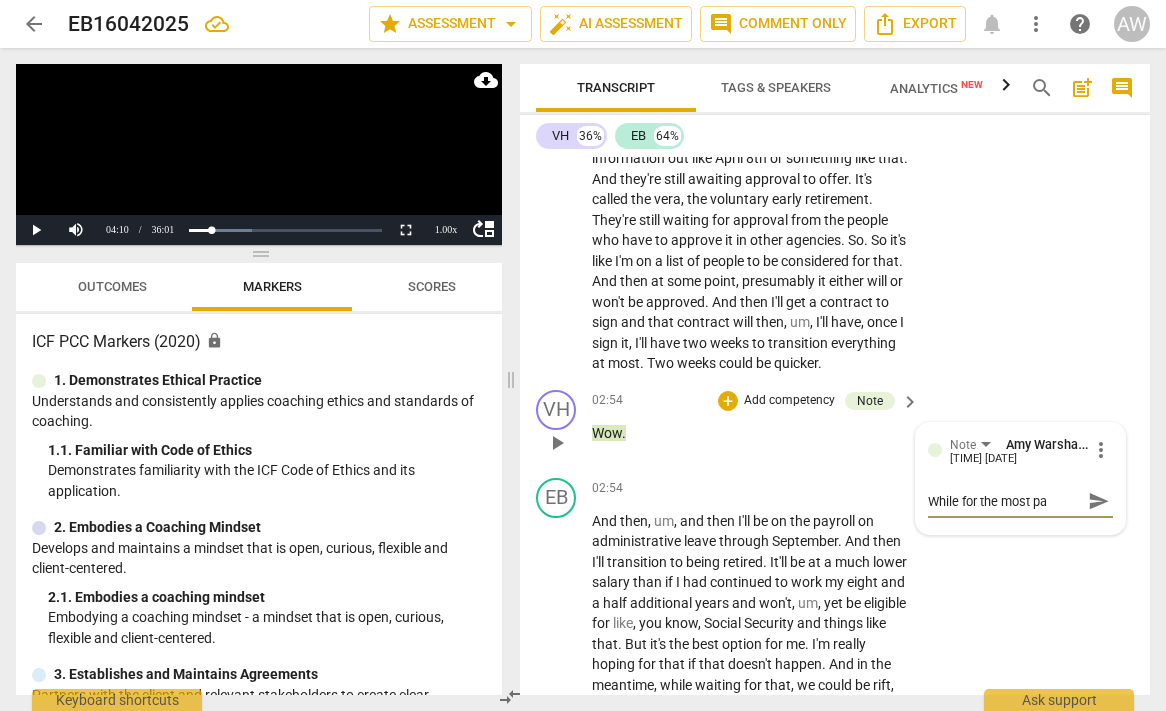 type on "While for the most par" 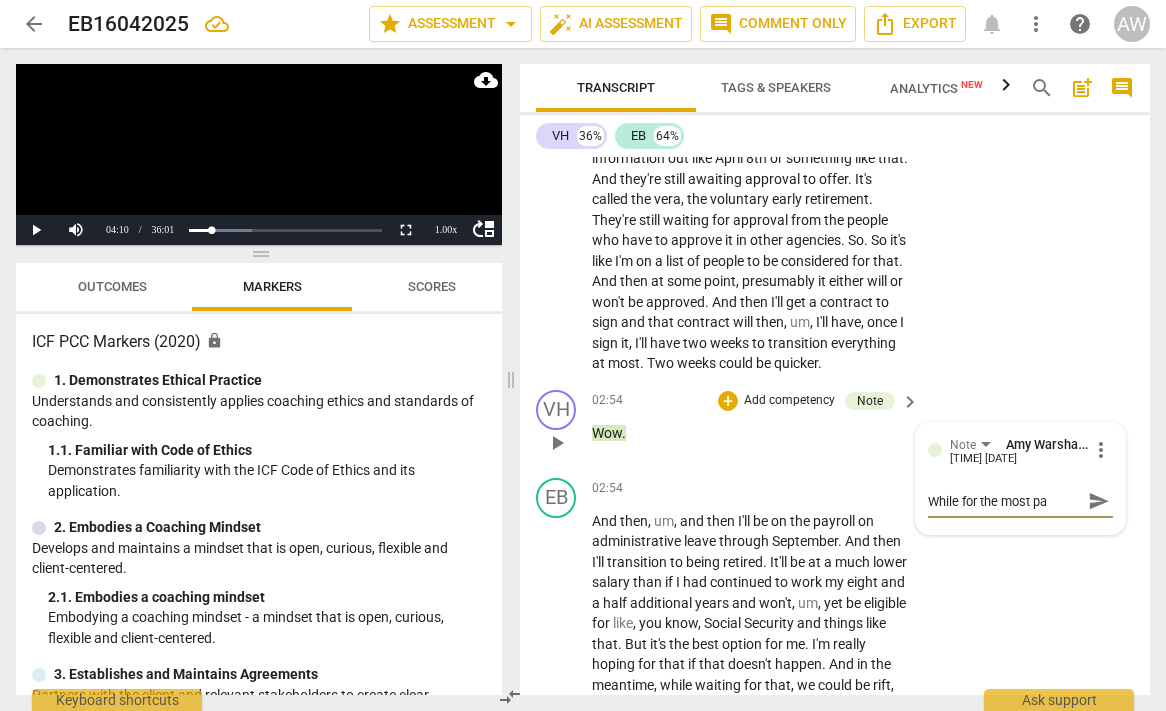type on "While for the most par" 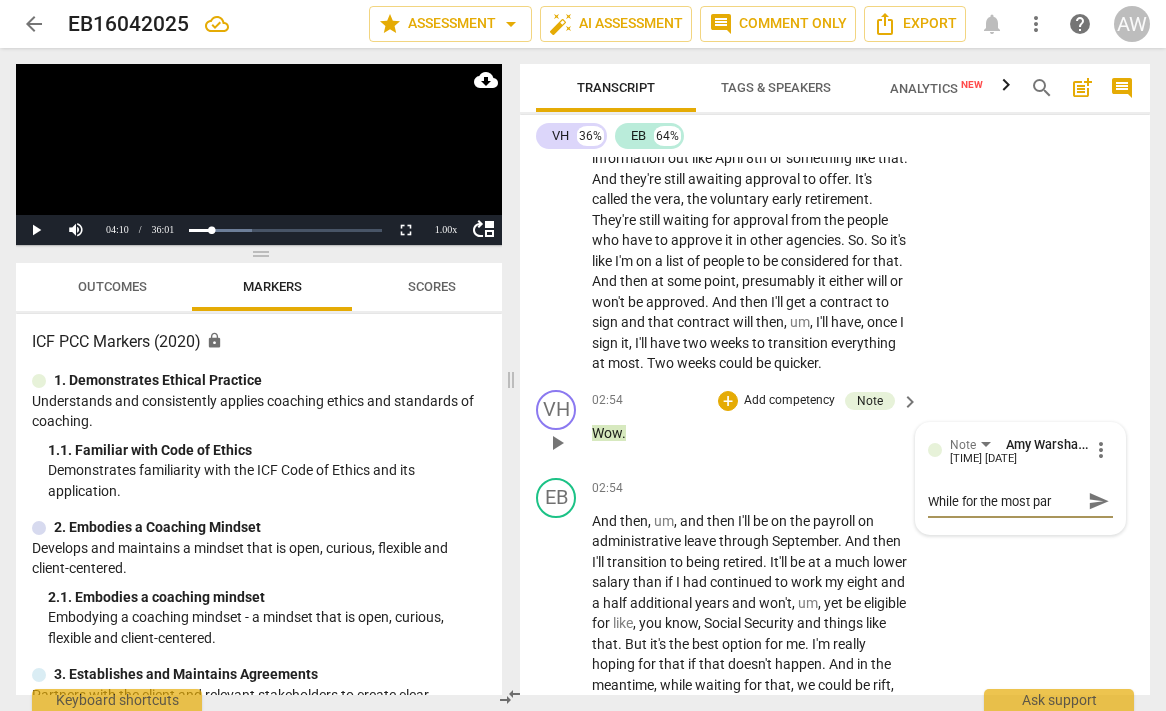 type on "While for the most part" 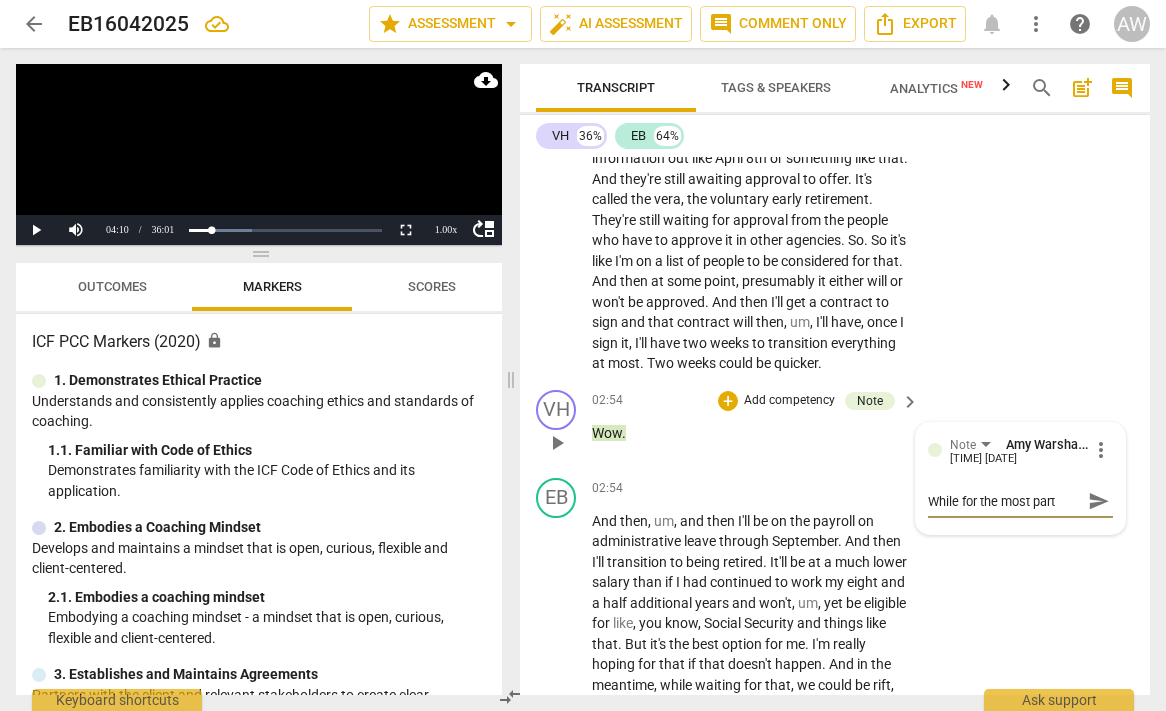 type on "While for the most part" 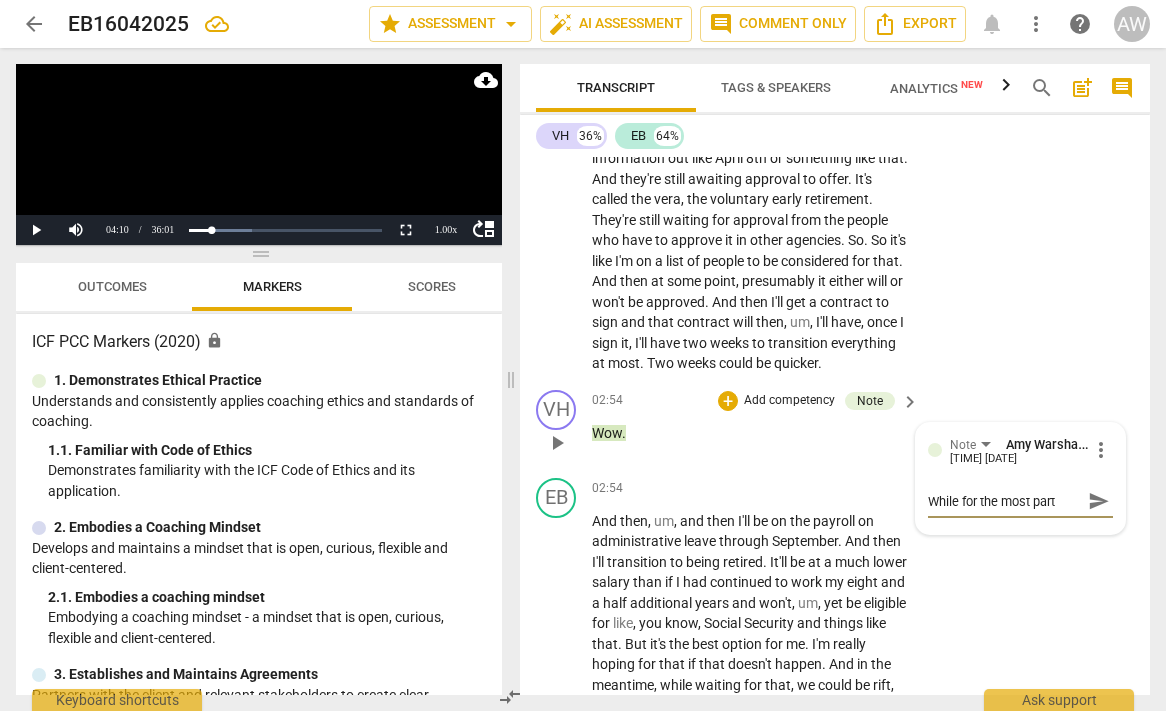 type on "While for the most part" 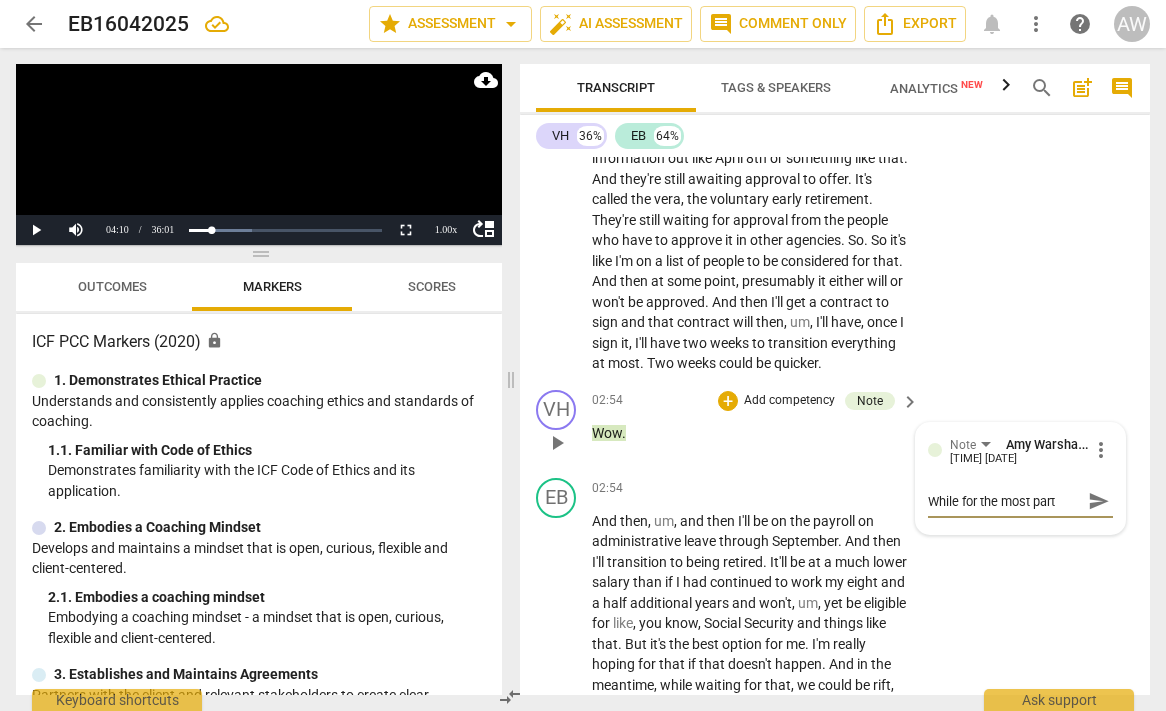 type on "While for the most part y" 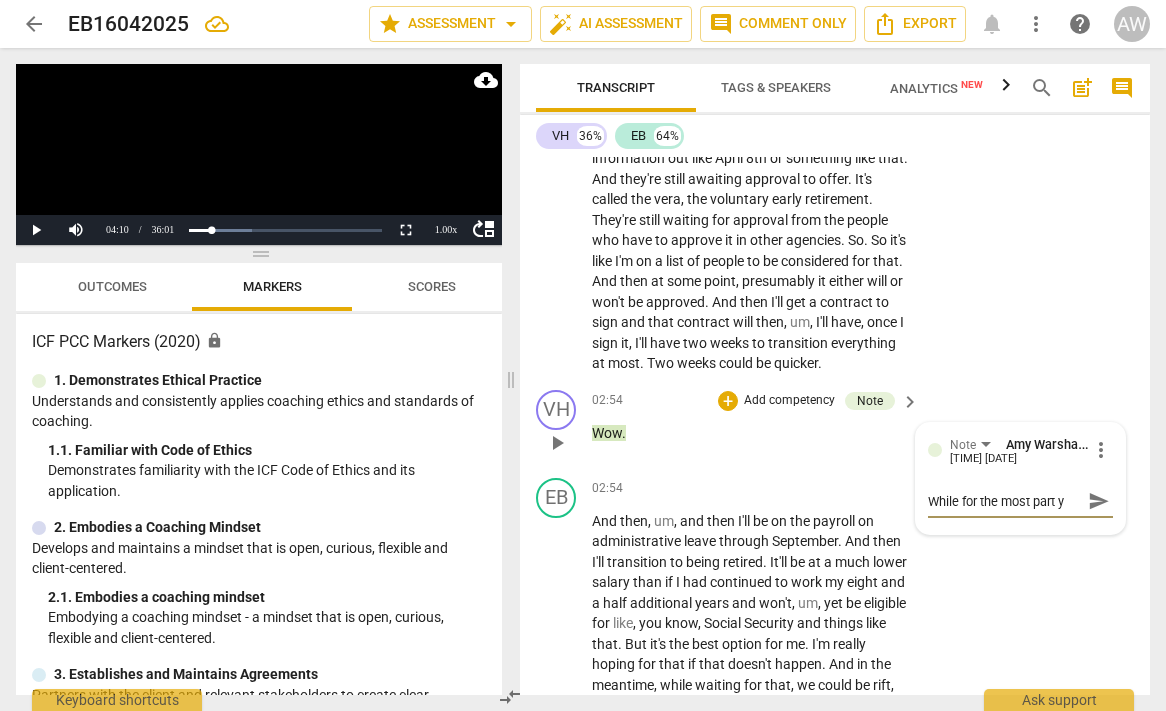 type on "While for the most part yo" 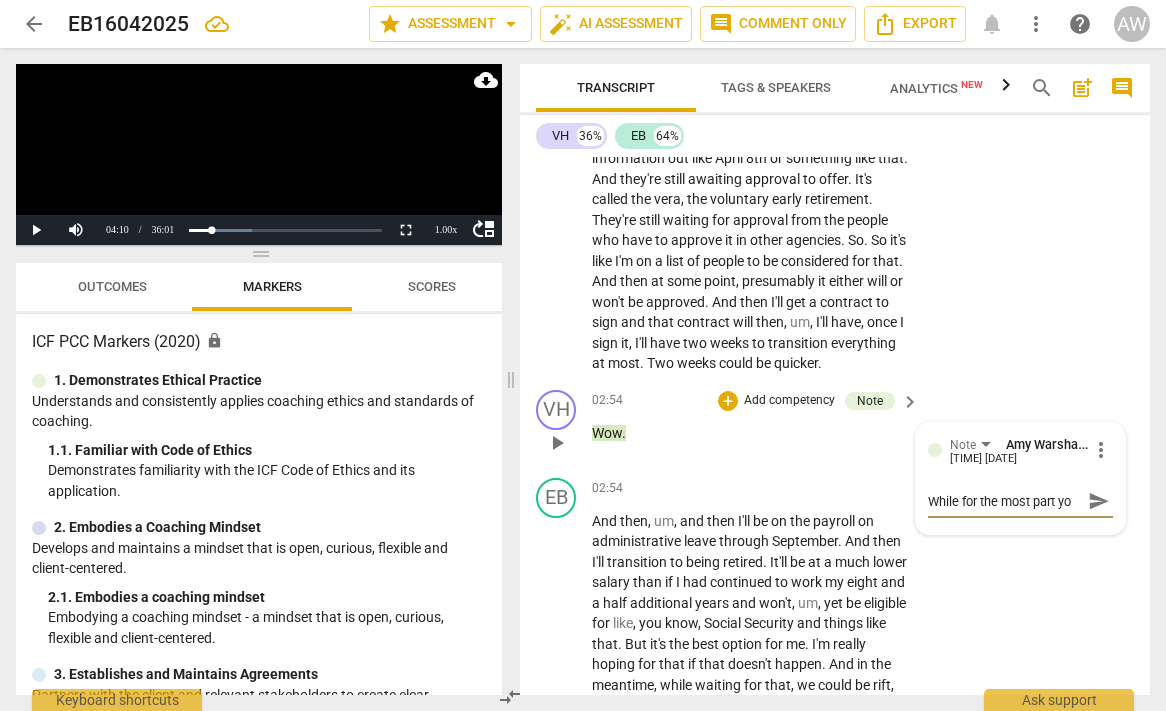 type on "While for the most part you" 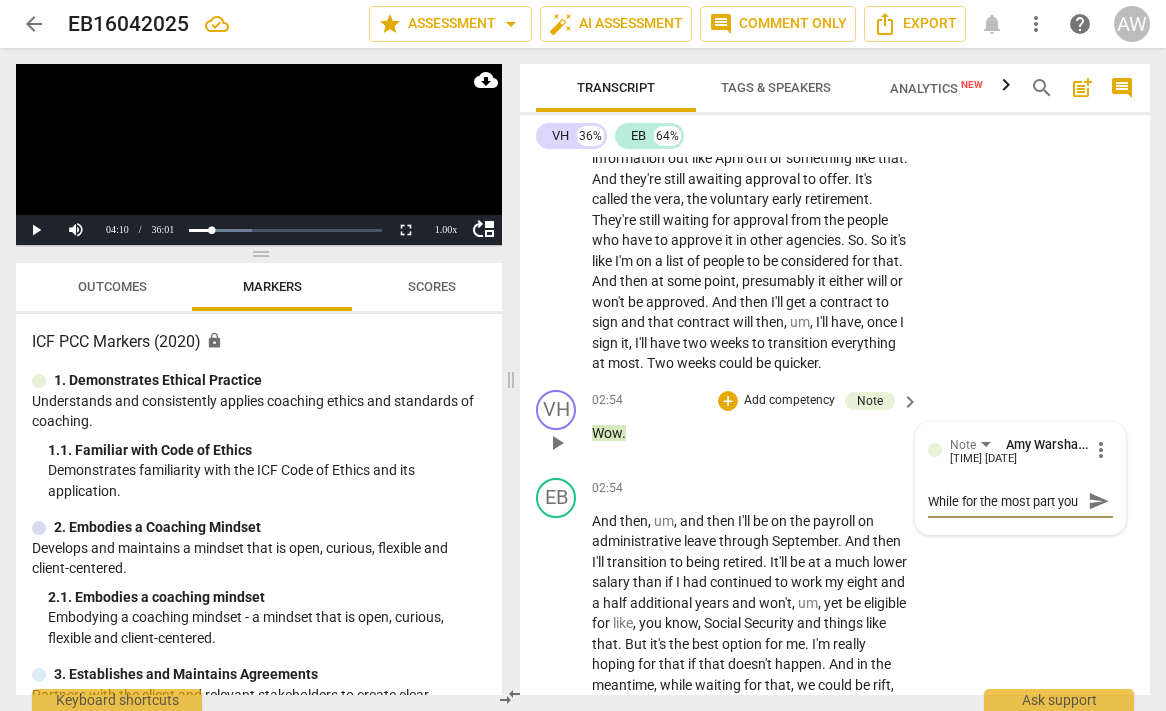 scroll, scrollTop: 17, scrollLeft: 0, axis: vertical 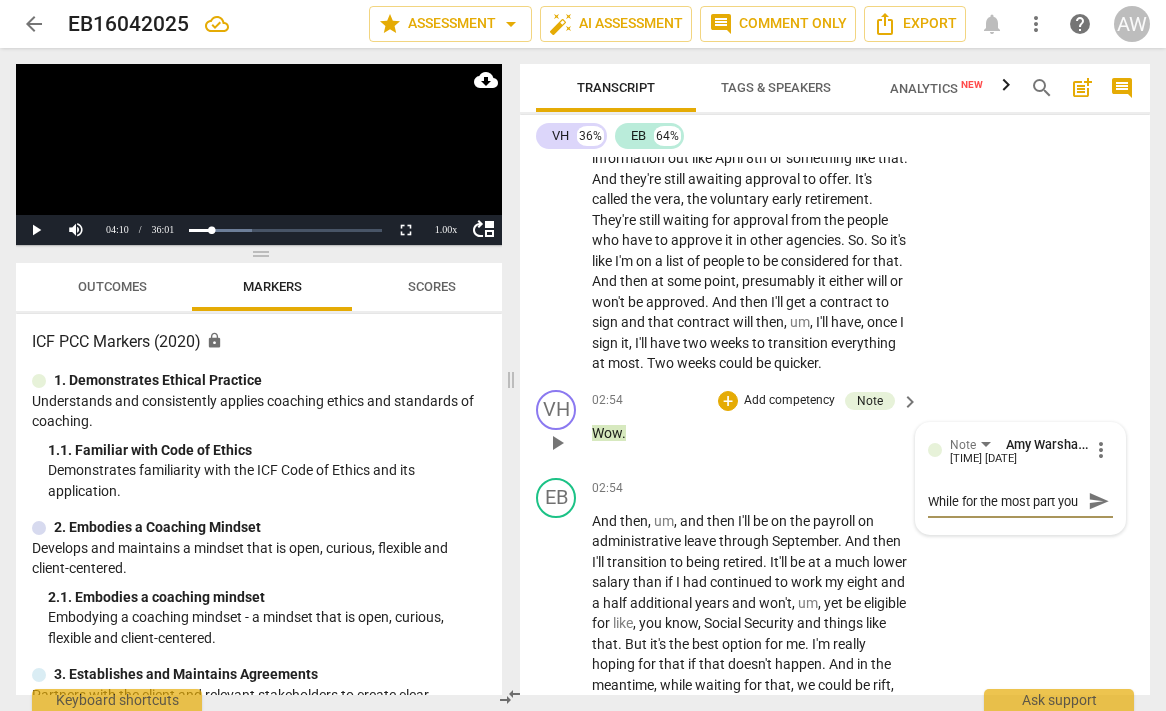 type on "While for the most part you" 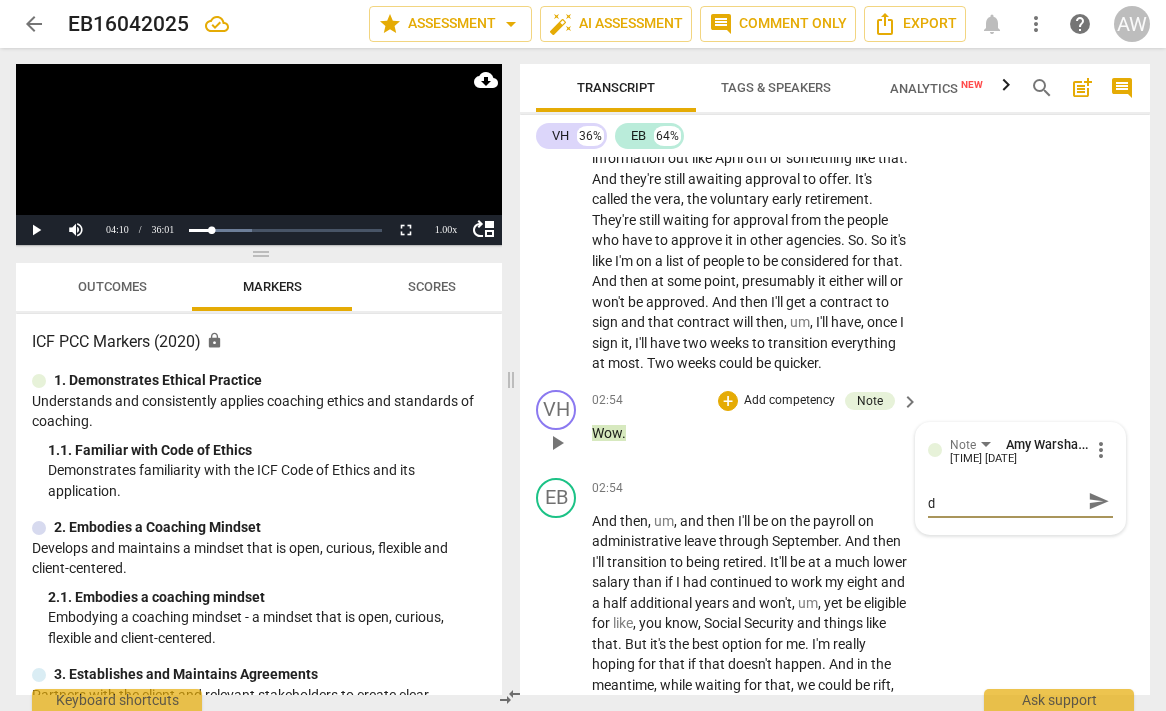 type on "While for the most part you do" 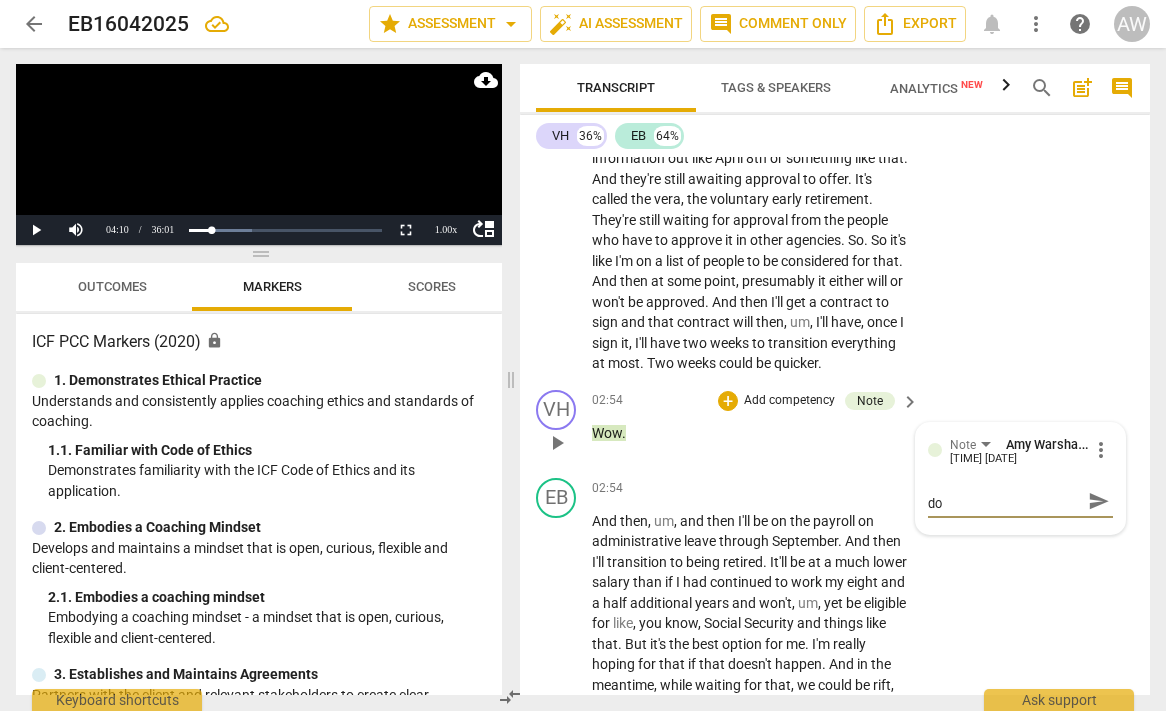type on "While for the most part you don" 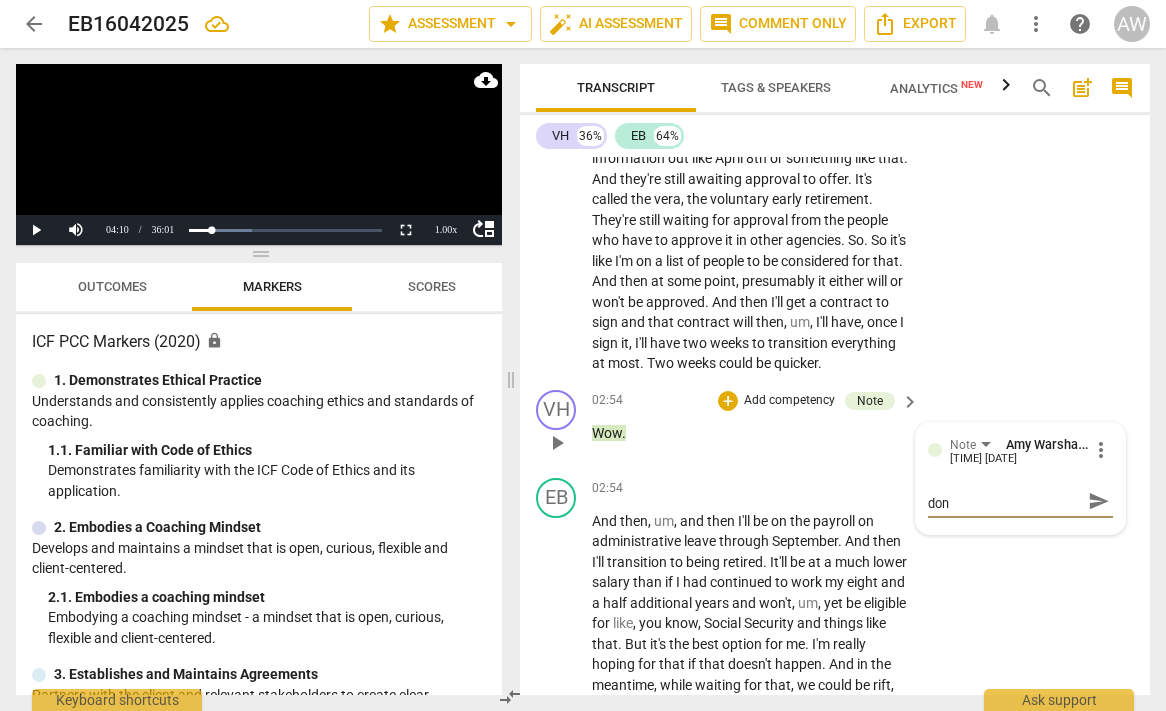 type on "While for the most part you don'" 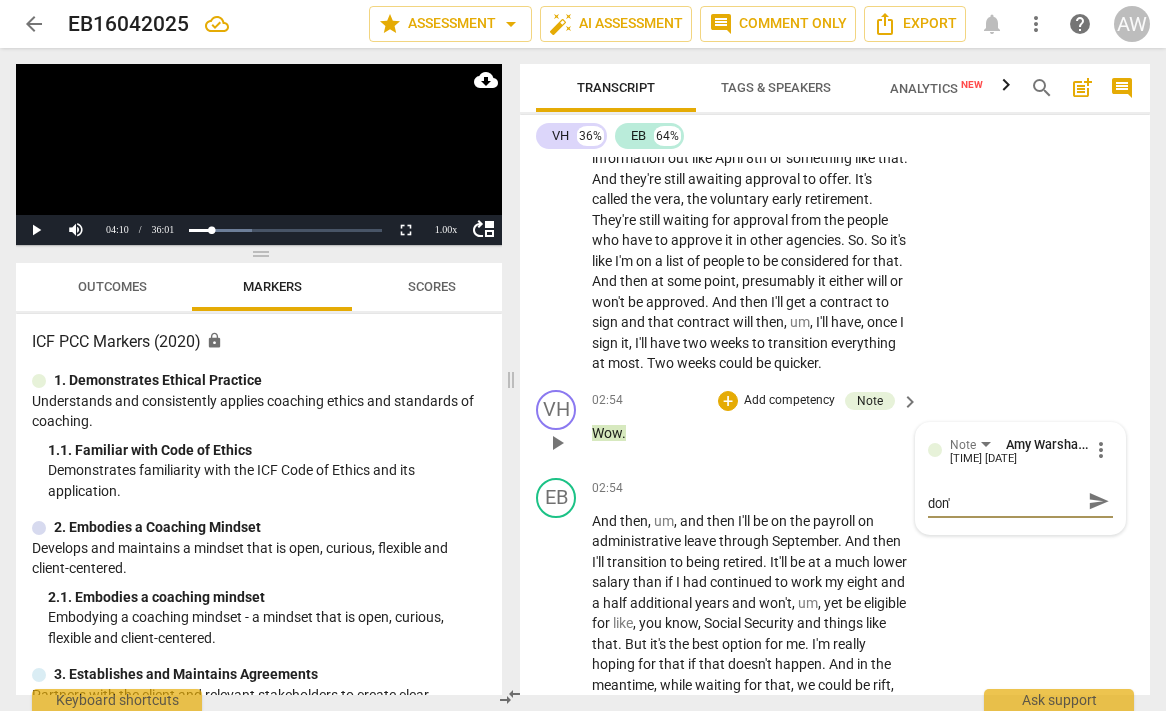 type on "While for the most part you don't" 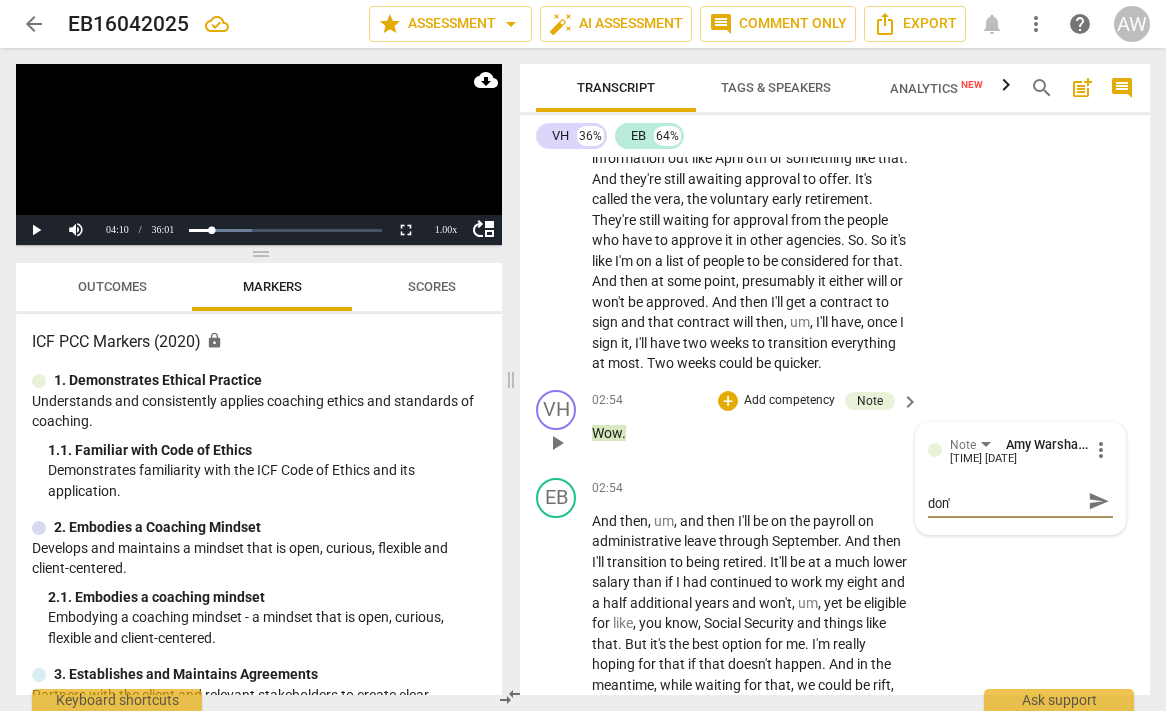 type on "While for the most part you don't" 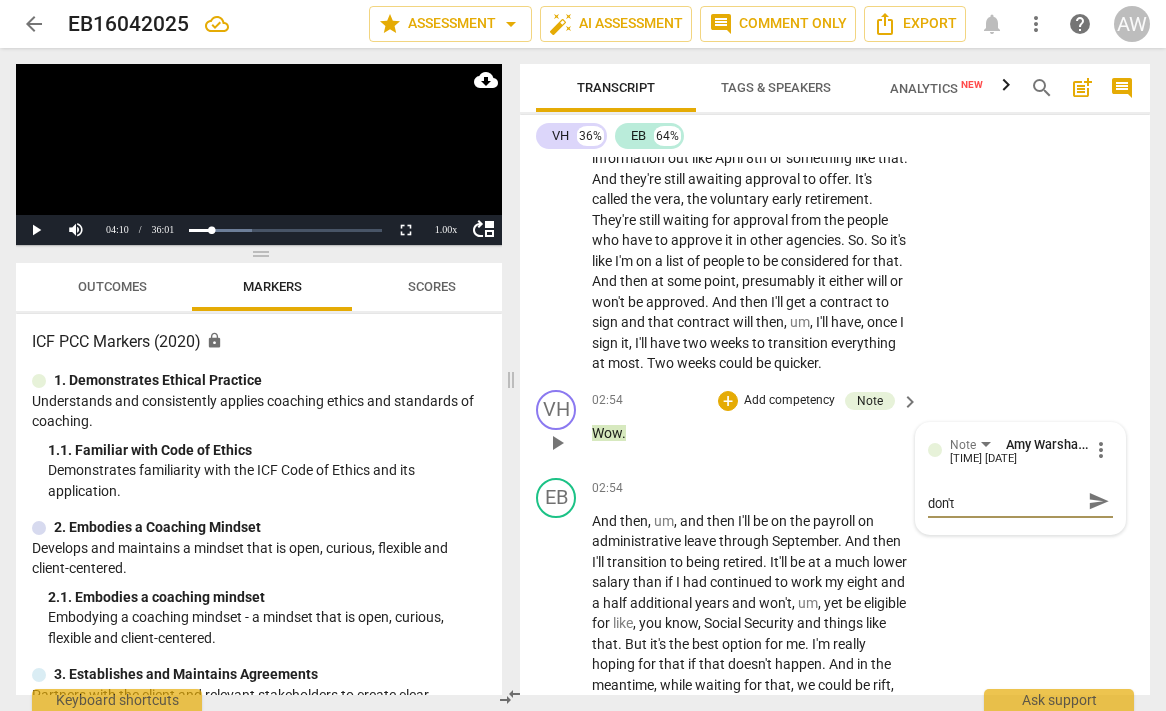 scroll, scrollTop: 0, scrollLeft: 0, axis: both 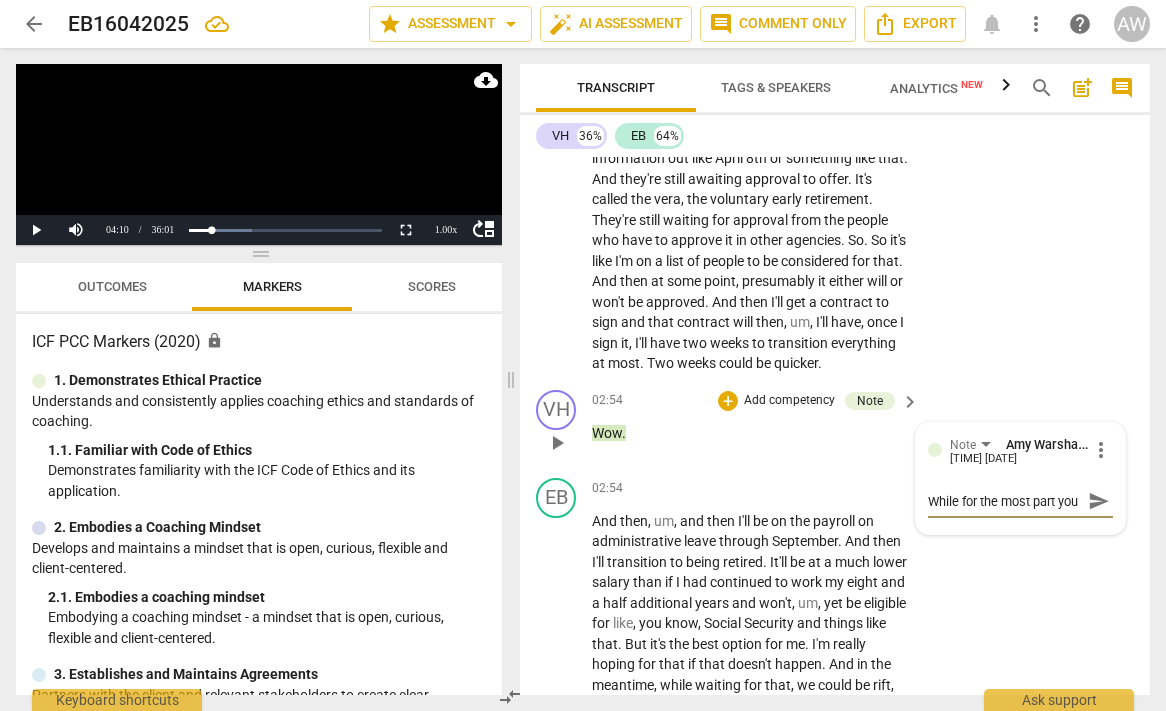 type on "While for the most part you don't" 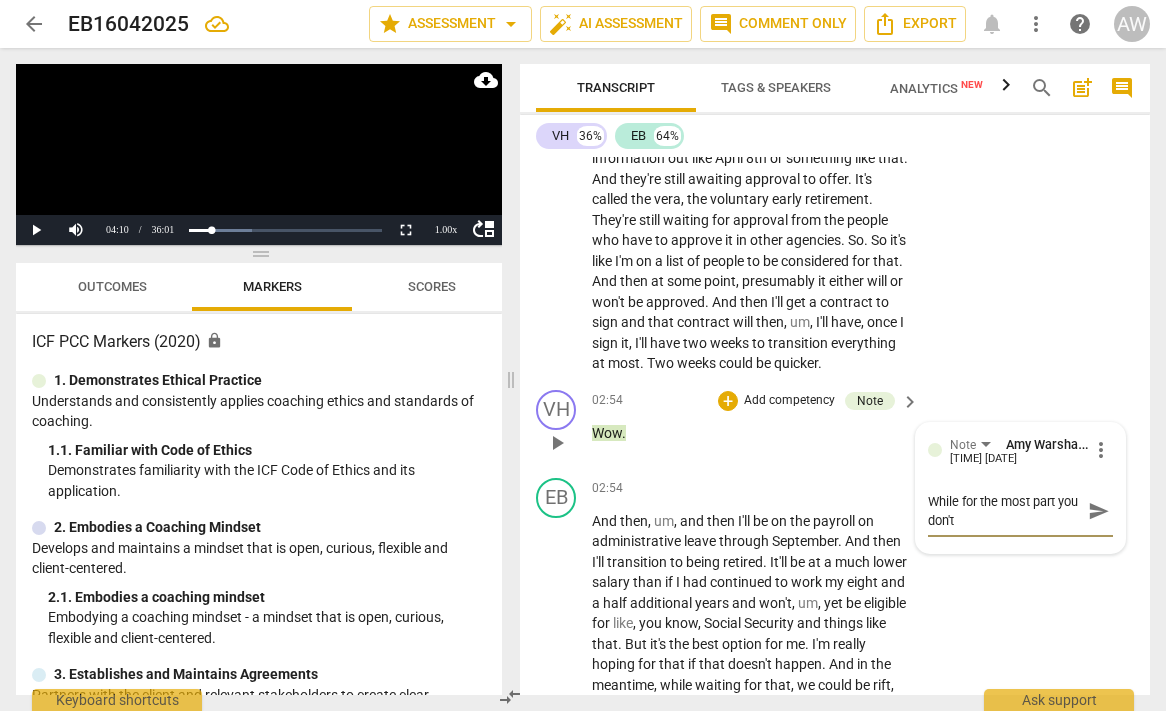 type on "While for the most part you don't i" 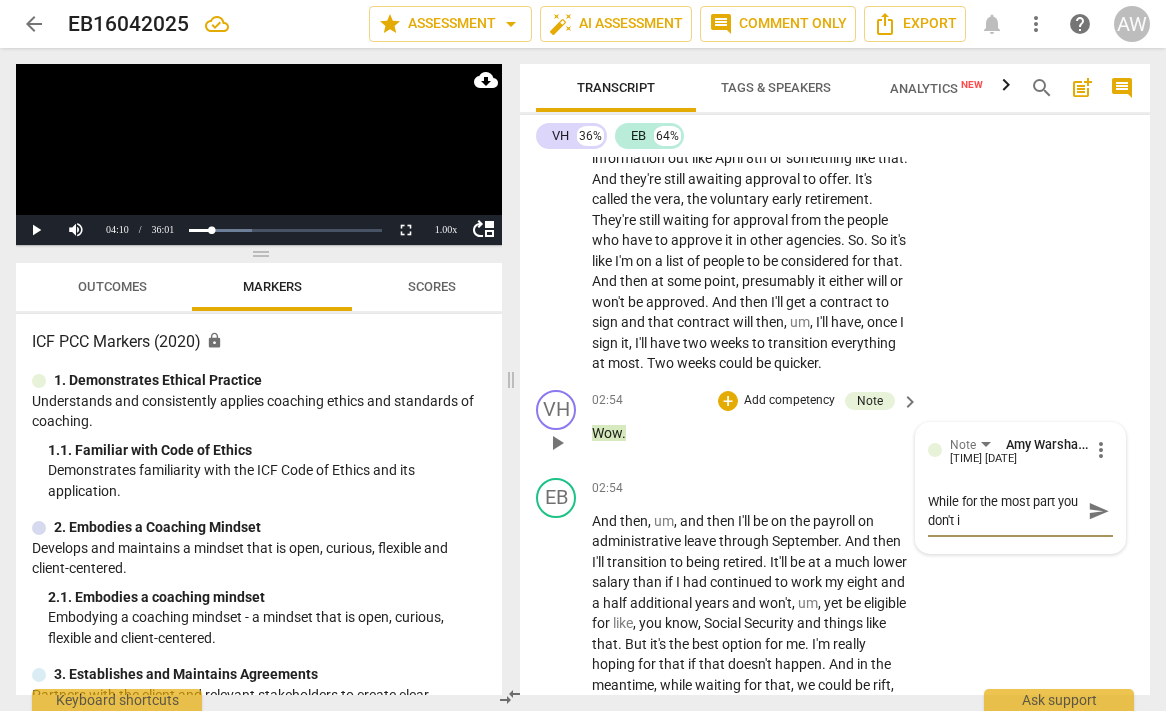 type on "While for the most part you don't in" 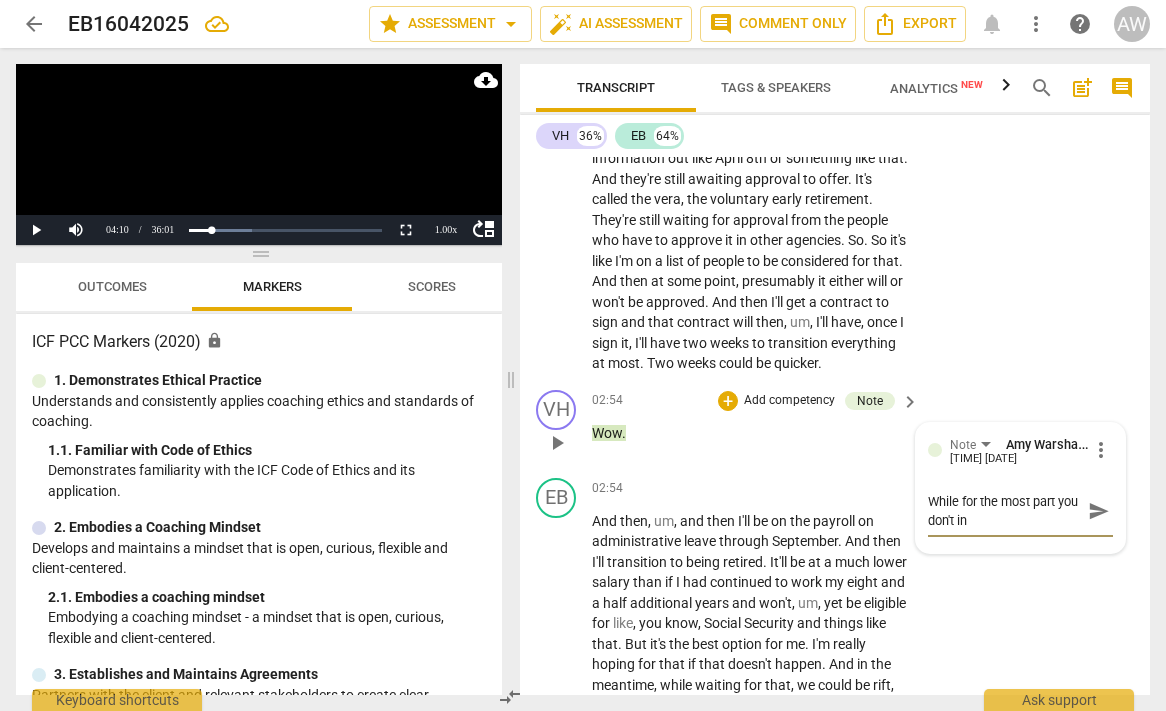type on "While for the most part you don't int" 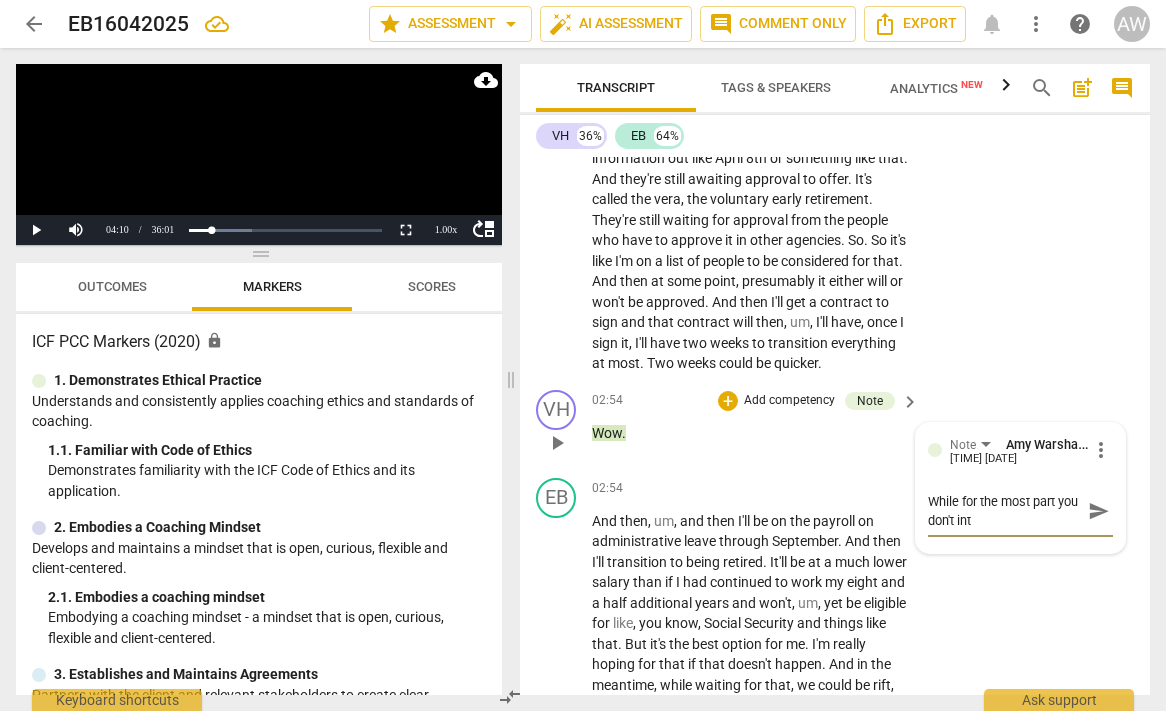 type on "While for the most part you don't inte" 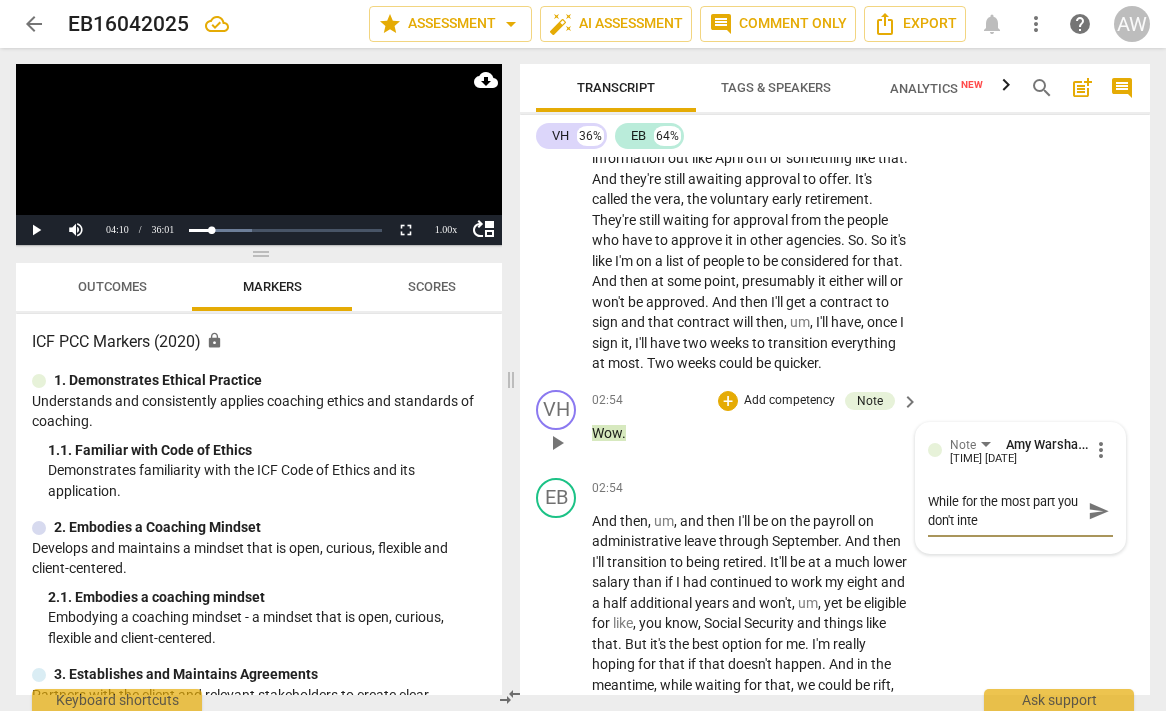 type on "While for the most part you don't inter" 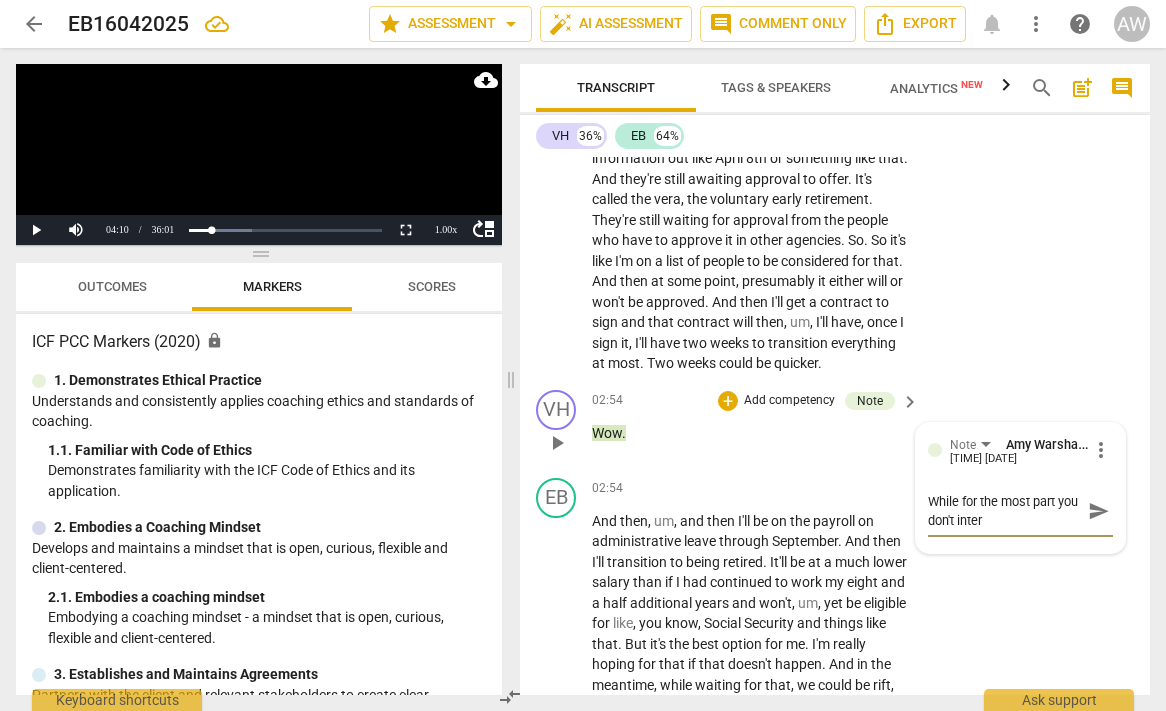type on "While for the most part you don't interr" 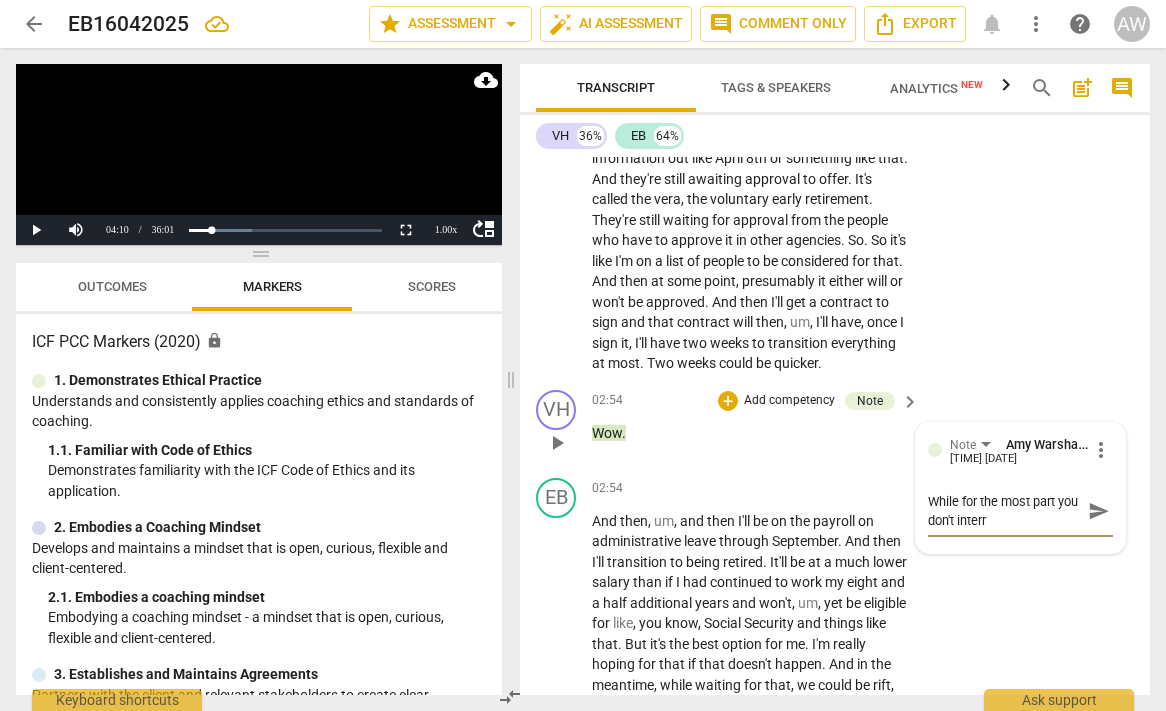 type on "While for the most part you don't interru" 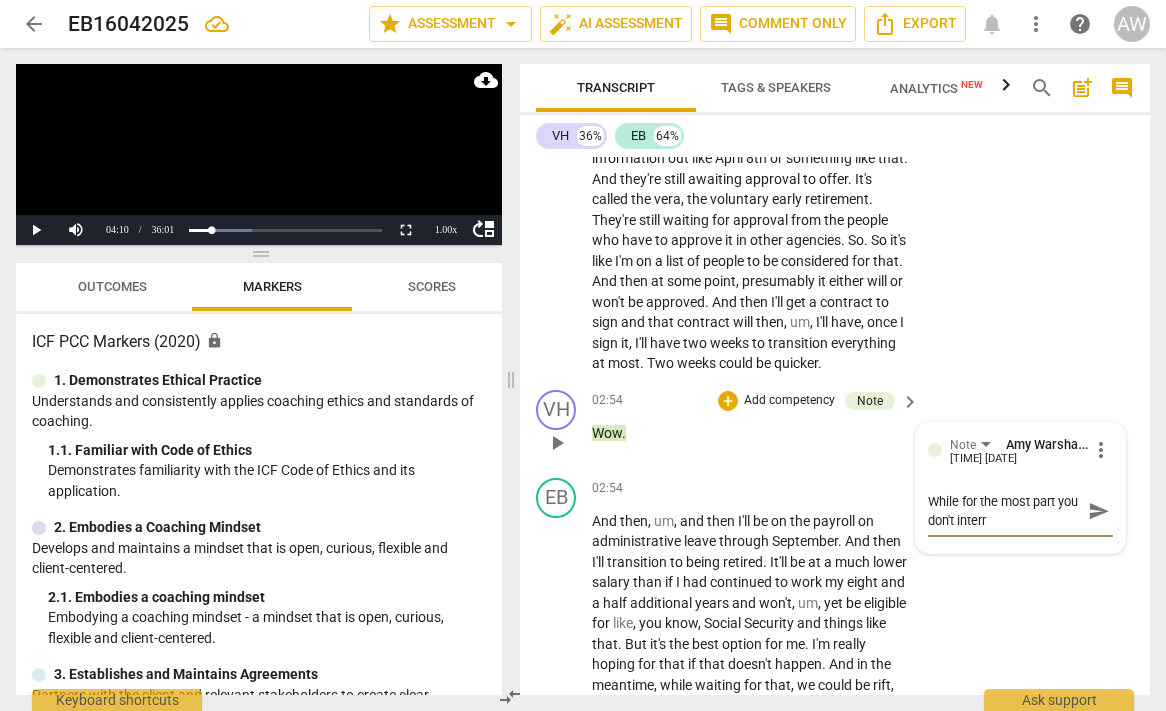 type on "While for the most part you don't interru" 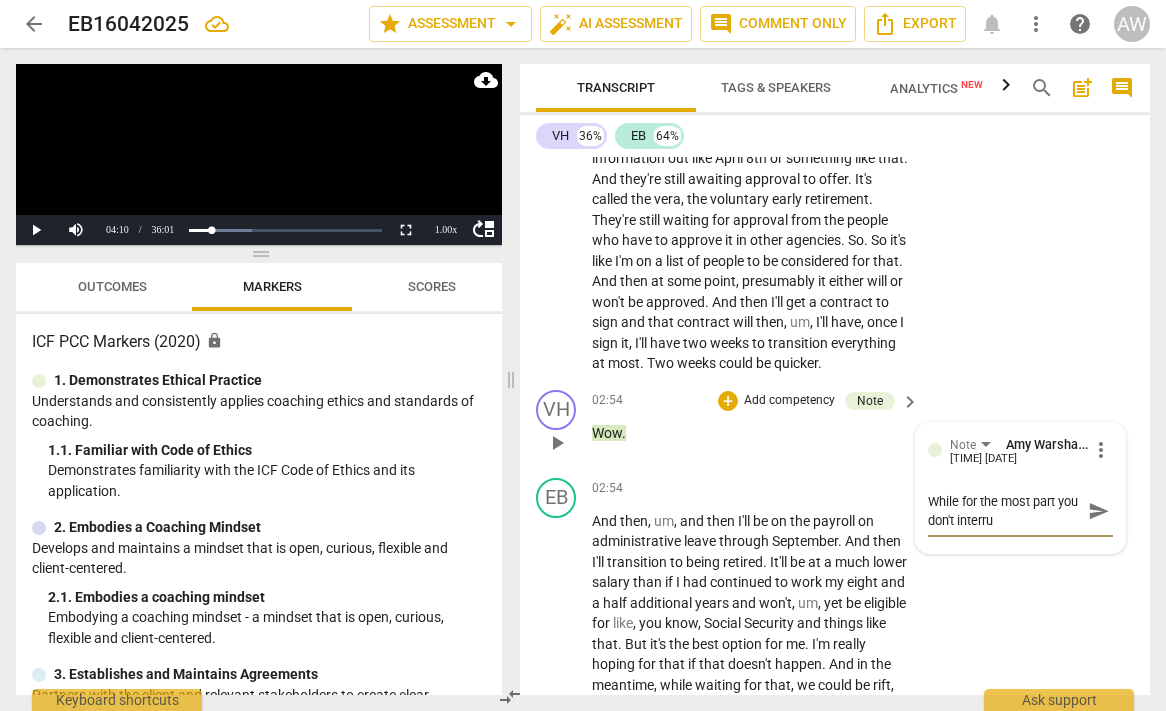 type on "While for the most part you don't interrup" 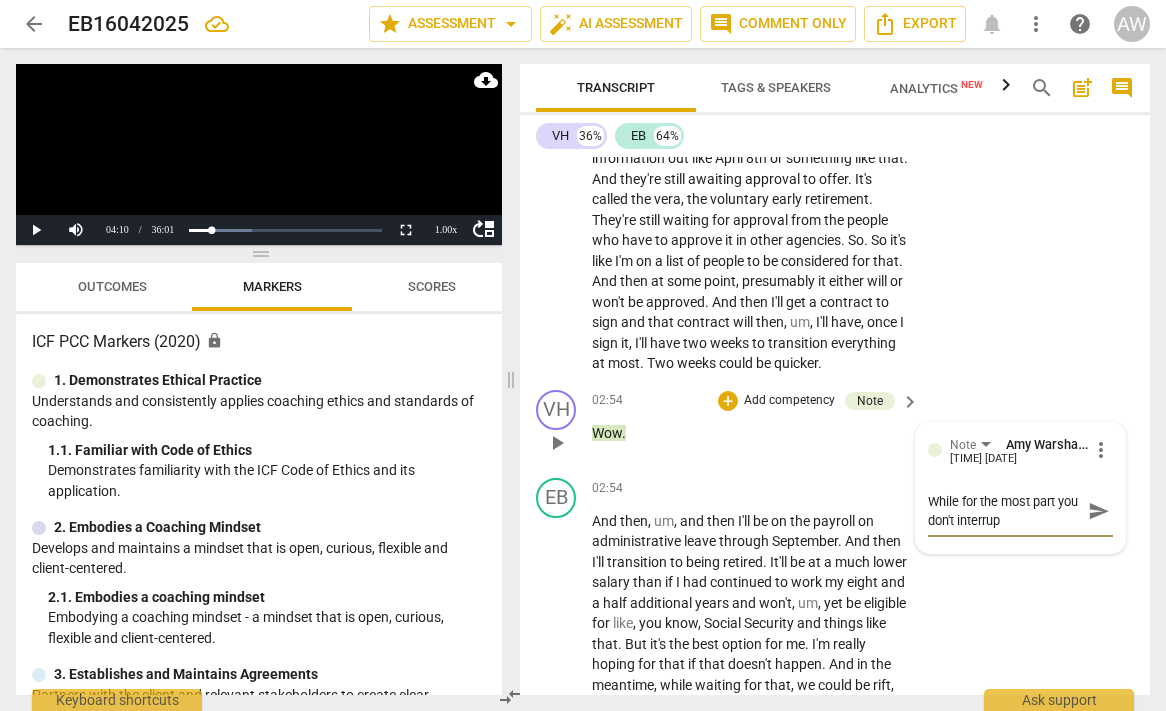 type on "While for the most part you don't interrupt" 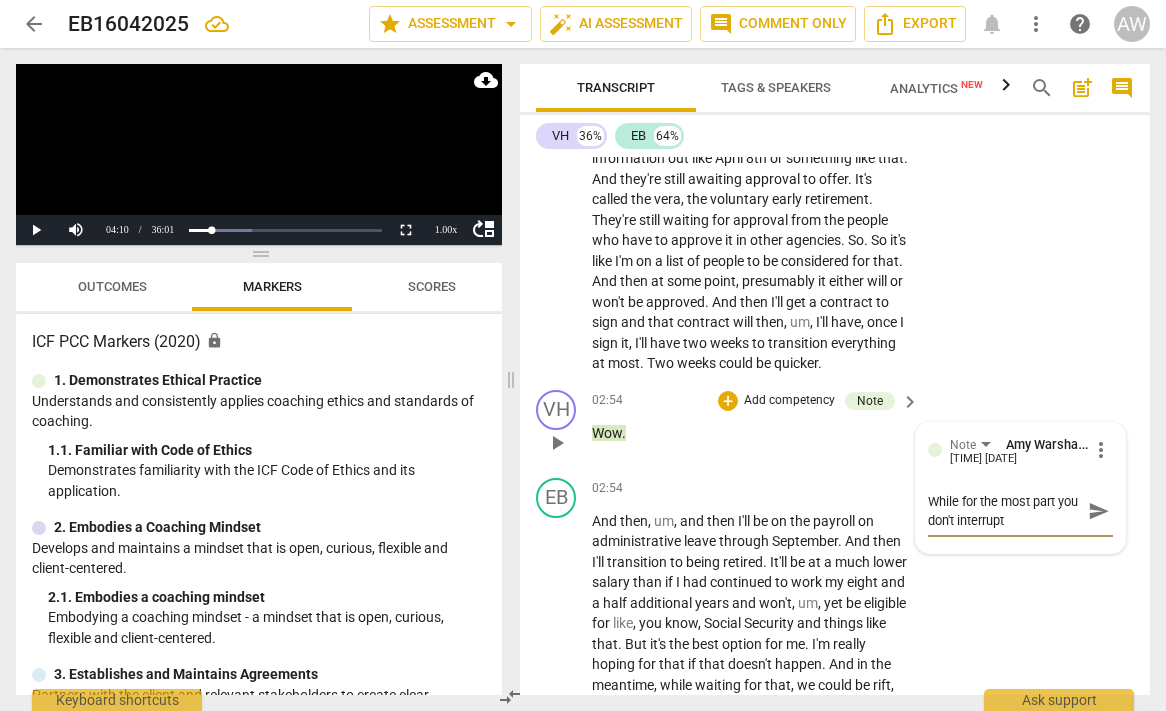 type on "While for the most part you don't interrupt," 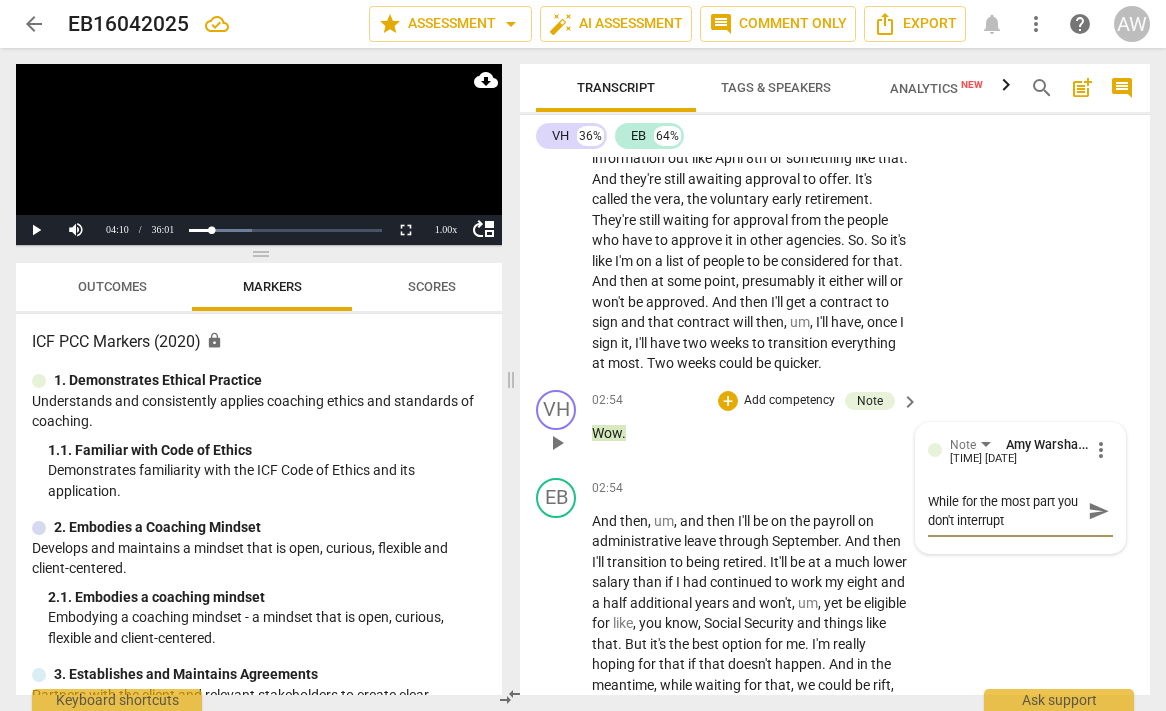type on "While for the most part you don't interrupt," 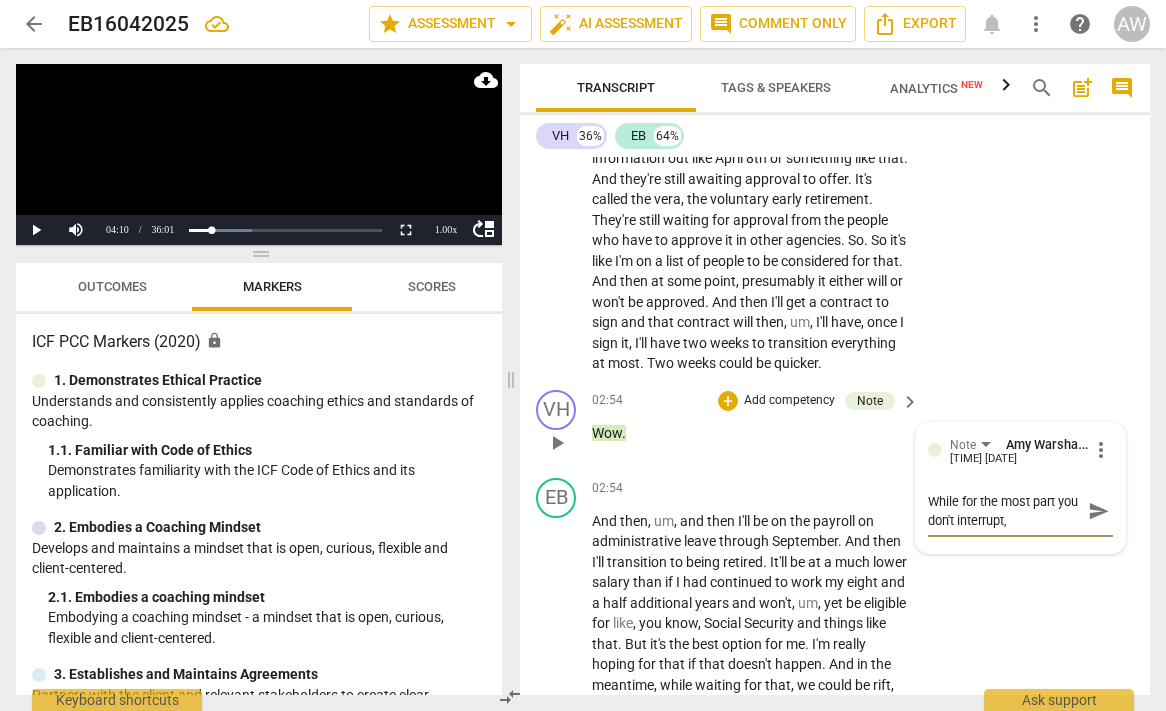 type on "While for the most part you don't interrupt," 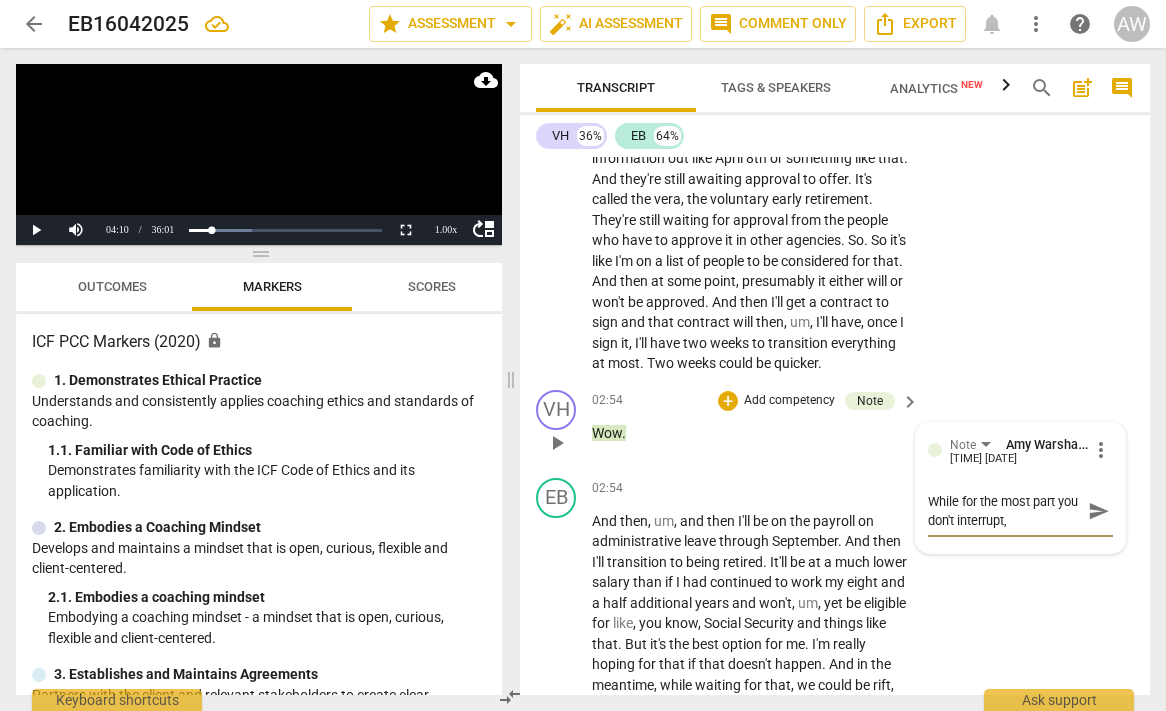 type on "While for the most part you don't interrupt, y" 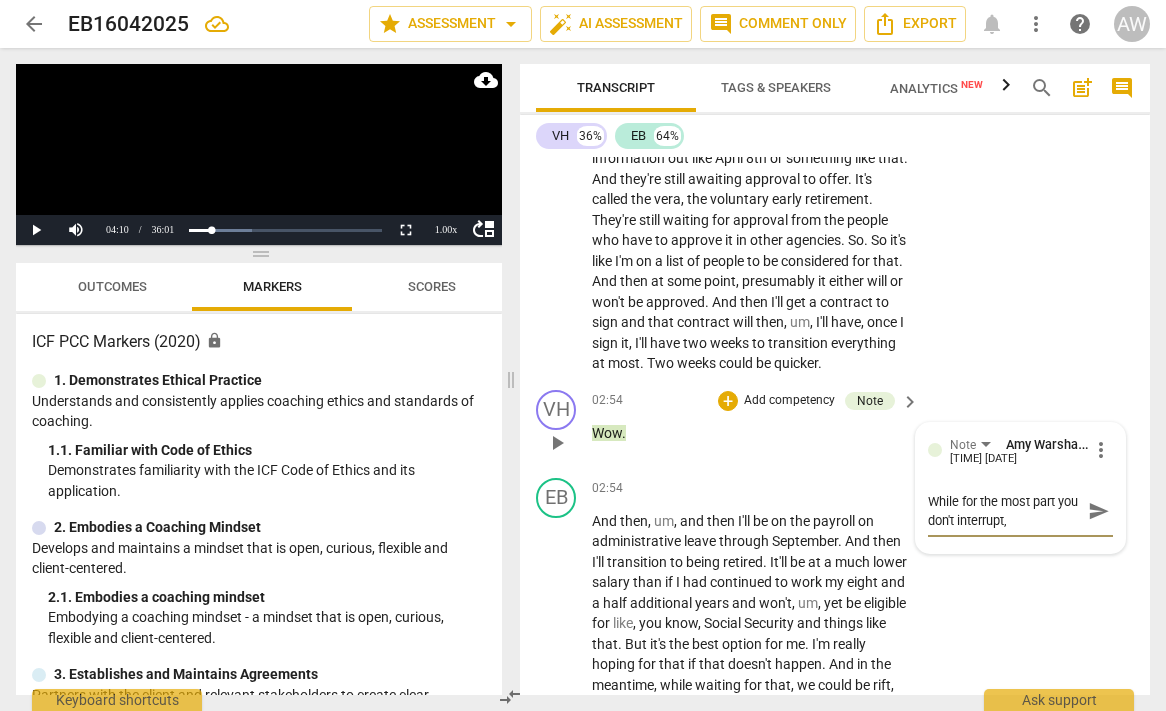 type on "While for the most part you don't interrupt, y" 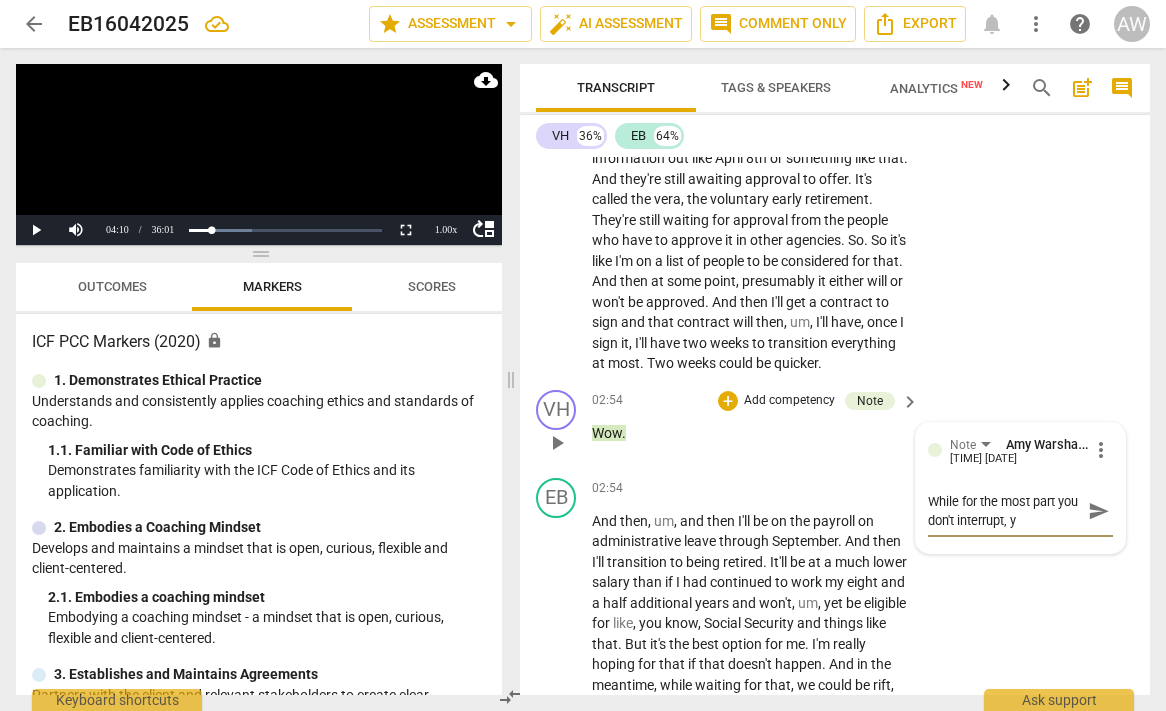 type on "While for the most part you don't interrupt, yo" 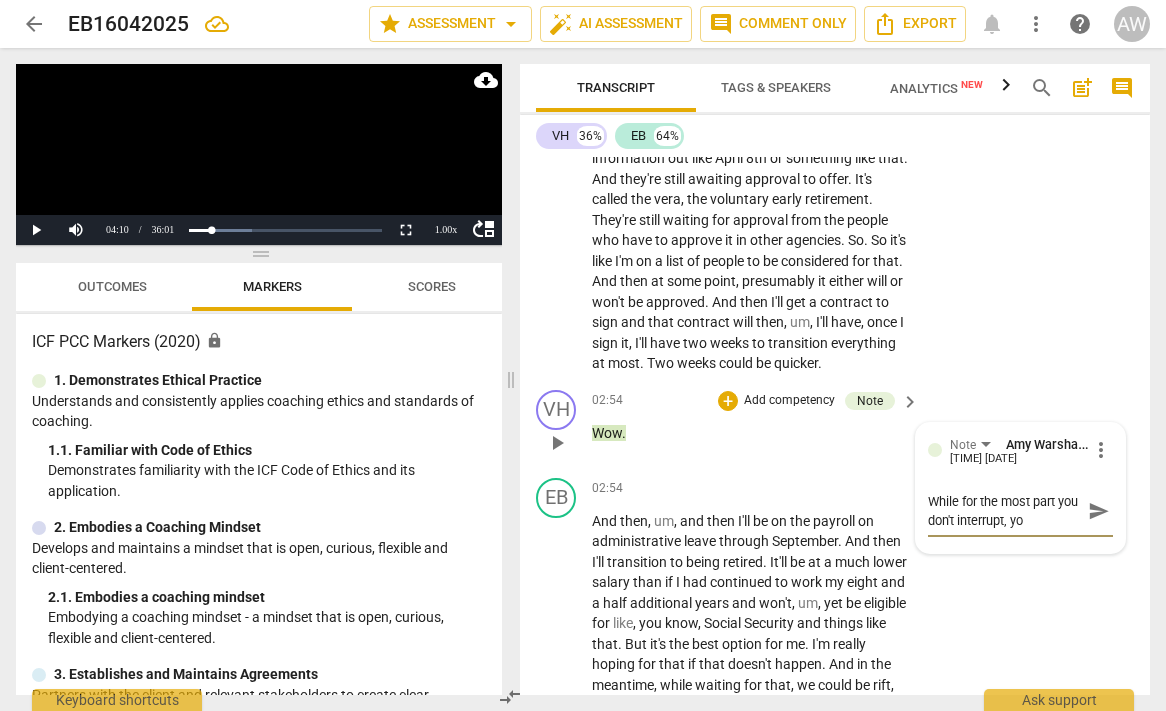 type on "While for the most part you don't interrupt, you" 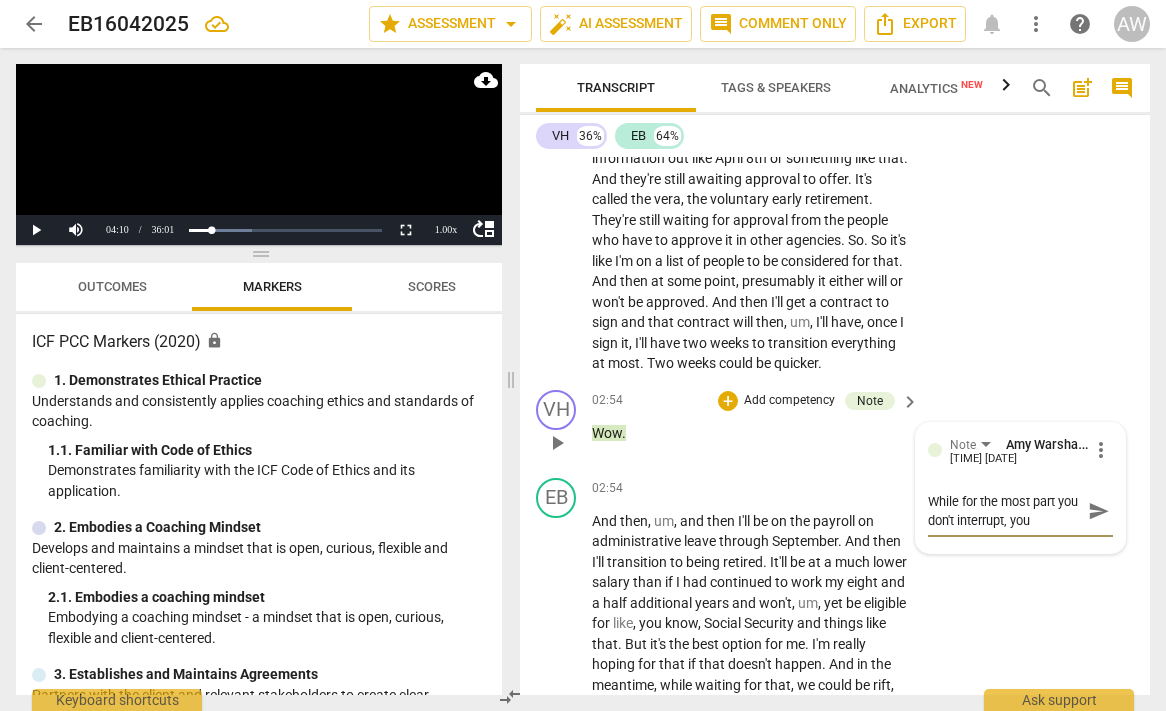 type on "While for the most part you don't interrupt, you" 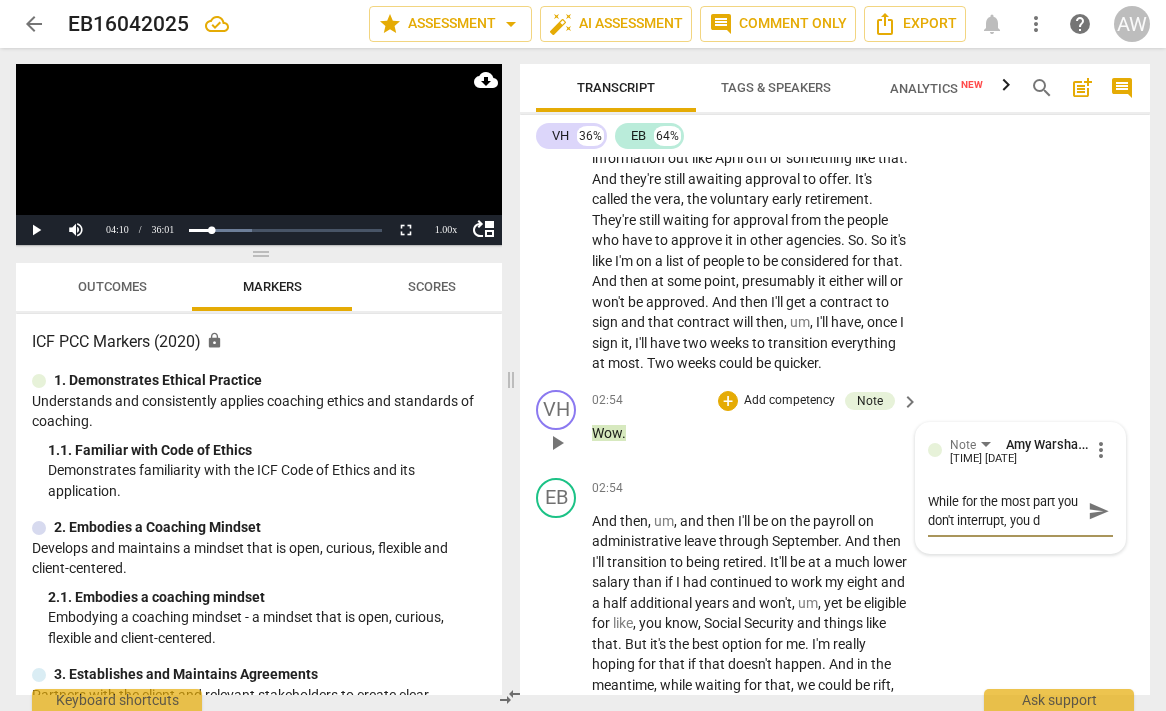 type on "While for the most part you don't interrupt, you do" 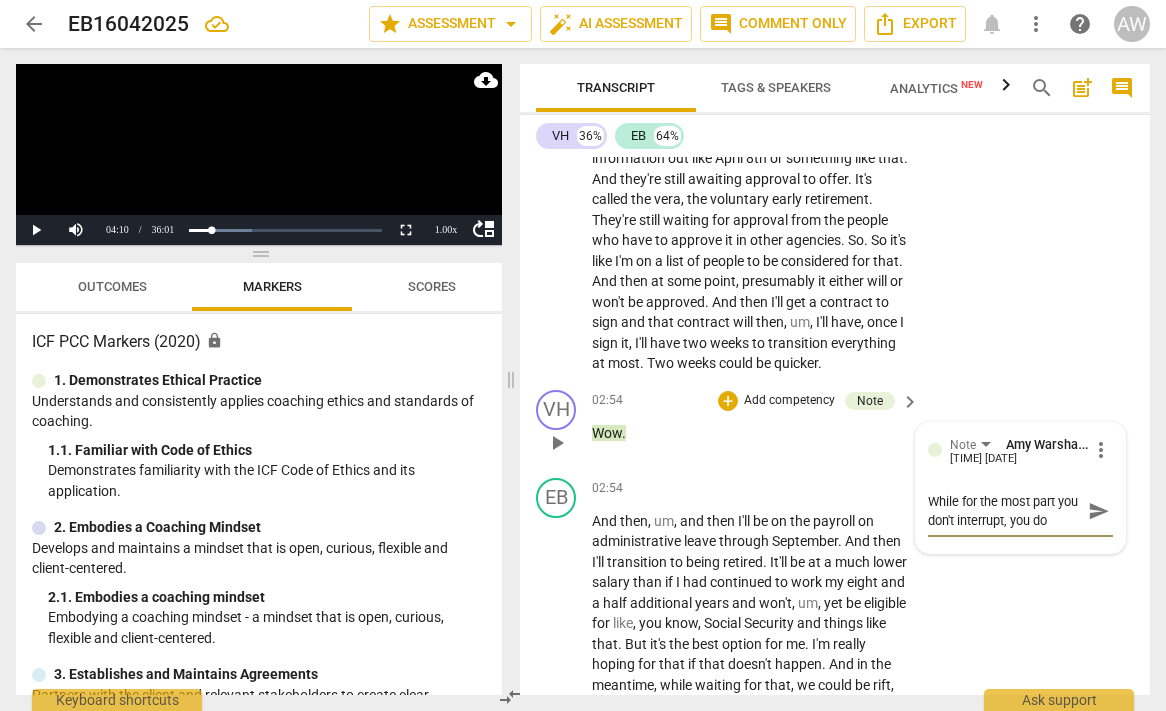 type on "While for the most part you don't interrupt, you do" 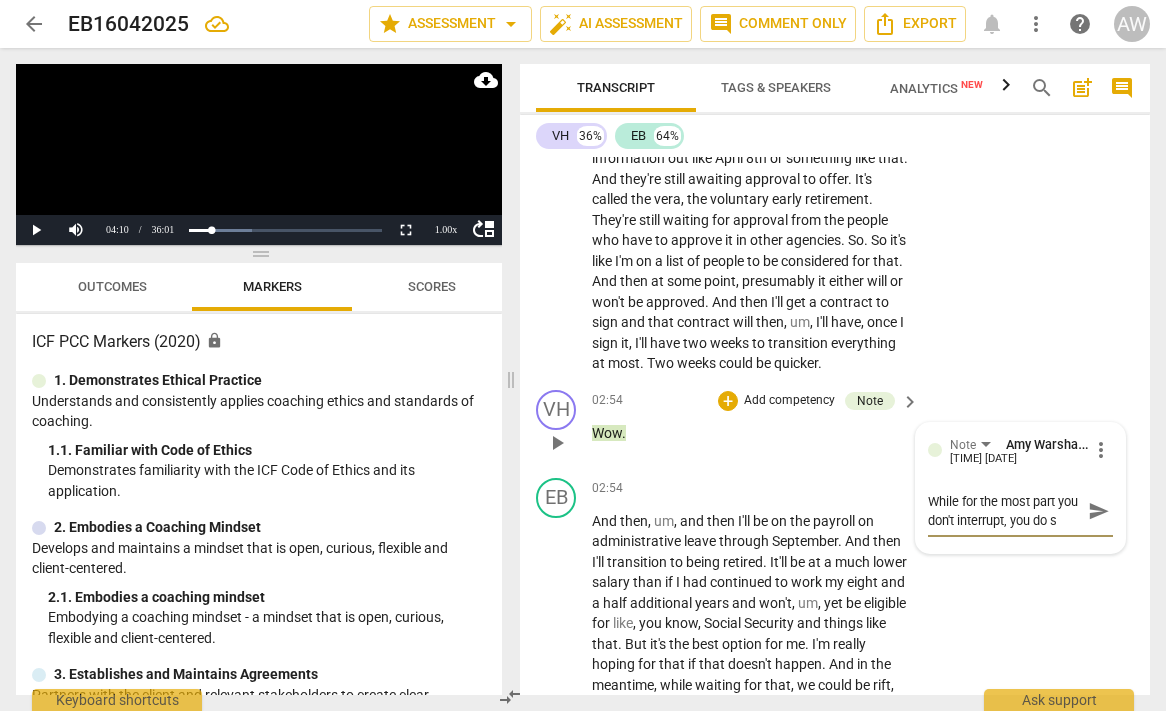 scroll, scrollTop: 17, scrollLeft: 0, axis: vertical 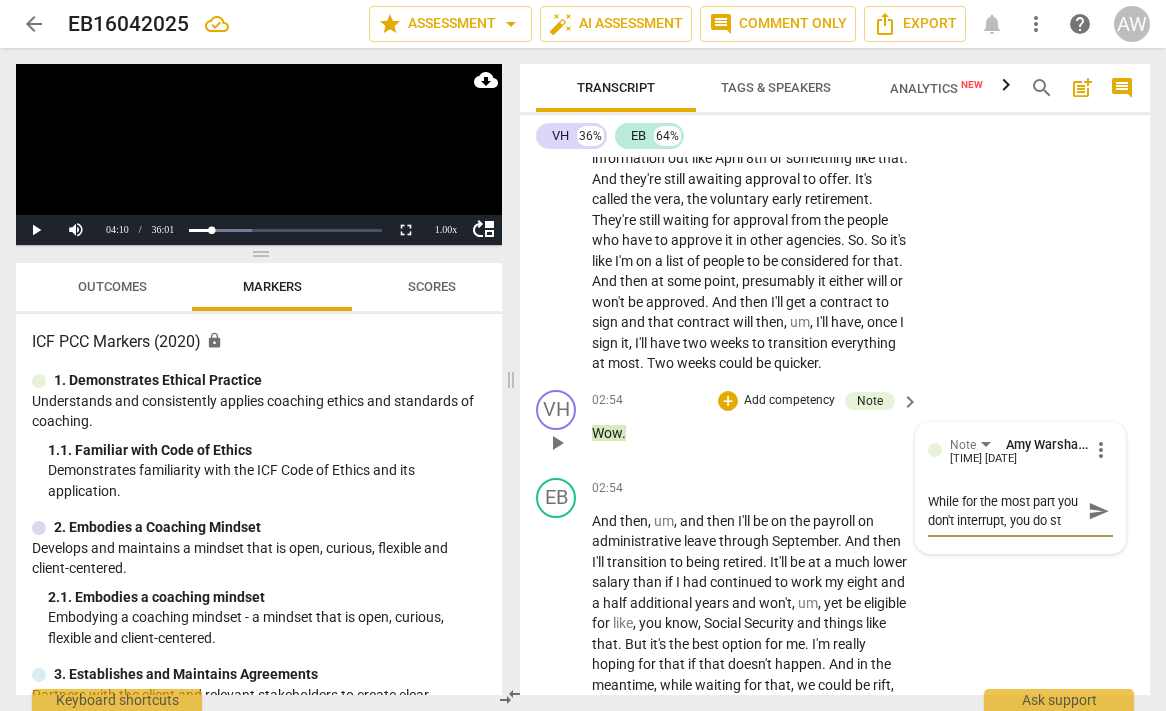 type on "While for the most part you don't interrupt, you do sta" 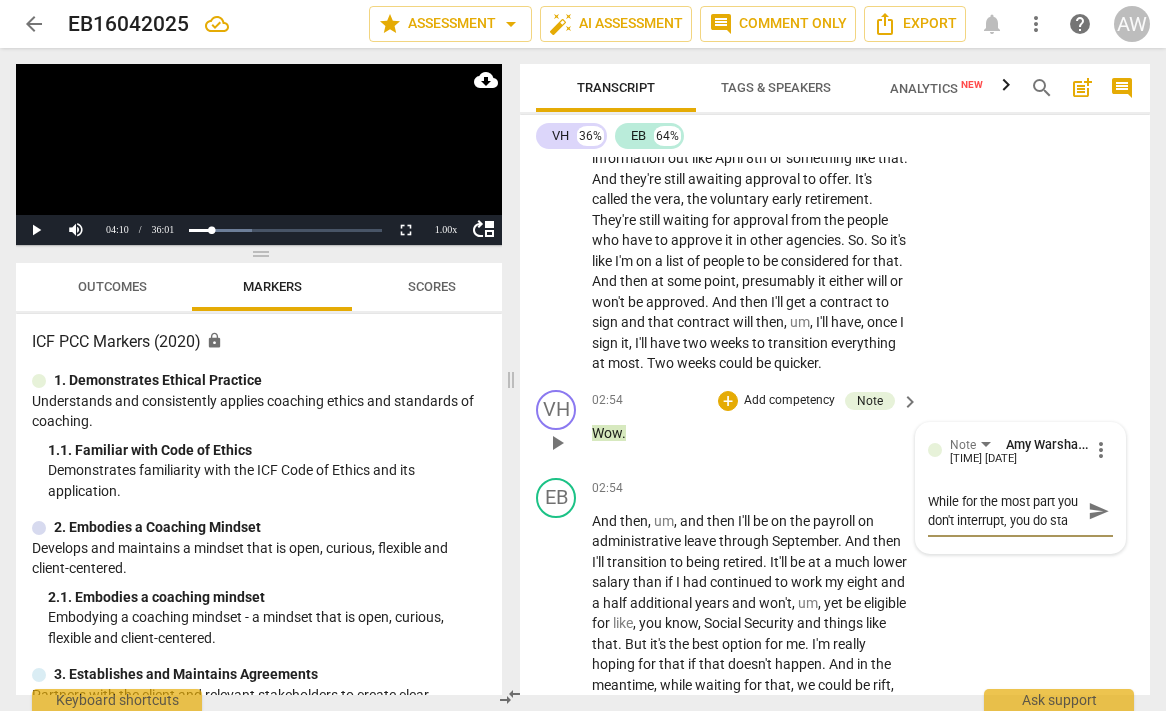 type on "While for the most part you don't interrupt, you do star" 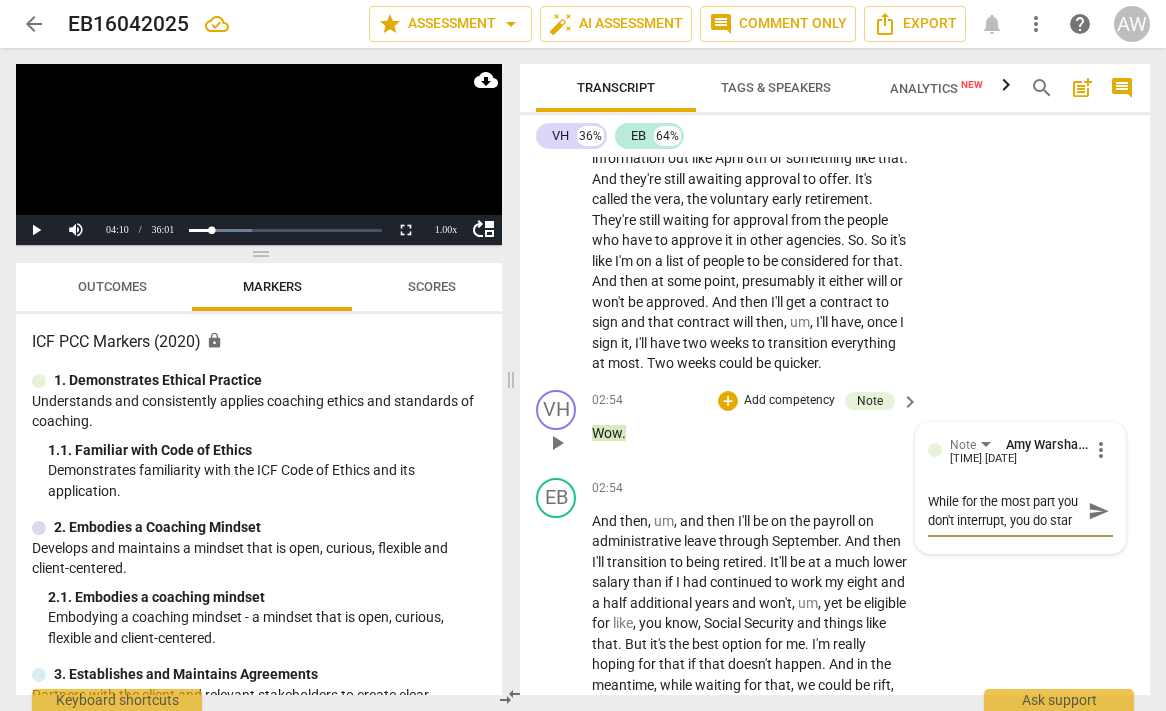 type on "While for the most part you don't interrupt, you do start" 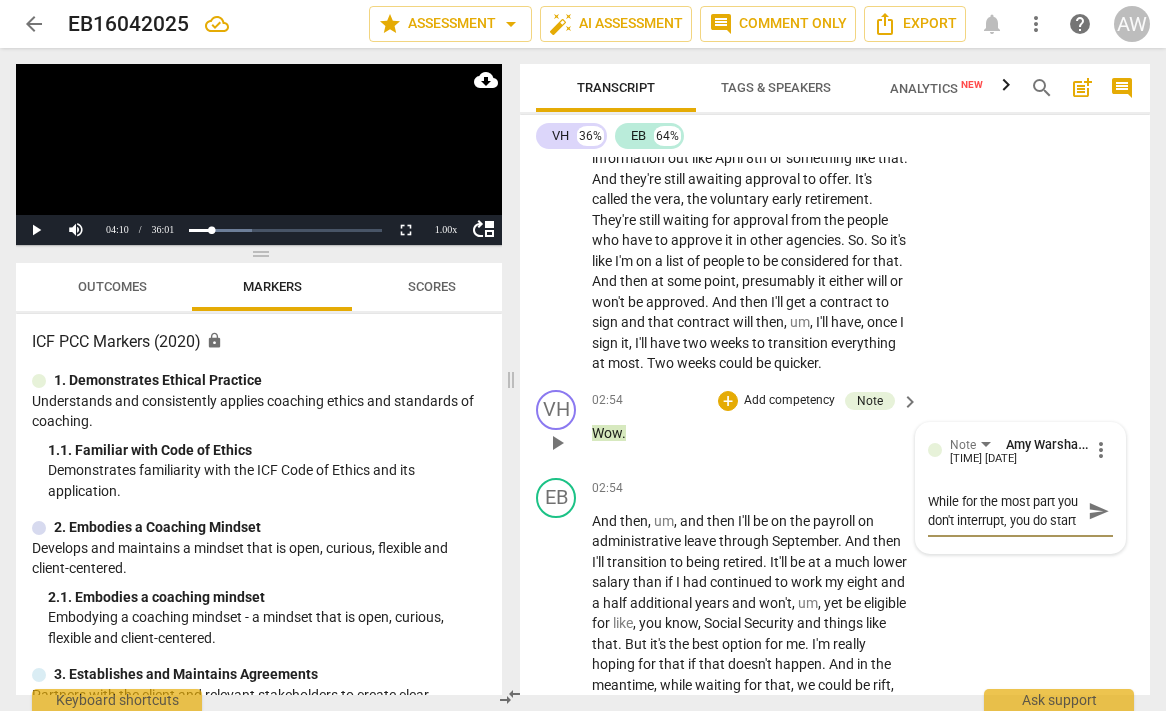 type on "While for the most part you don't interrupt, you do start" 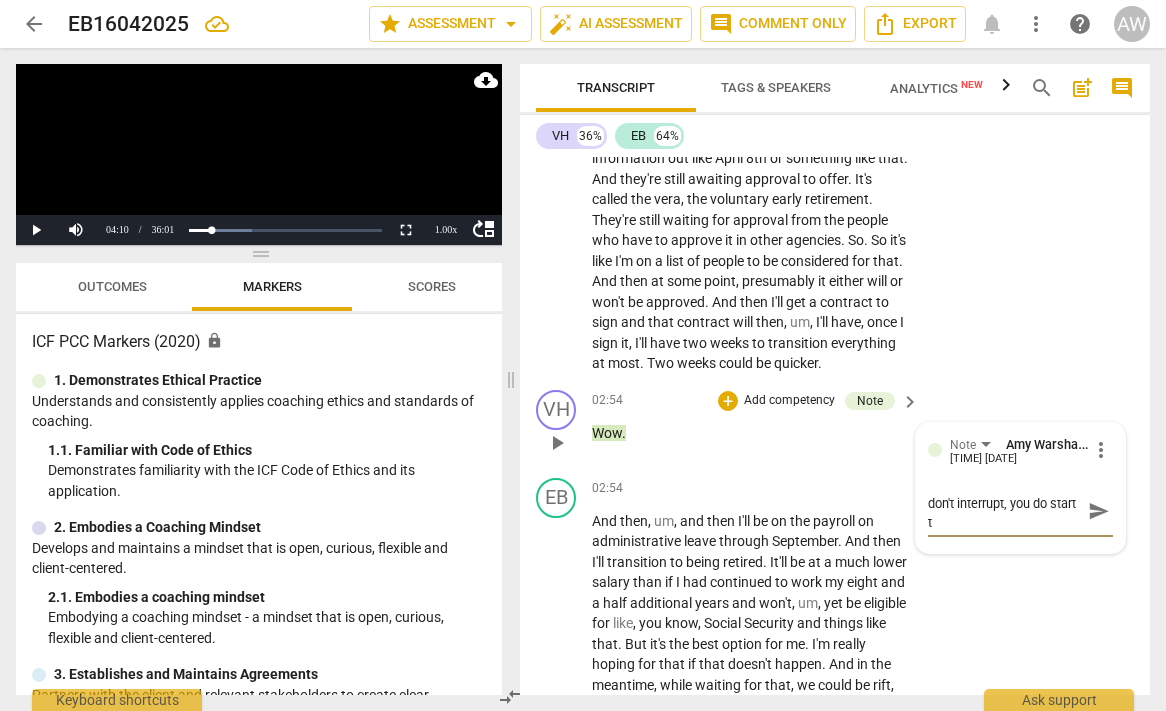 type 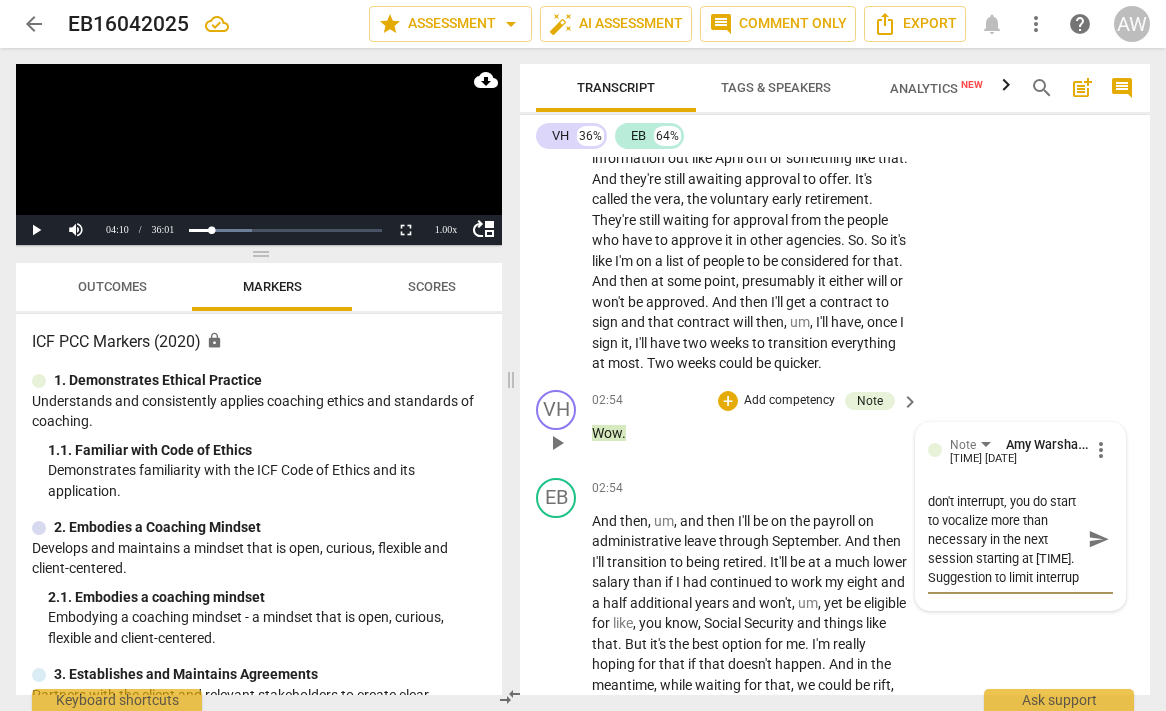 scroll, scrollTop: 19, scrollLeft: 0, axis: vertical 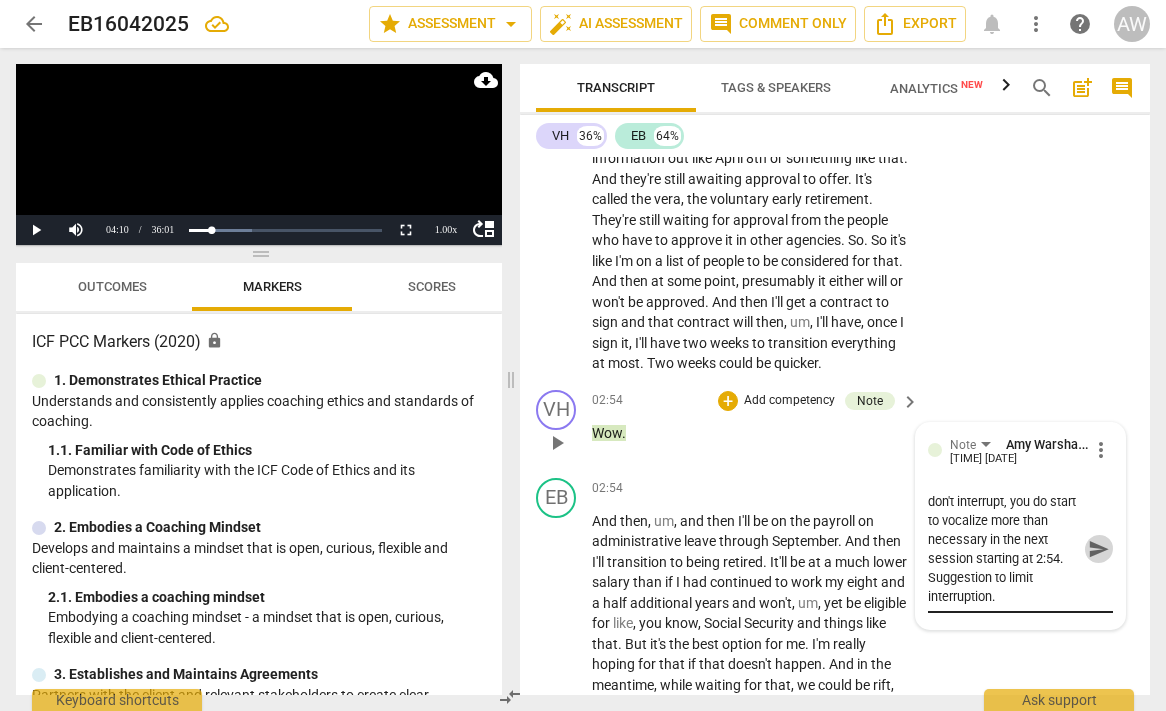 click on "send" at bounding box center [1099, 549] 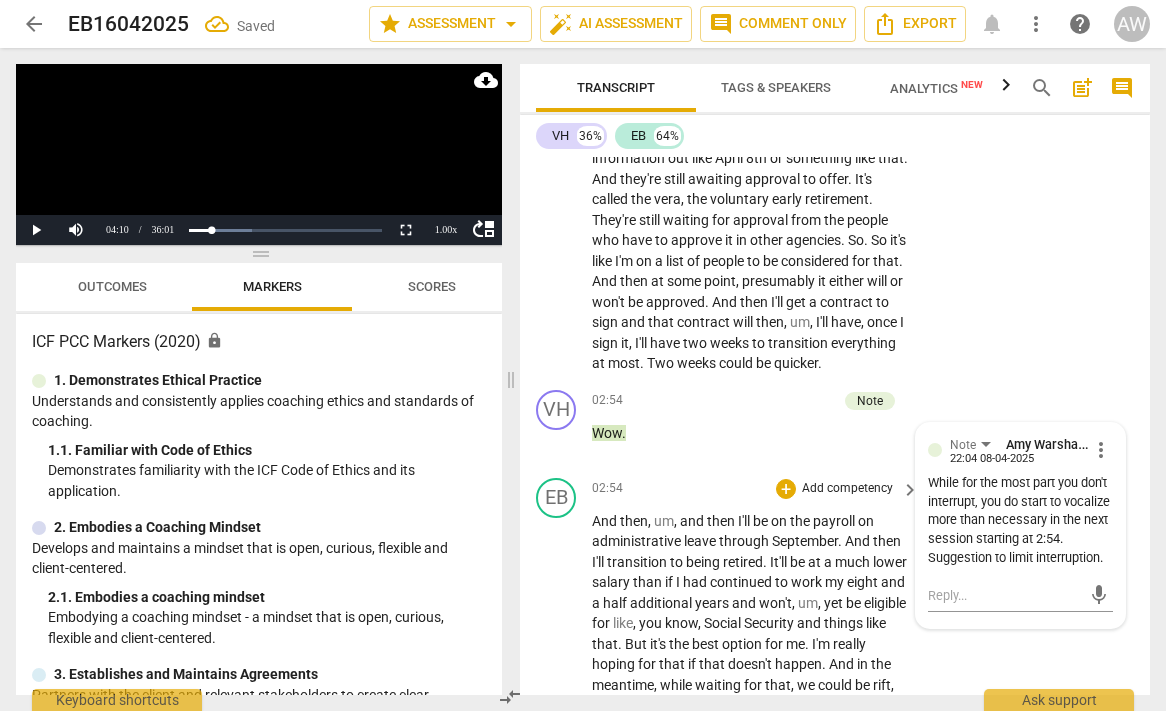 scroll, scrollTop: 0, scrollLeft: 0, axis: both 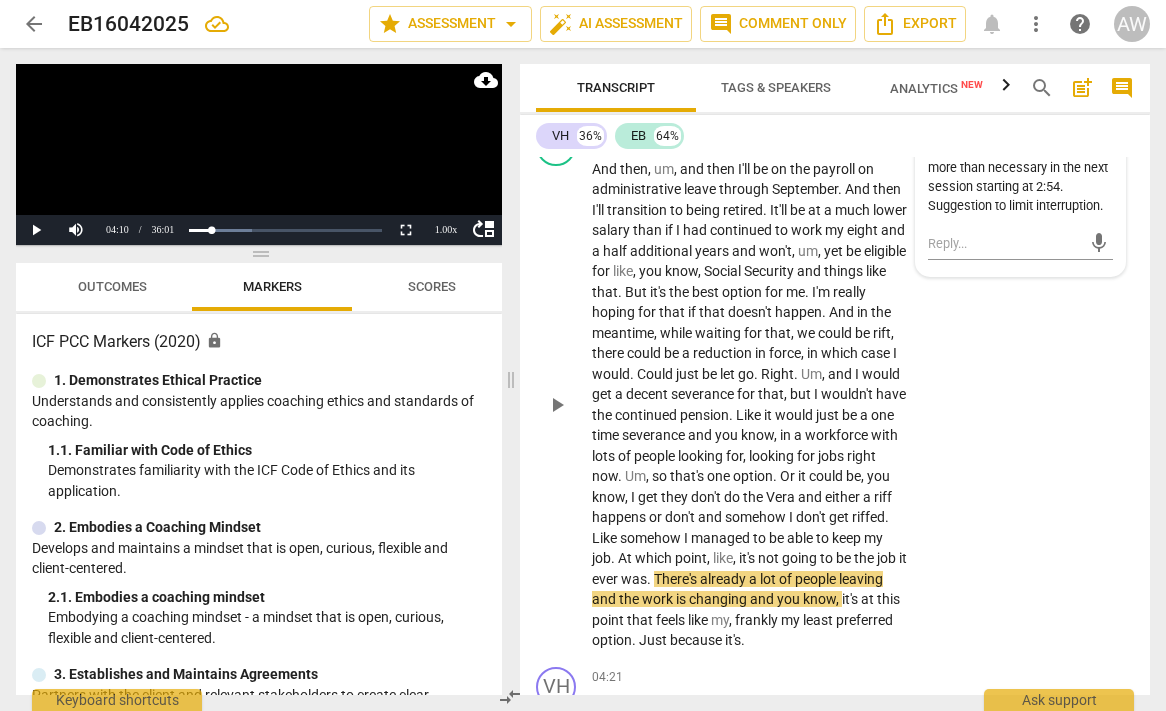 click on "EB play_arrow pause [TIME] + Add competency keyboard_arrow_right And then , um , and then I'll be on the payroll on administrative leave through September . And then I'll transition to being retired . It'll be at a much lower salary than if I had continued to work my eight and a half additional years and won't , um , yet be eligible for like , you know , [BENEFIT] and things like that . But it's the best option for me . I'm really hoping for that if that doesn't happen . And in the meantime , while waiting for that , we could be rift , there could be a reduction in force , in which case I would . Could just be let go . Right . Um , and I would get a decent severance for that , but I would not have the continued pension . Like it would just be a one" at bounding box center (835, 388) 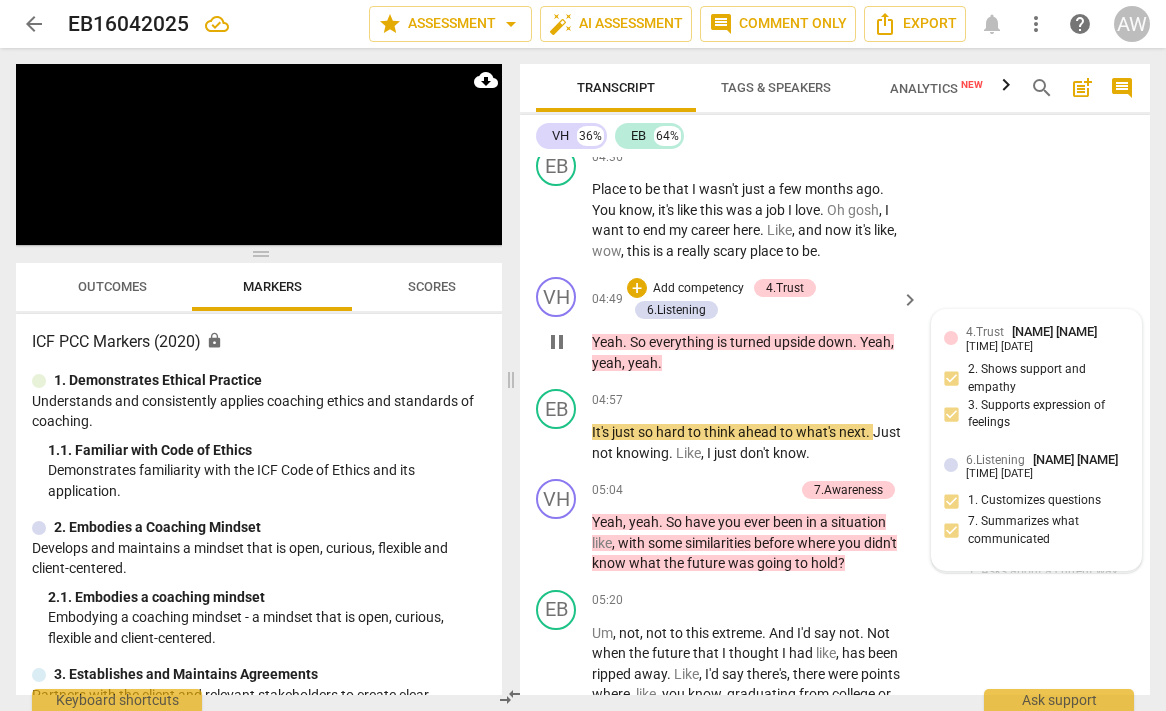 scroll, scrollTop: 2411, scrollLeft: 0, axis: vertical 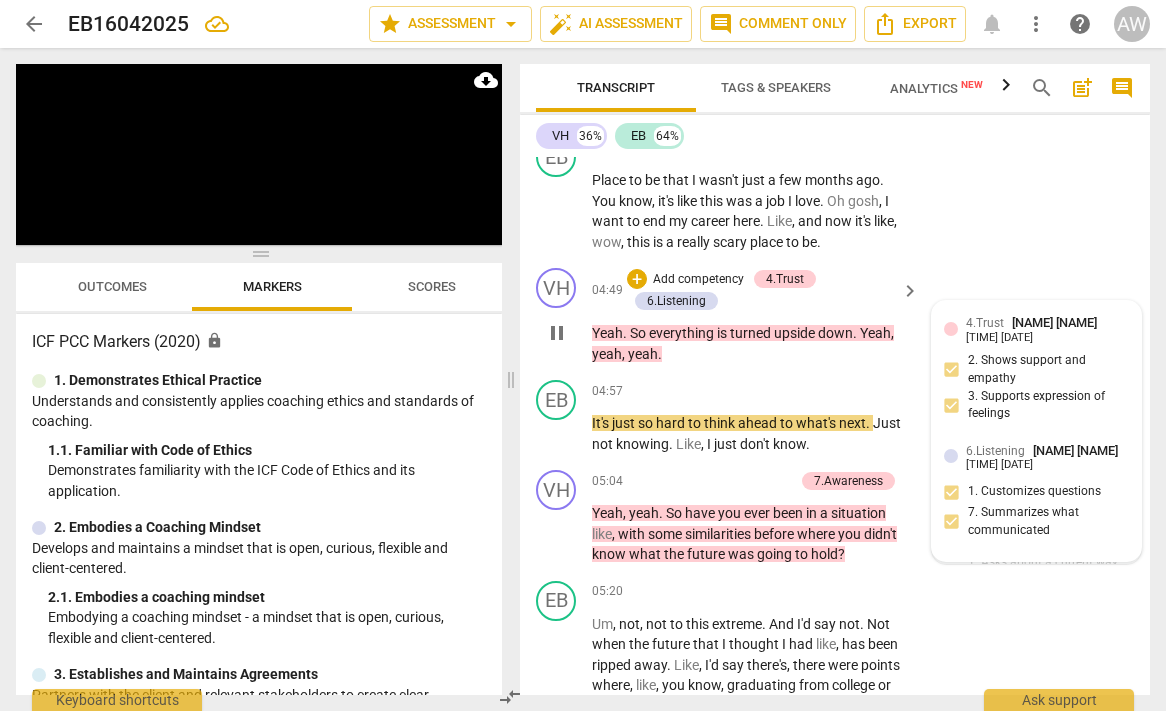 click on "[NUMBER].[NAME] [NAME] [TIME] [DATE] [NUMBER] [NAME] [NUMBER] [NAME]" at bounding box center [1037, 495] 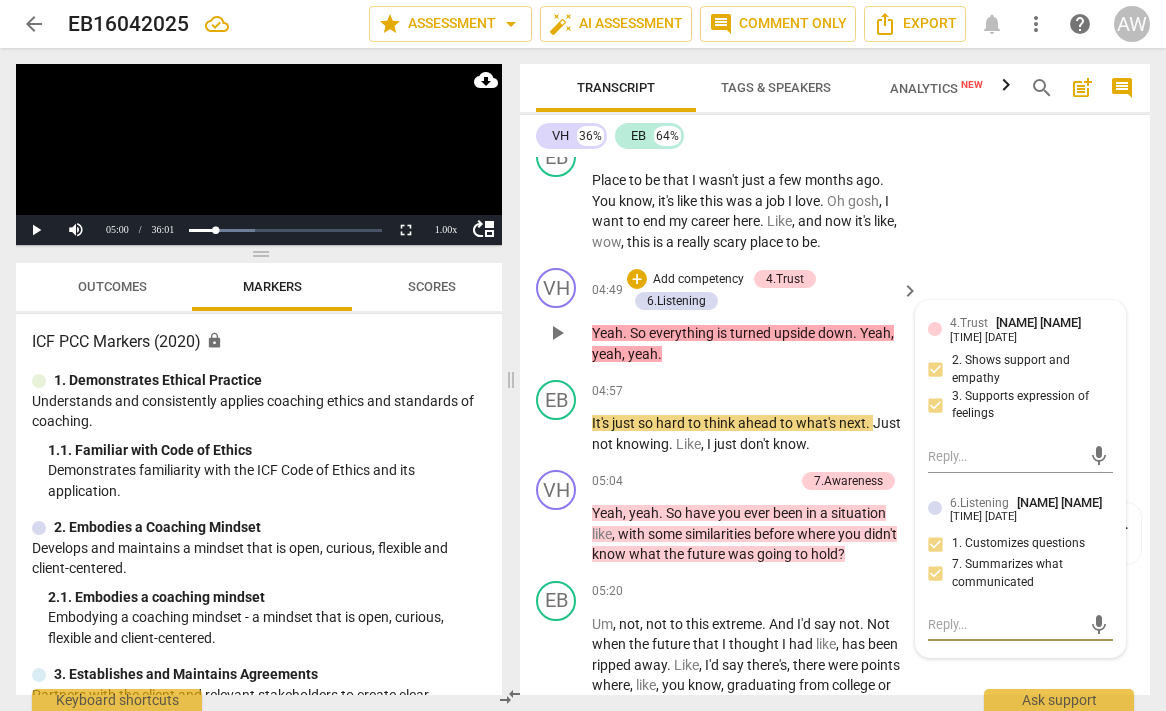 click at bounding box center (1005, 624) 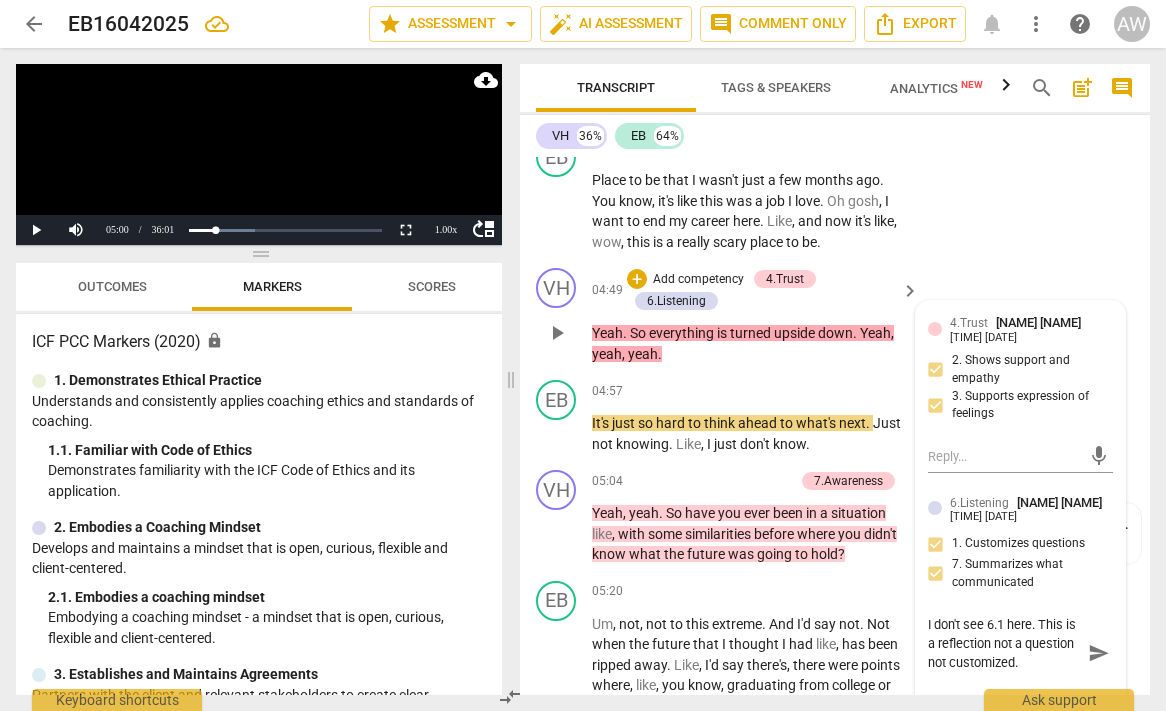 scroll, scrollTop: 0, scrollLeft: 0, axis: both 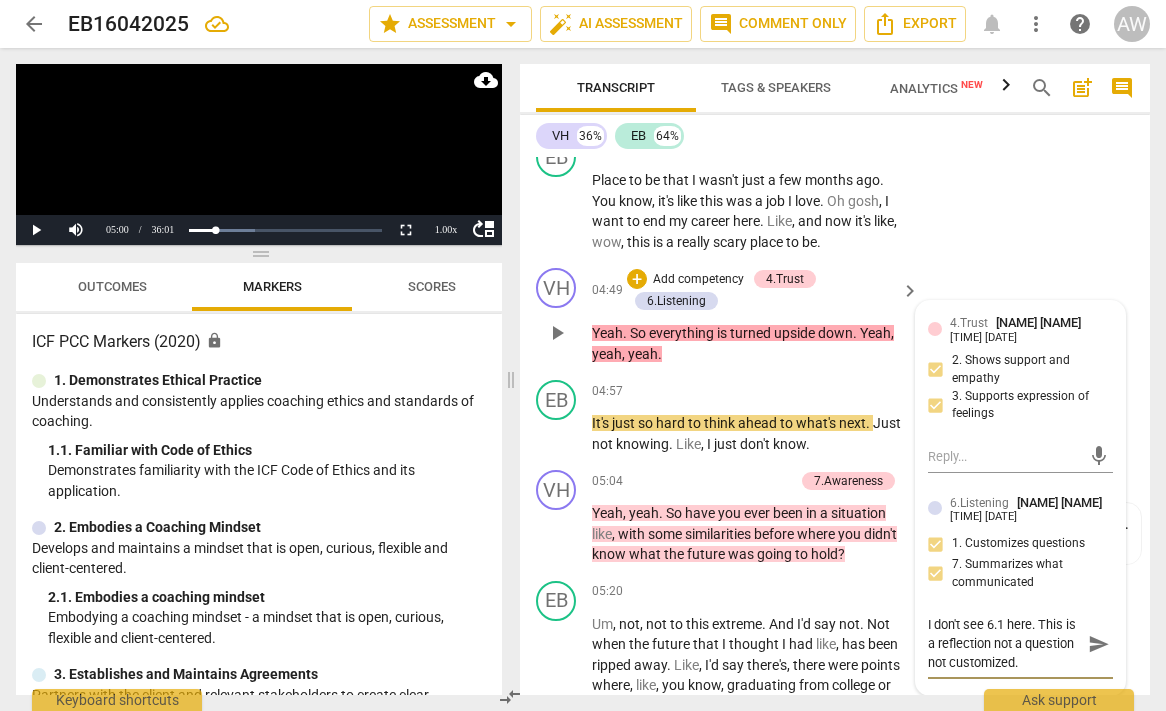 click on "send" at bounding box center (1099, 644) 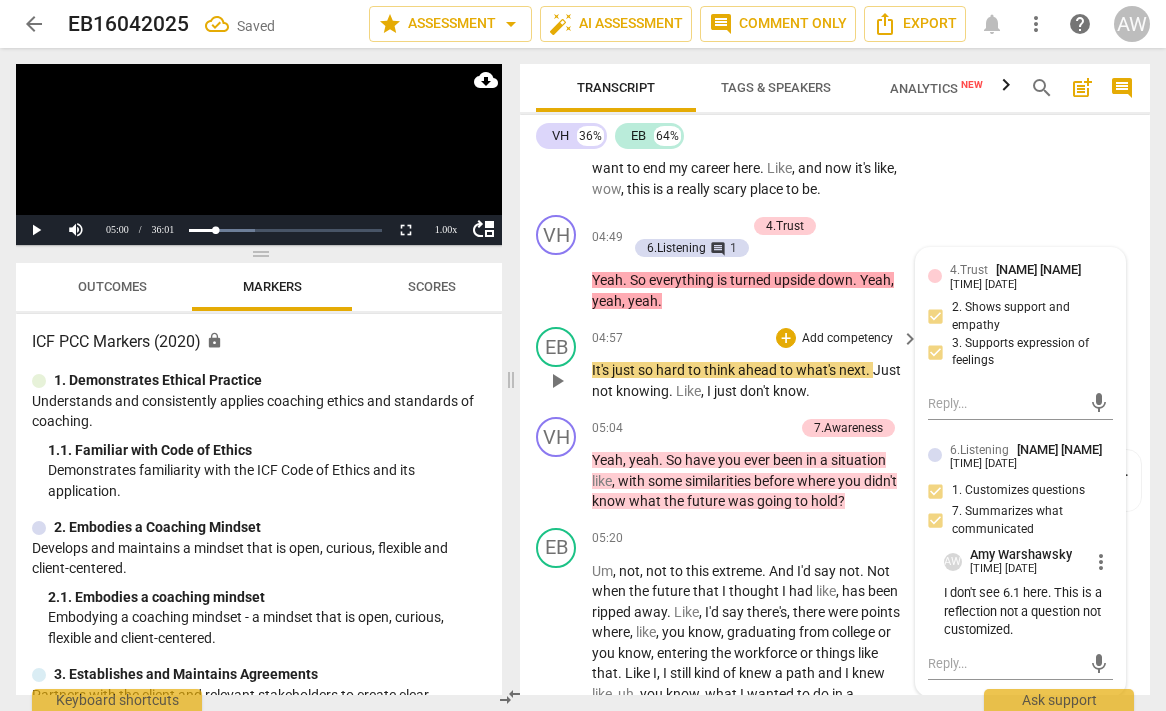 scroll, scrollTop: 2474, scrollLeft: 0, axis: vertical 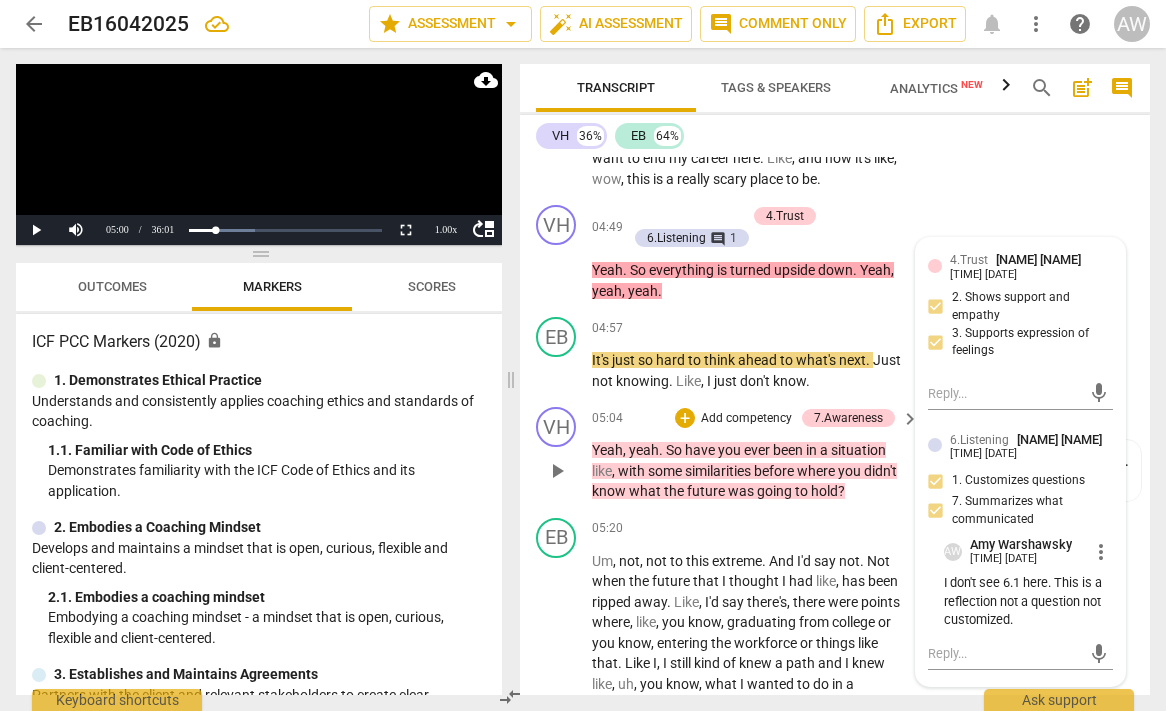 click on "play_arrow" at bounding box center [557, 471] 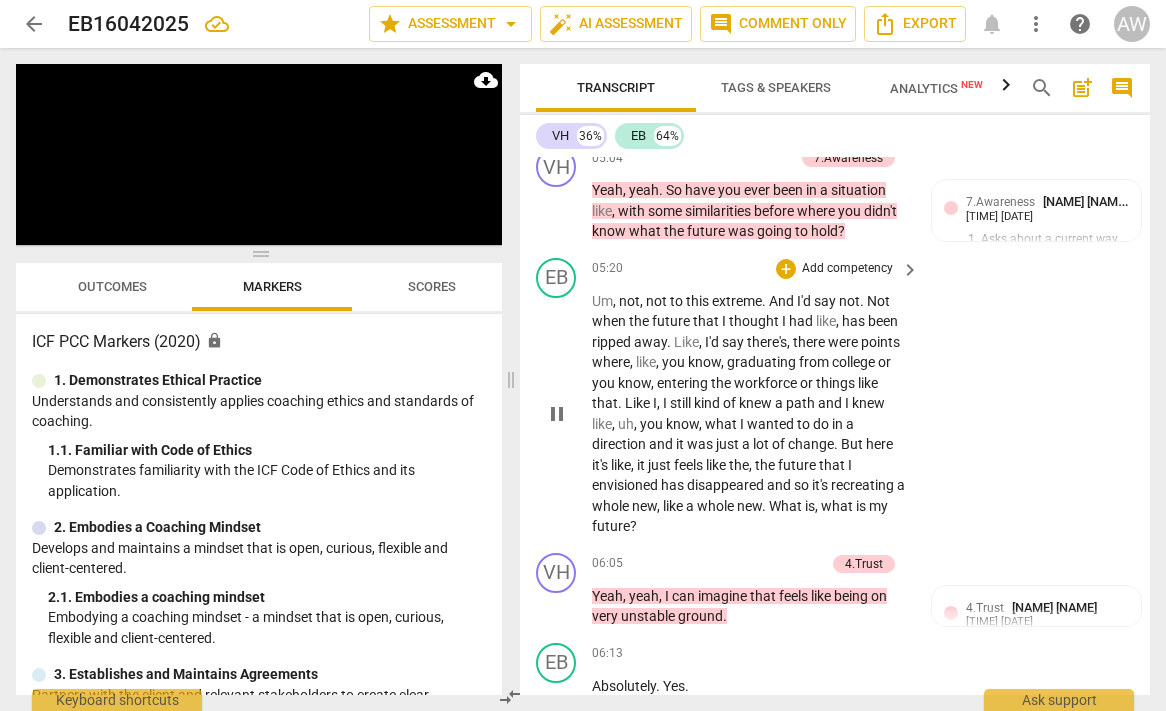 scroll, scrollTop: 2737, scrollLeft: 0, axis: vertical 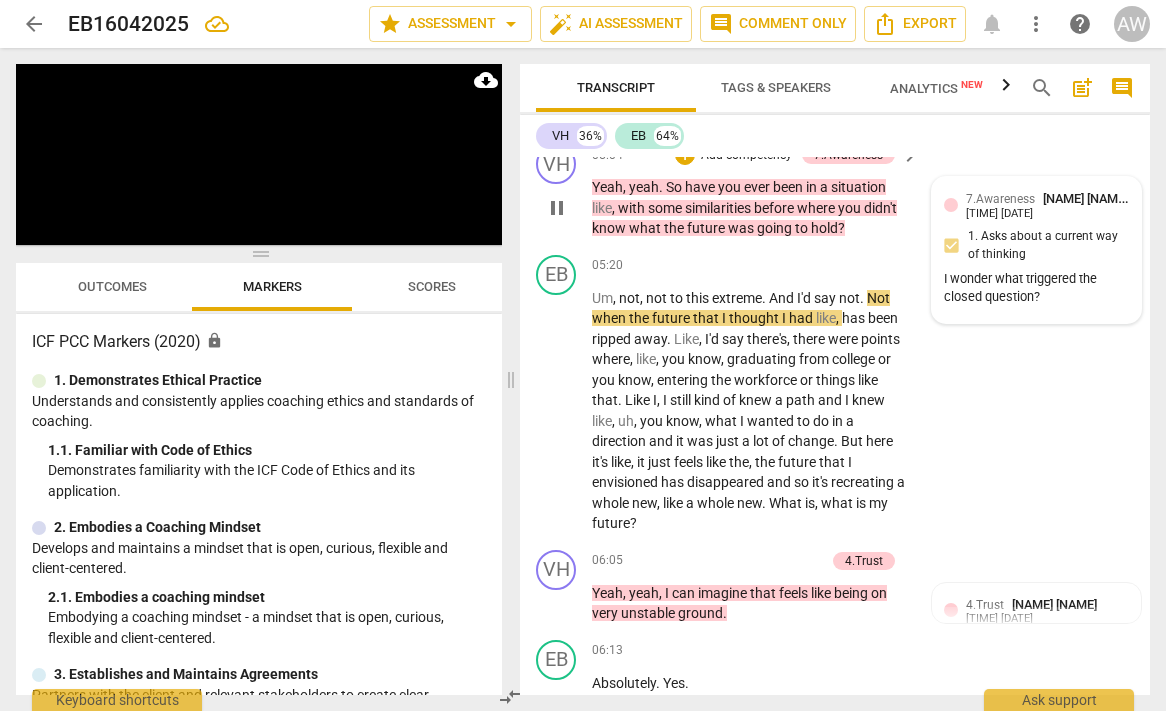 click on "I wonder what triggered the closed question?" at bounding box center [1037, 289] 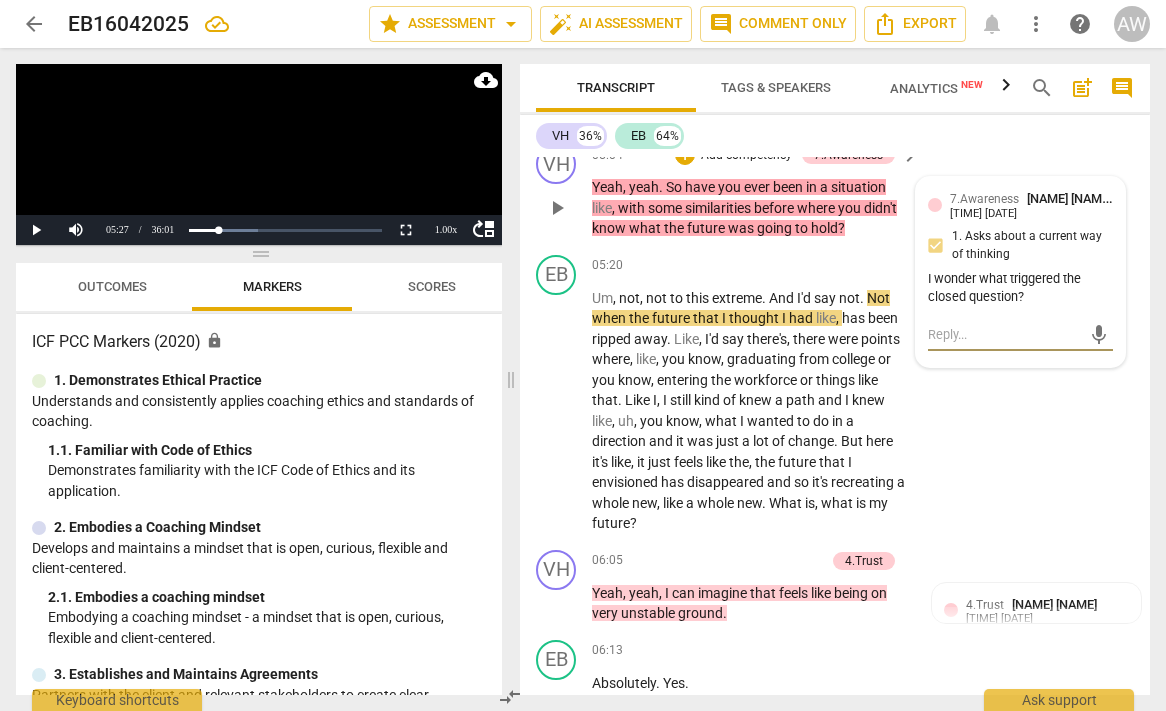 click at bounding box center [1005, 334] 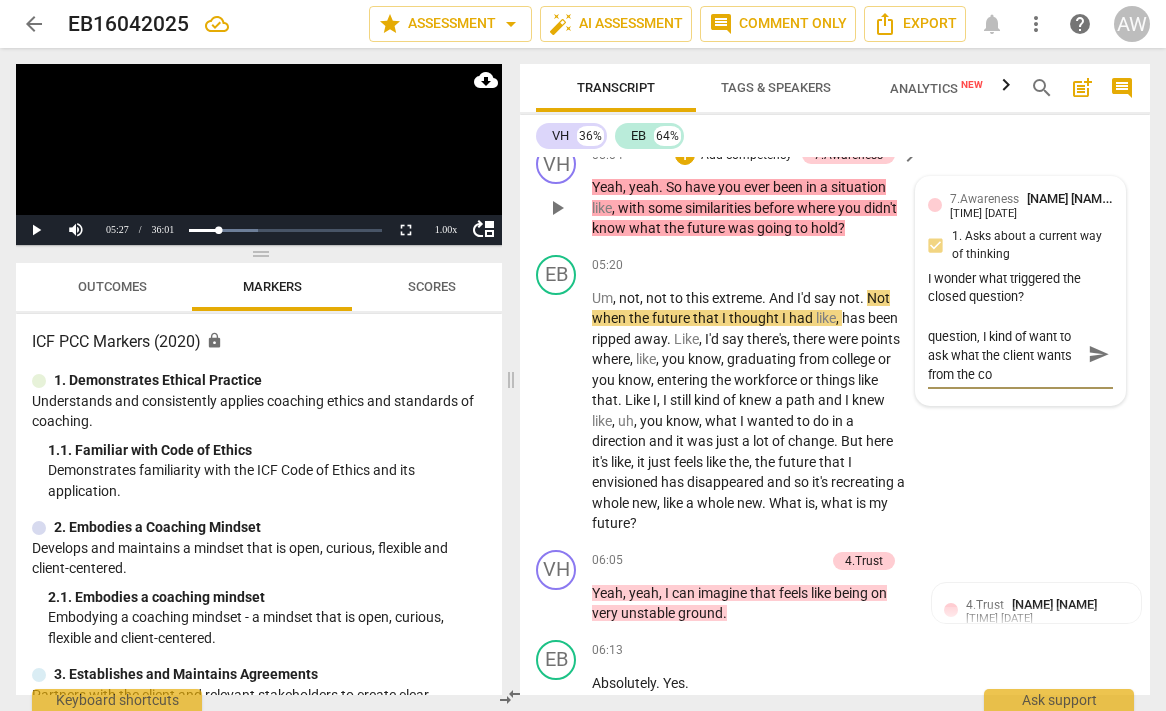 scroll, scrollTop: 19, scrollLeft: 0, axis: vertical 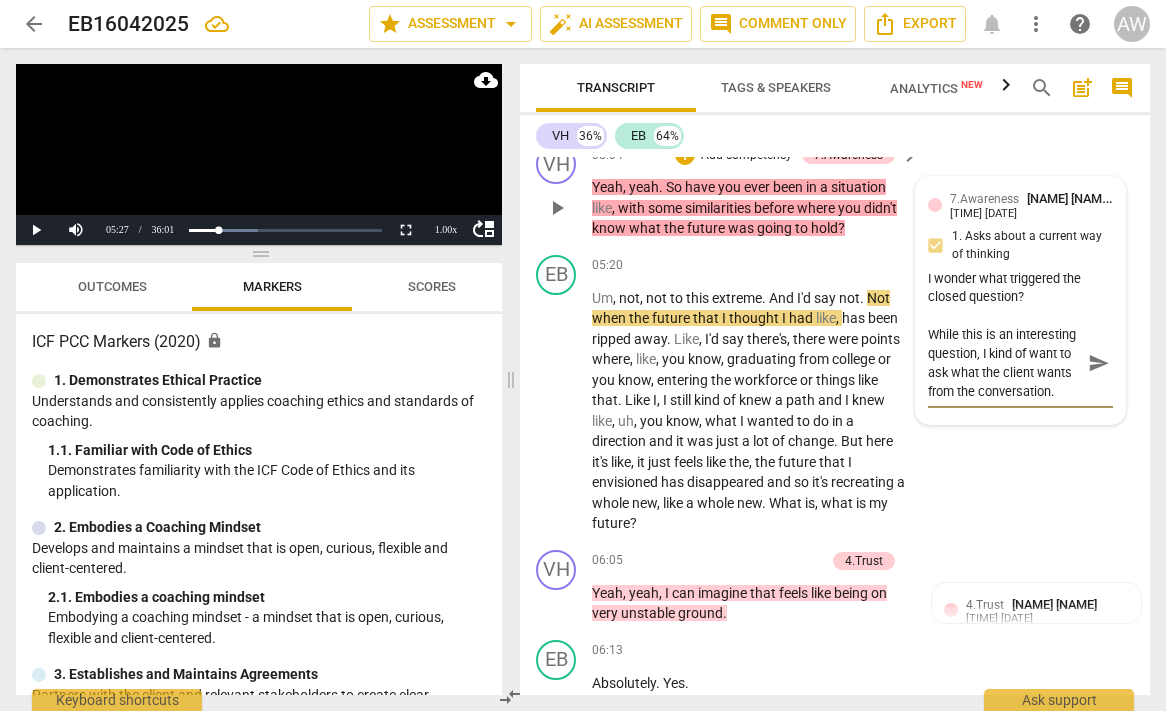 click on "While this is an interesting question, I kind of want to ask what the client wants from the conversation." at bounding box center (1005, 363) 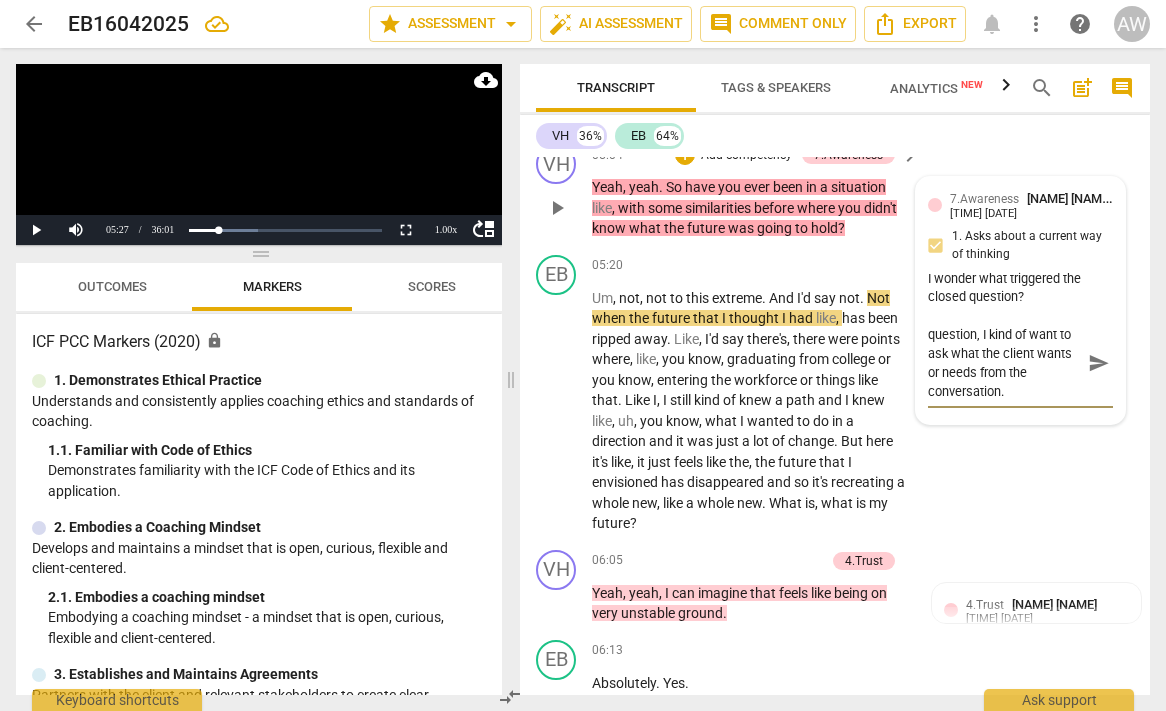 click on "While this is an interesting question, I kind of want to ask what the client wants or needs from the conversation." at bounding box center (1005, 363) 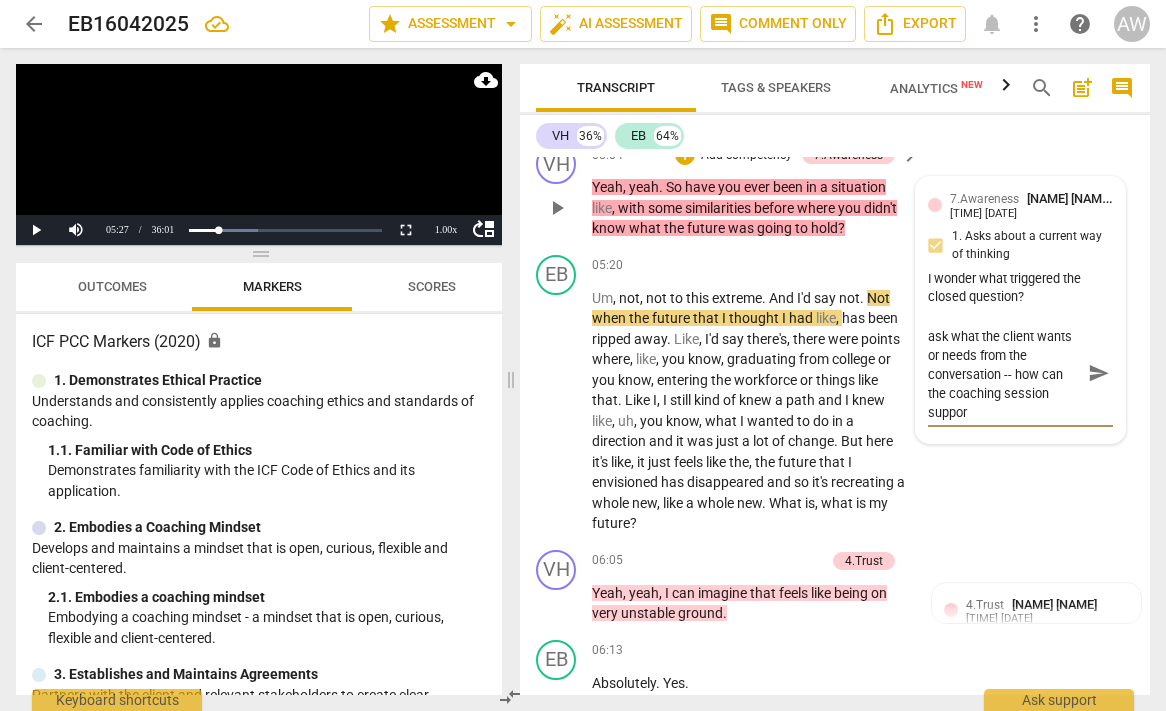 scroll, scrollTop: 19, scrollLeft: 0, axis: vertical 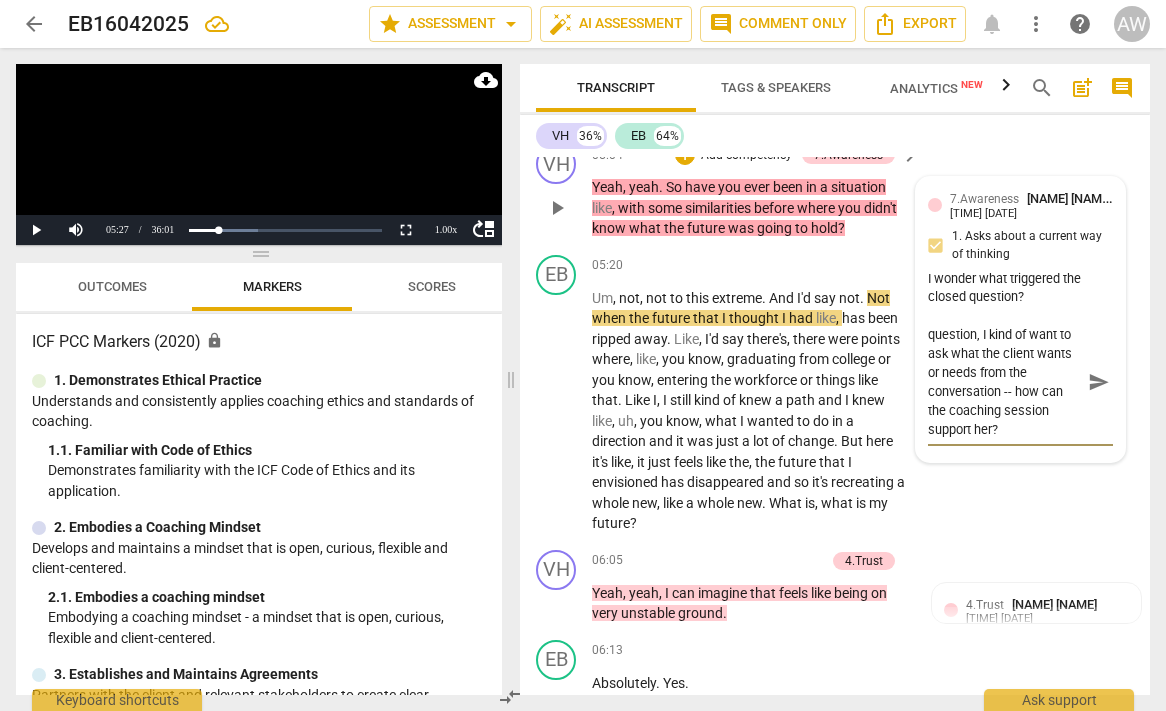 click on "send" at bounding box center (1098, 382) 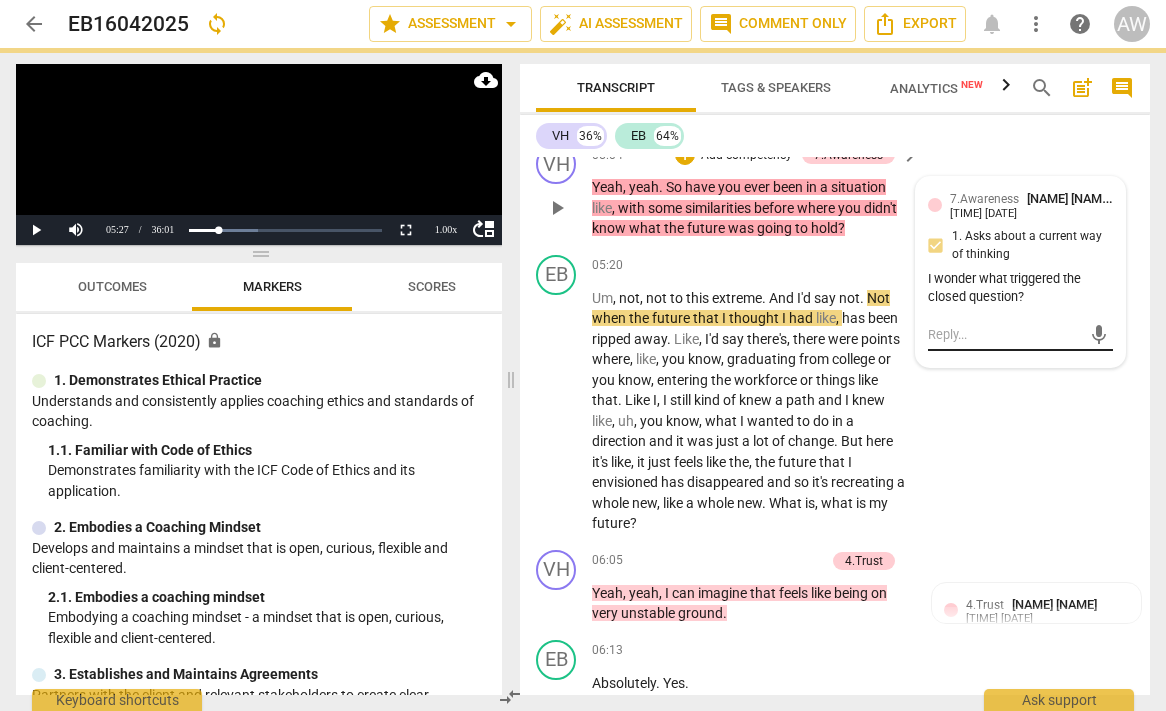 scroll, scrollTop: 0, scrollLeft: 0, axis: both 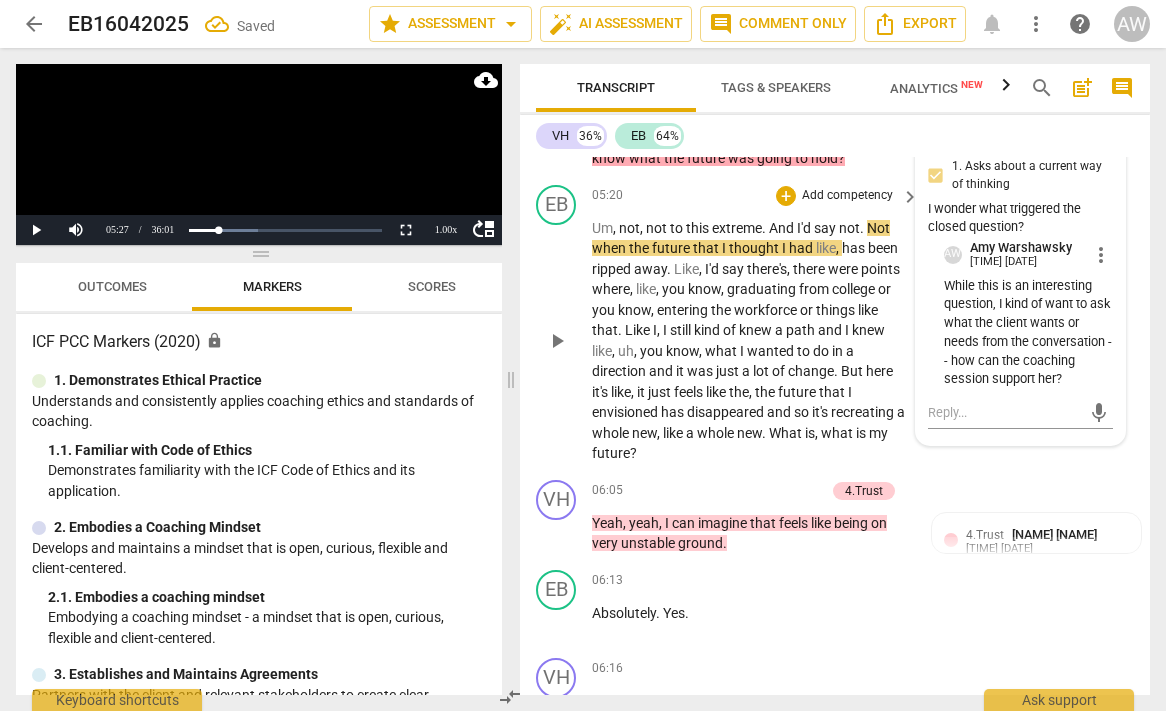 click on "play_arrow" at bounding box center [557, 341] 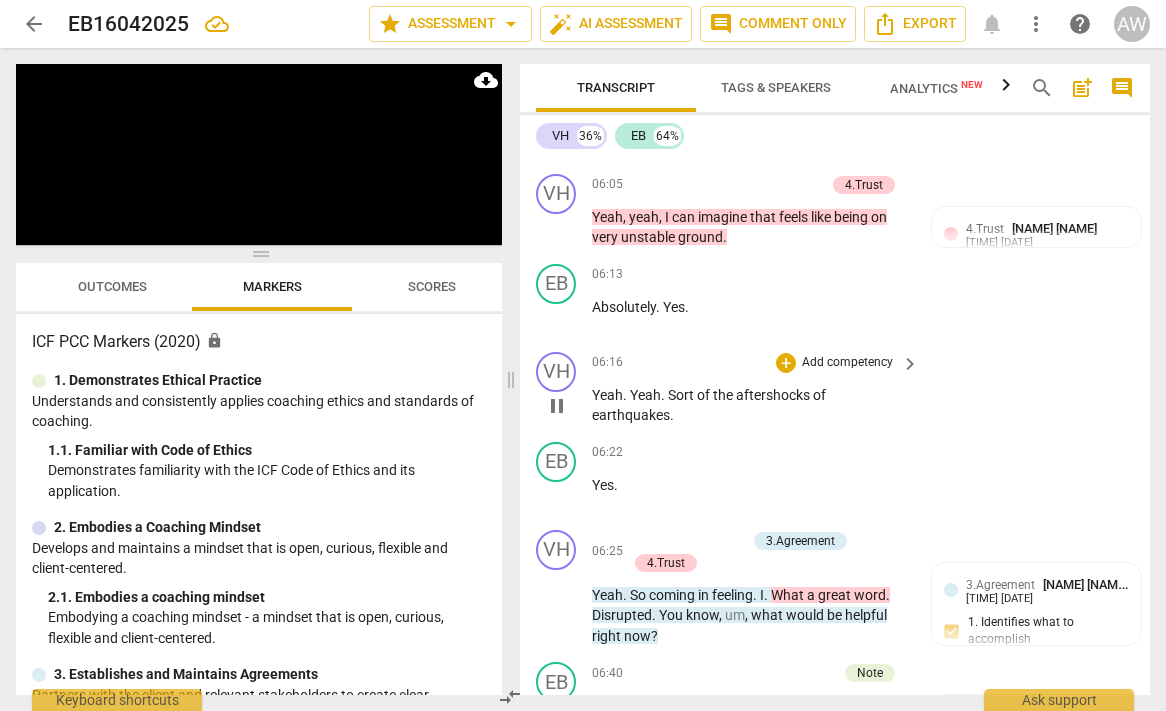 scroll, scrollTop: 3115, scrollLeft: 0, axis: vertical 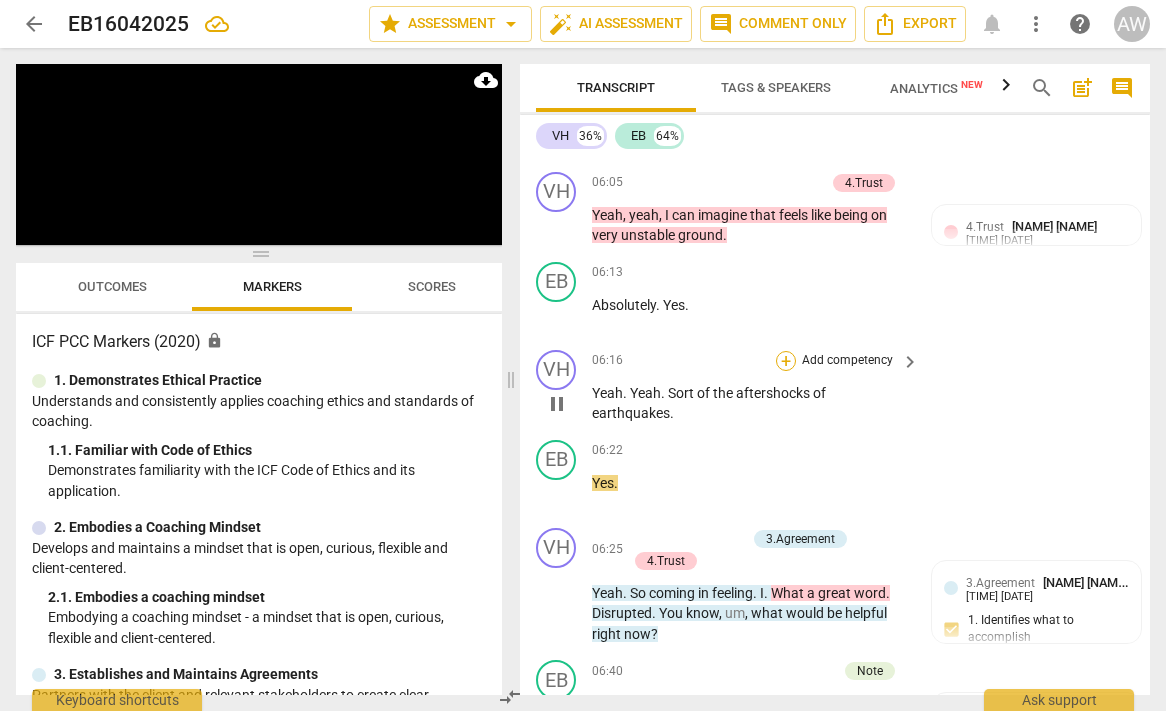 click on "+" at bounding box center [786, 361] 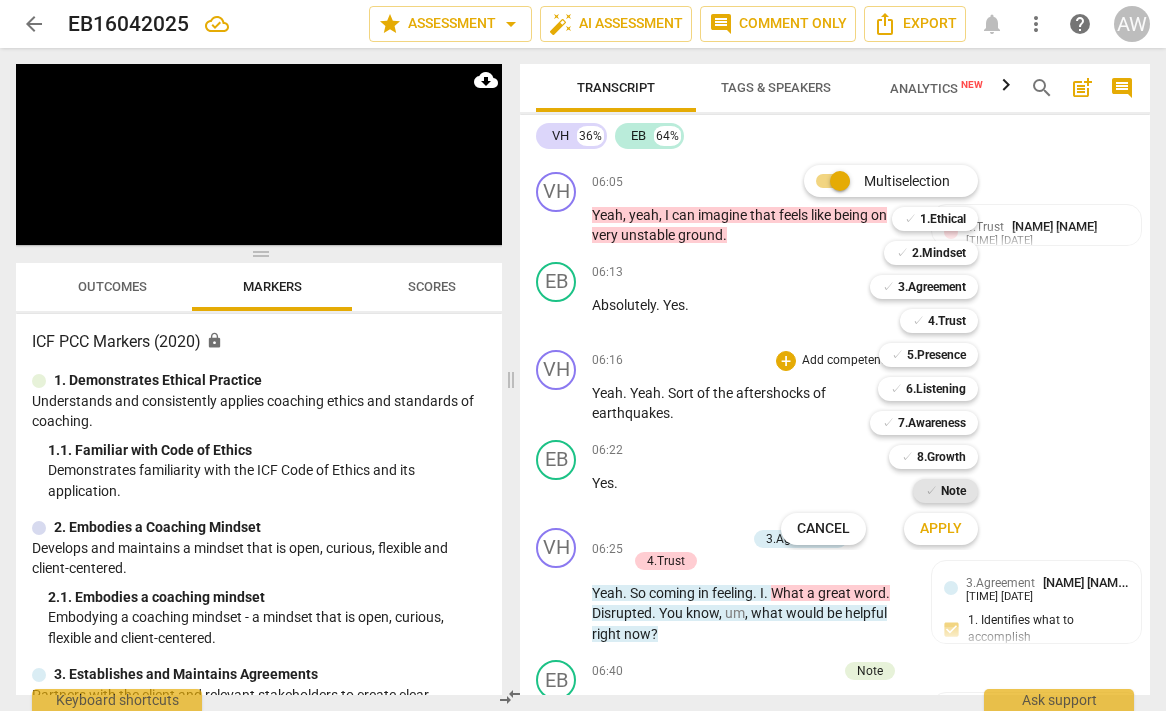 click on "Note" at bounding box center [953, 491] 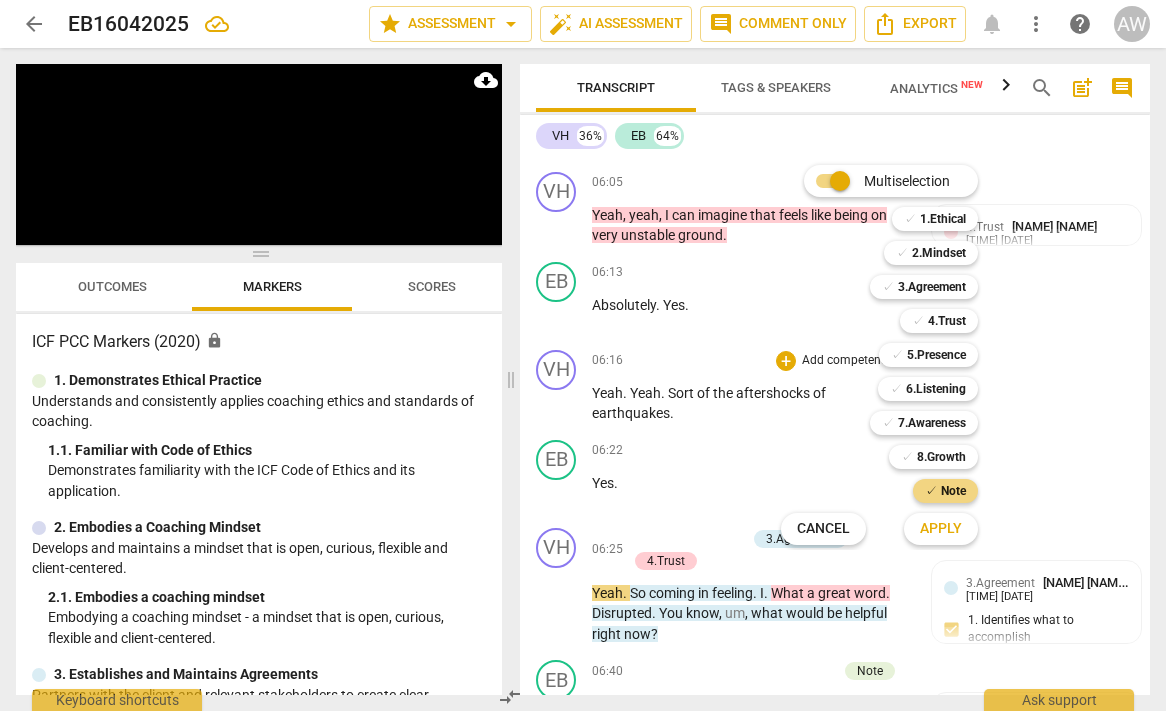 click on "Apply" at bounding box center (941, 529) 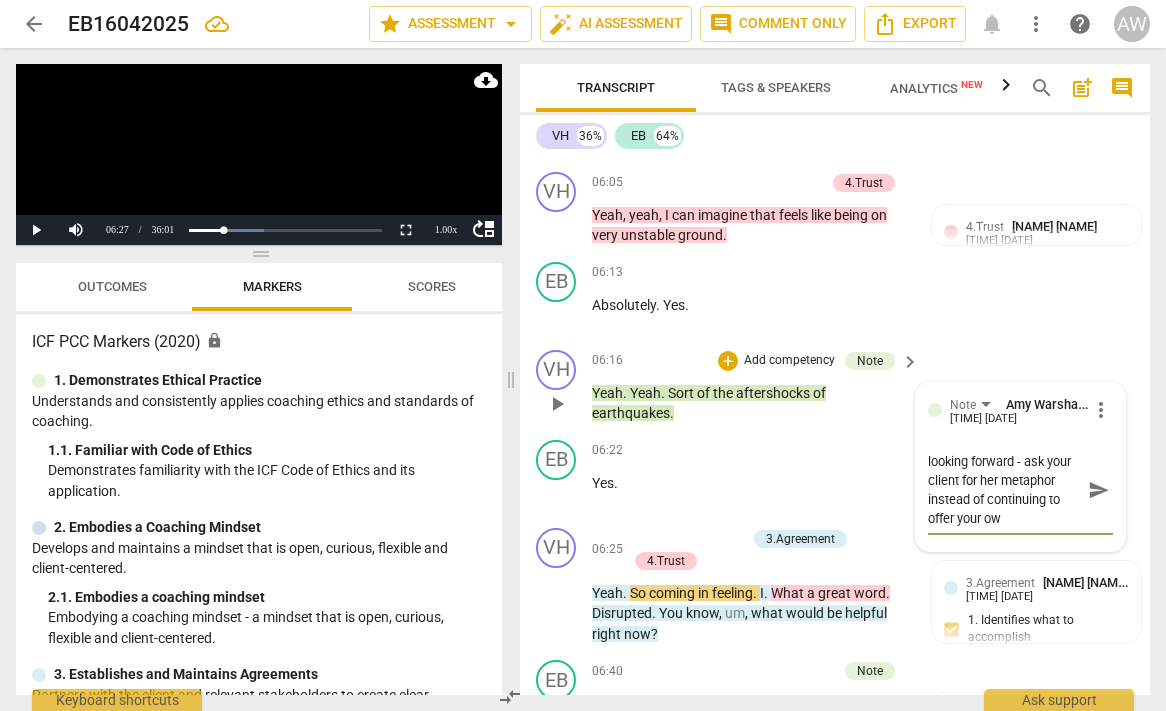 scroll, scrollTop: 36, scrollLeft: 0, axis: vertical 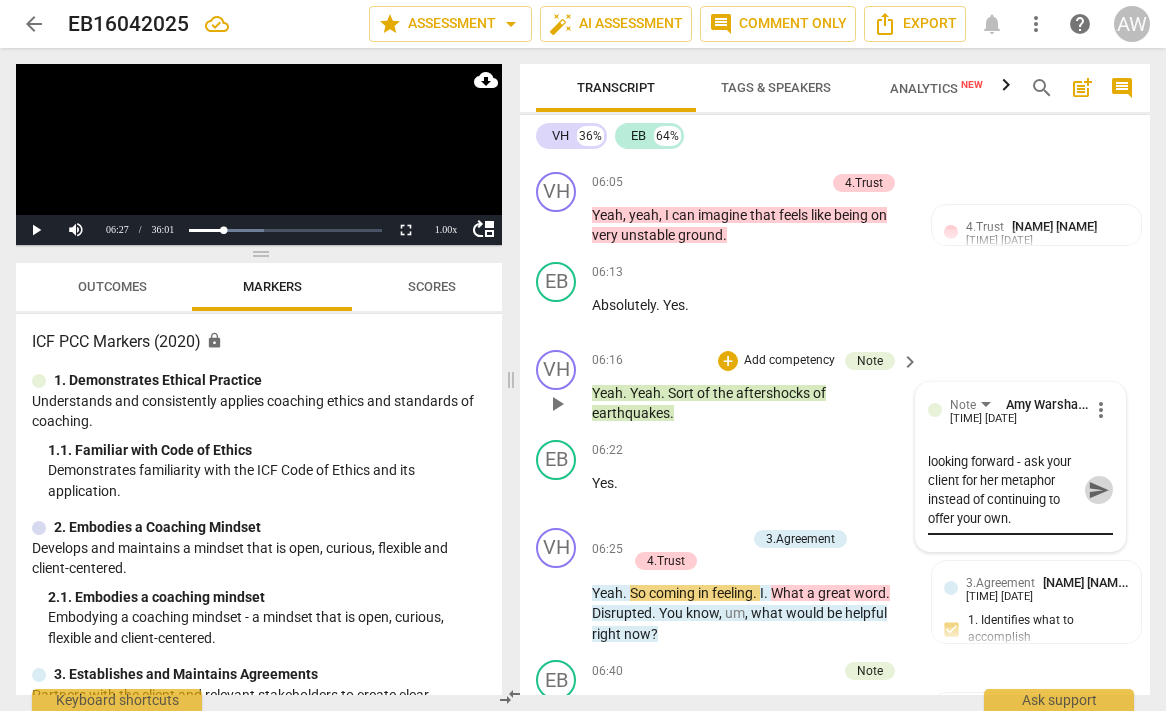 click on "send" at bounding box center (1098, 490) 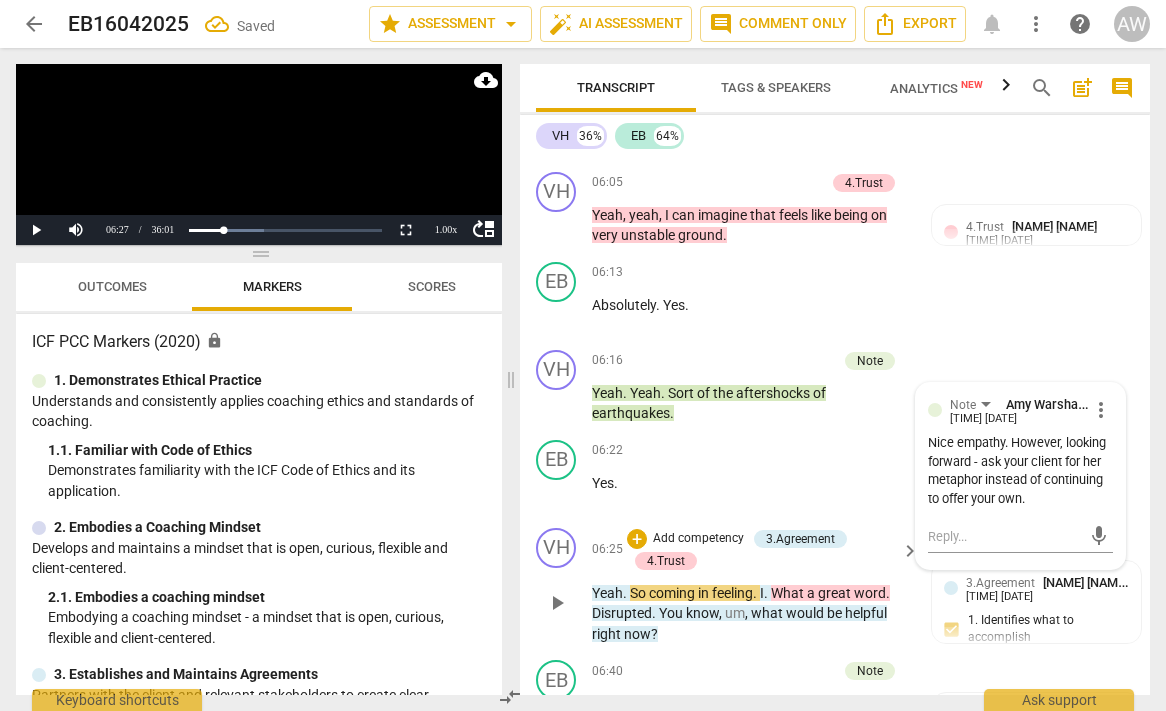 scroll, scrollTop: 0, scrollLeft: 0, axis: both 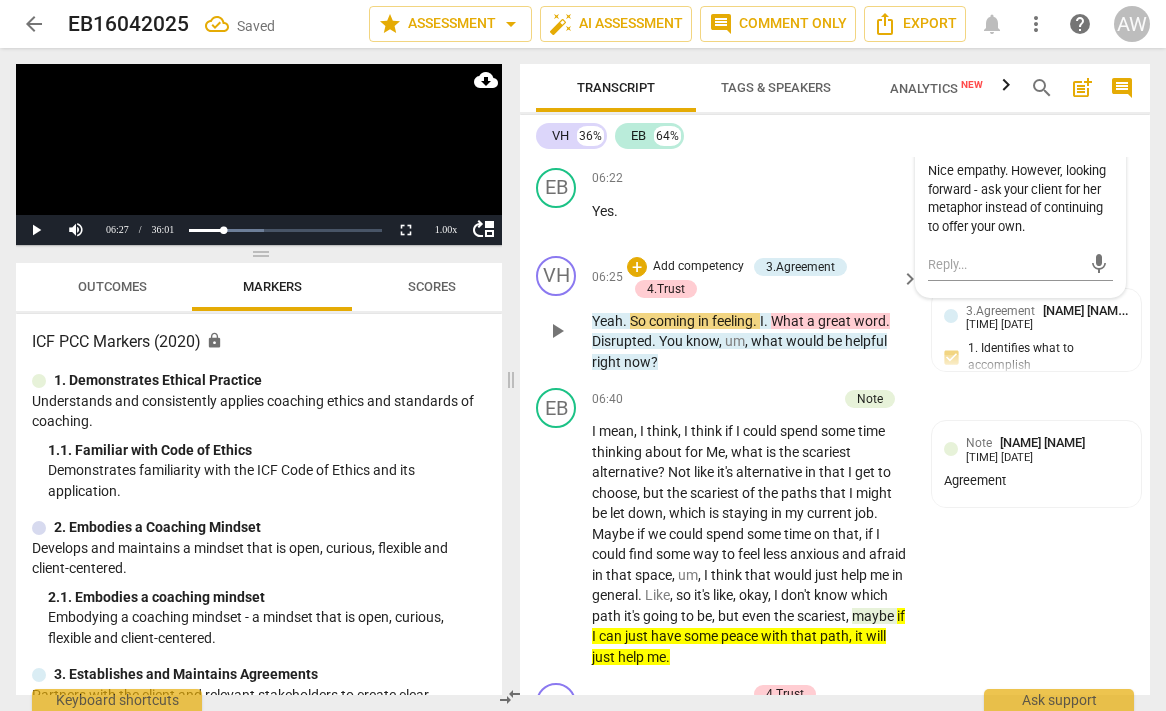 click on "play_arrow" at bounding box center [557, 331] 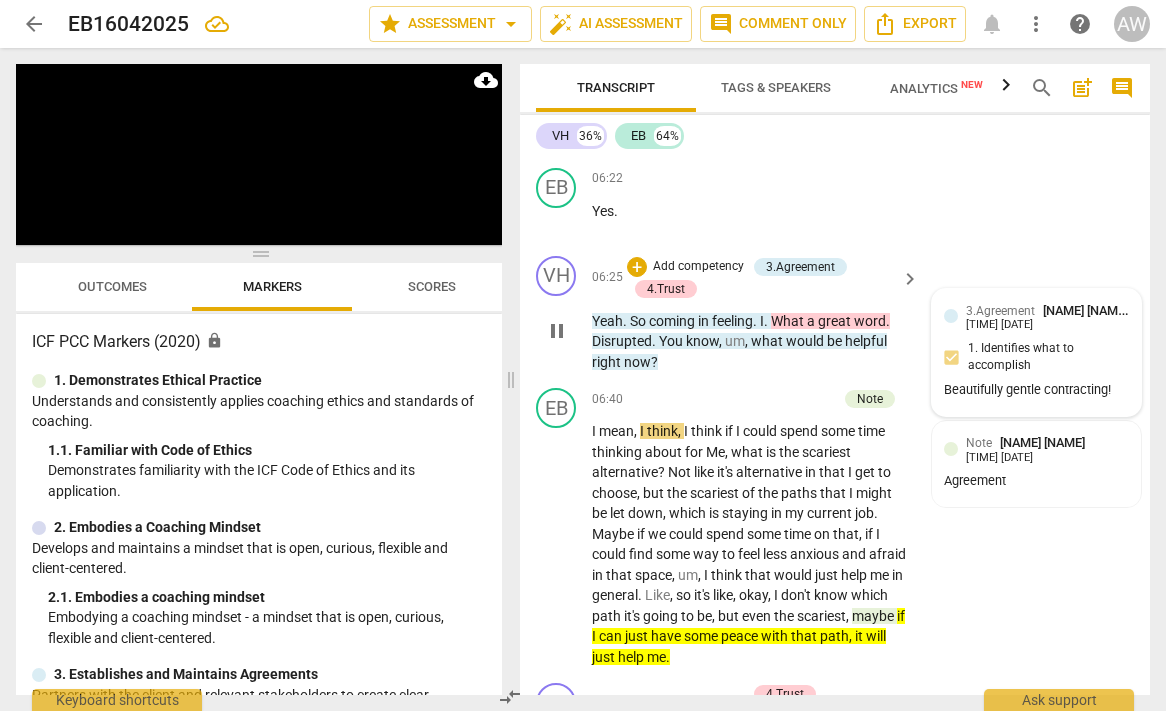 click on "3.Agreement [PERSON] [PERSON] 10:58 04-28-2025 1. Identifies what to accomplish Beautifully gentle contracting!" at bounding box center (1037, 352) 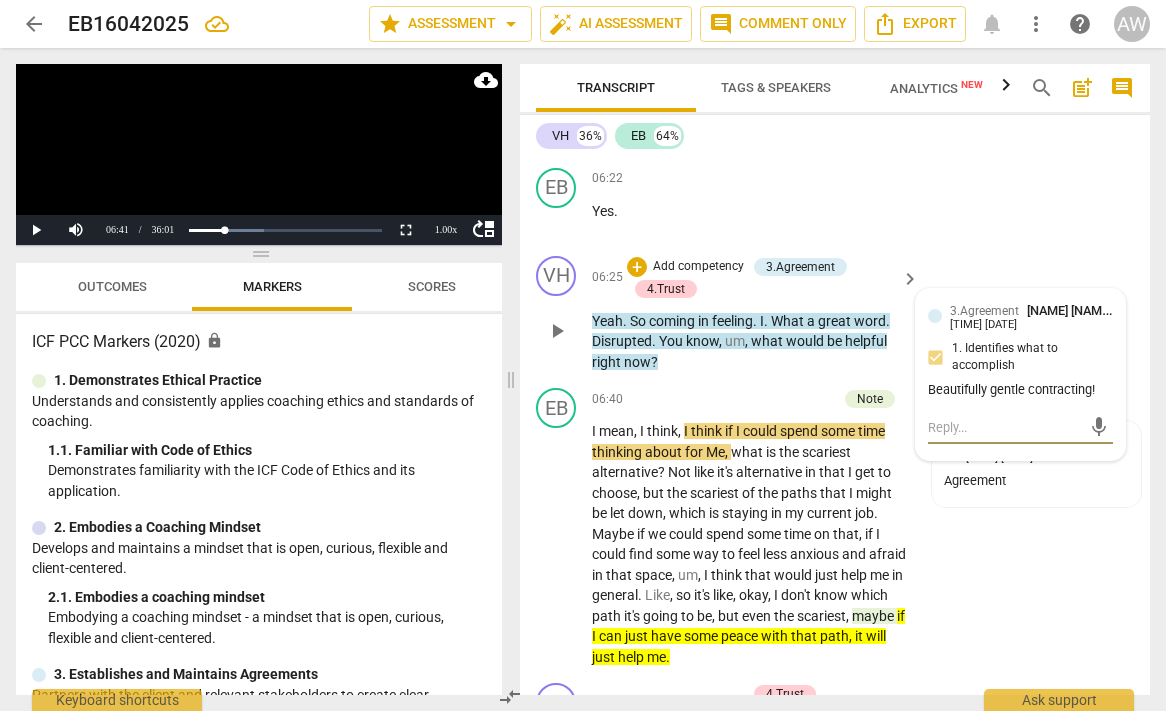 click at bounding box center [1005, 427] 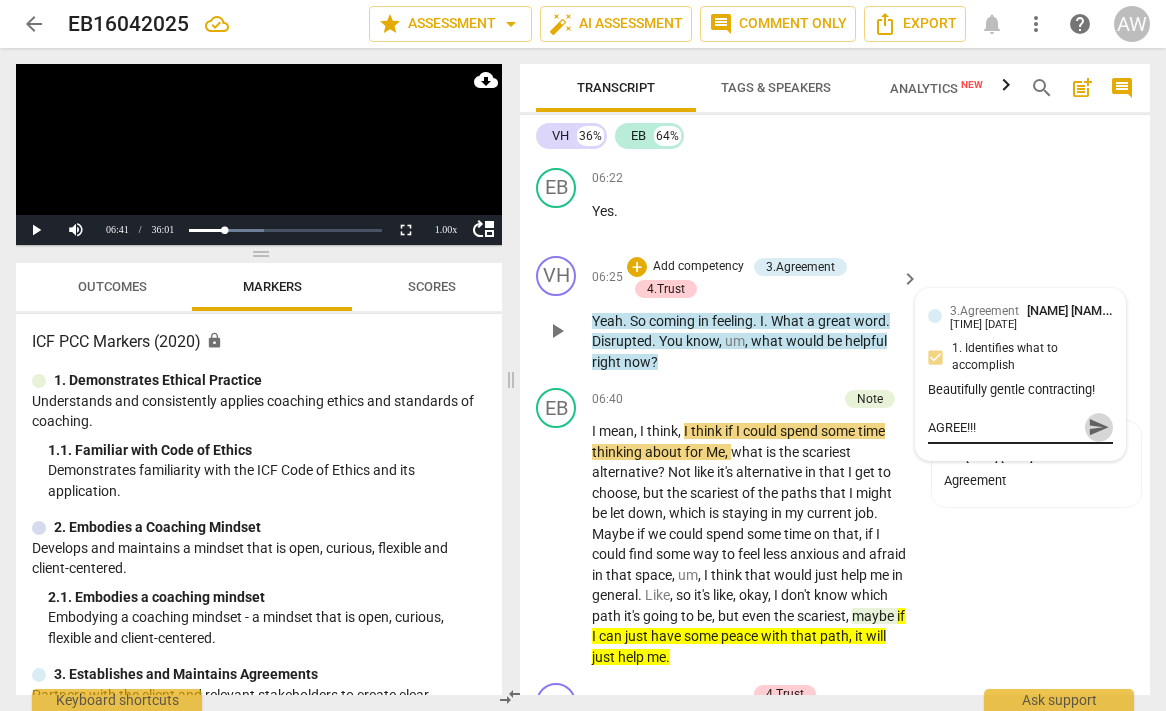 click on "send" at bounding box center [1099, 427] 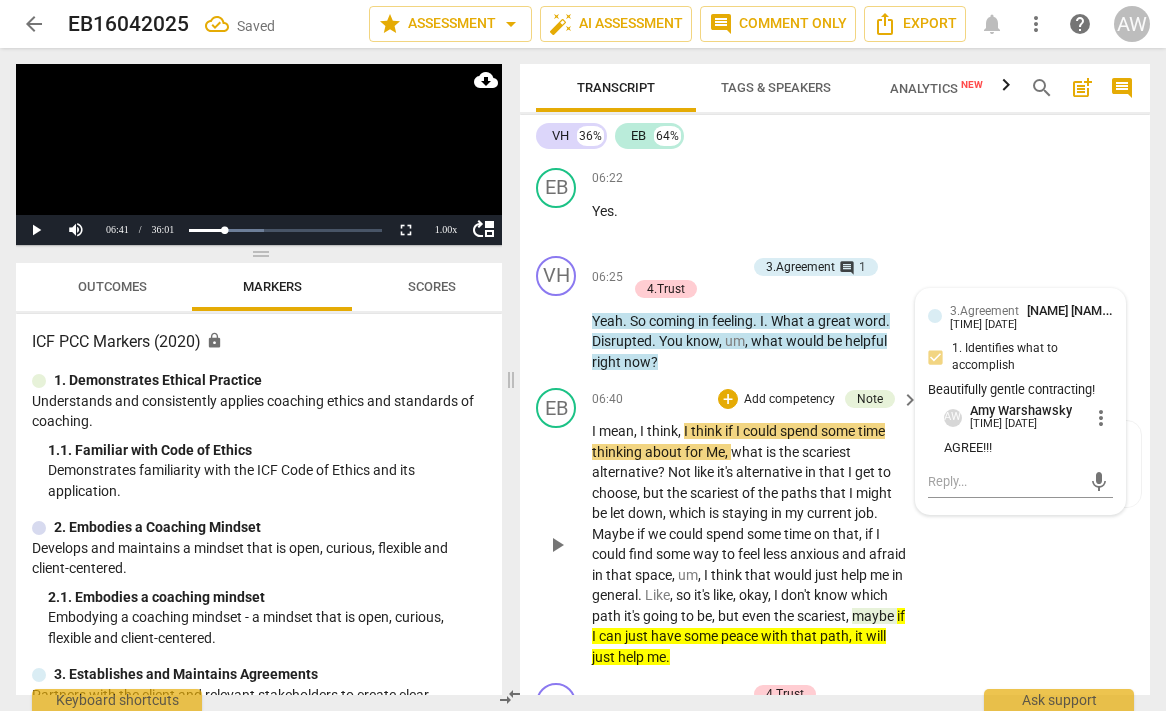 click on "play_arrow pause" at bounding box center [566, 544] 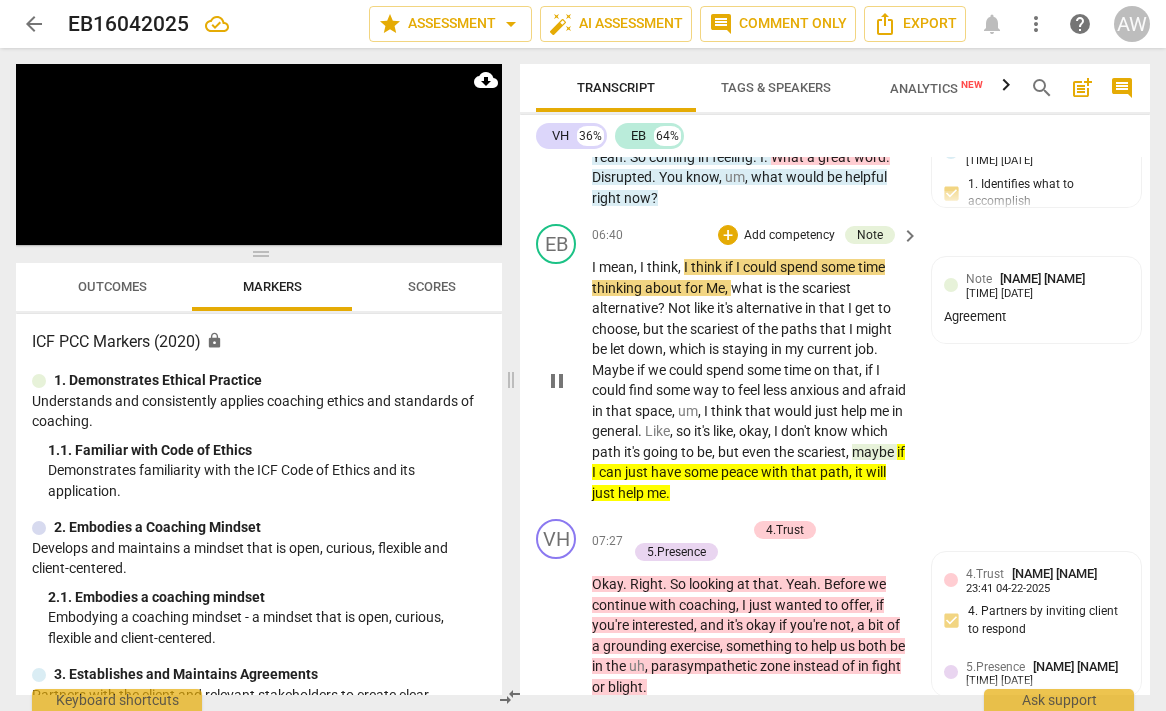 scroll, scrollTop: 3553, scrollLeft: 0, axis: vertical 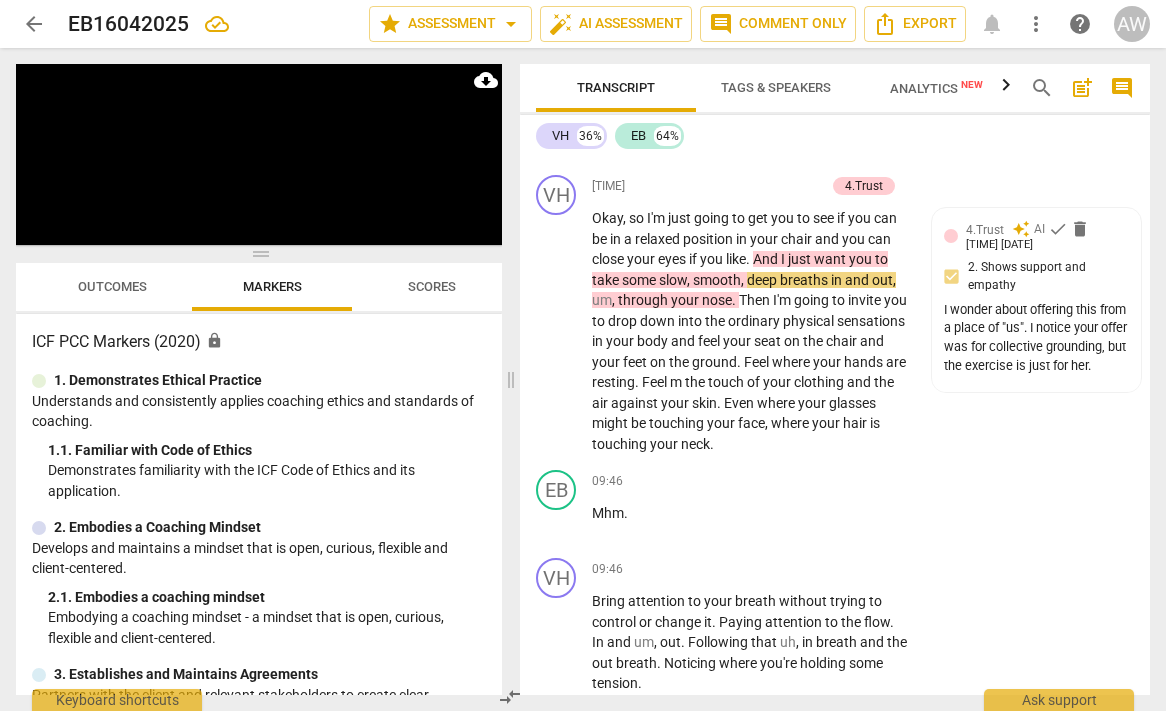 click on "comment" at bounding box center [1122, 88] 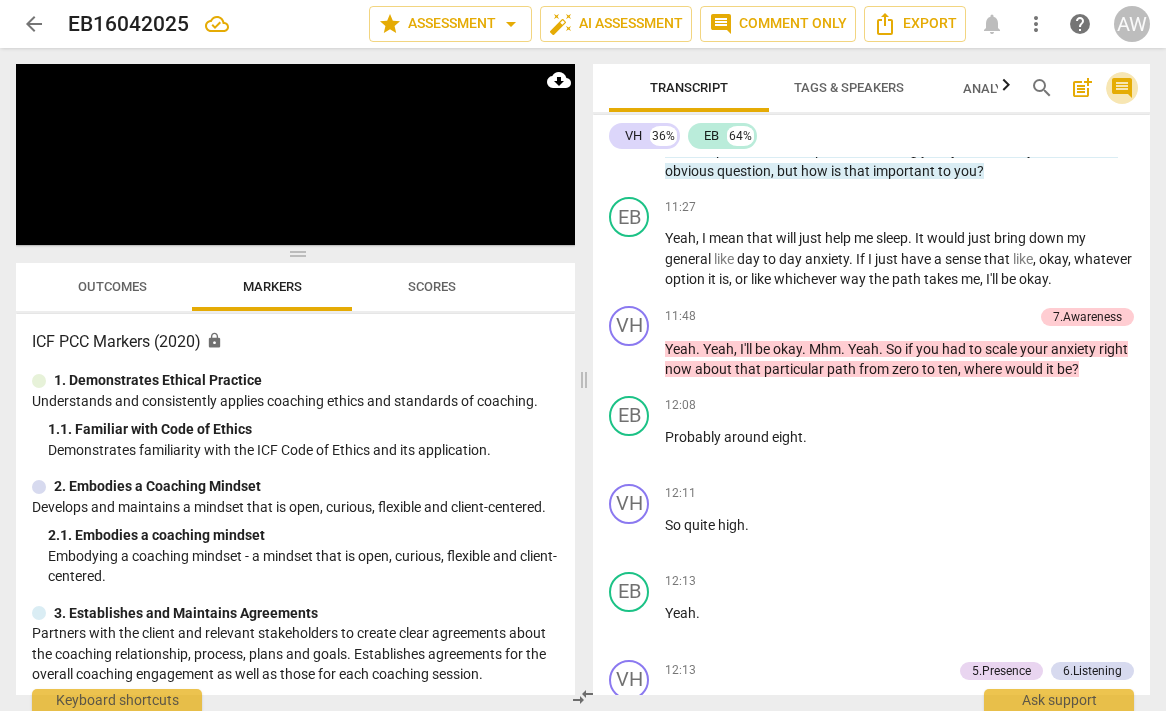 click on "comment" at bounding box center [1122, 88] 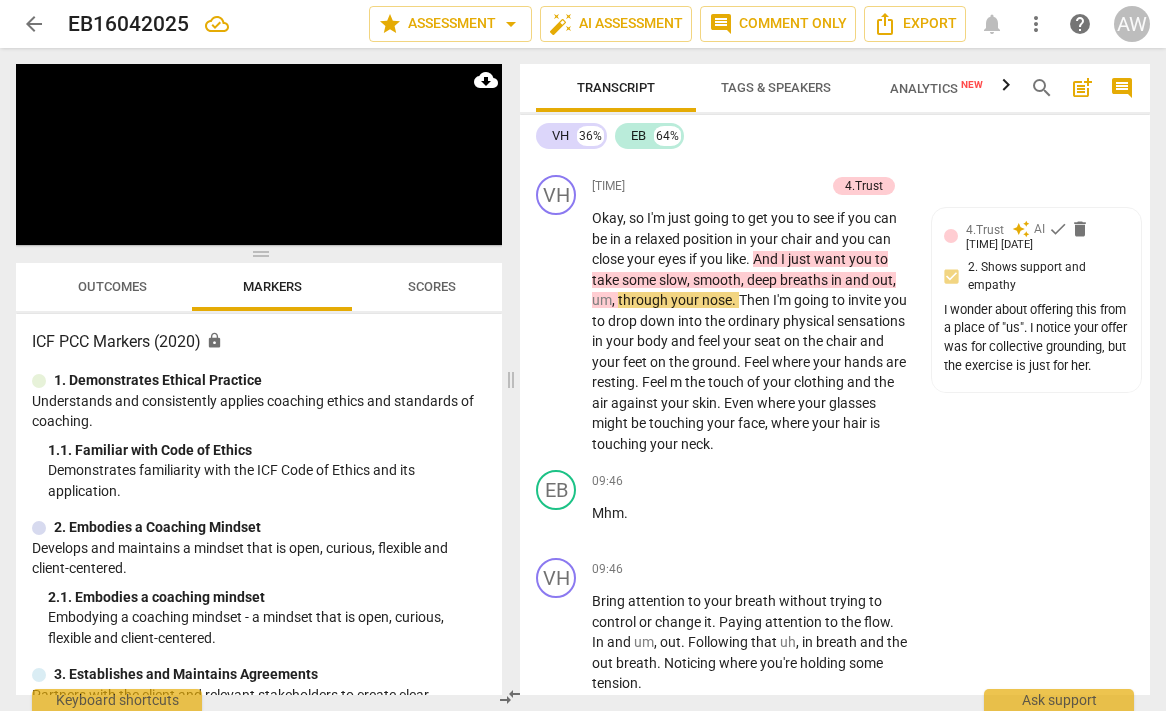 scroll, scrollTop: 3511, scrollLeft: 0, axis: vertical 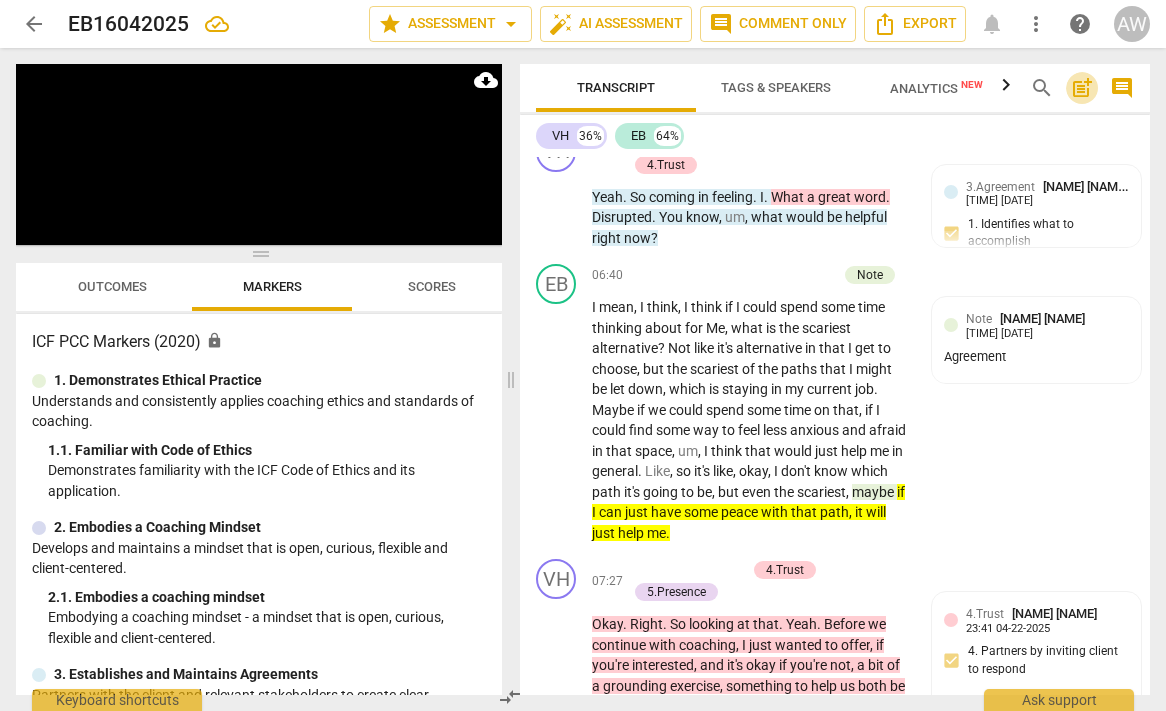 click on "post_add" at bounding box center [1082, 88] 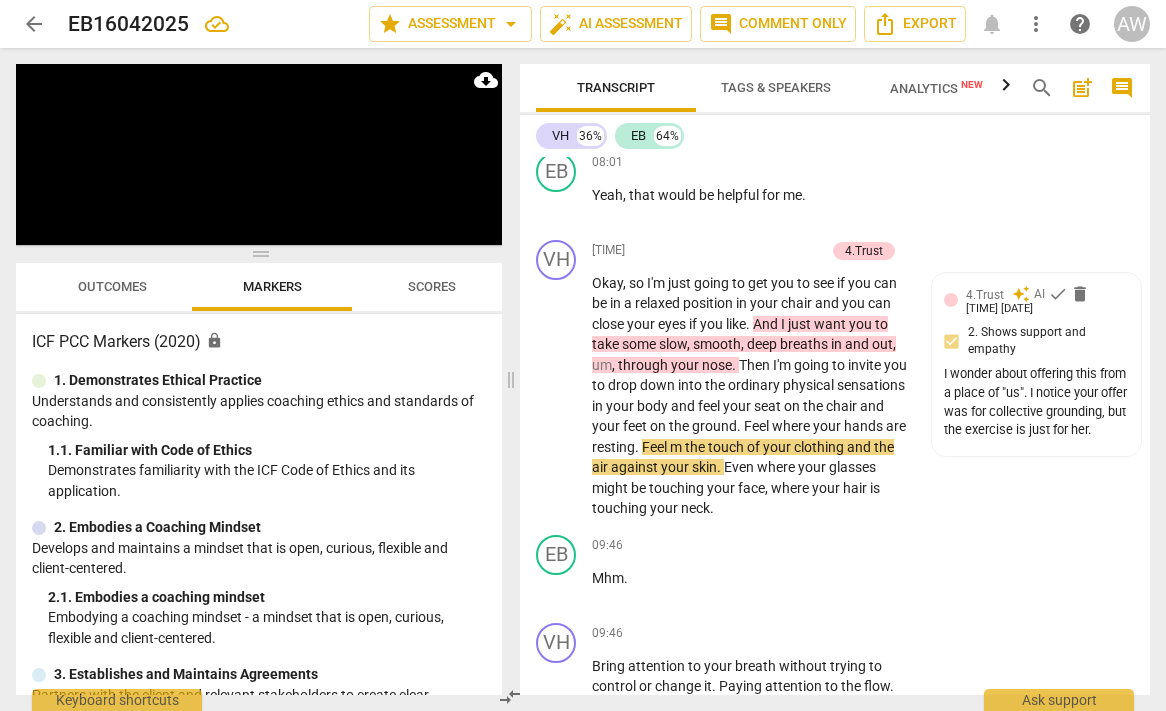 scroll, scrollTop: 4267, scrollLeft: 0, axis: vertical 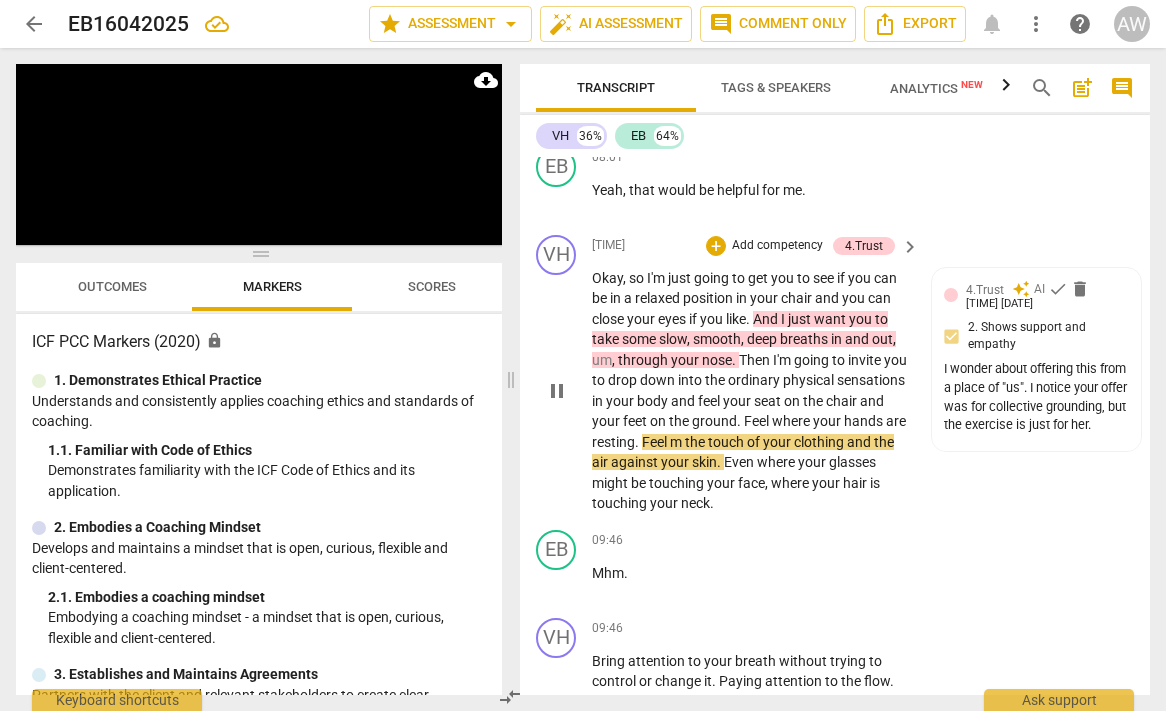 click on "pause" at bounding box center [557, 391] 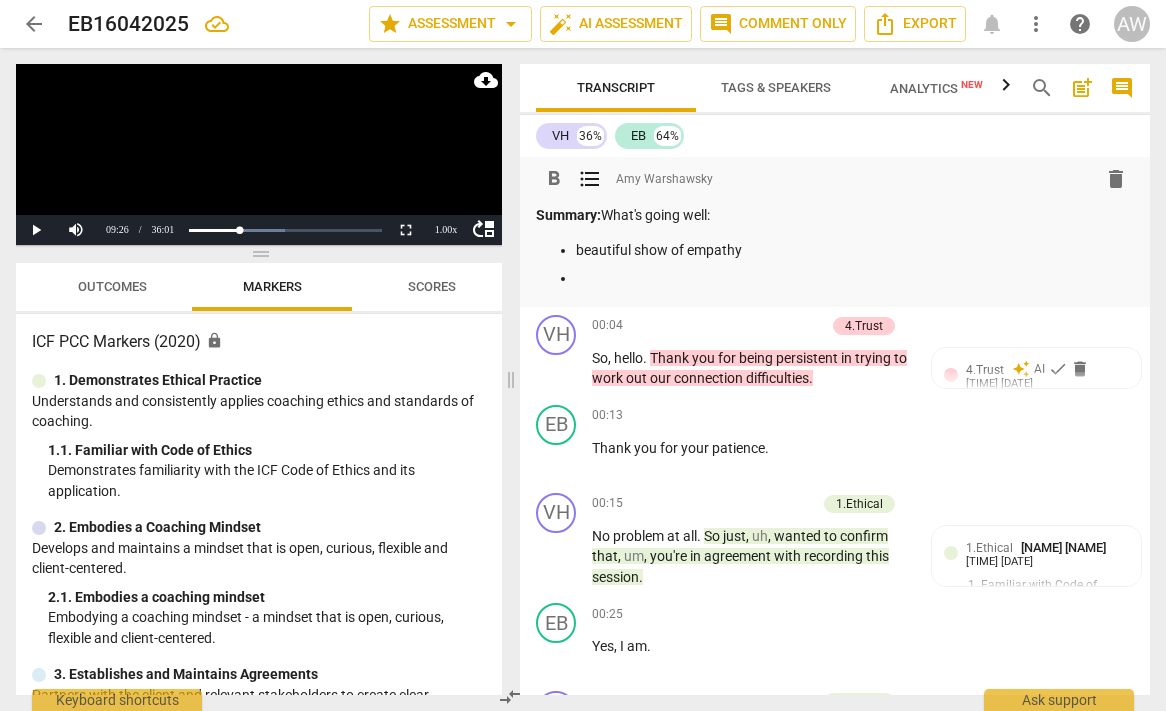 scroll, scrollTop: 0, scrollLeft: 0, axis: both 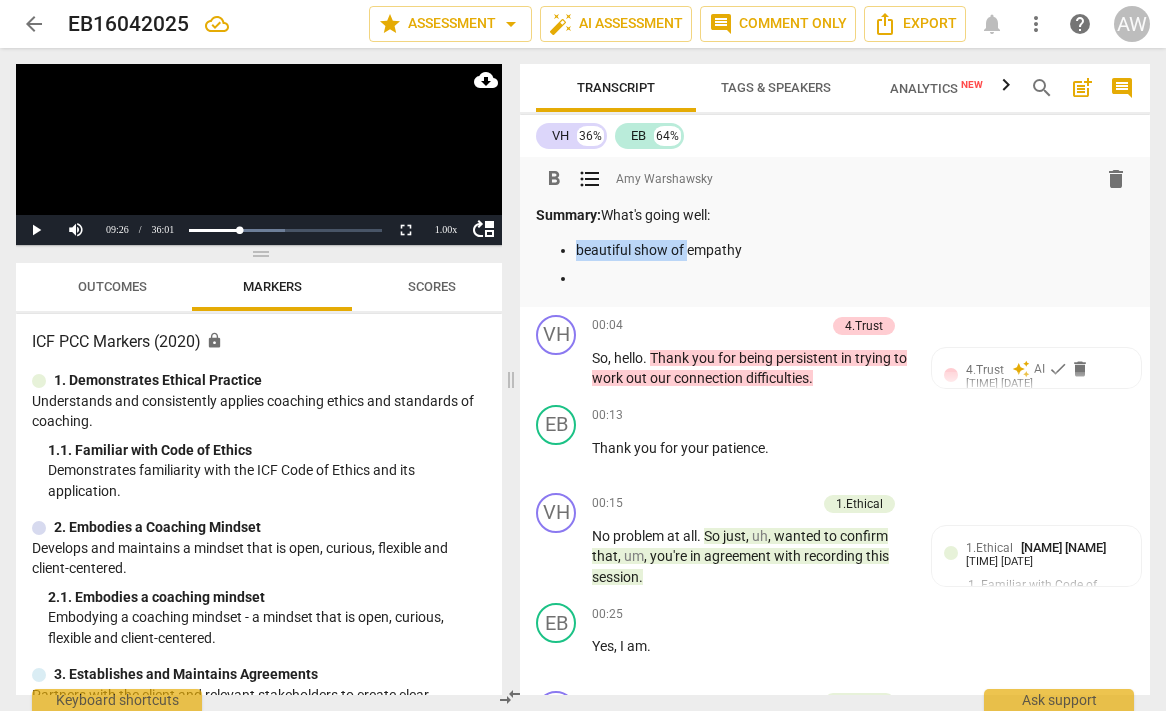 drag, startPoint x: 688, startPoint y: 248, endPoint x: 568, endPoint y: 249, distance: 120.004166 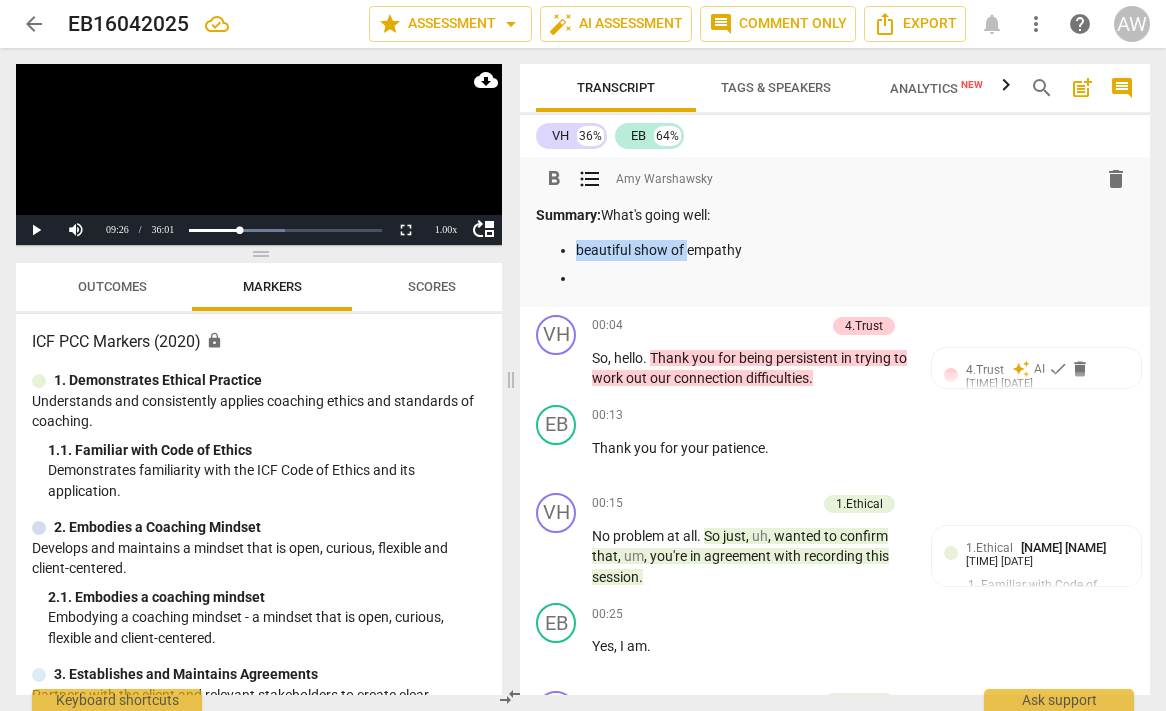 click on "beautiful show of empathy" at bounding box center (835, 264) 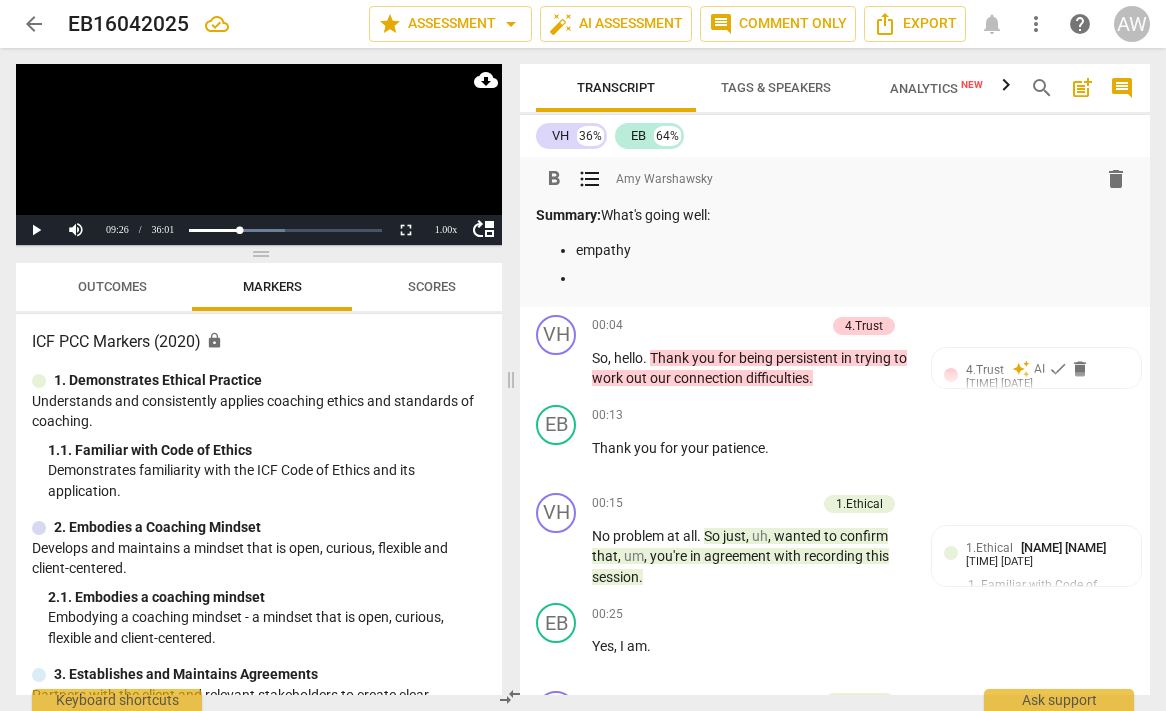 click on "empathy" at bounding box center [855, 250] 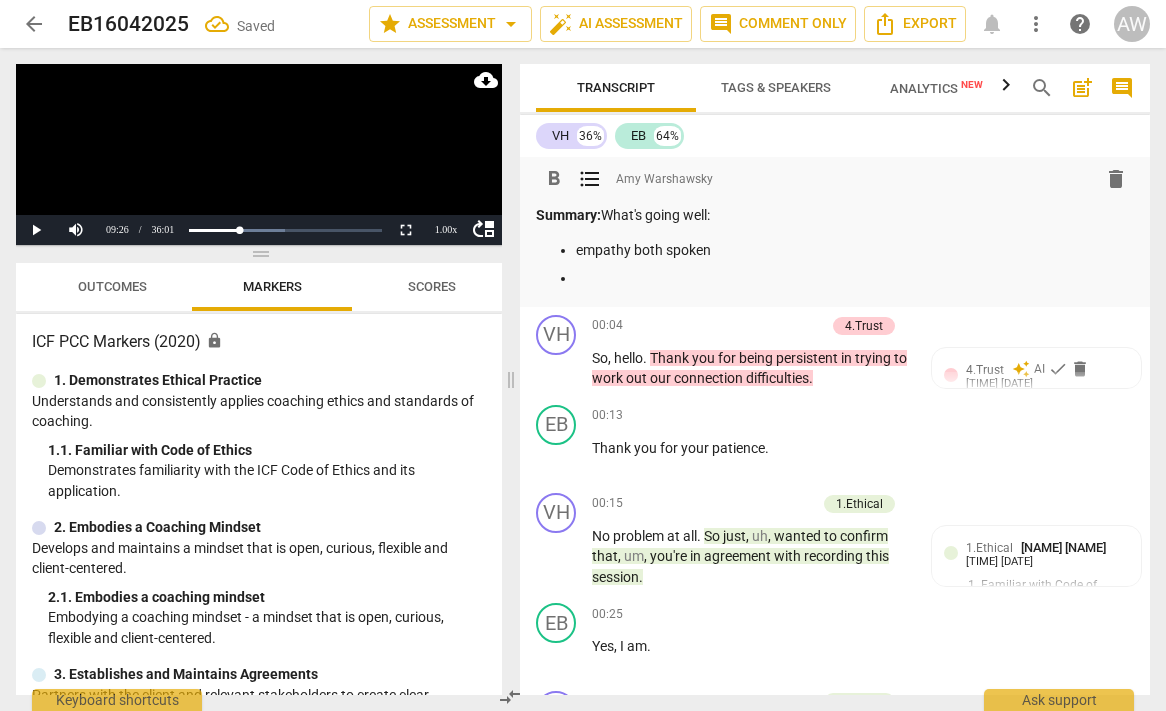 click on "empathy both spoken" at bounding box center [855, 250] 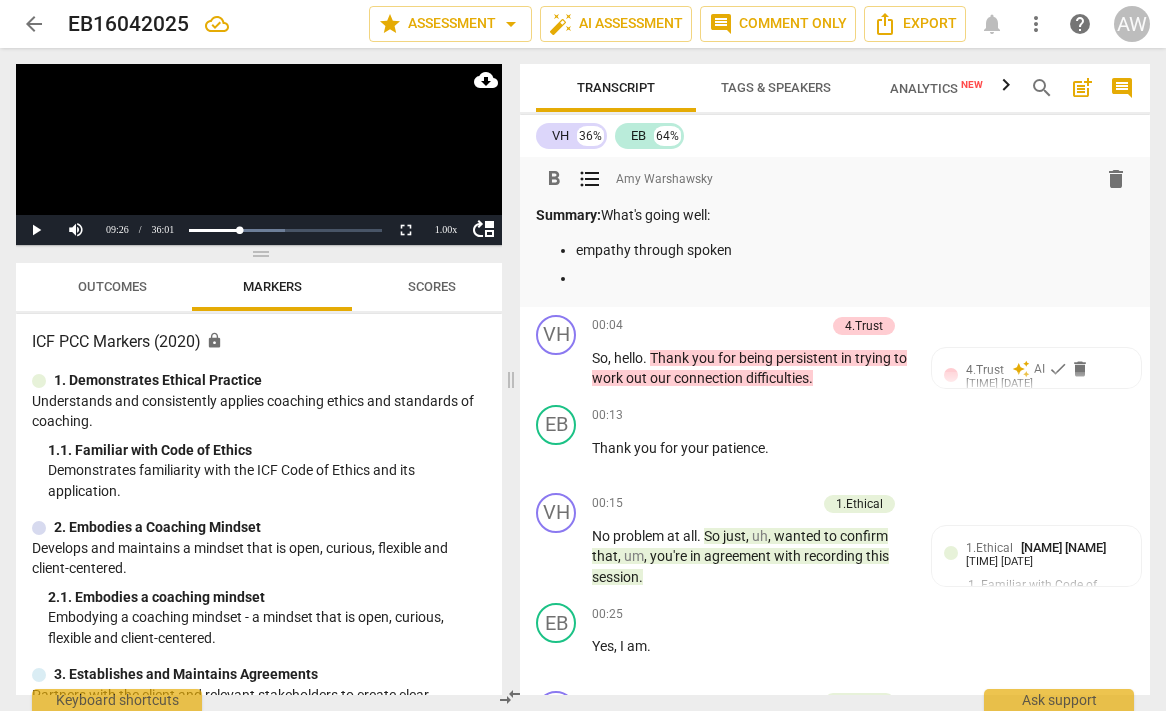 click on "Summary:   What's going well: empathy through spoken" at bounding box center [835, 247] 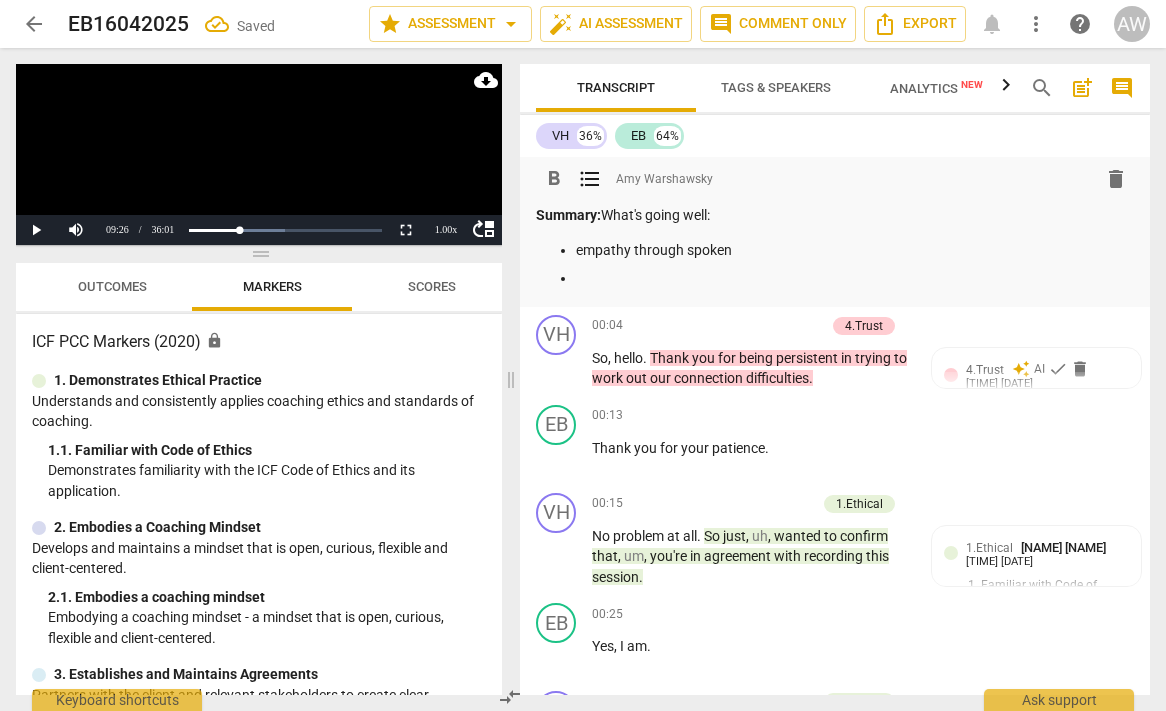 click on "empathy through spoken" at bounding box center (855, 250) 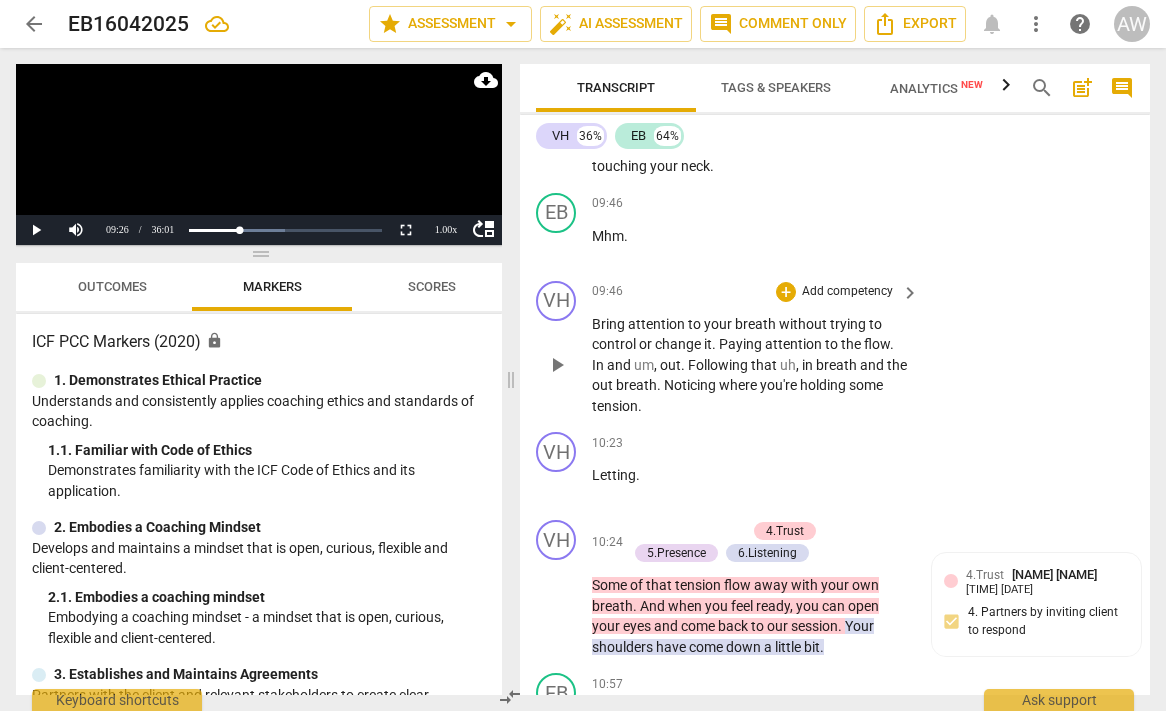 scroll, scrollTop: 4617, scrollLeft: 0, axis: vertical 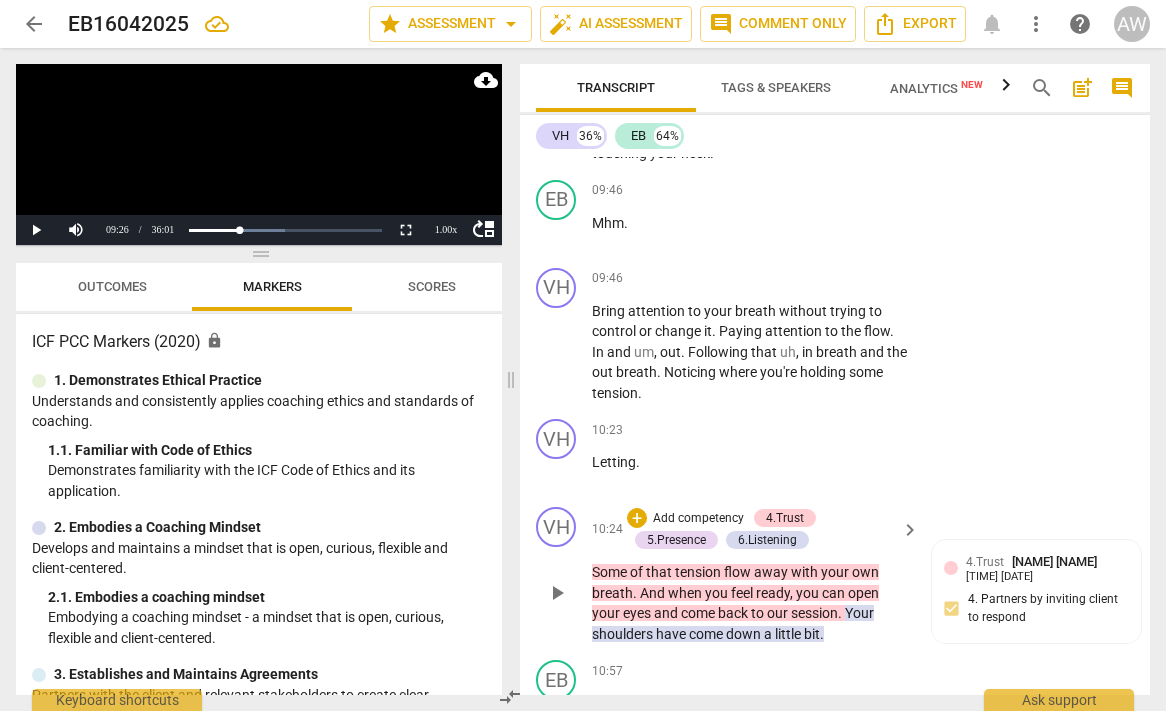 click on "play_arrow" at bounding box center [557, 593] 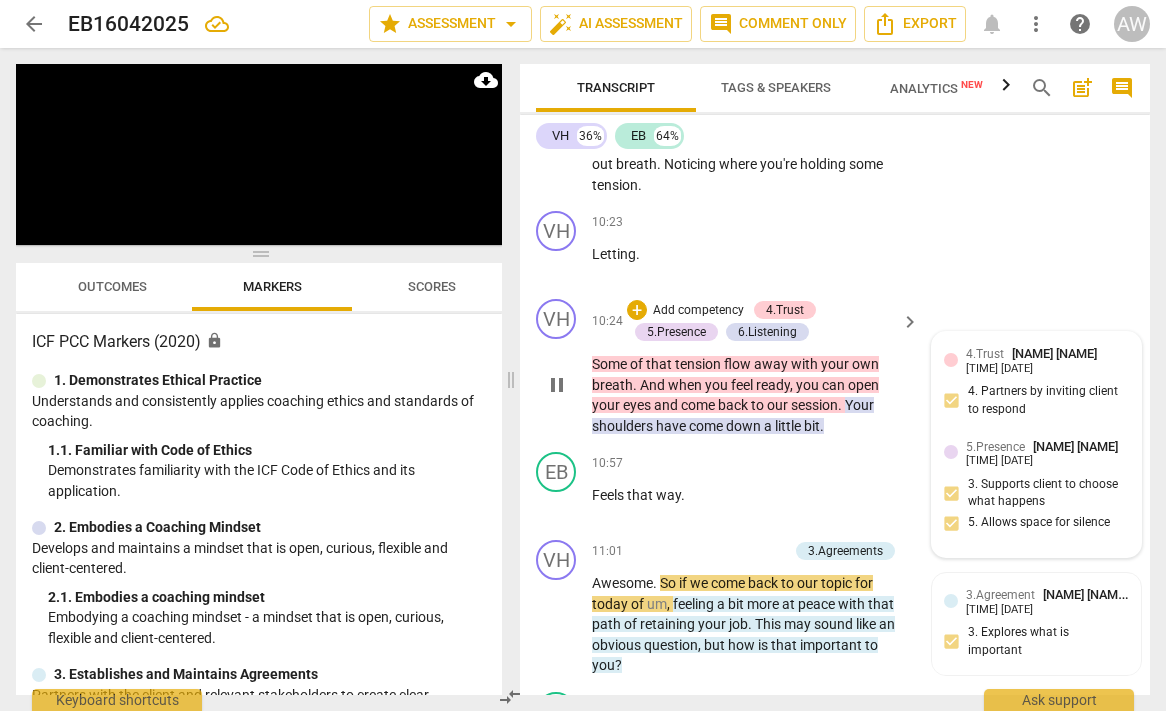 scroll, scrollTop: 4799, scrollLeft: 0, axis: vertical 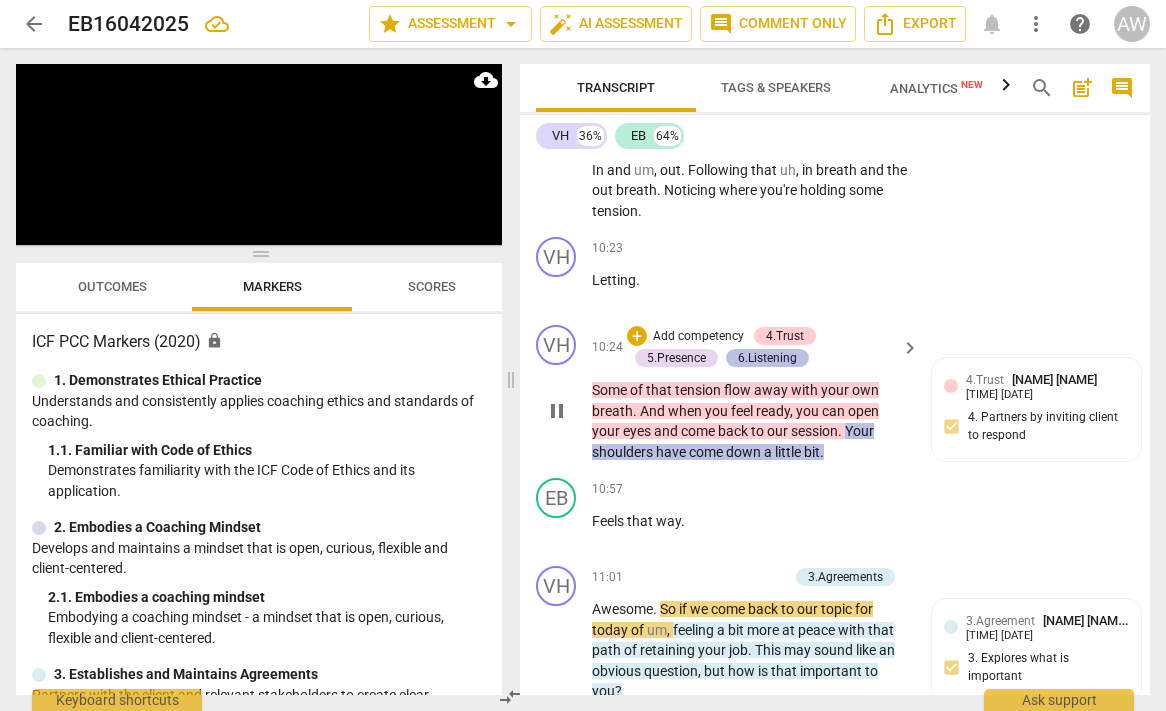 click on "6.Listening" at bounding box center [767, 358] 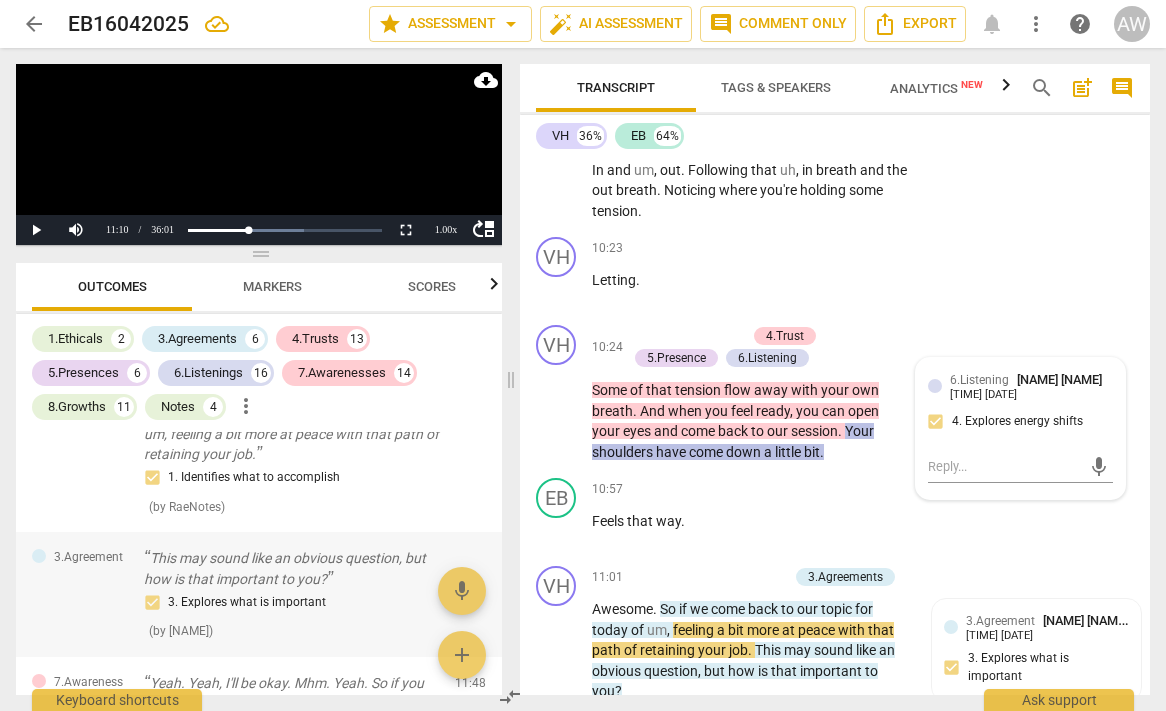 scroll, scrollTop: 3085, scrollLeft: 0, axis: vertical 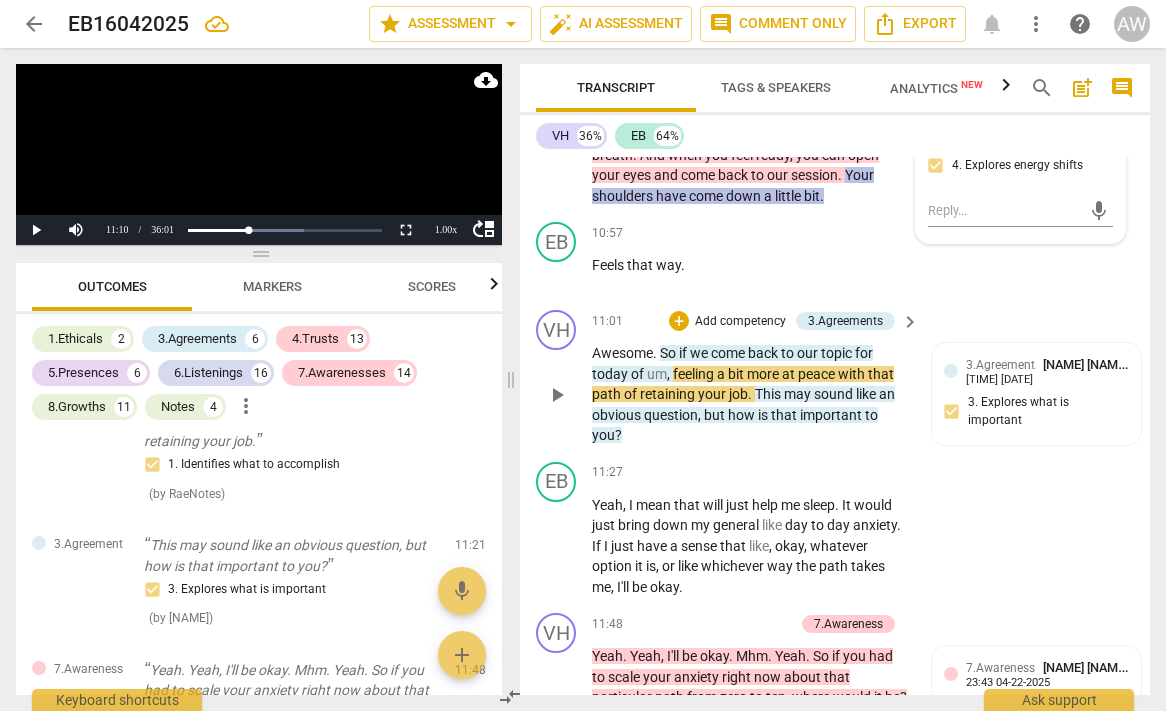 click on "play_arrow" at bounding box center (557, 395) 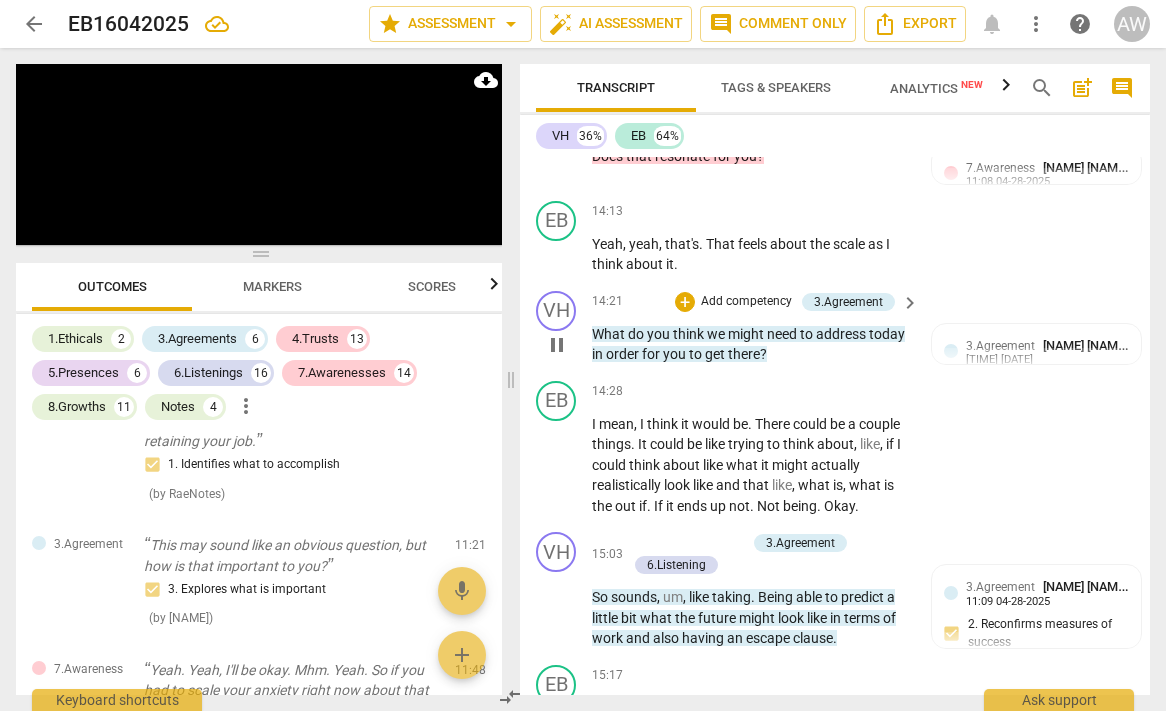 scroll, scrollTop: 7090, scrollLeft: 0, axis: vertical 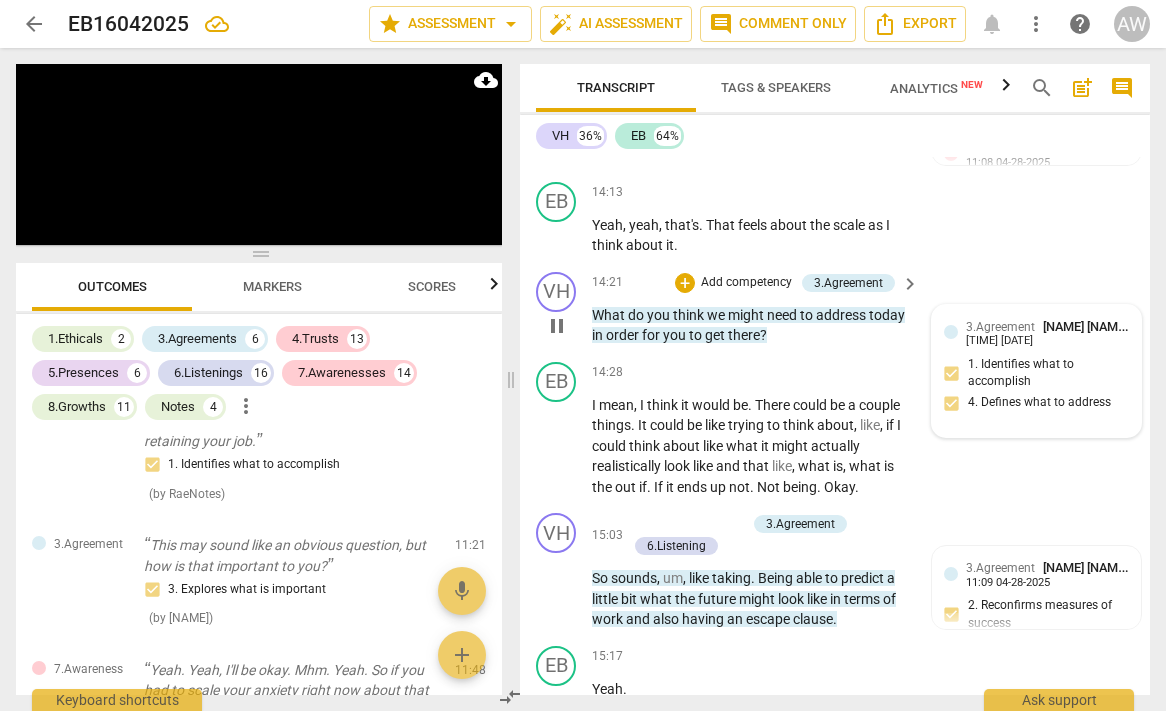 click on "[DATE] Agreement Cecile Andreas [TIME] [DATE] 1. Identifies what to accomplish 4. Defines what to address" at bounding box center (1037, 371) 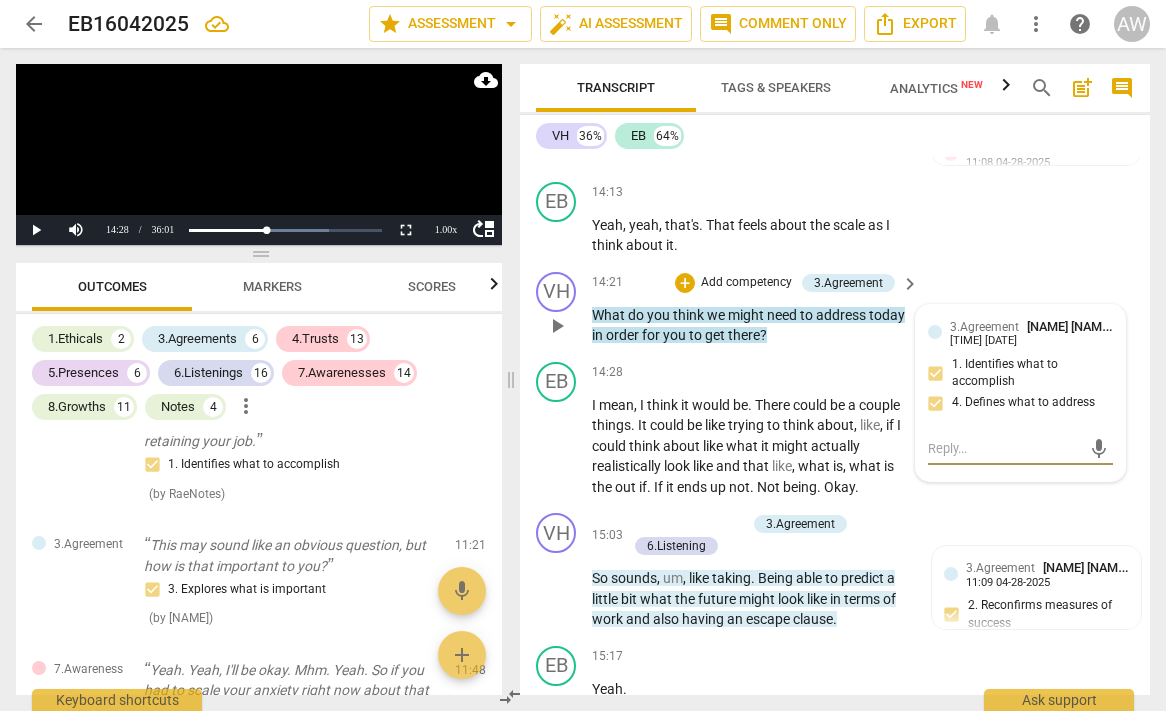 click at bounding box center [1005, 448] 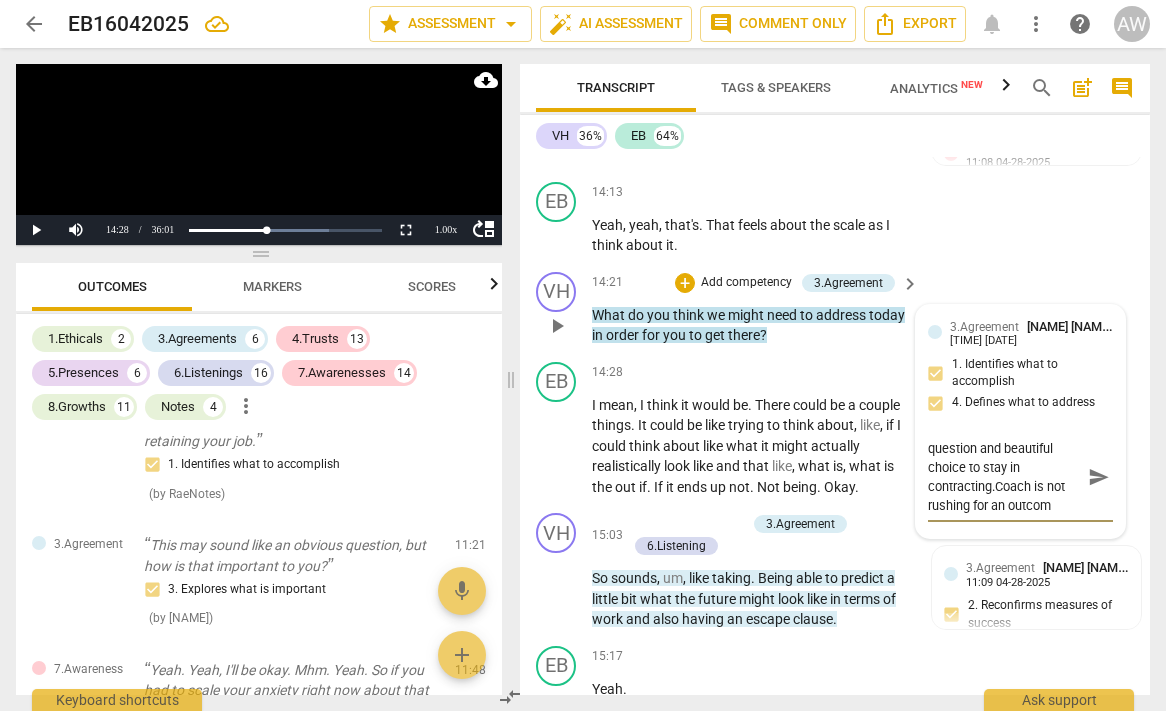 scroll, scrollTop: 36, scrollLeft: 0, axis: vertical 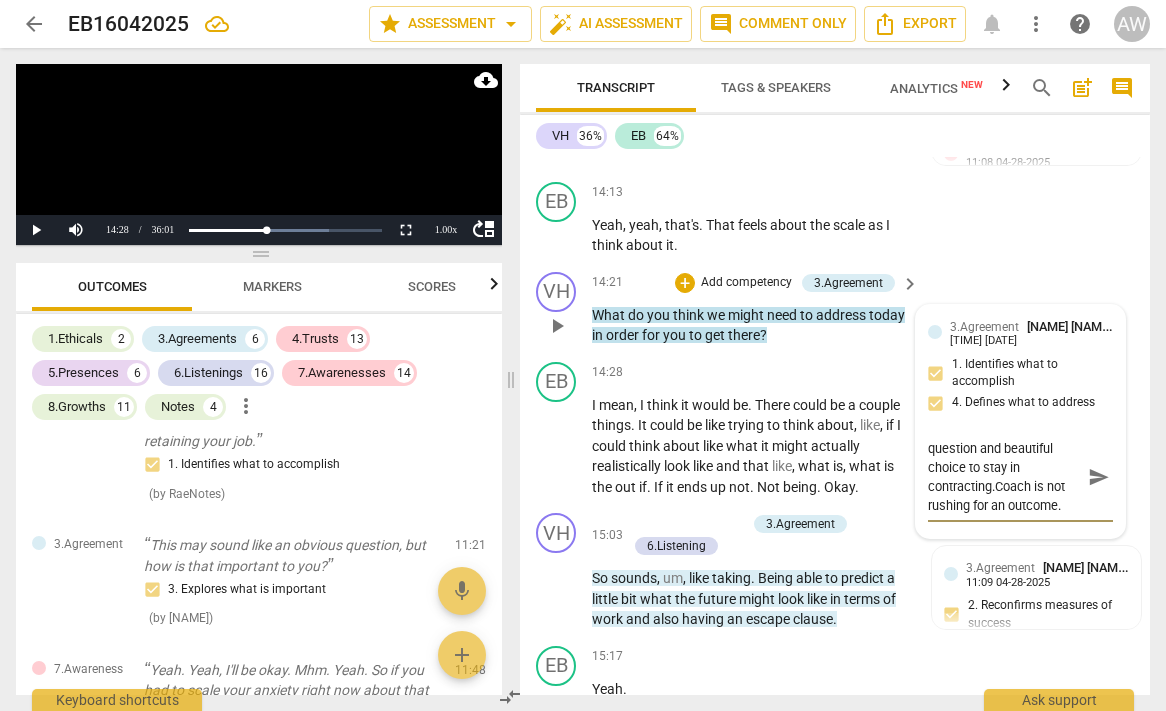 click on "Such perfect timing for this question and beautiful choice to stay in contracting.Coach is not rushing for an outcome." at bounding box center [1005, 477] 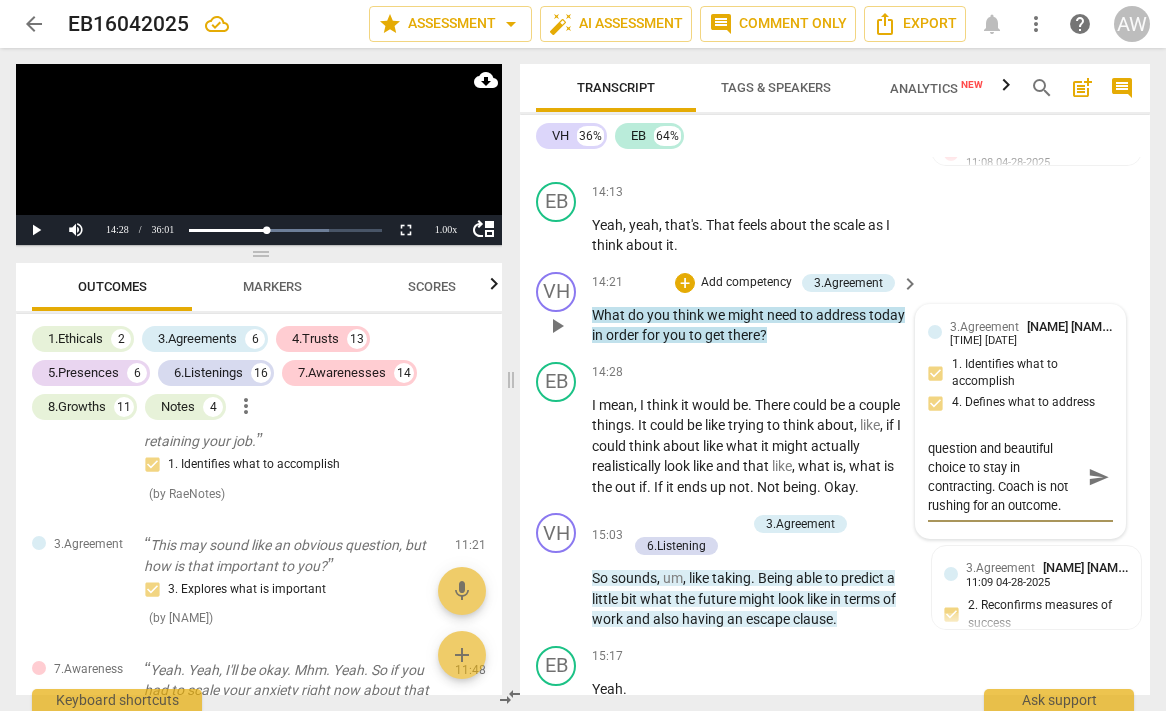 click on "send" at bounding box center [1099, 477] 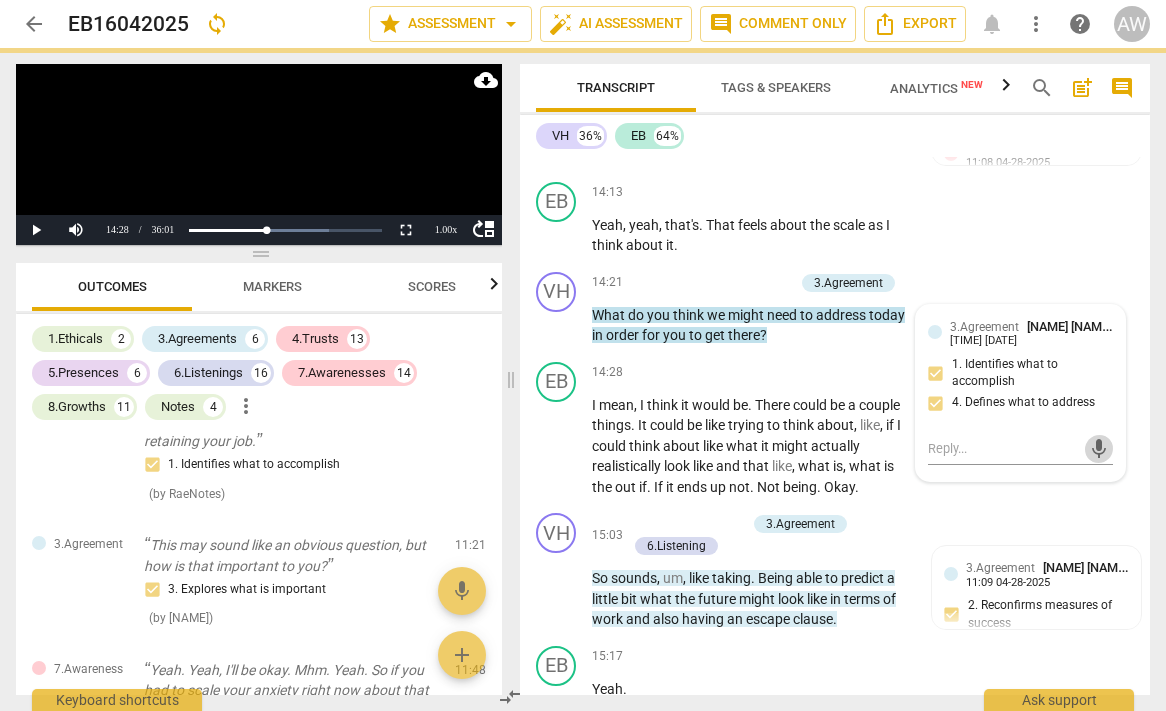 scroll, scrollTop: 0, scrollLeft: 0, axis: both 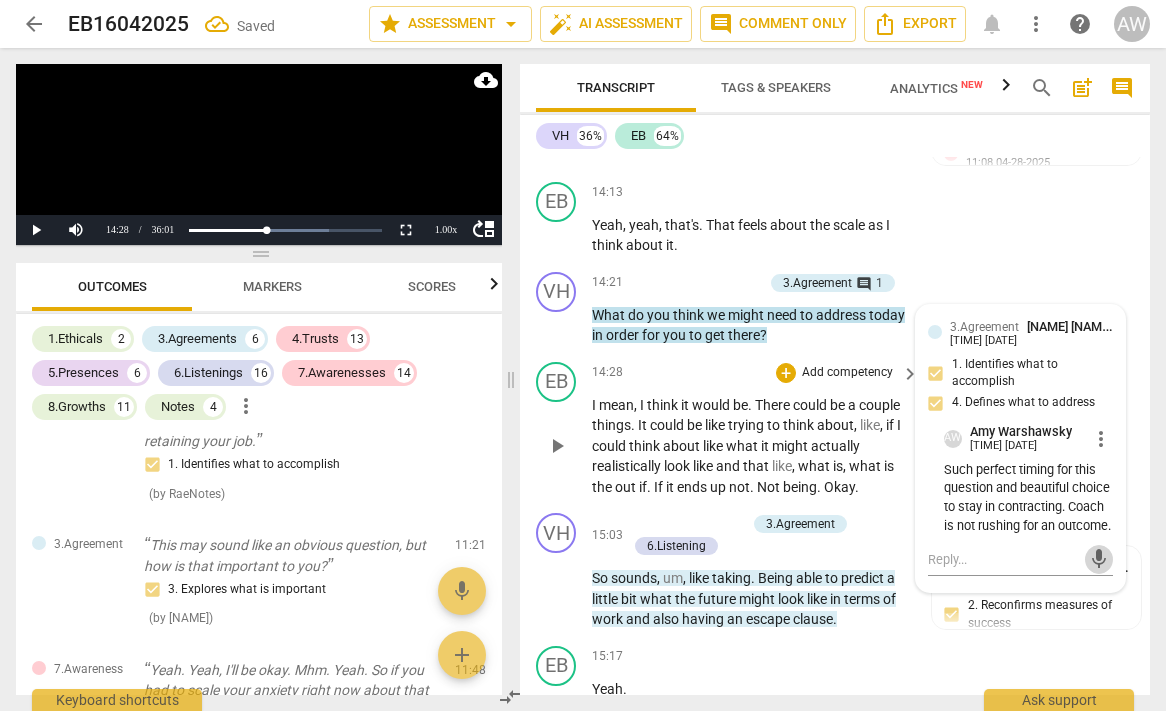 click on "play_arrow" at bounding box center [557, 446] 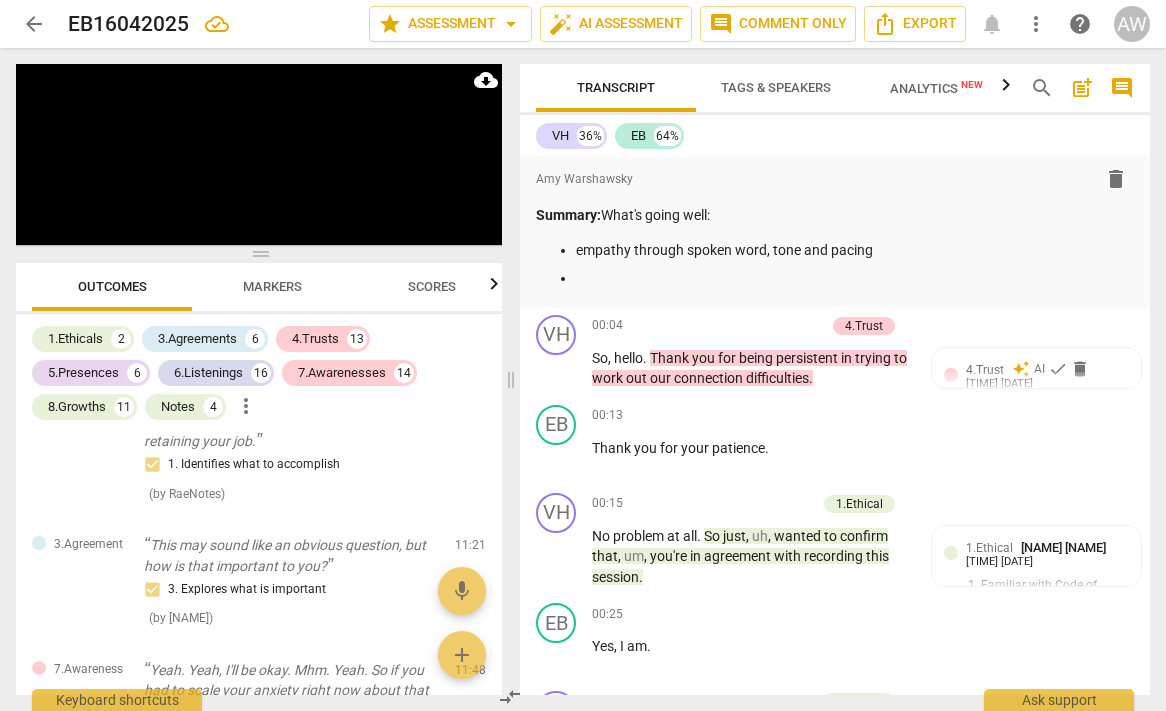scroll, scrollTop: 0, scrollLeft: 0, axis: both 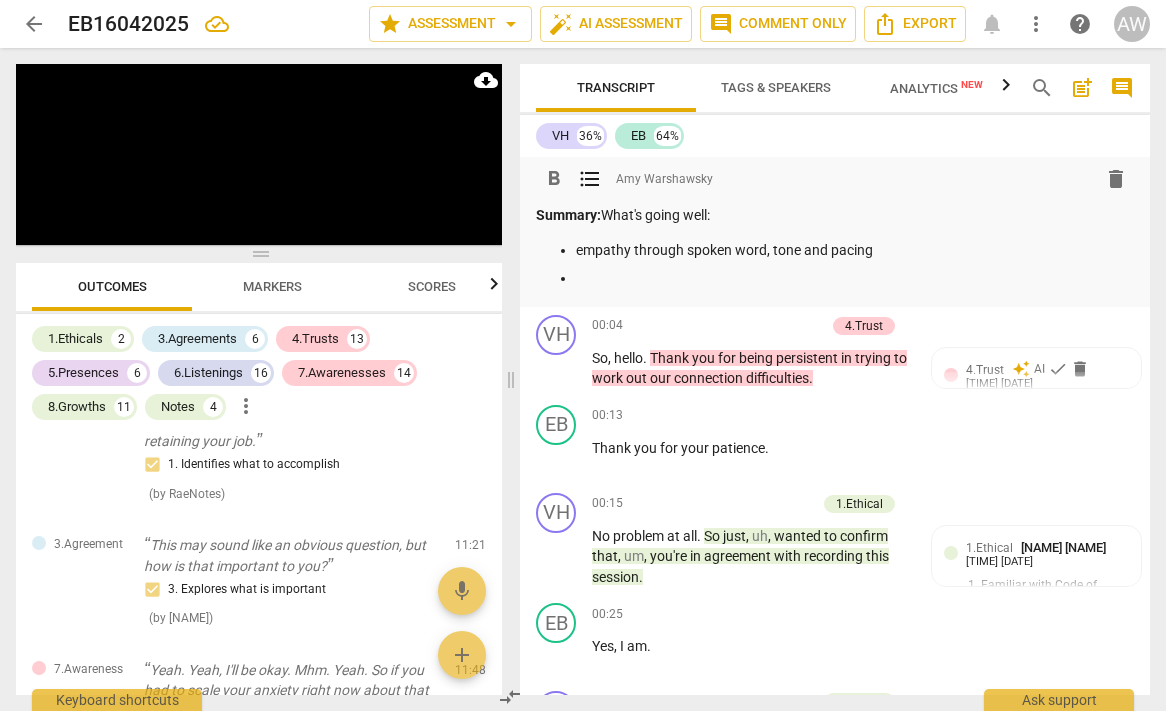 click at bounding box center [855, 278] 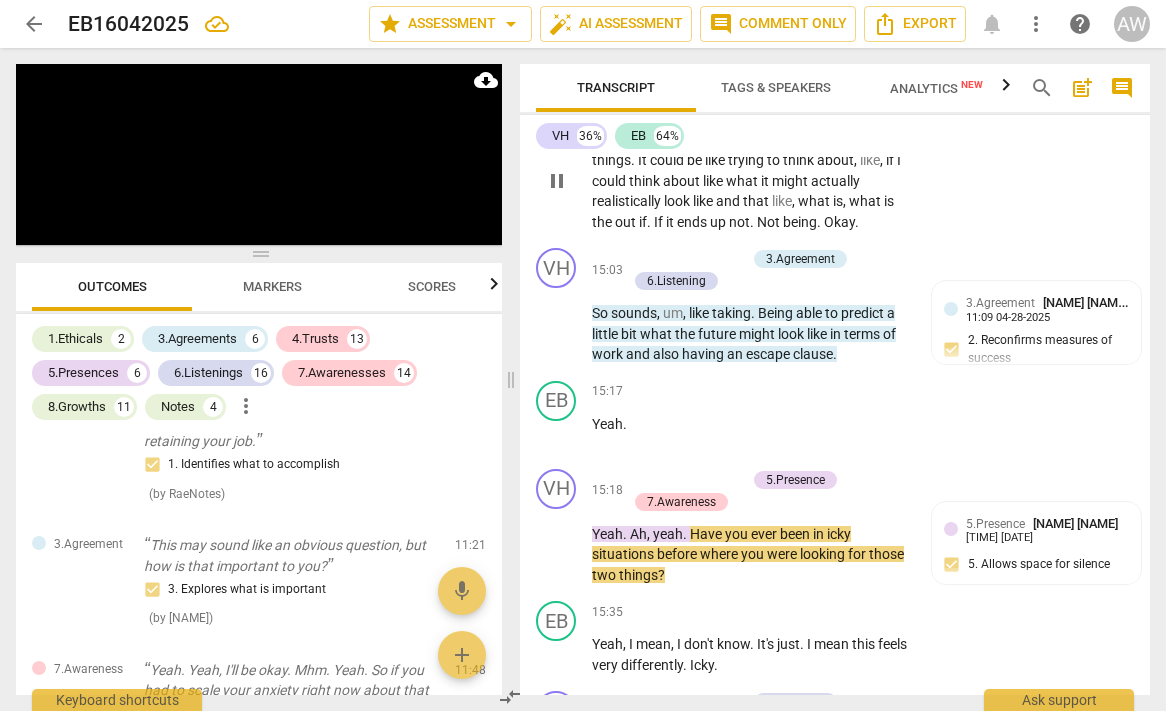 scroll, scrollTop: 7401, scrollLeft: 0, axis: vertical 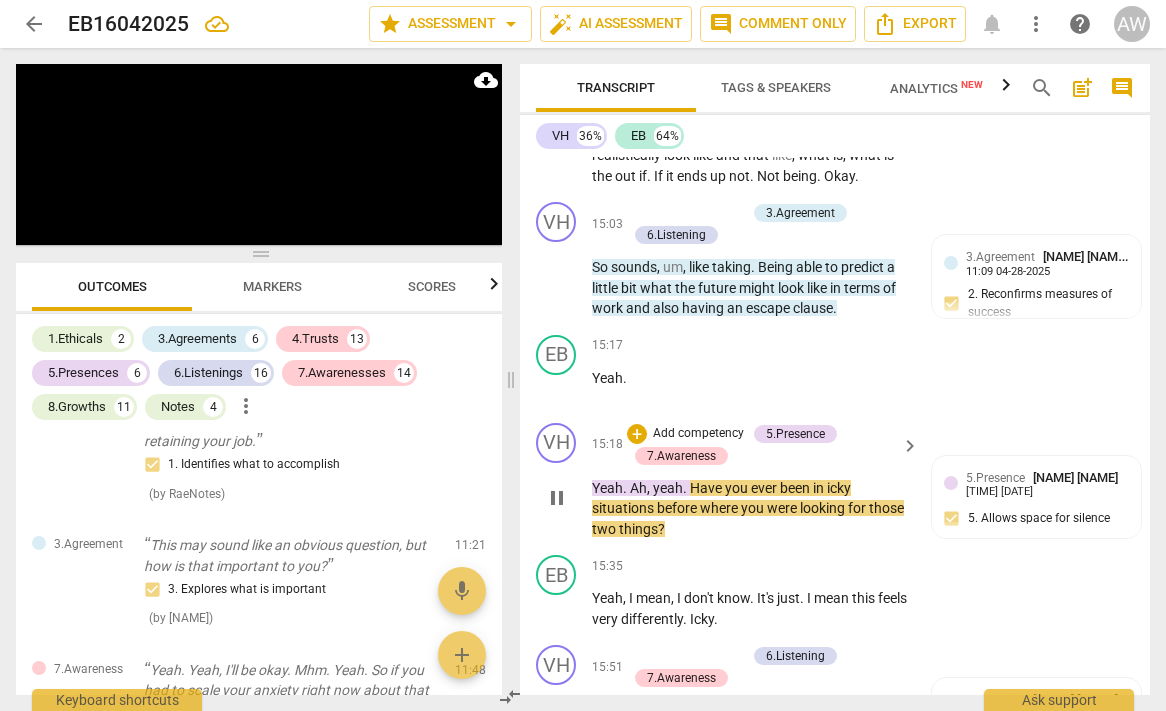 click on "pause" at bounding box center [557, 498] 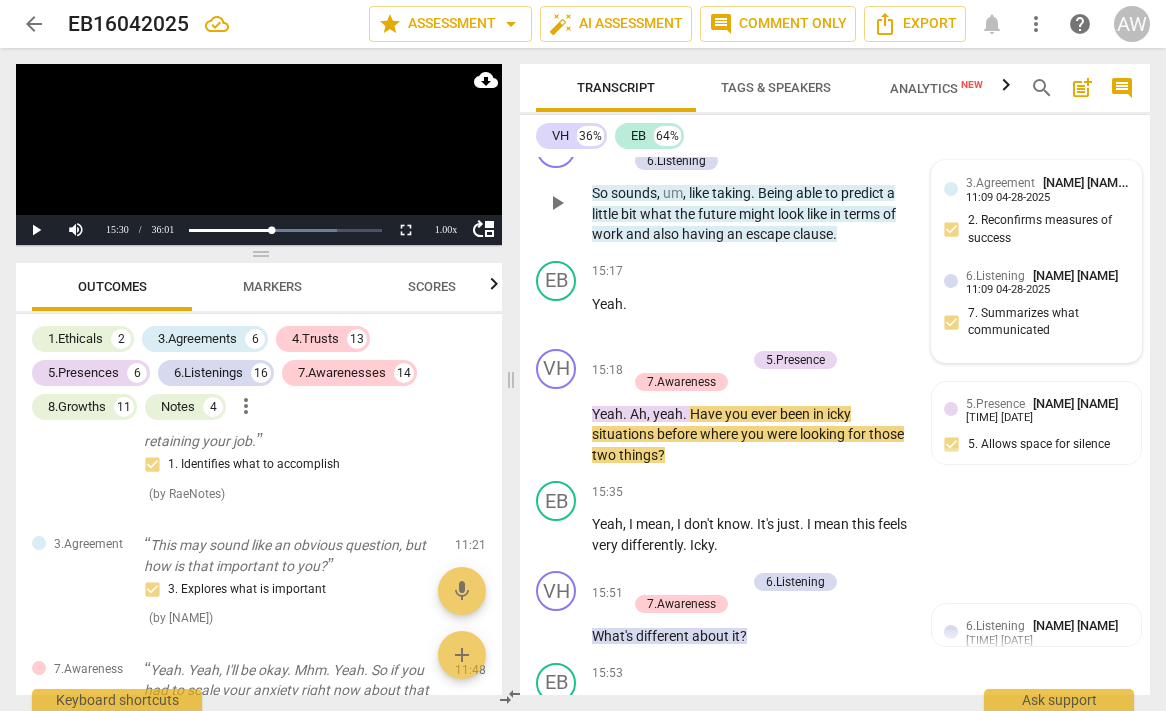 scroll, scrollTop: 7478, scrollLeft: 0, axis: vertical 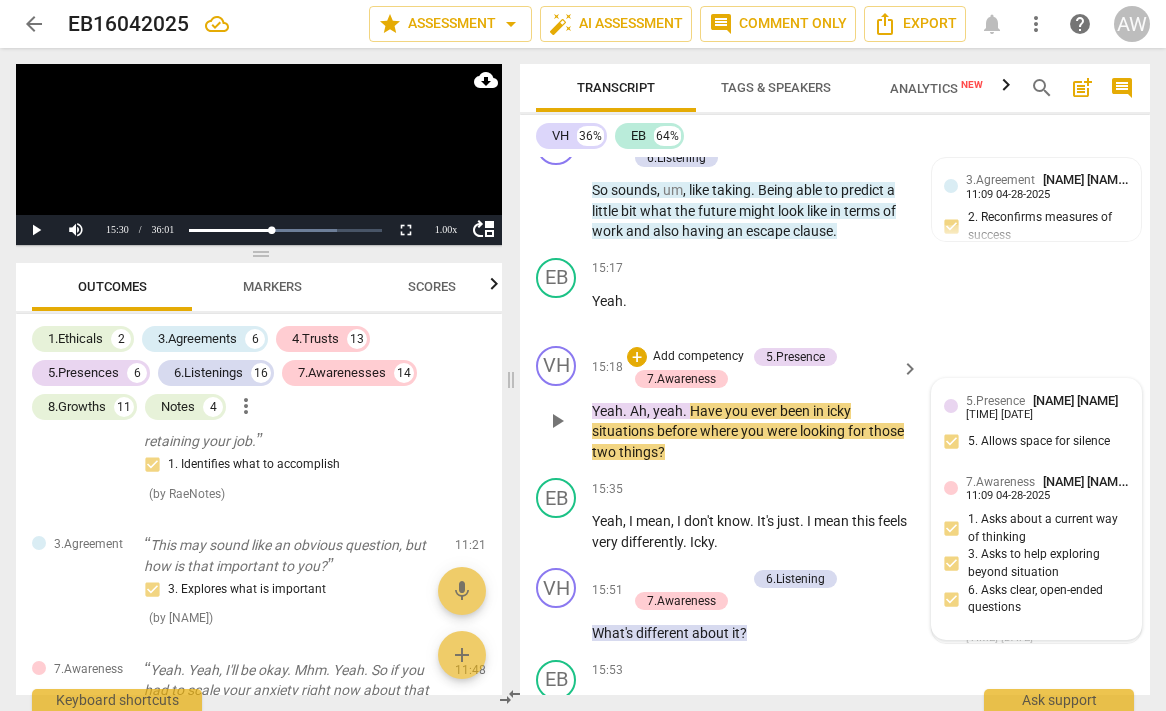 click on "[TIME] [DATE] [NAME] [TIME] [DATE] [NAME] [COUNT] [COUNT] [COUNT] [COUNT]" at bounding box center [1037, 509] 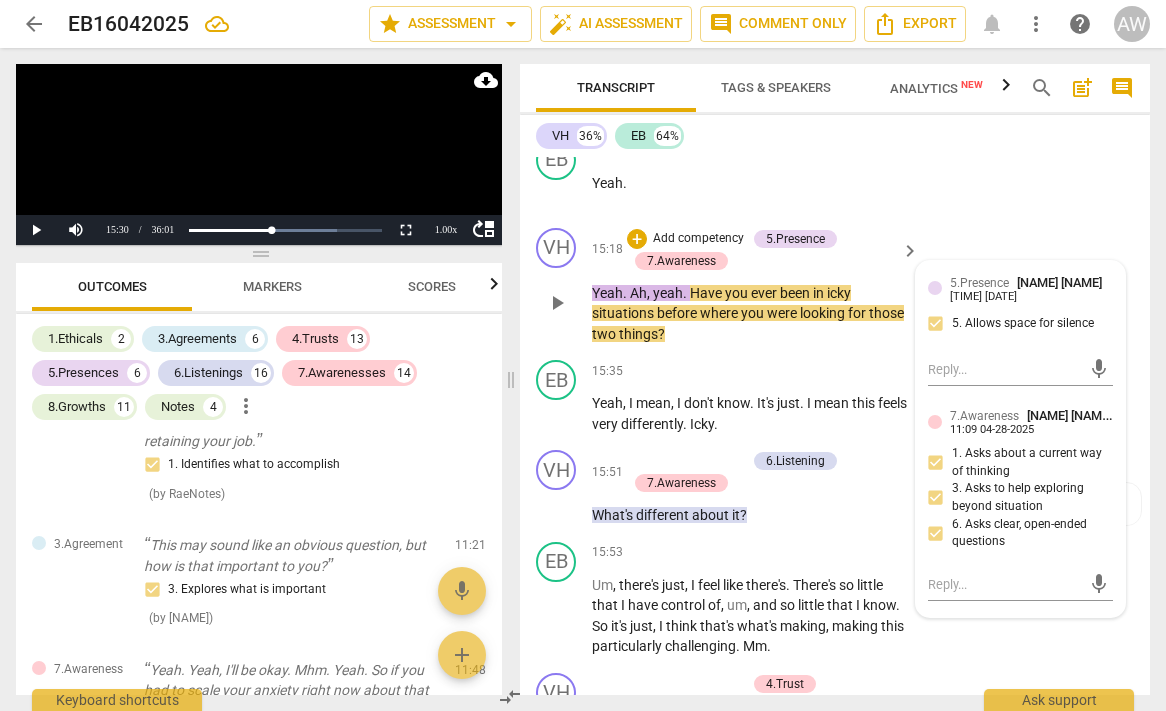 scroll, scrollTop: 7618, scrollLeft: 0, axis: vertical 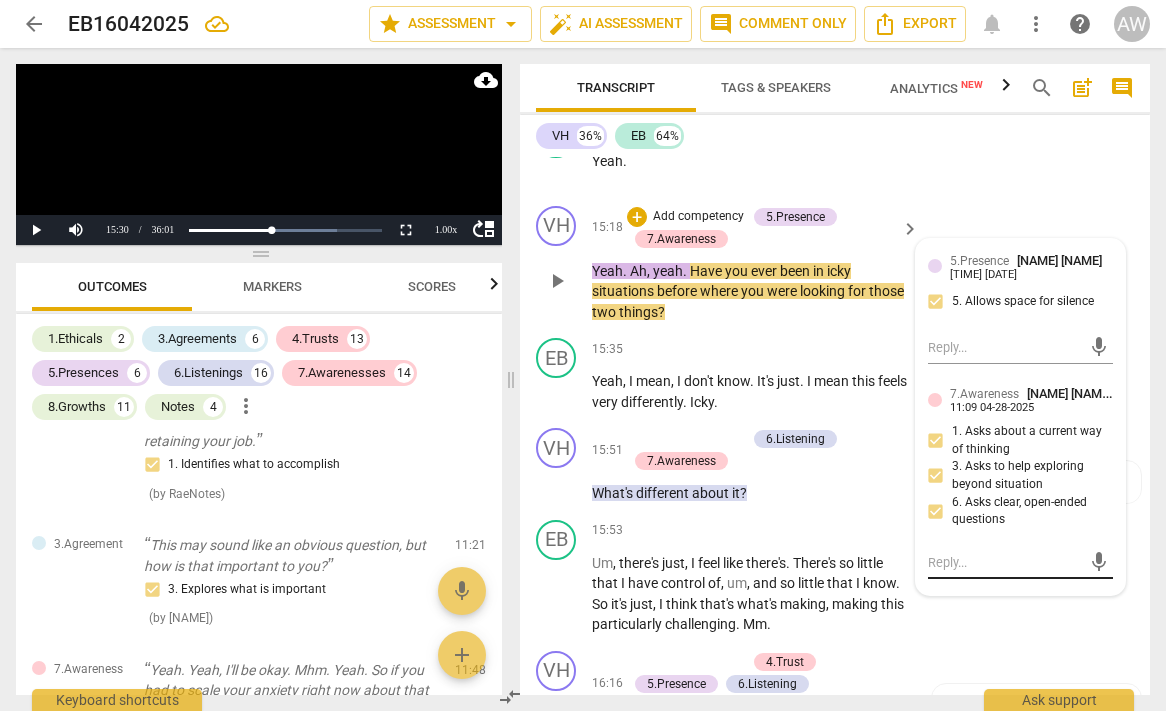 click at bounding box center (1005, 562) 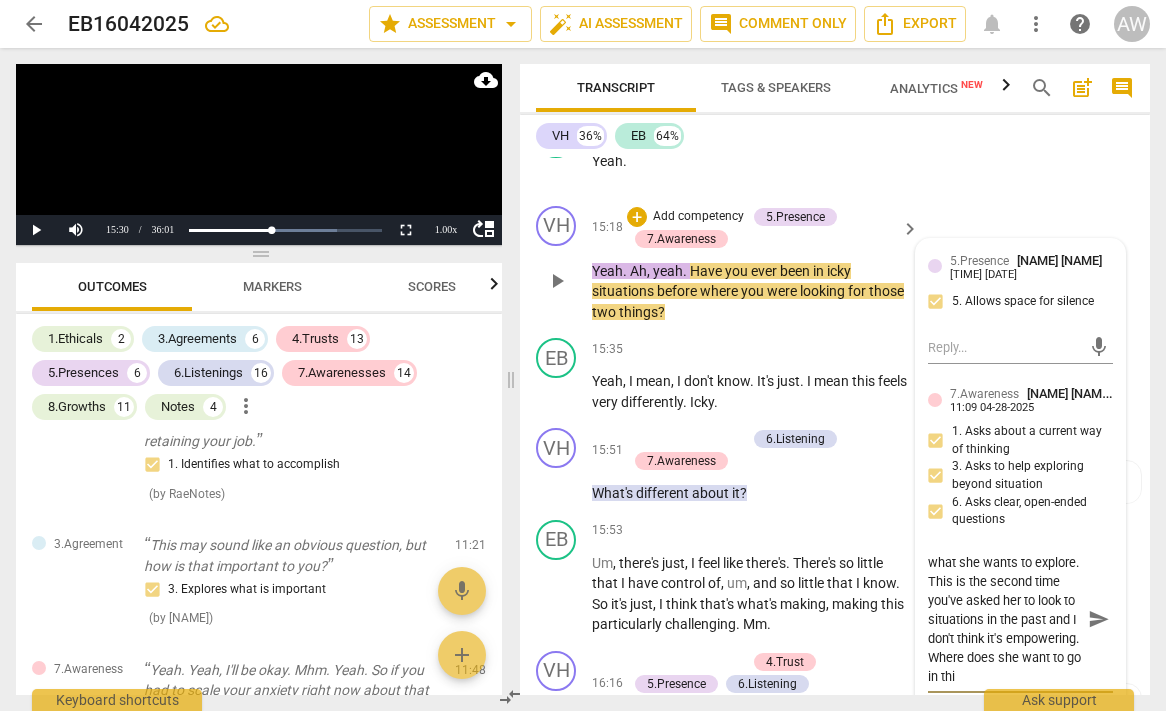 scroll, scrollTop: 55, scrollLeft: 0, axis: vertical 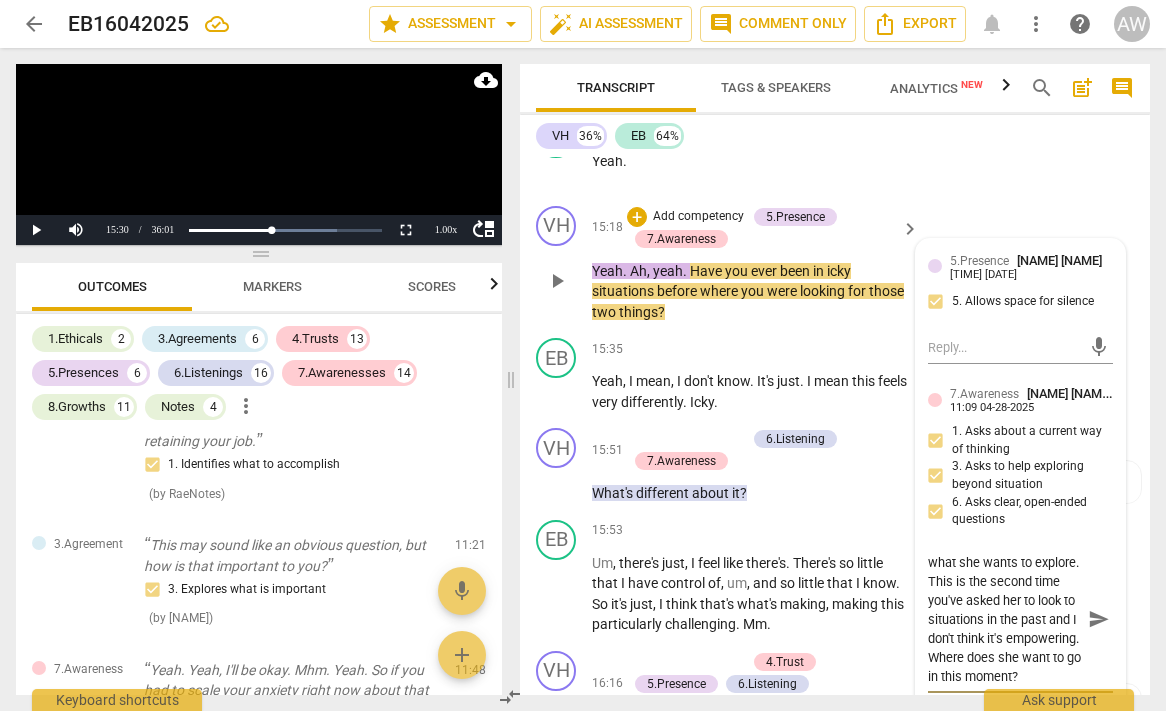 click on "send" at bounding box center [1099, 619] 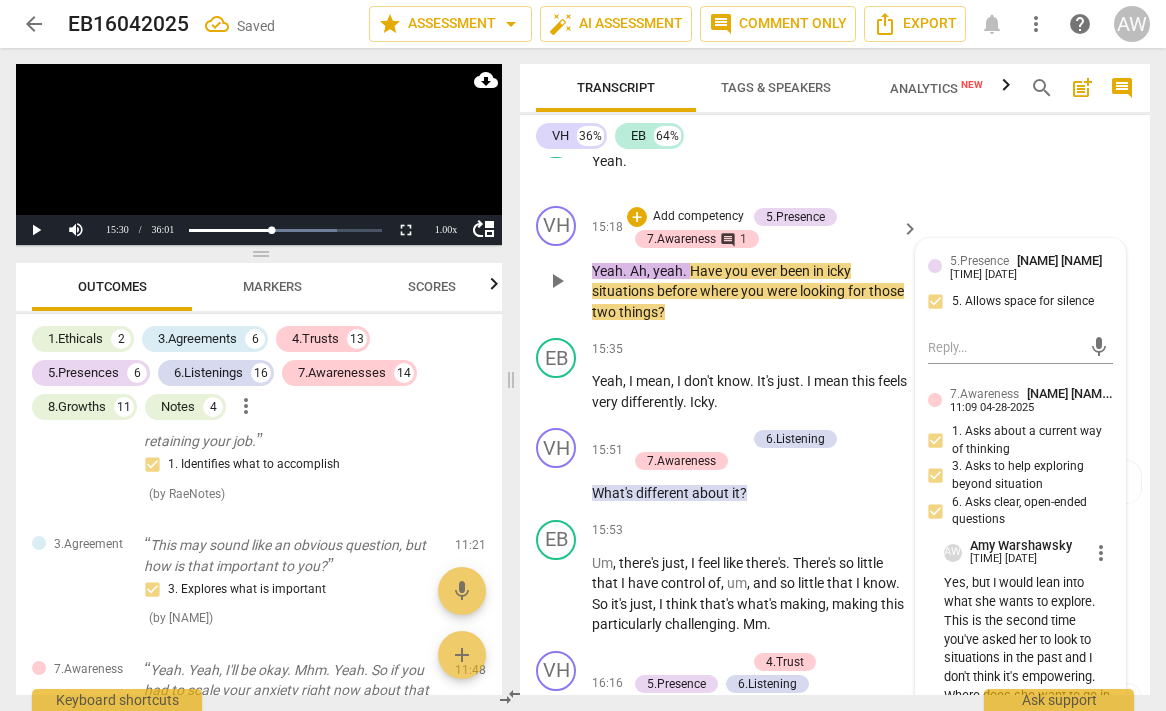 scroll, scrollTop: 0, scrollLeft: 0, axis: both 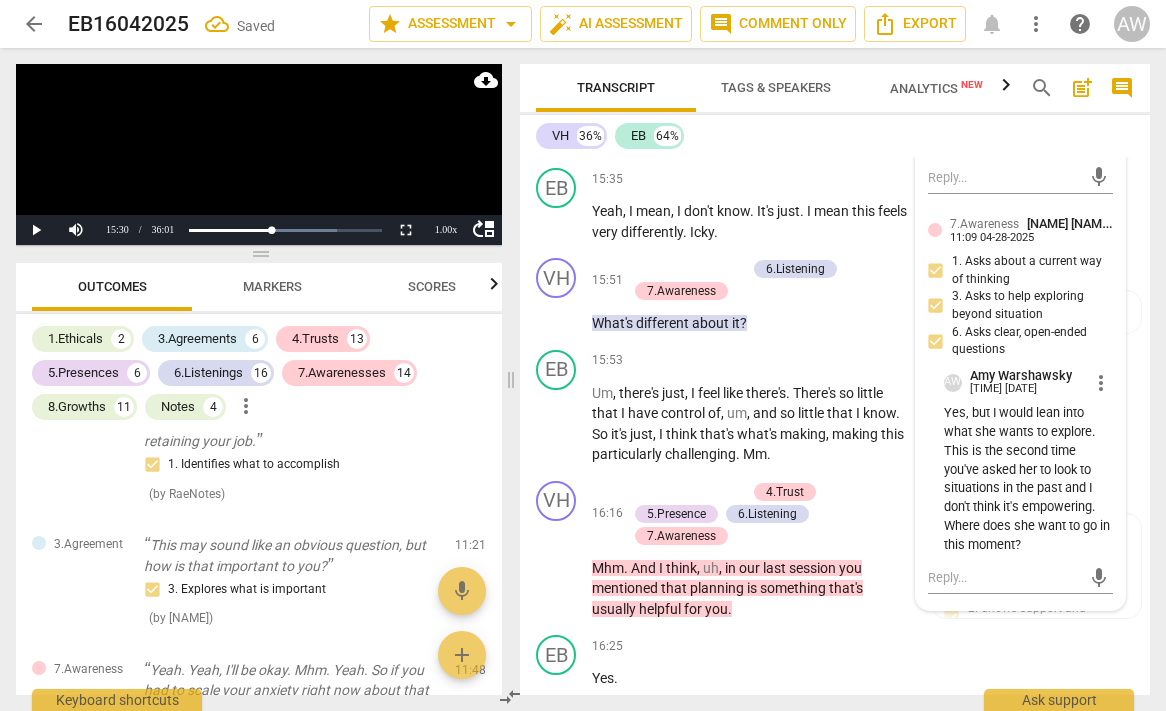click on "Yes, but I would lean into what she wants to explore. This is the second time you've asked her to look to situations in the past and I don't think it's empowering. Where does she want to go in this moment?" at bounding box center [1029, 479] 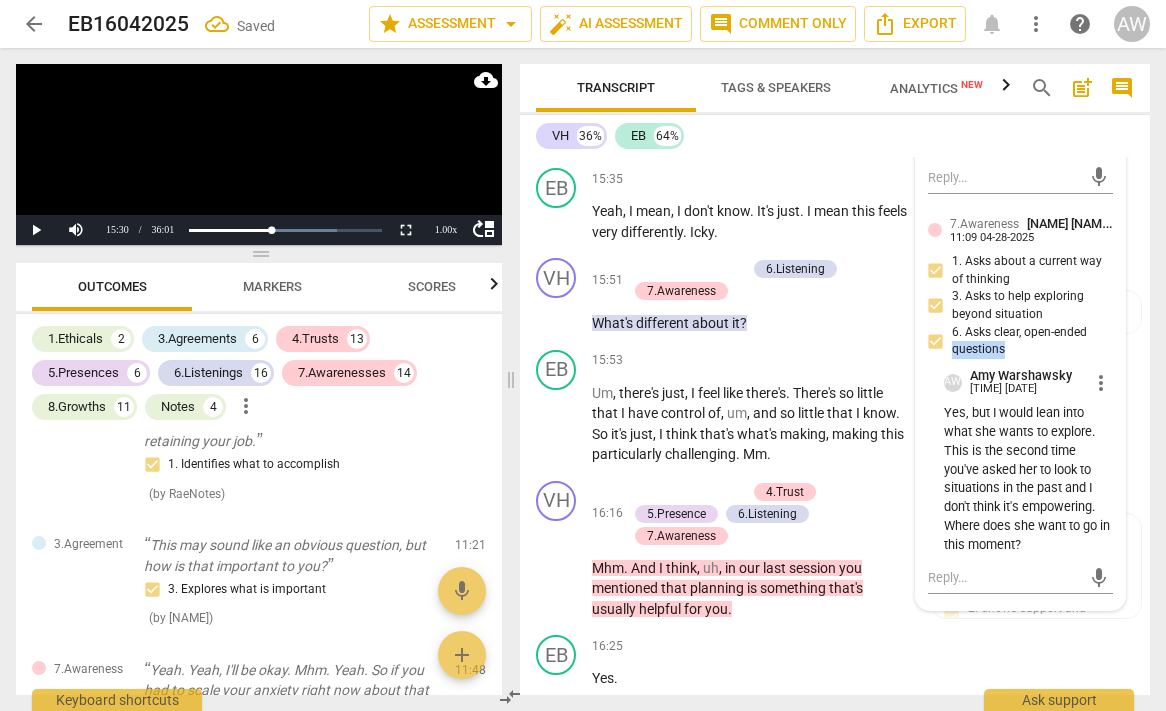 click on "7.Awareness [NAME] [NAME] [TIME] [DATE] 1. Asks about a current way of thinking 3. Asks to help exploring beyond situation 6. Asks clear, open-ended questions" at bounding box center [1021, 291] 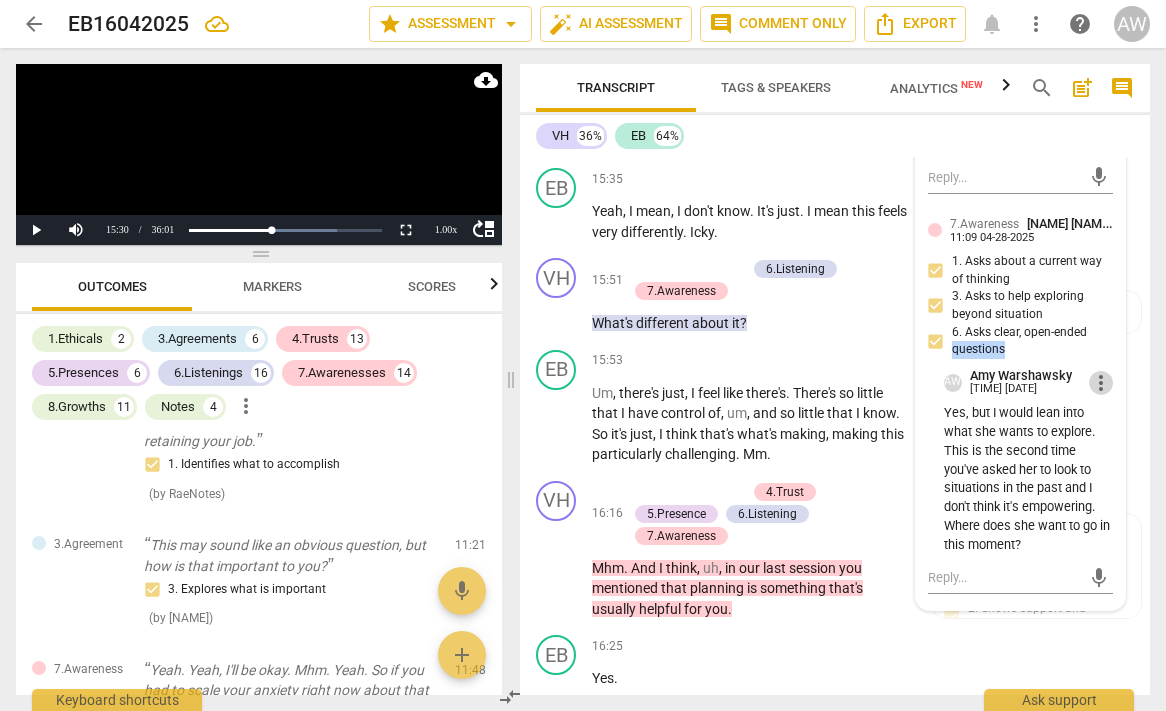 click on "more_vert" at bounding box center [1101, 383] 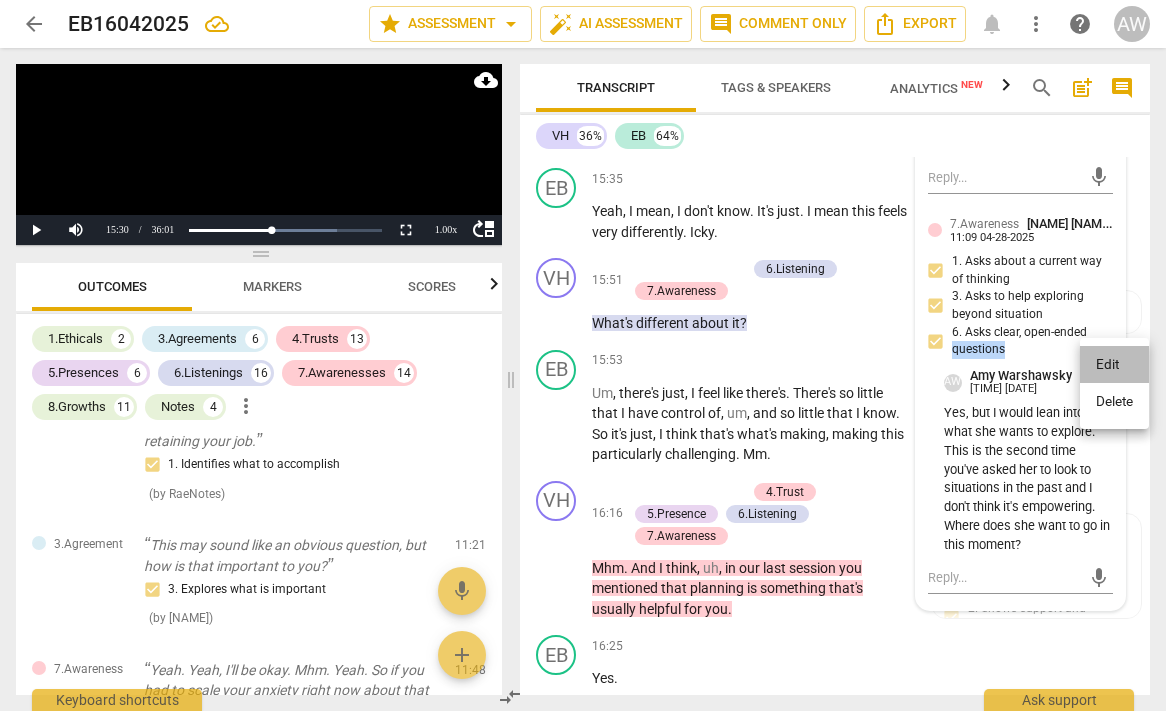 click on "Edit" at bounding box center [1114, 365] 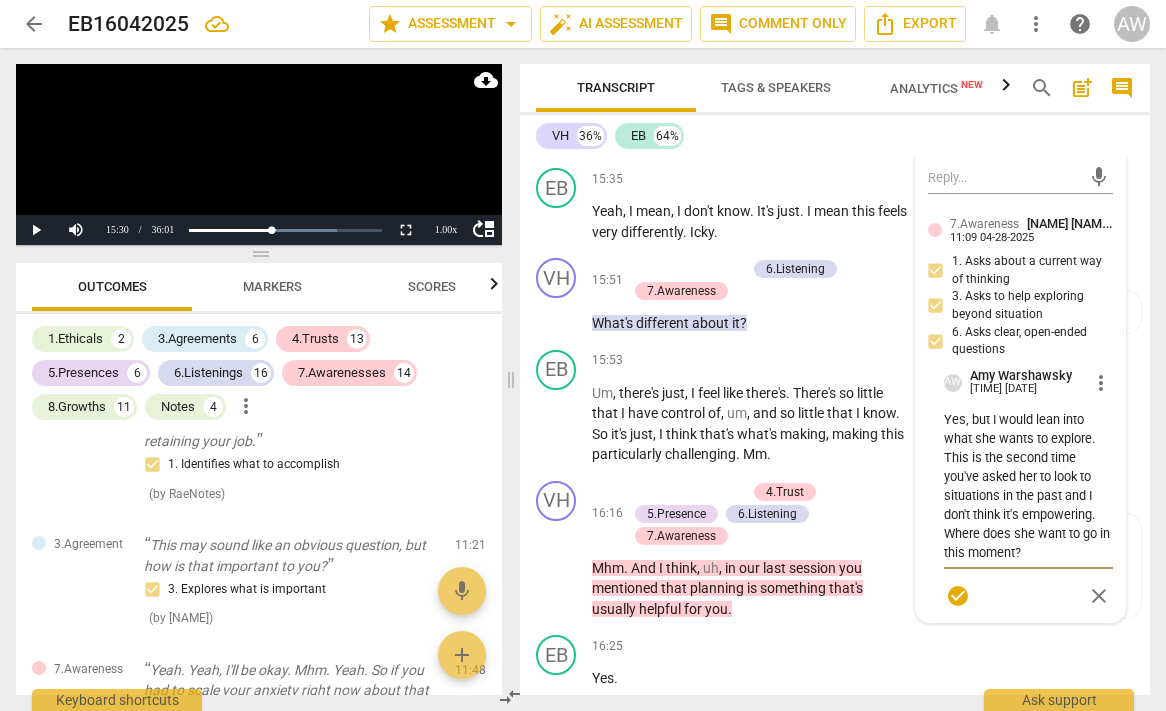 click on "Yes, but I would lean into what she wants to explore. This is the second time you've asked her to look to situations in the past and I don't think it's empowering. Where does she want to go in this moment?" at bounding box center (1029, 486) 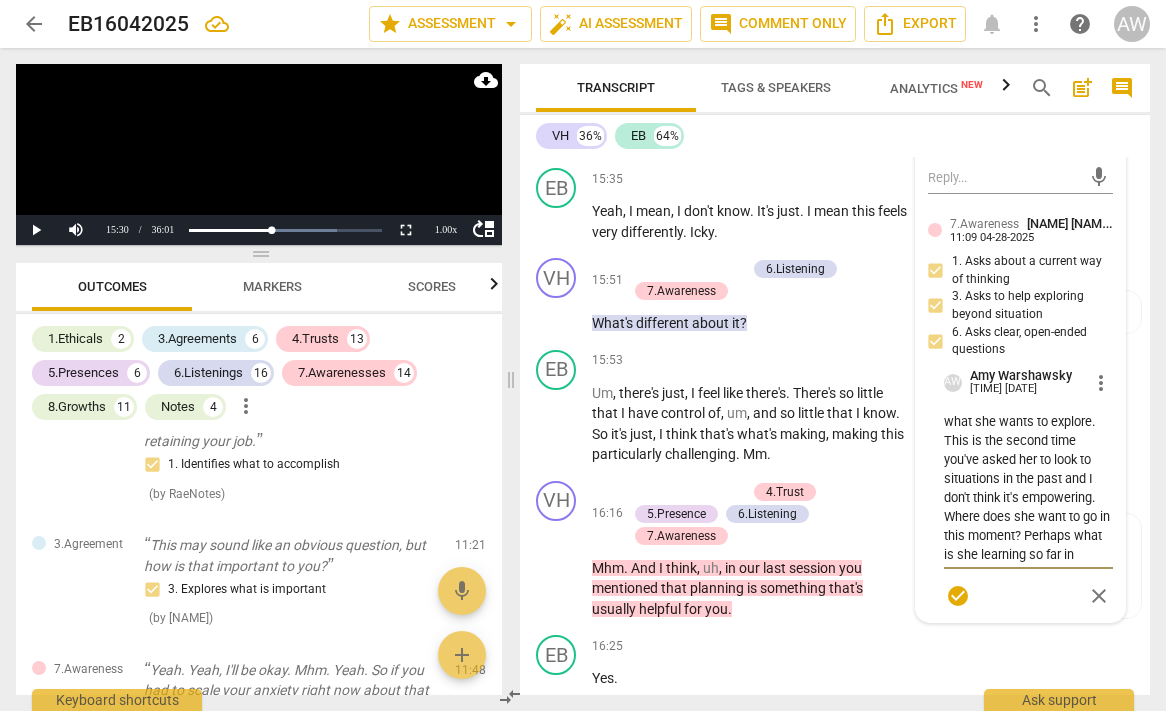 scroll, scrollTop: 38, scrollLeft: 0, axis: vertical 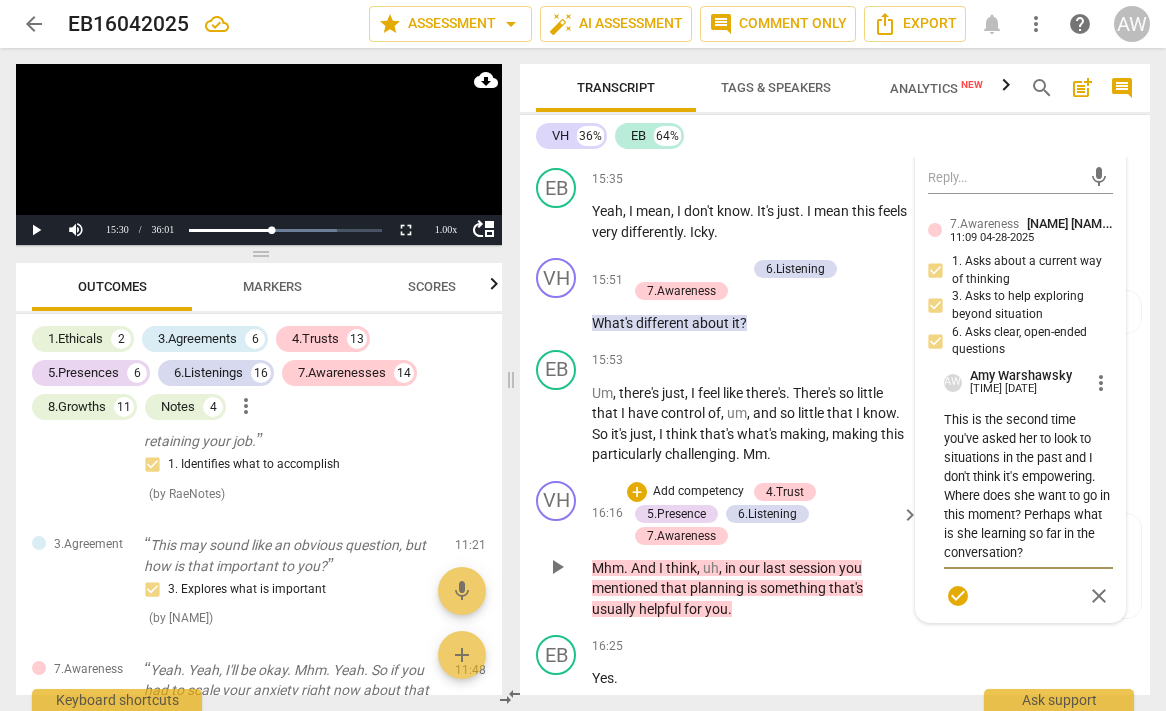 click on "+ Add competency 4.Trust 5.Presence 6.Listening 7.Awareness" at bounding box center [761, 514] 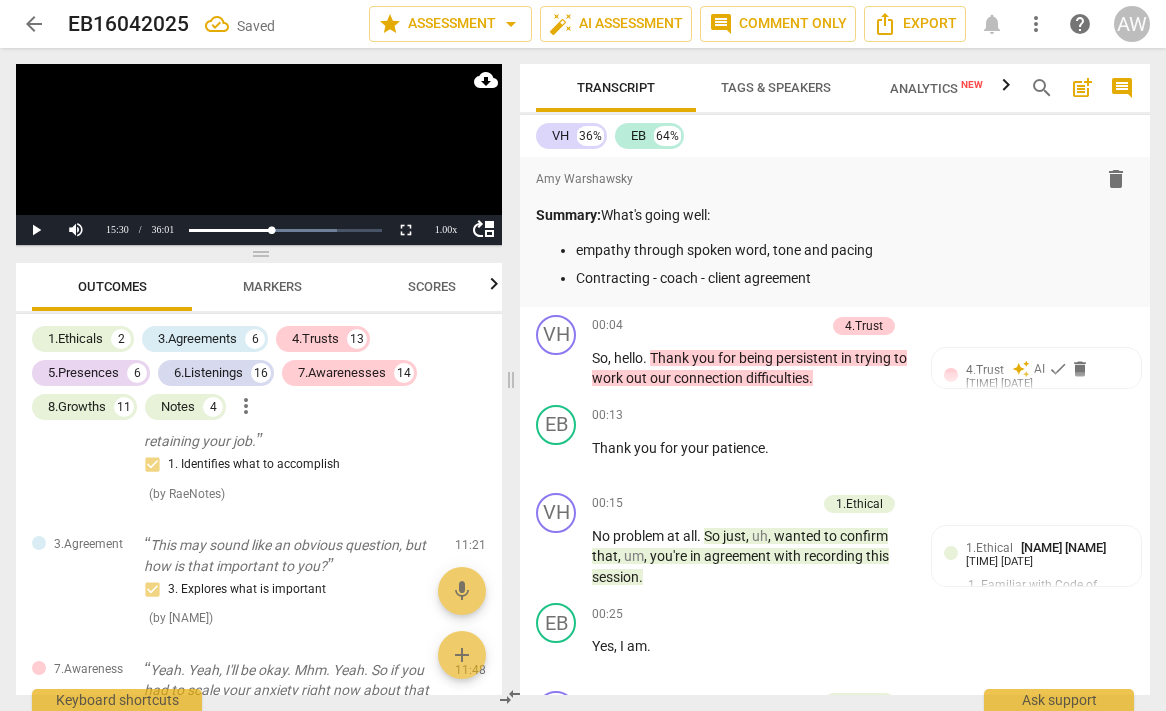 scroll, scrollTop: 0, scrollLeft: 0, axis: both 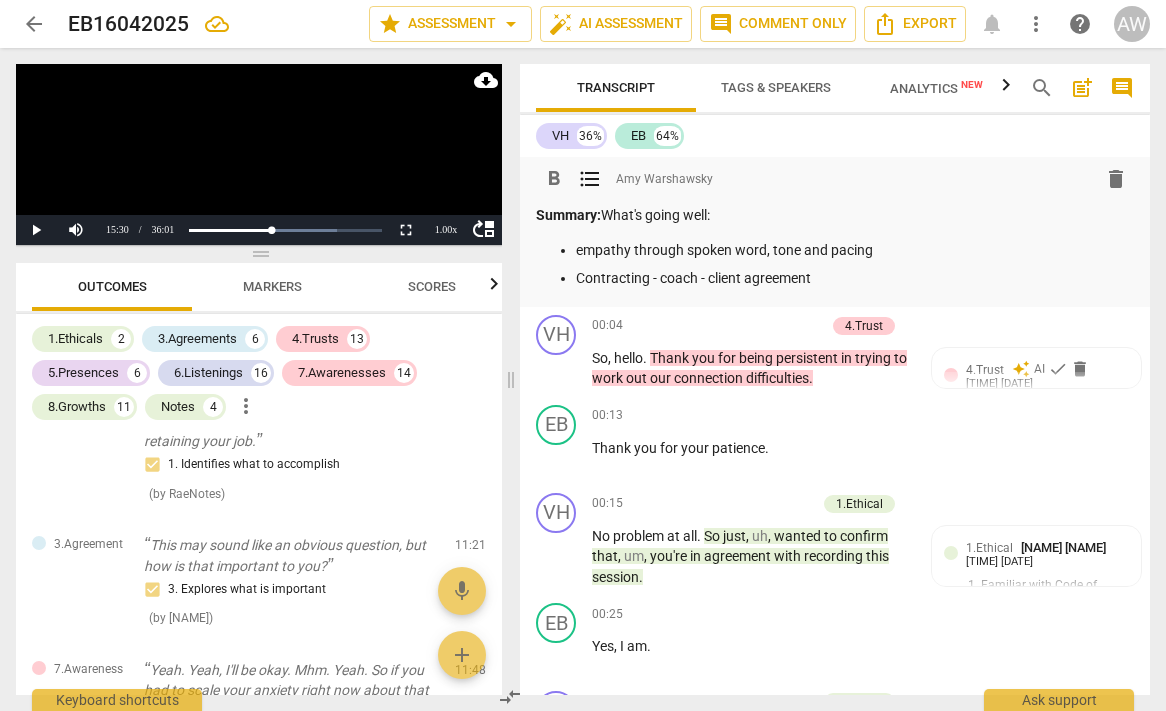 click on "Contracting - coach - client agreement" at bounding box center (855, 278) 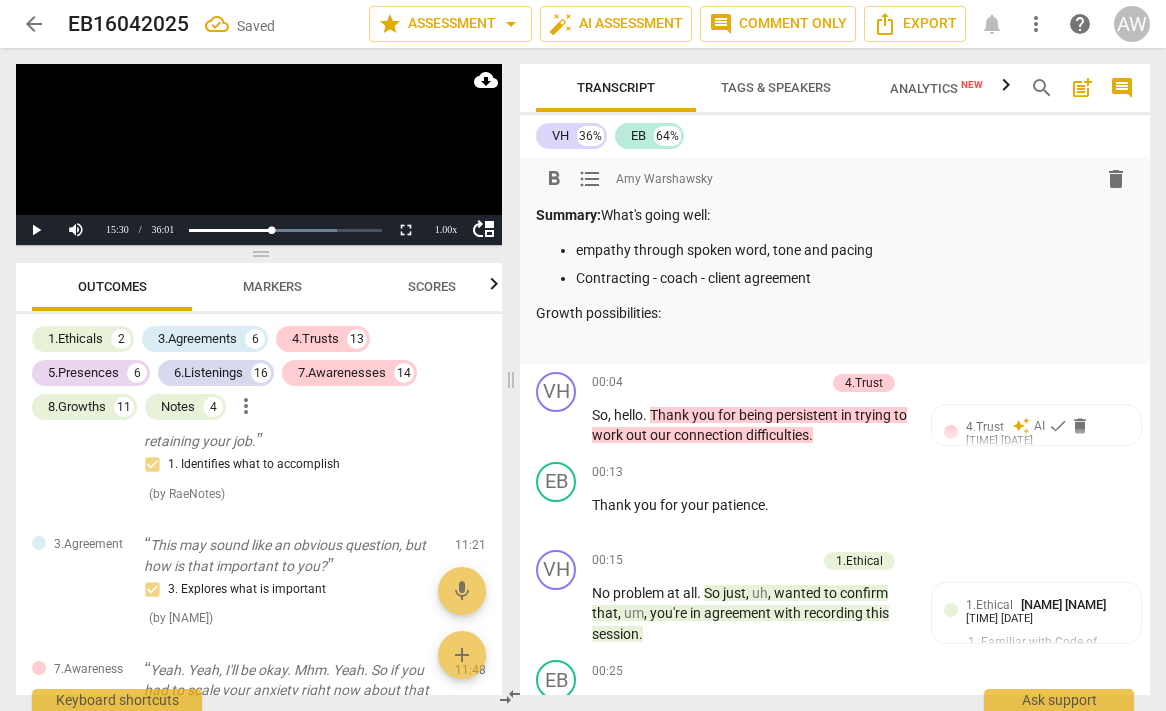 click on "format_list_bulleted" at bounding box center (590, 179) 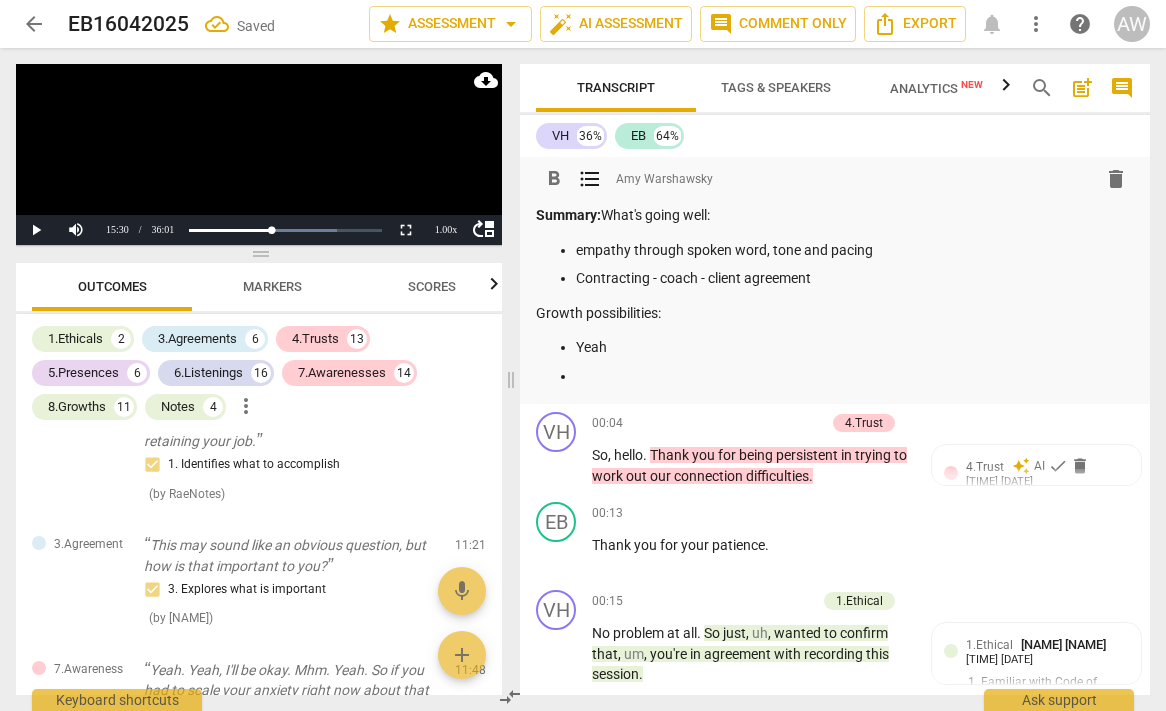 click on "Yeah" at bounding box center (855, 347) 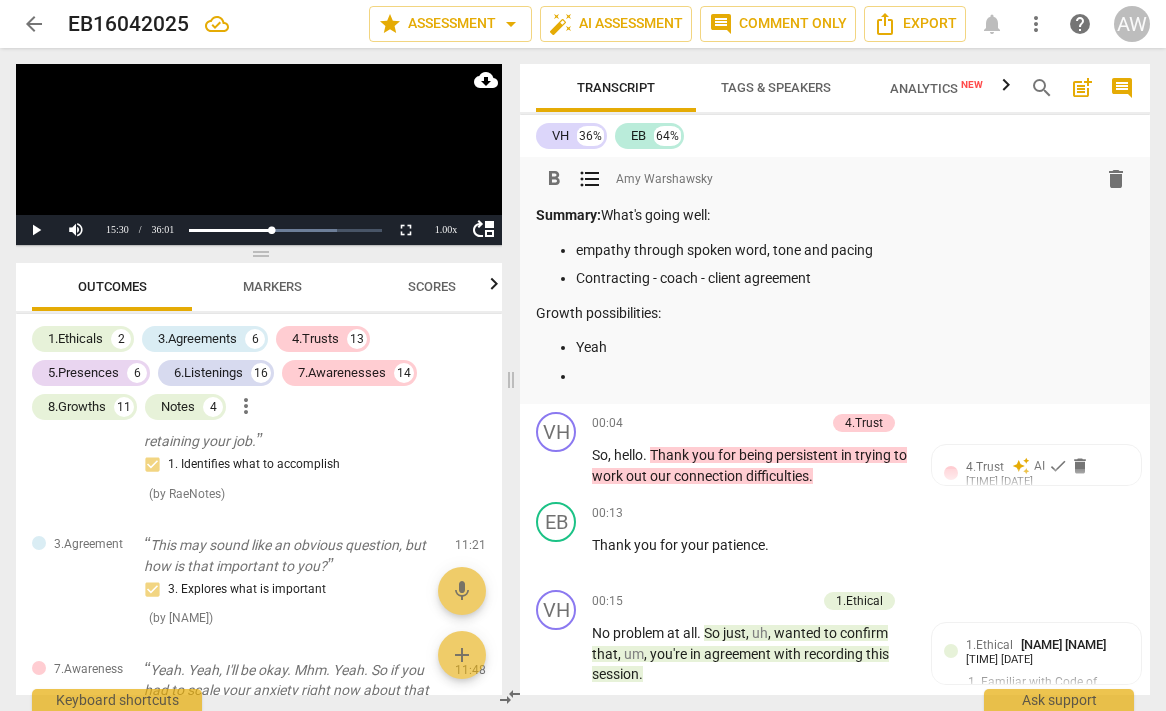 click at bounding box center [855, 376] 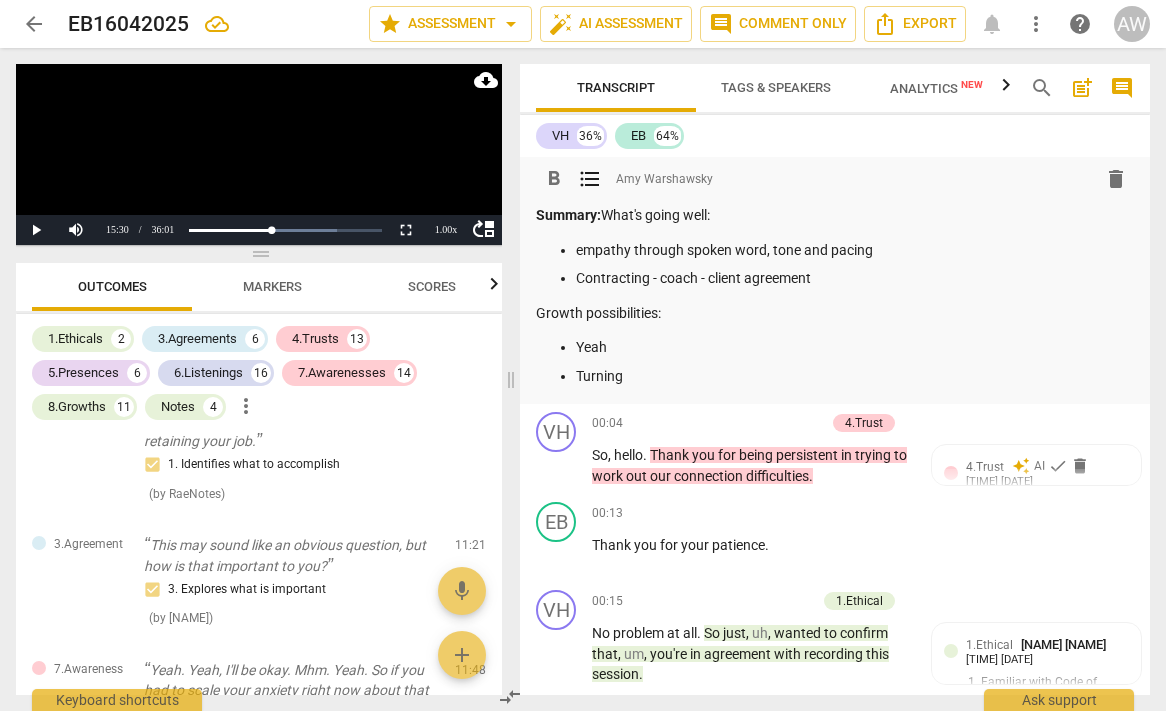 click on "Contracting - coach - client agreement" at bounding box center [855, 278] 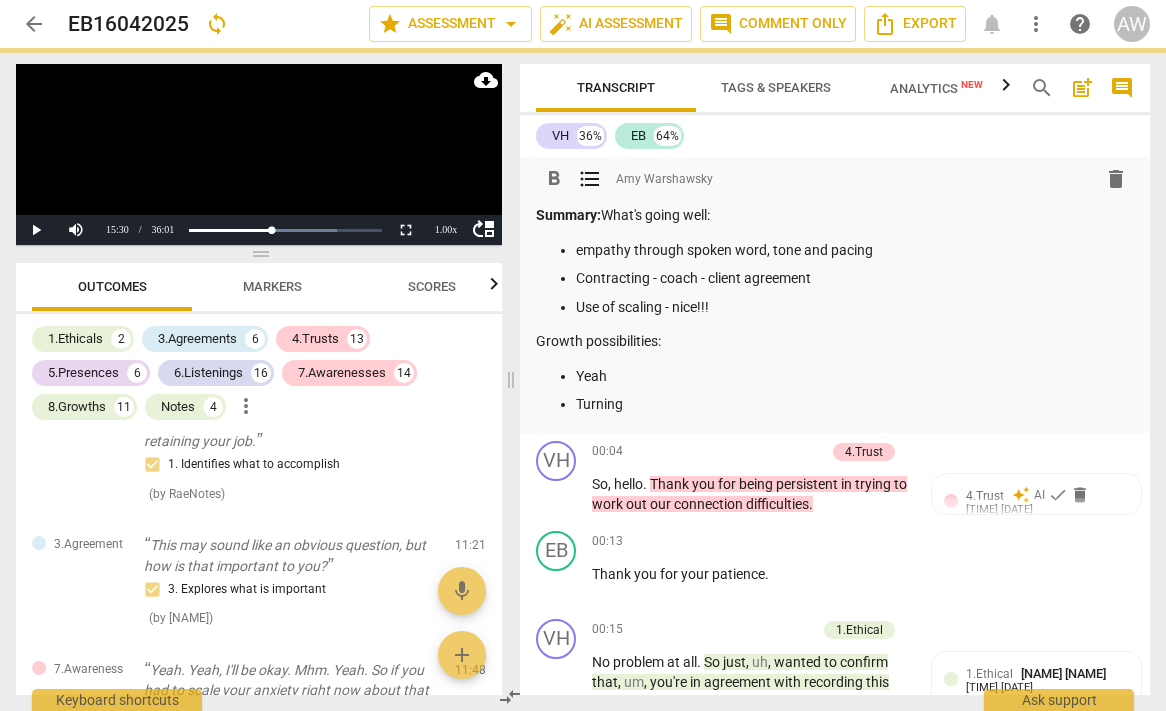 click on "Turning" at bounding box center [855, 404] 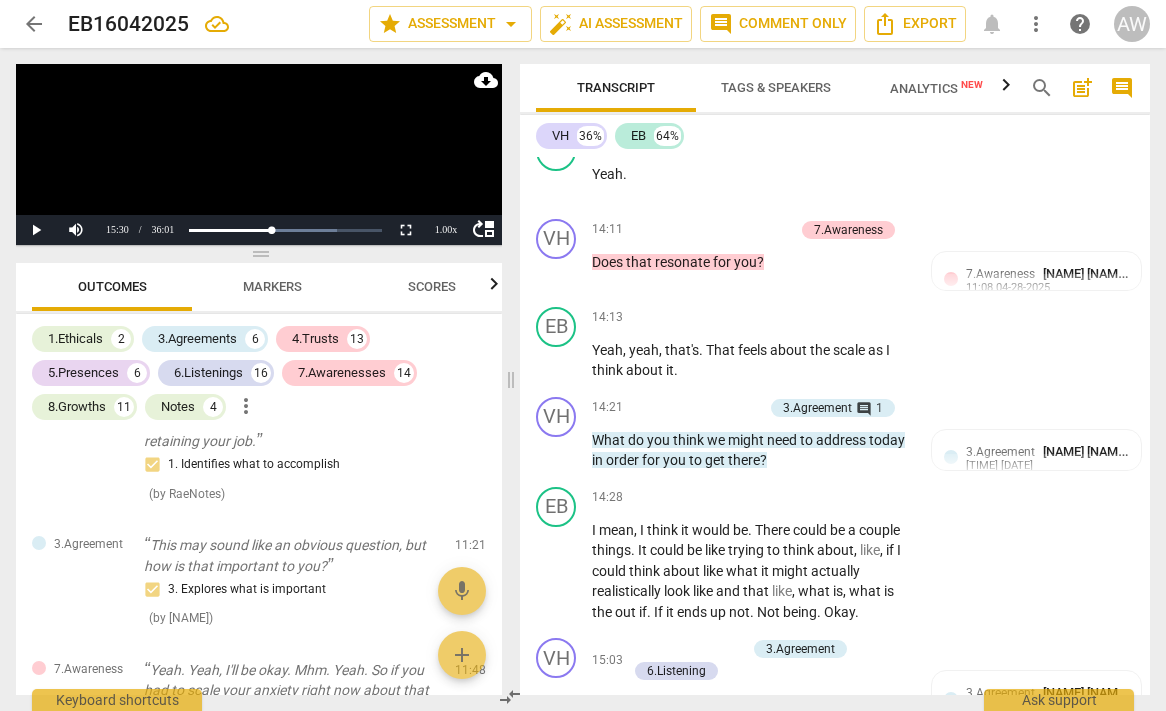 scroll, scrollTop: 7099, scrollLeft: 0, axis: vertical 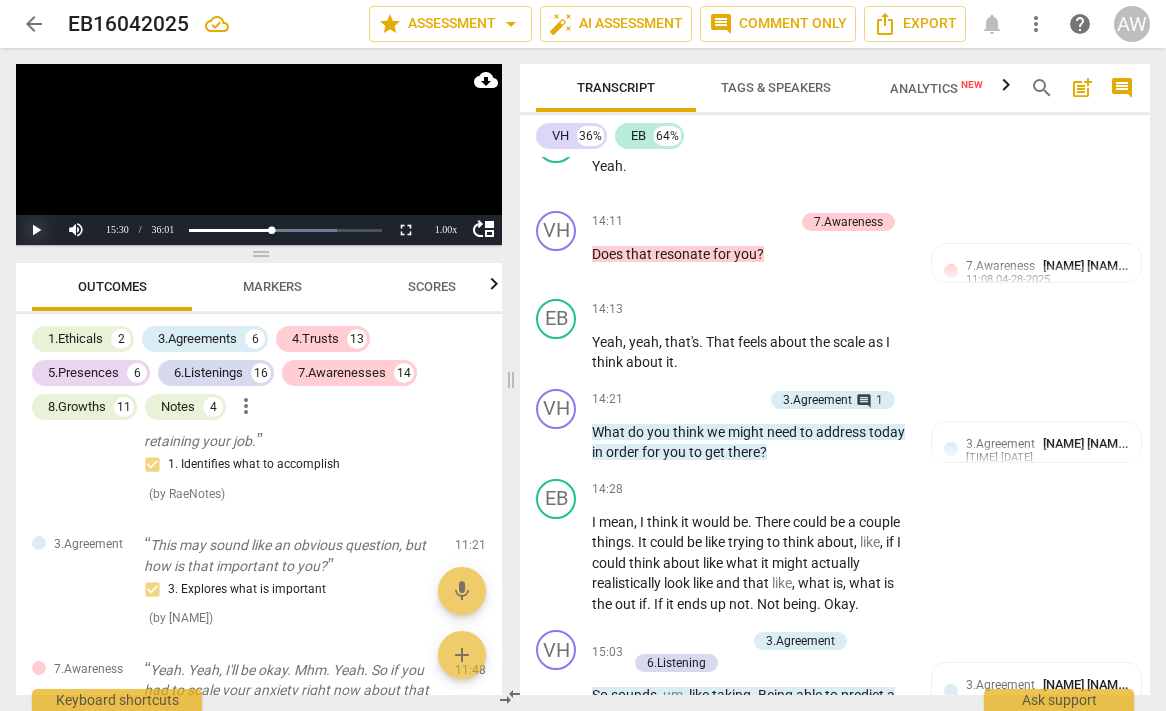 click on "Play" at bounding box center (36, 230) 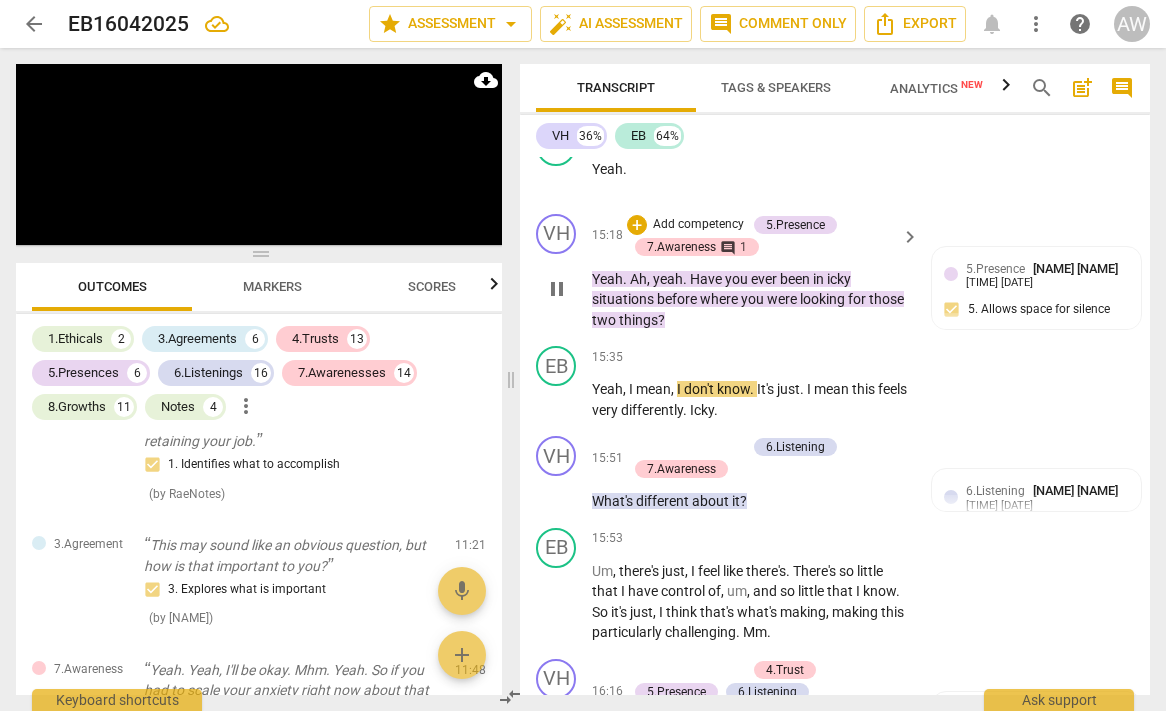 scroll, scrollTop: 7738, scrollLeft: 0, axis: vertical 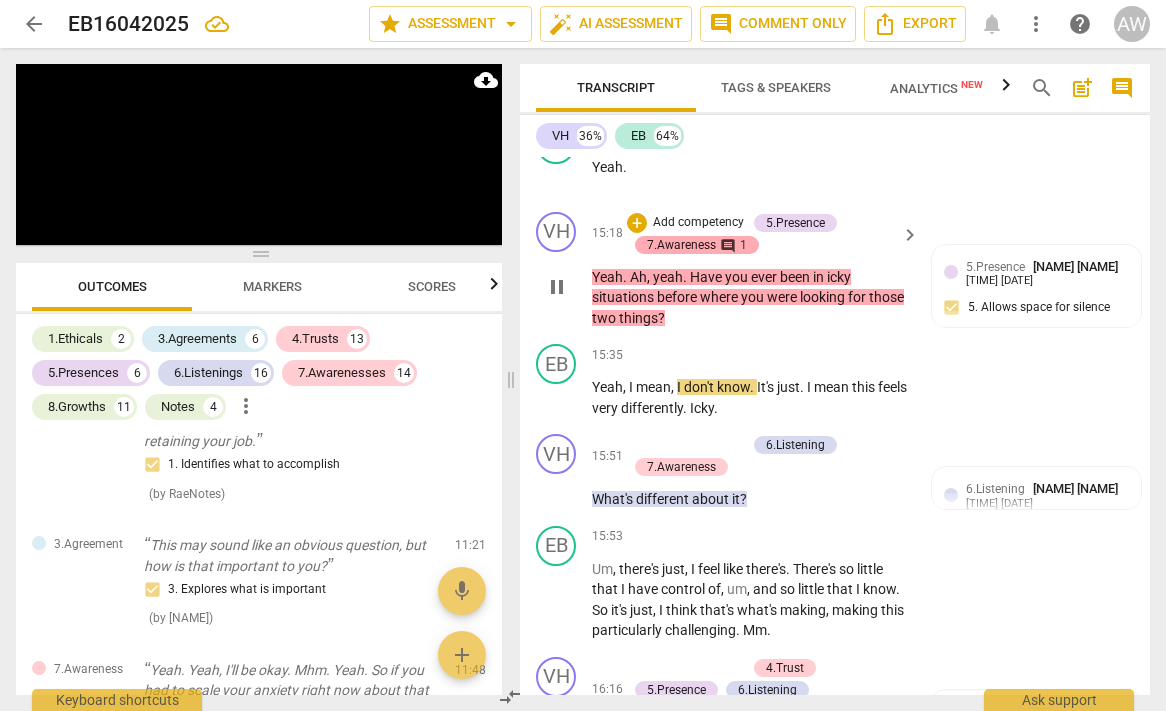 click on "comment" at bounding box center (728, 246) 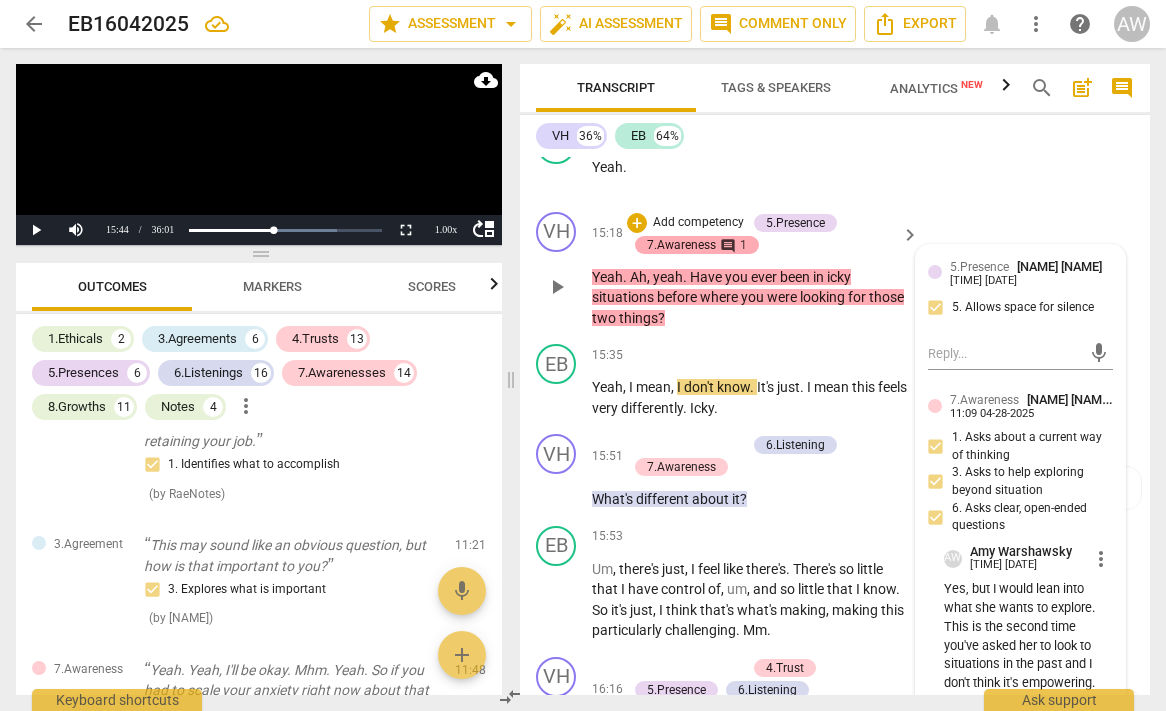 scroll, scrollTop: 5408, scrollLeft: 0, axis: vertical 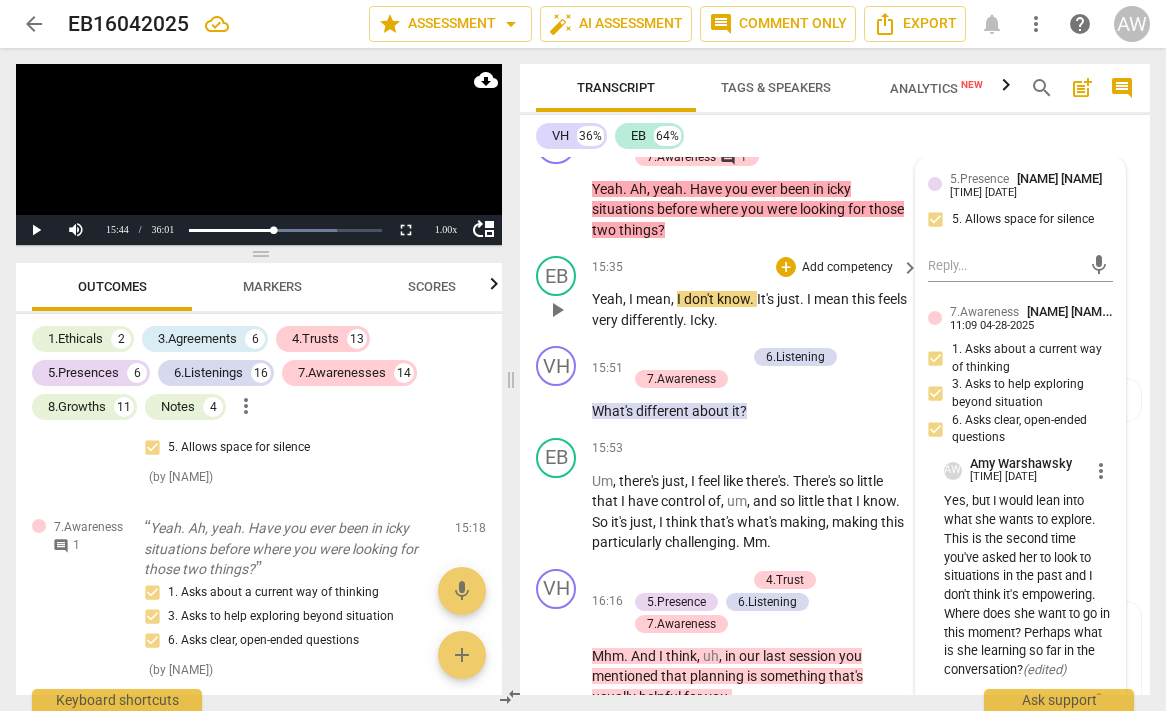 click on "play_arrow" at bounding box center (557, 310) 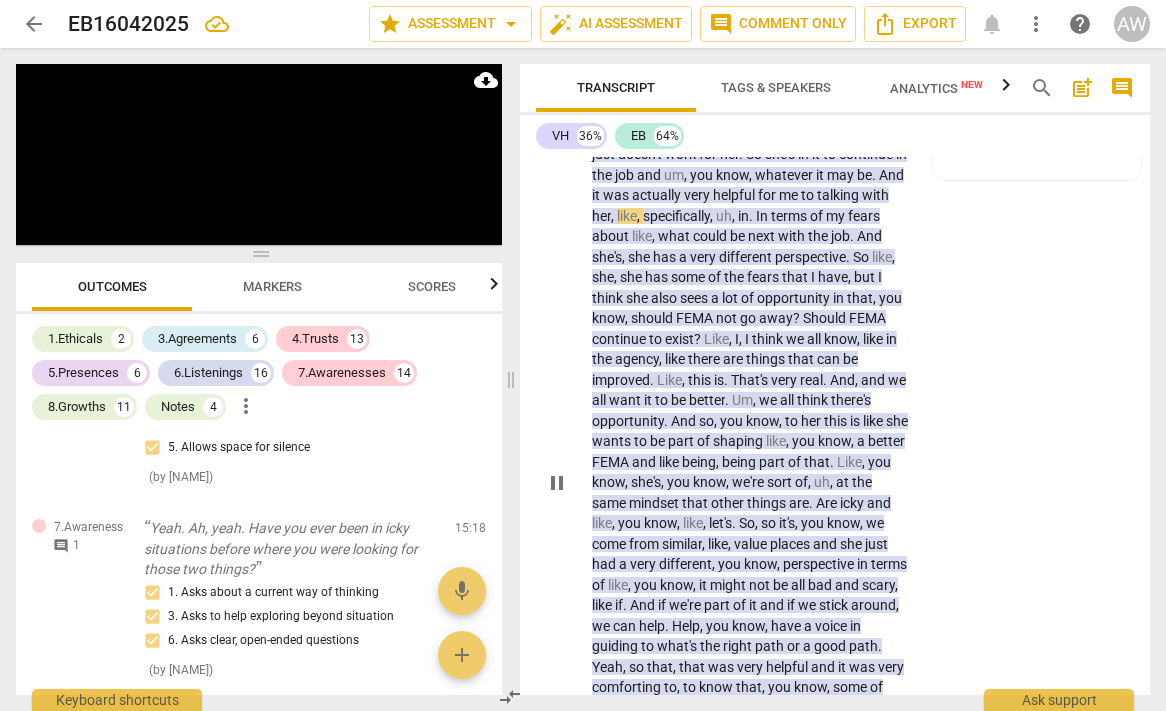 scroll, scrollTop: 8725, scrollLeft: 0, axis: vertical 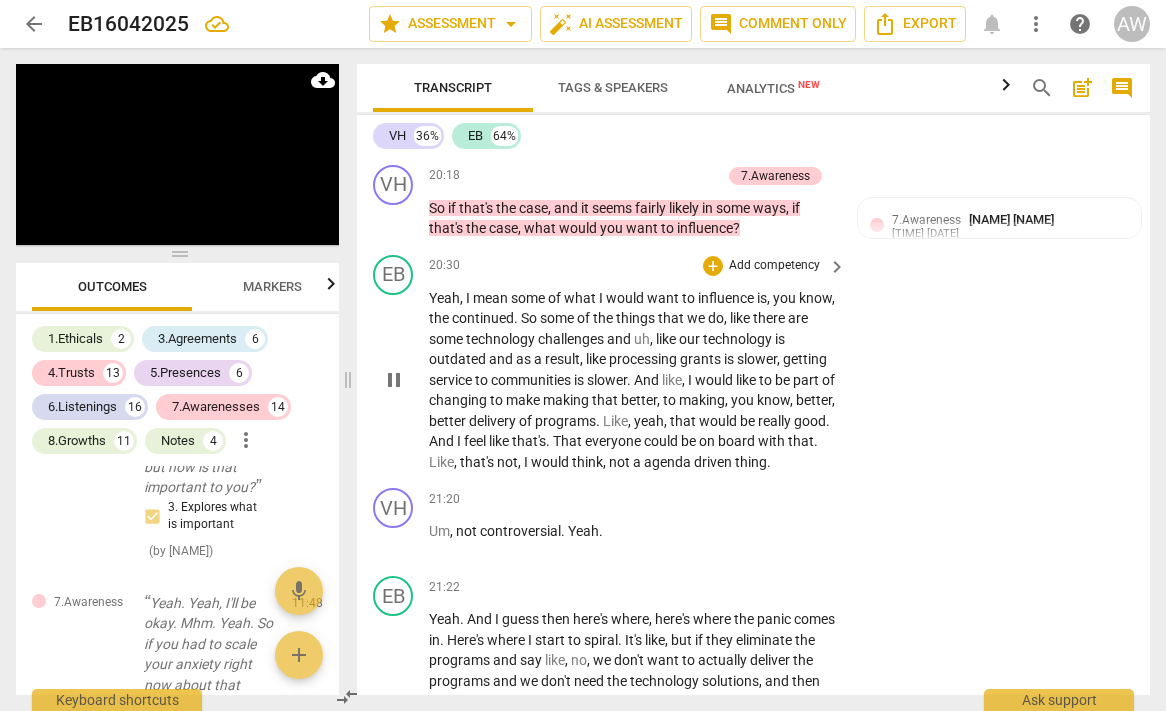 drag, startPoint x: 515, startPoint y: 370, endPoint x: 358, endPoint y: 368, distance: 157.01274 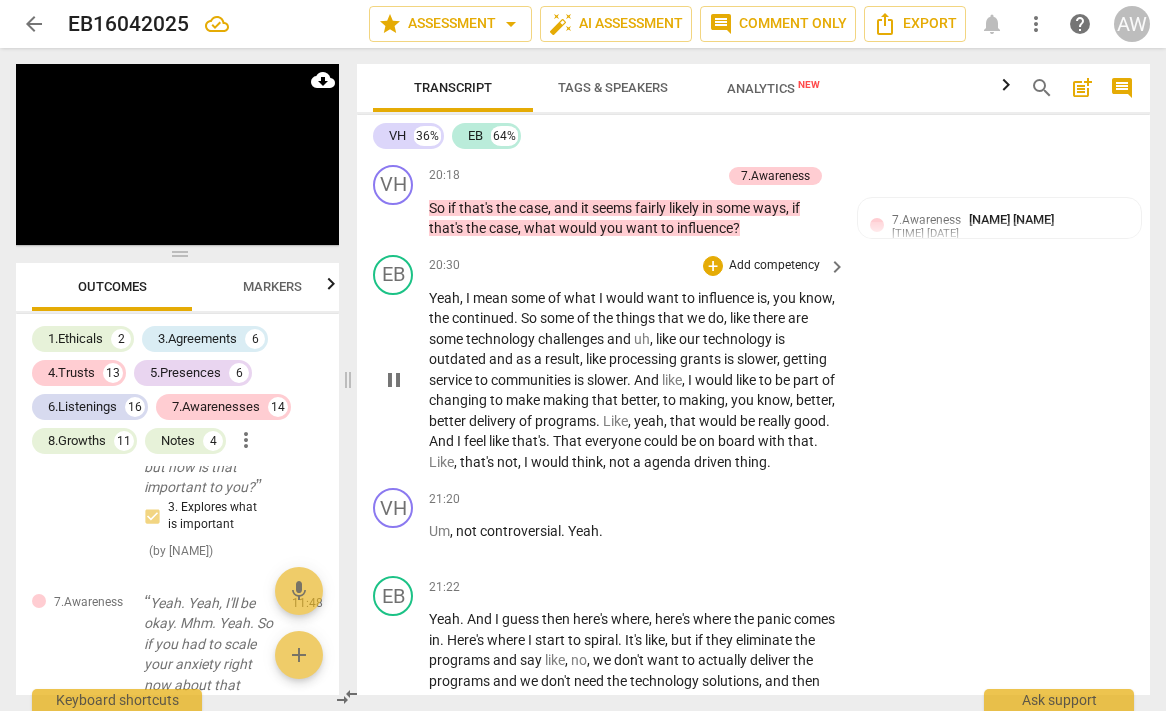 click at bounding box center [348, 379] 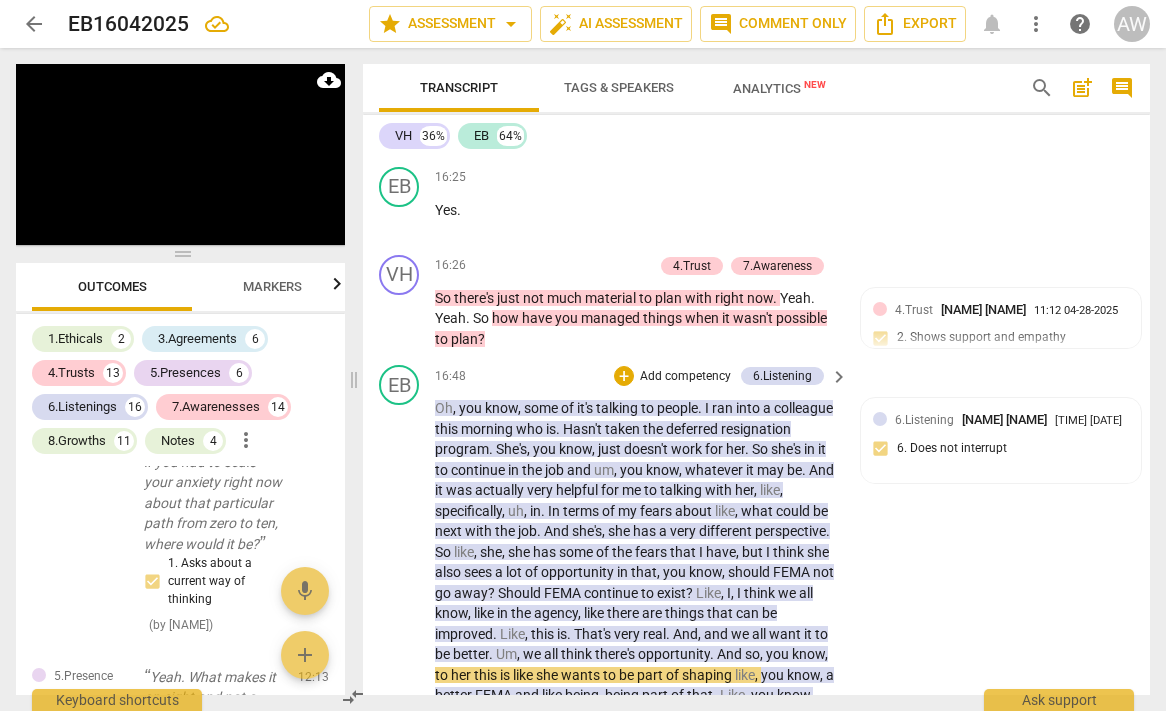 scroll, scrollTop: 7513, scrollLeft: 0, axis: vertical 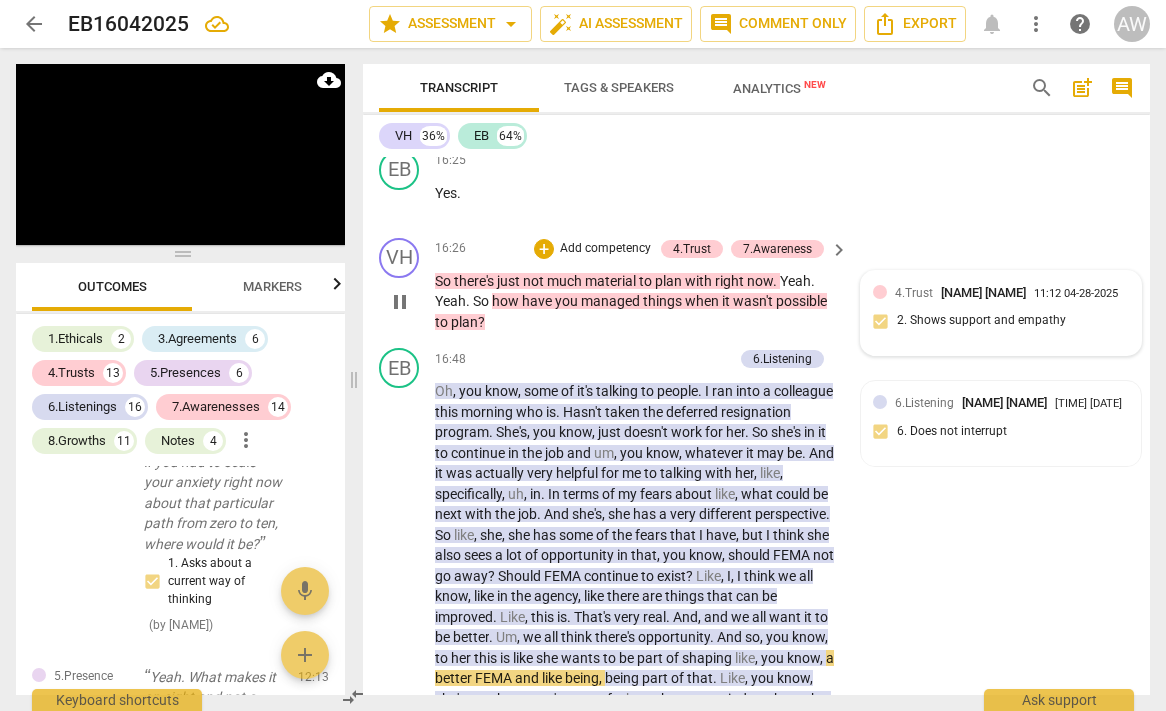 click on "4.Trust Cecile Andreas 11:12 04-28-2025 2. Shows support and empathy" at bounding box center (1001, 313) 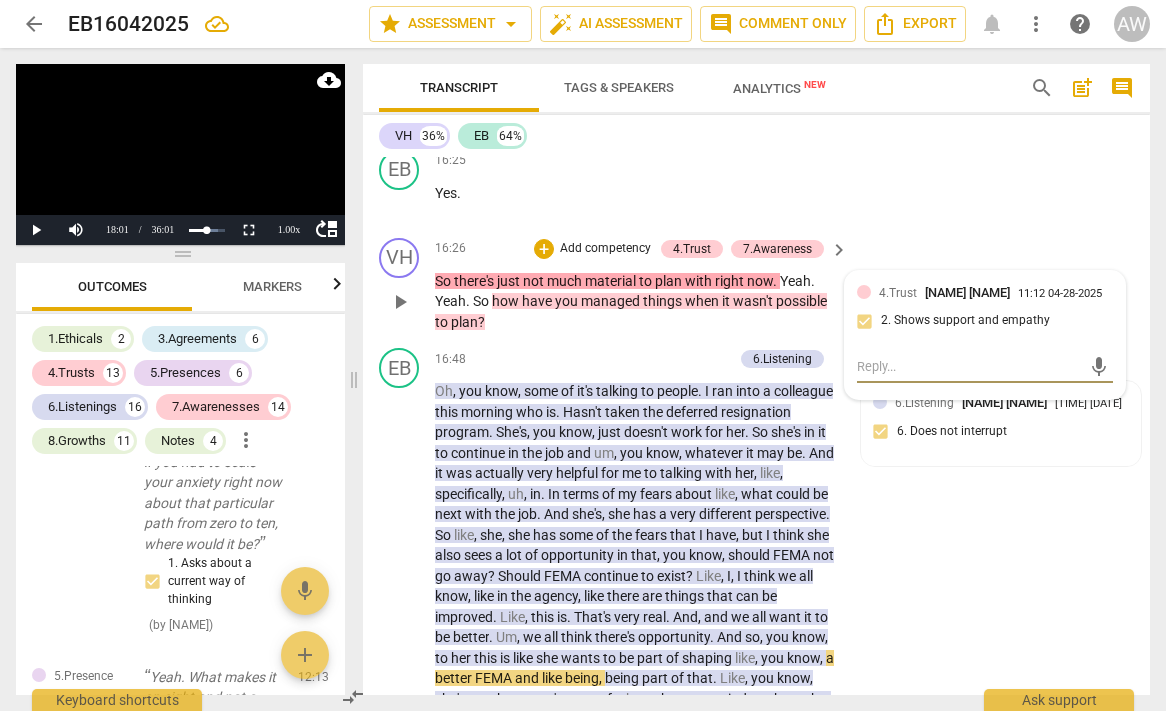click at bounding box center (969, 366) 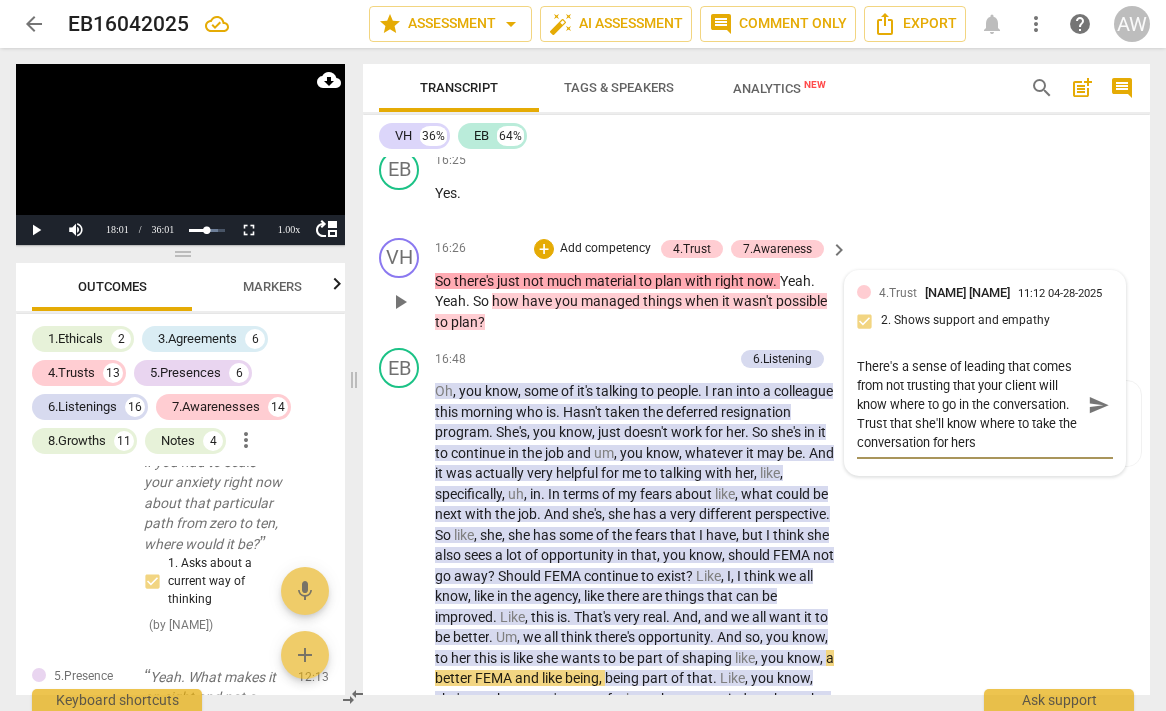 scroll, scrollTop: 19, scrollLeft: 0, axis: vertical 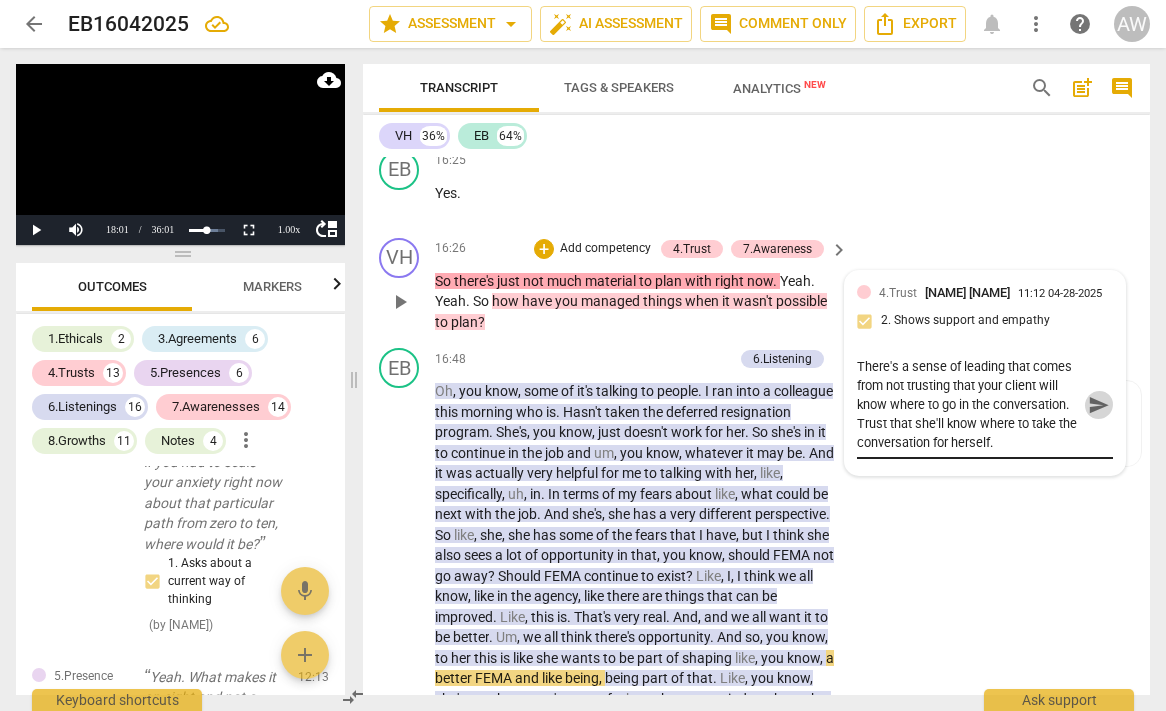 click on "send" at bounding box center [1099, 405] 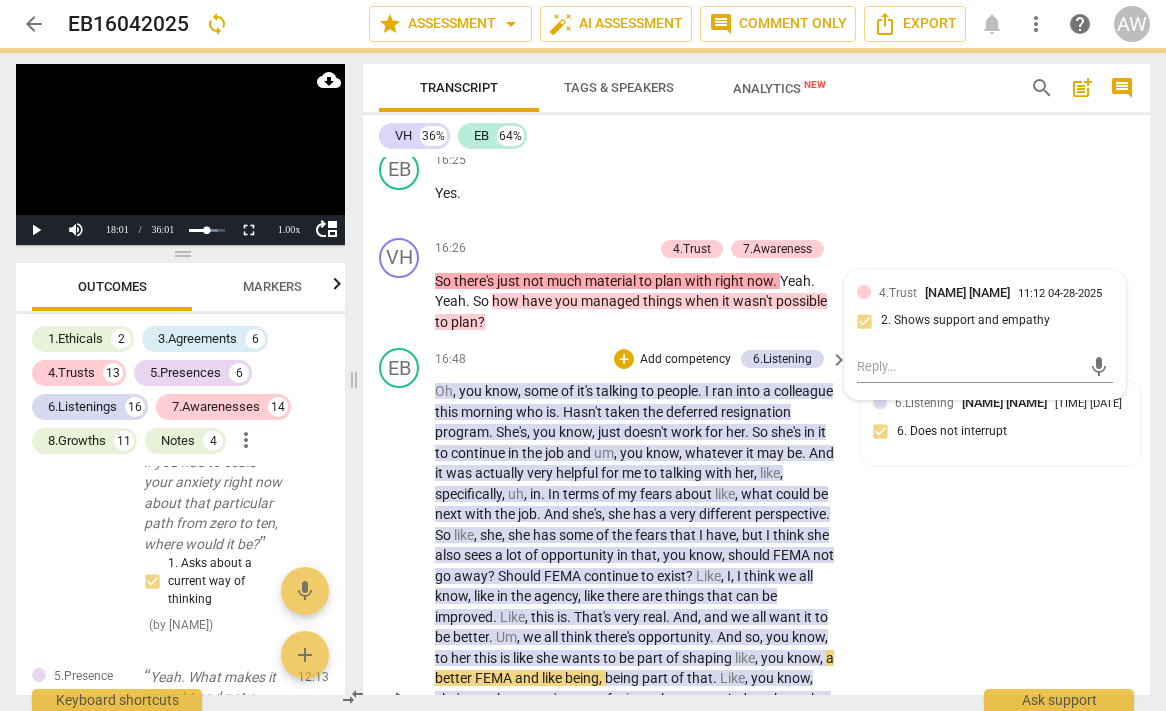 scroll, scrollTop: 0, scrollLeft: 0, axis: both 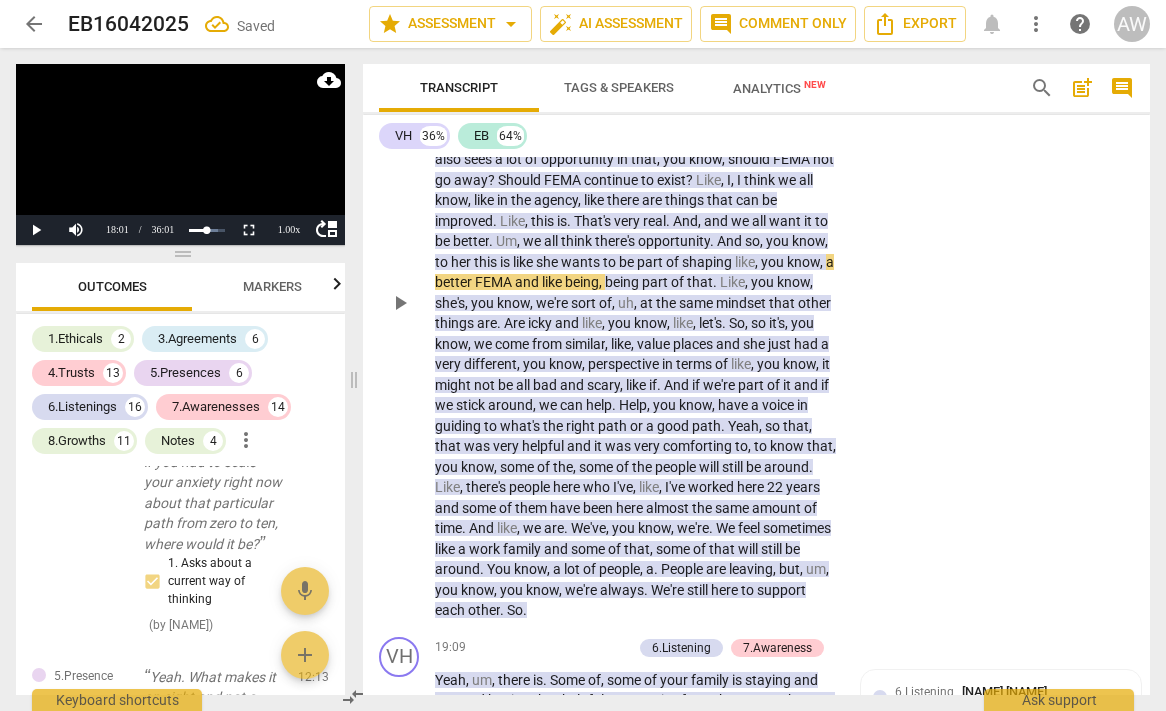 click on "play_arrow" at bounding box center [400, 303] 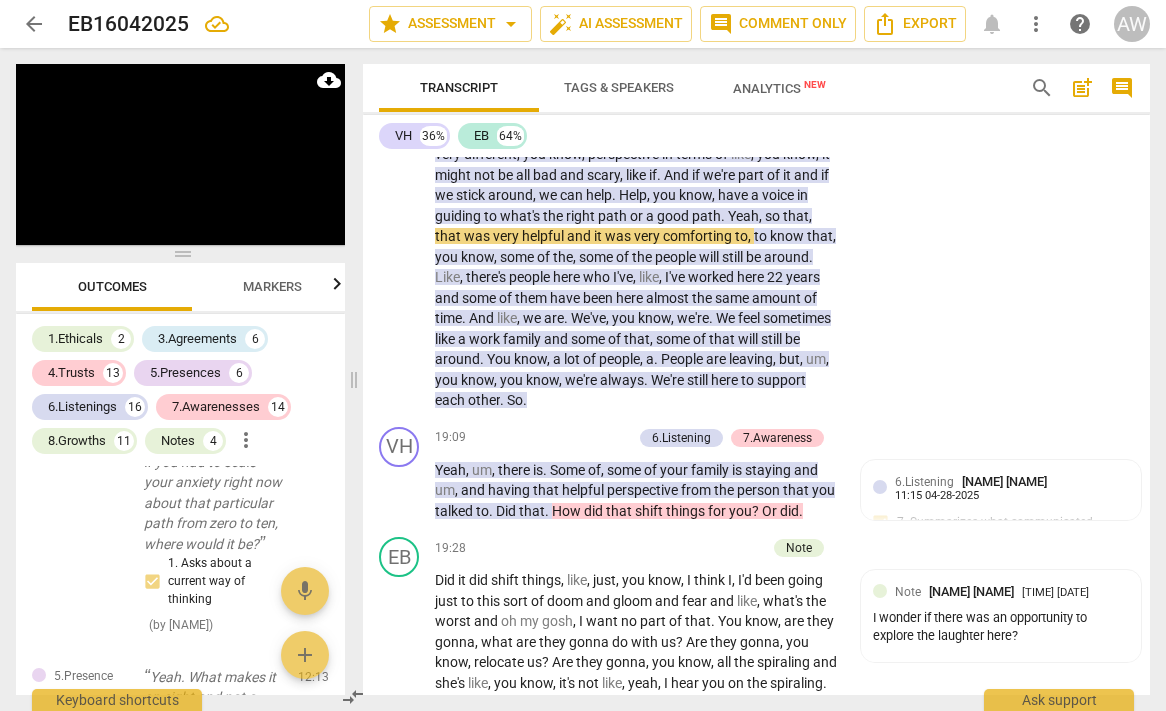 scroll, scrollTop: 8132, scrollLeft: 0, axis: vertical 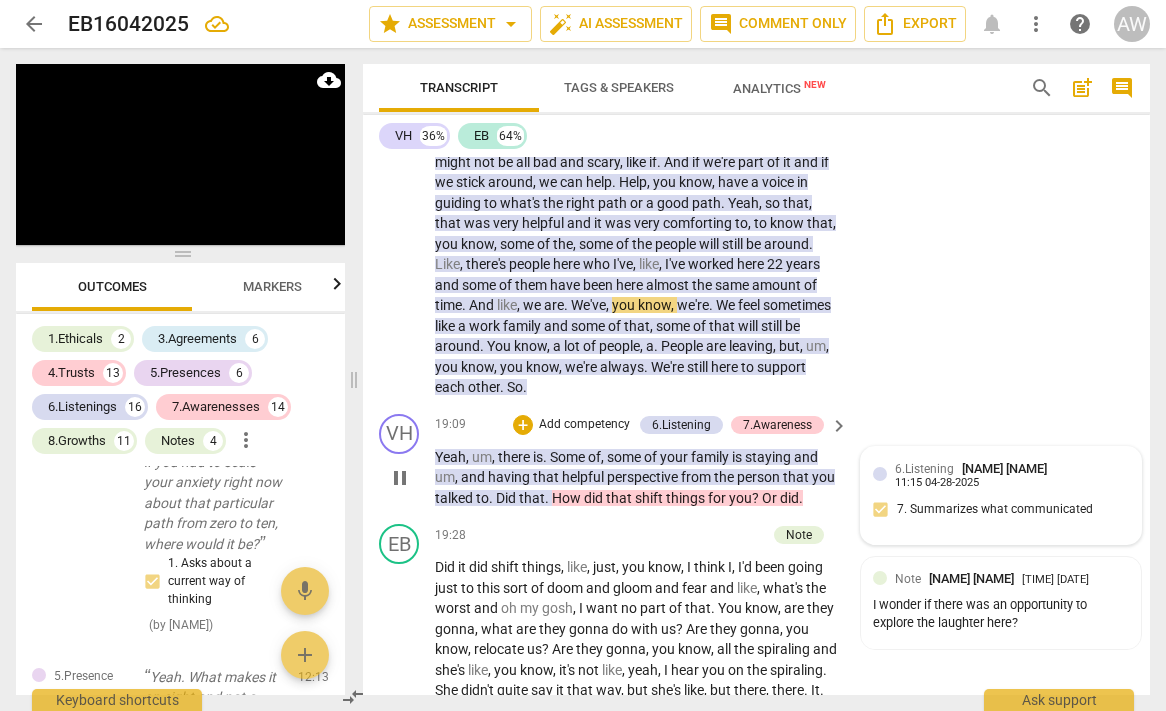 click on "[NUMBER].[NAME] [NAME] [TIME] [DATE]" at bounding box center [1012, 474] 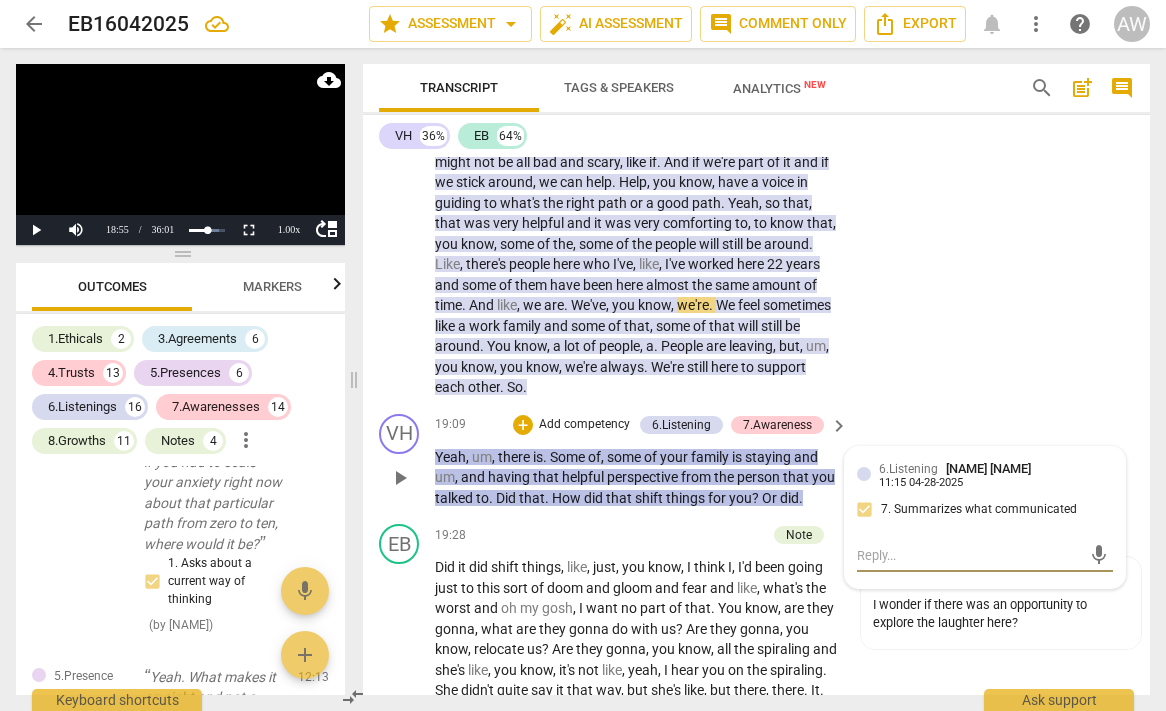 click at bounding box center [969, 555] 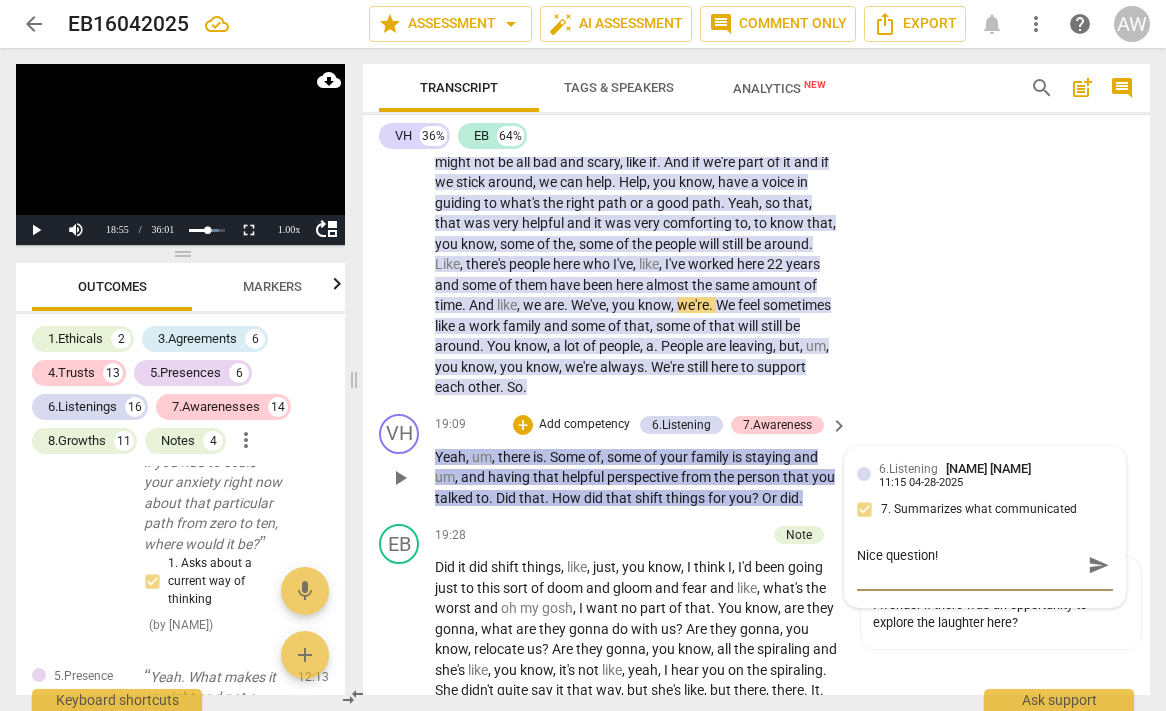 click on "send" at bounding box center (1099, 565) 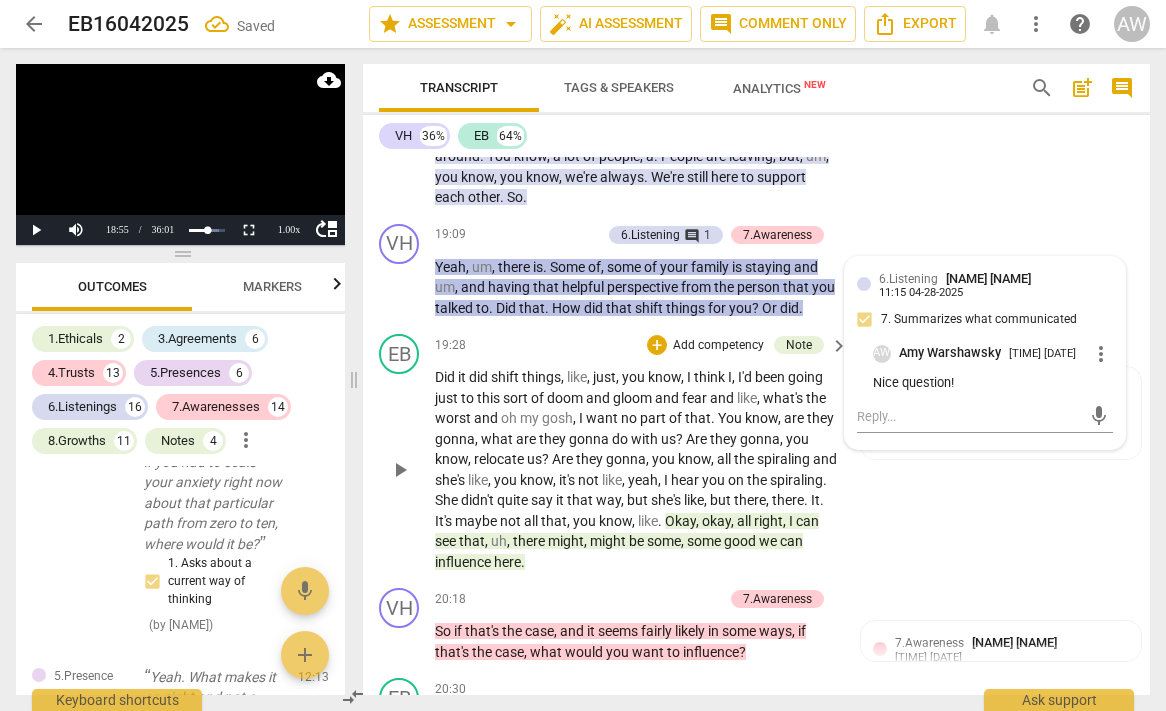 scroll, scrollTop: 8343, scrollLeft: 0, axis: vertical 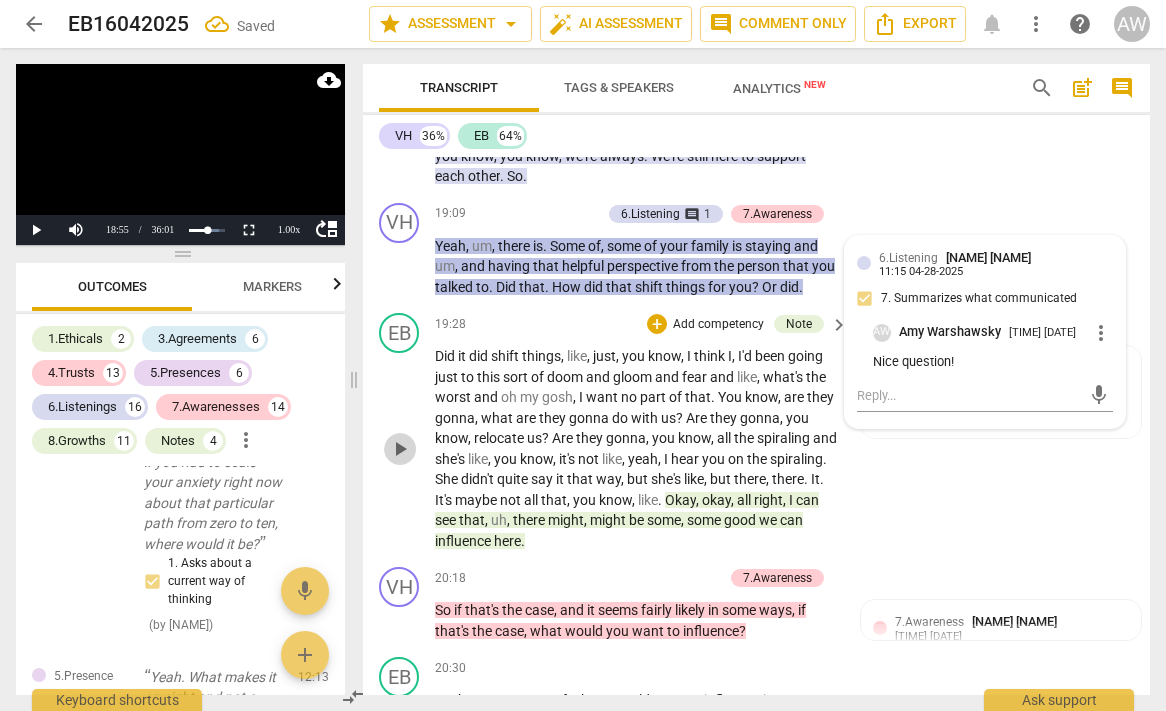 click on "play_arrow" at bounding box center [400, 449] 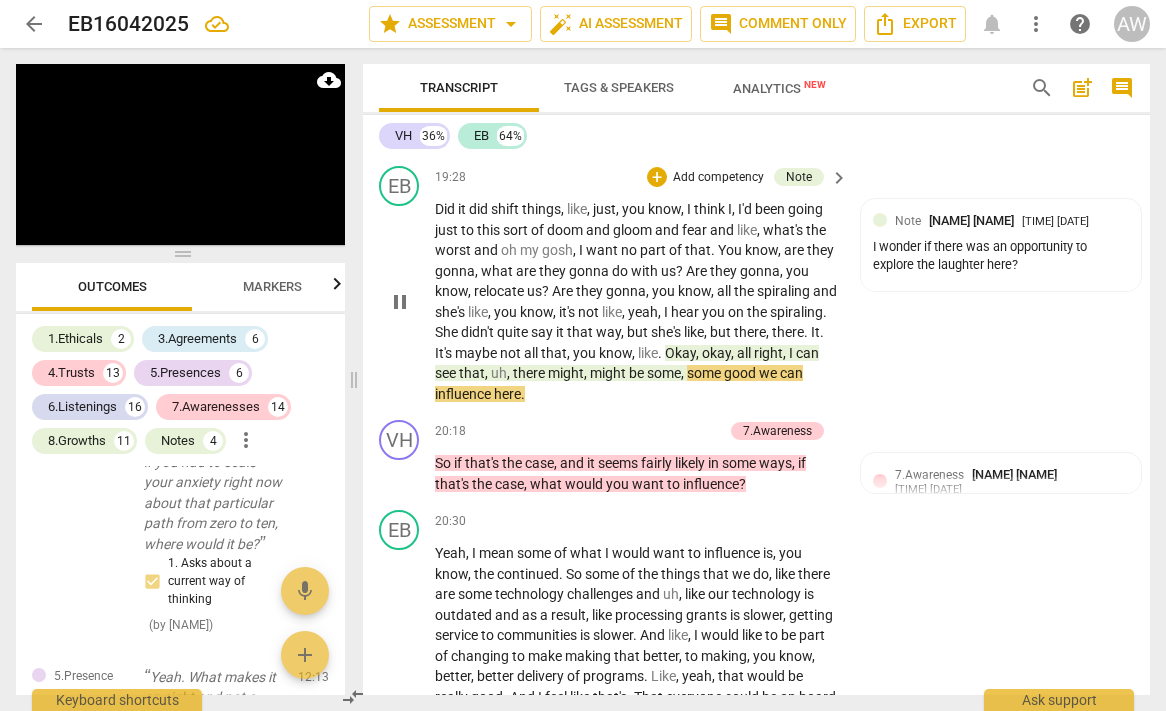 scroll, scrollTop: 8378, scrollLeft: 0, axis: vertical 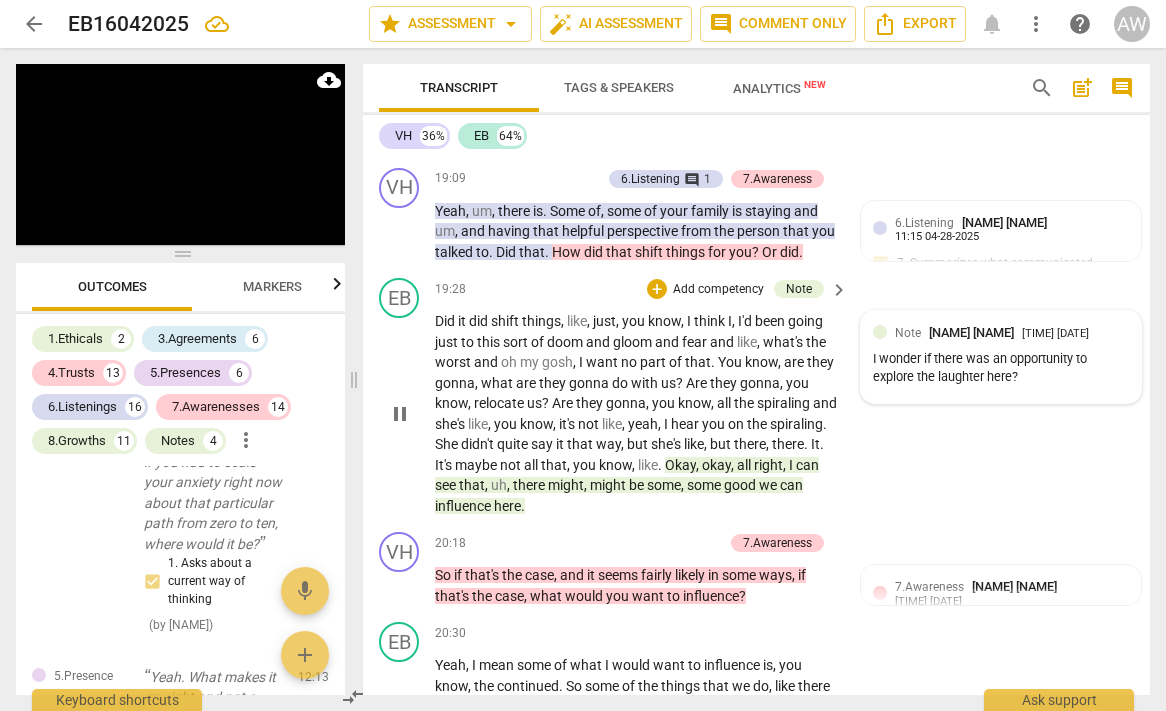 click on "I wonder if there was an opportunity to explore the laughter here?" at bounding box center [1001, 369] 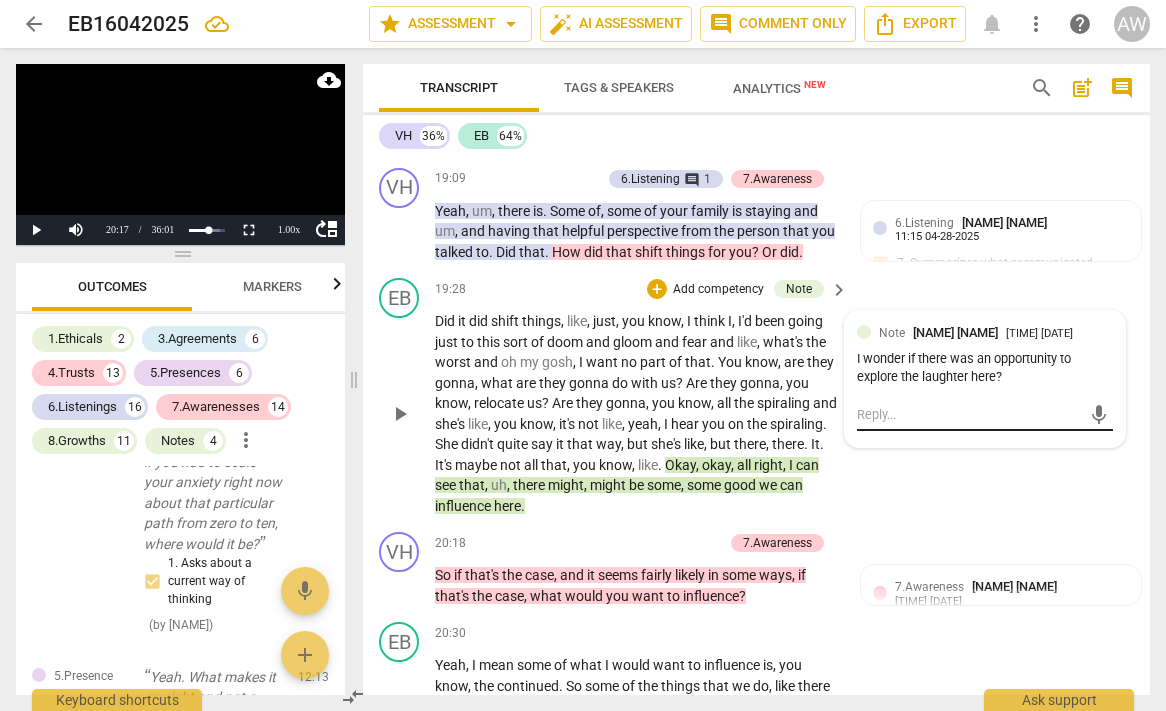 click at bounding box center [969, 414] 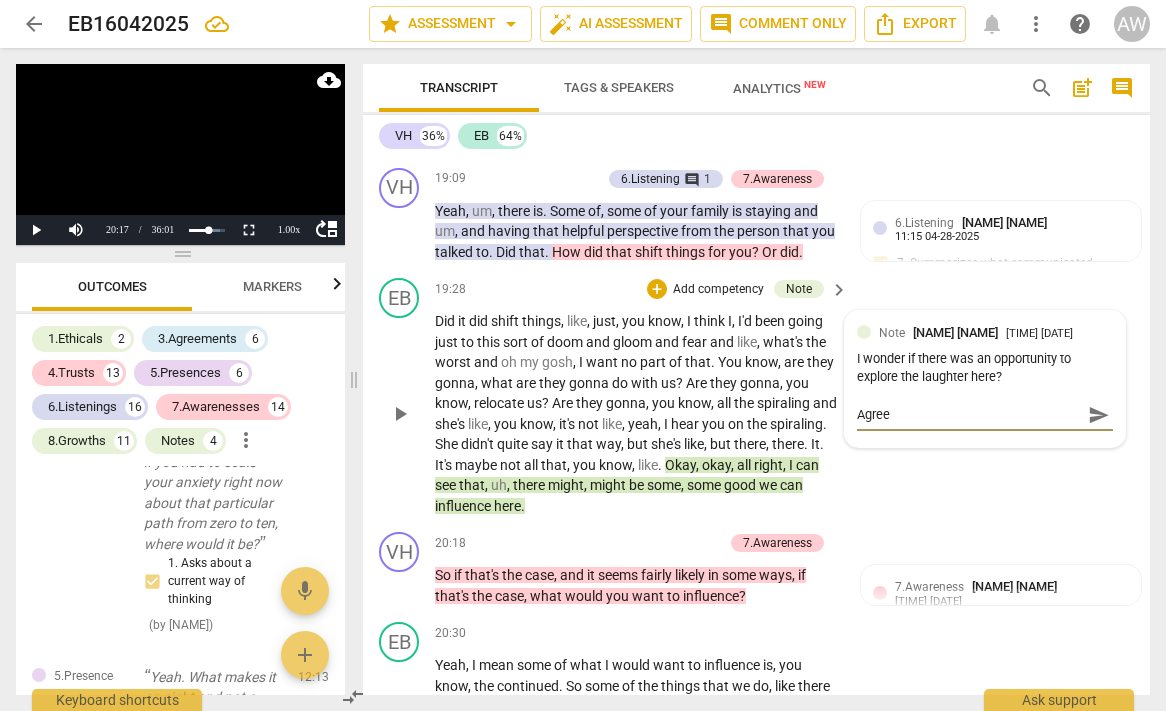 click on "send" at bounding box center [1099, 415] 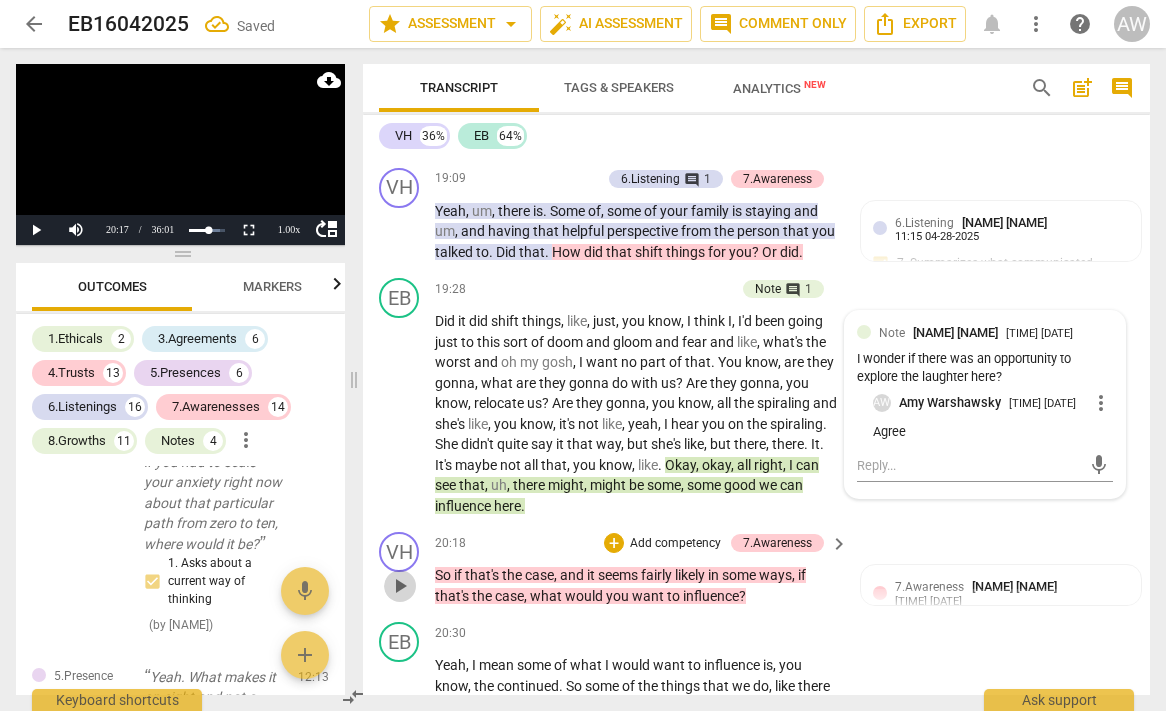 click on "play_arrow" at bounding box center [400, 586] 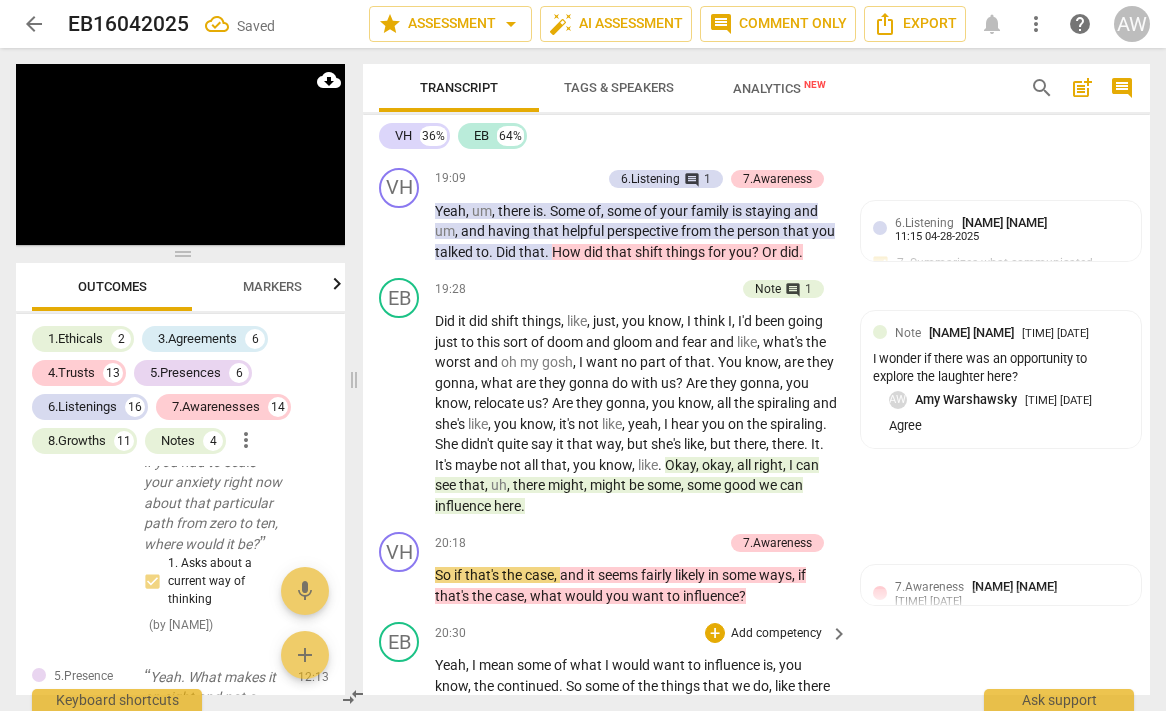 scroll, scrollTop: 8579, scrollLeft: 0, axis: vertical 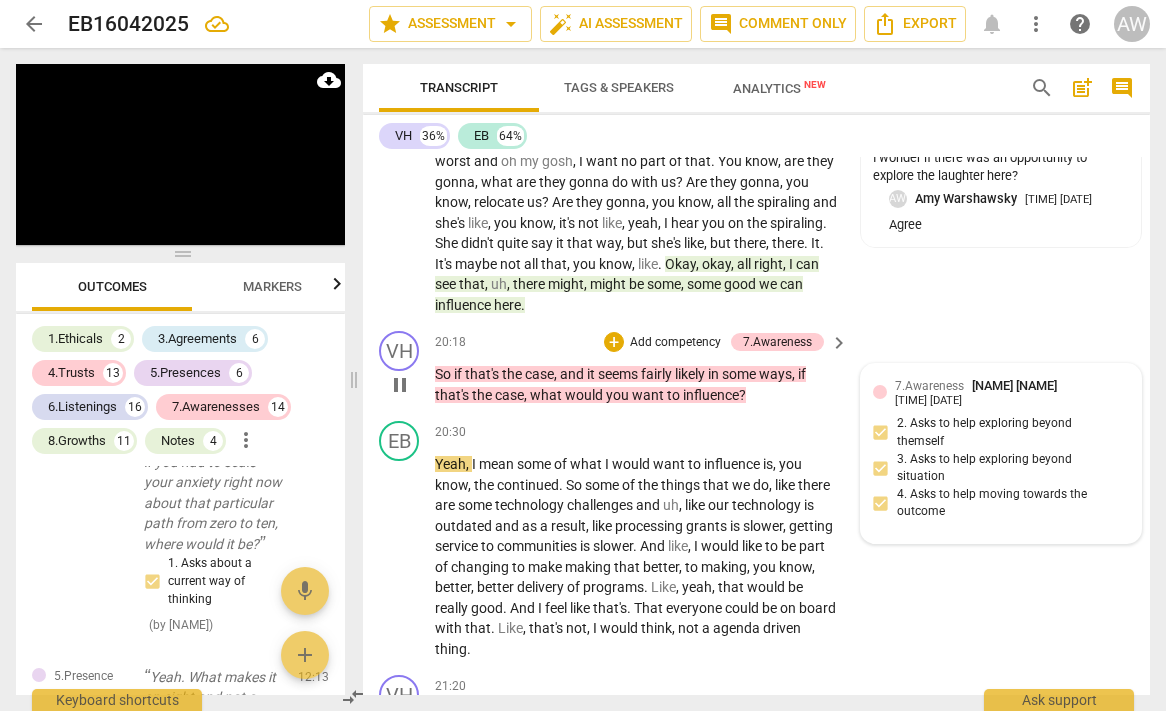 click on "7.Awareness [NAME] [LASTNAME] [TIME] [DATE] 2. Asks to help exploring beyond themself 3. Asks to help exploring beyond situation 4. Asks to help moving towards the outcome" at bounding box center [1001, 453] 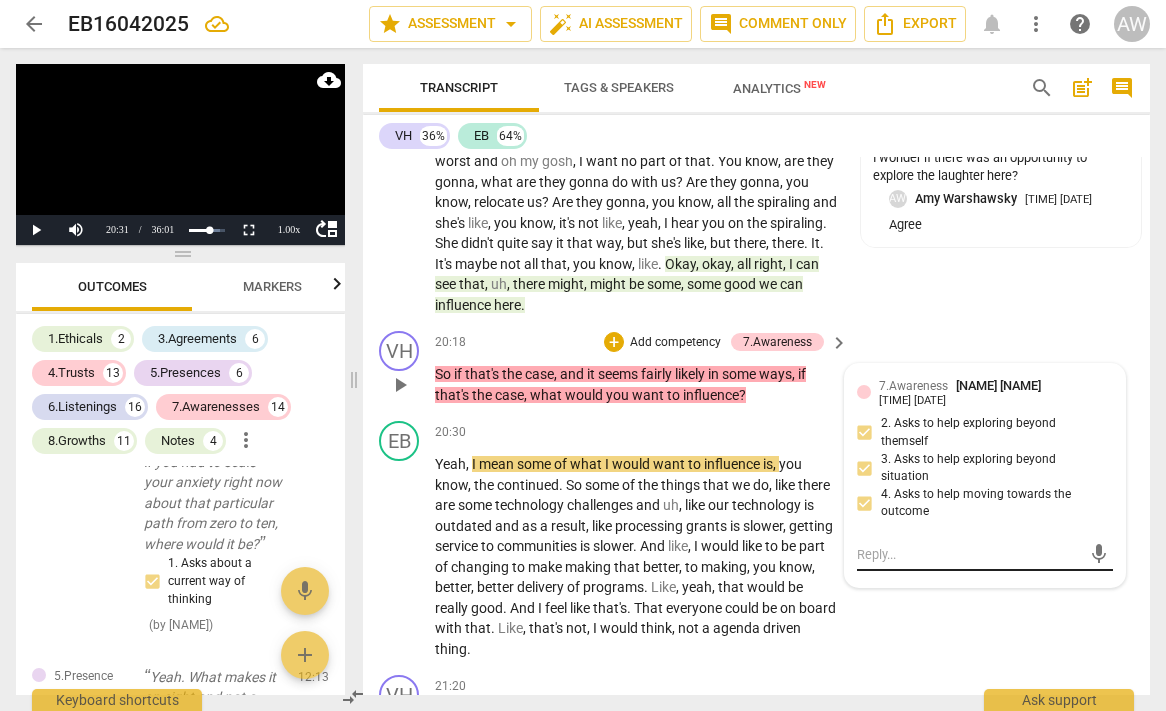 click on "mic" at bounding box center (985, 555) 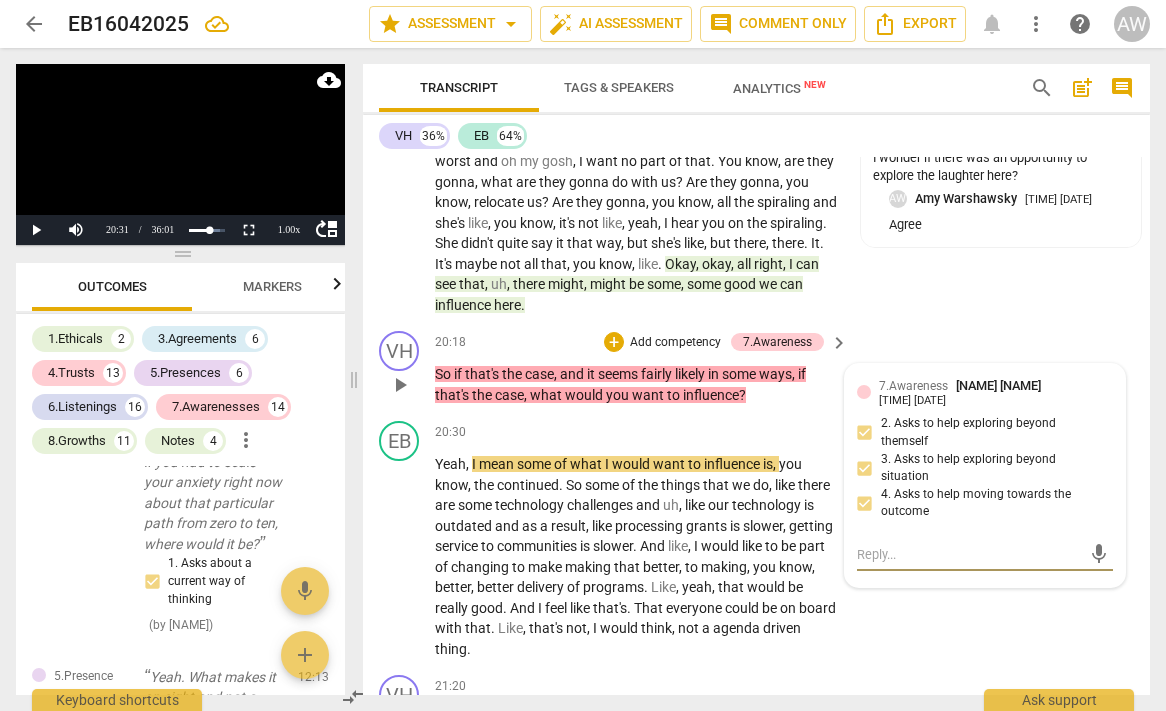 click at bounding box center (969, 554) 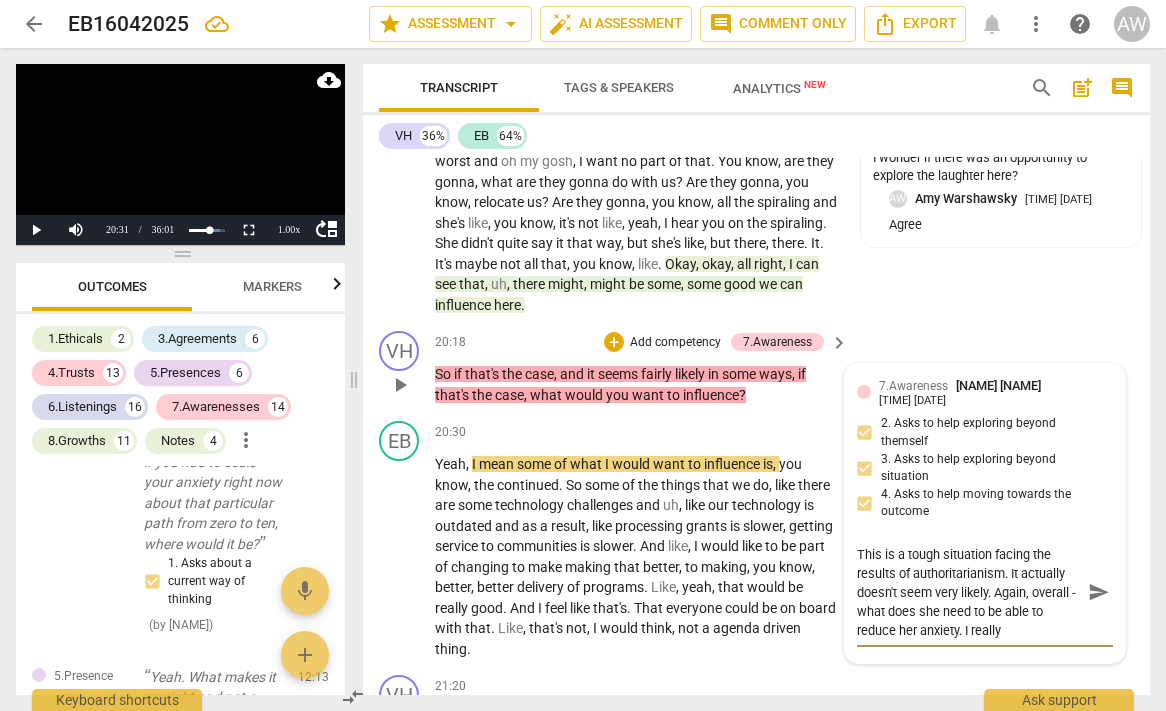 scroll, scrollTop: 18, scrollLeft: 0, axis: vertical 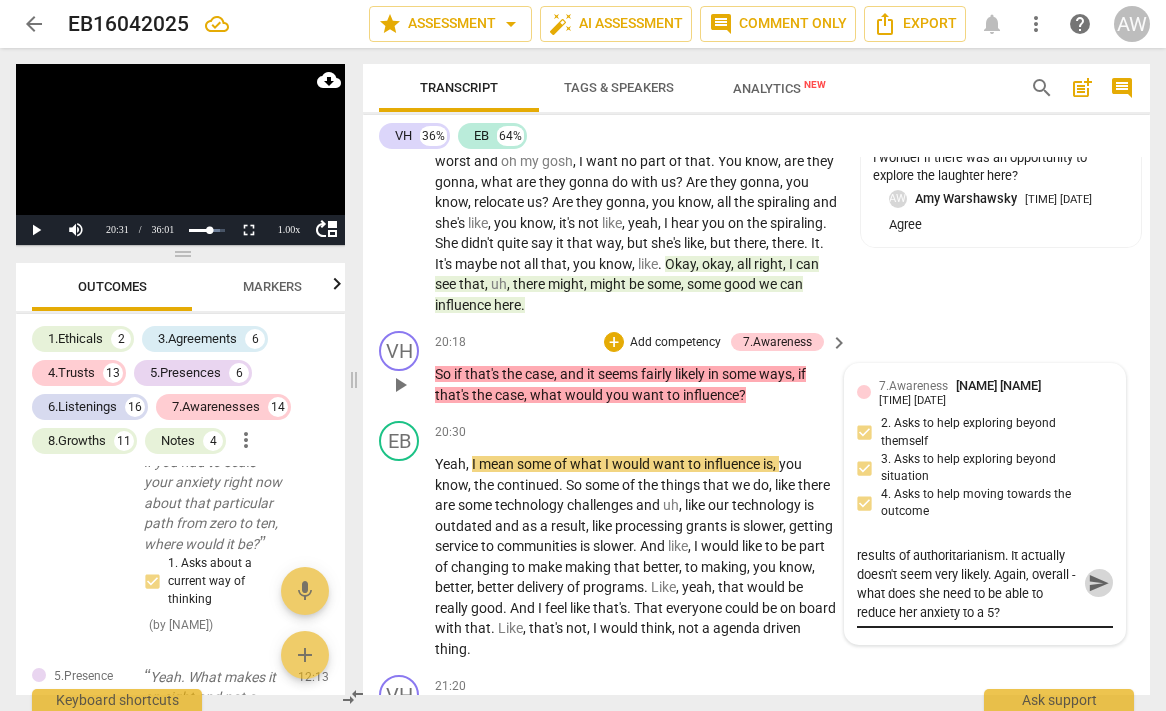click on "send" at bounding box center [1099, 583] 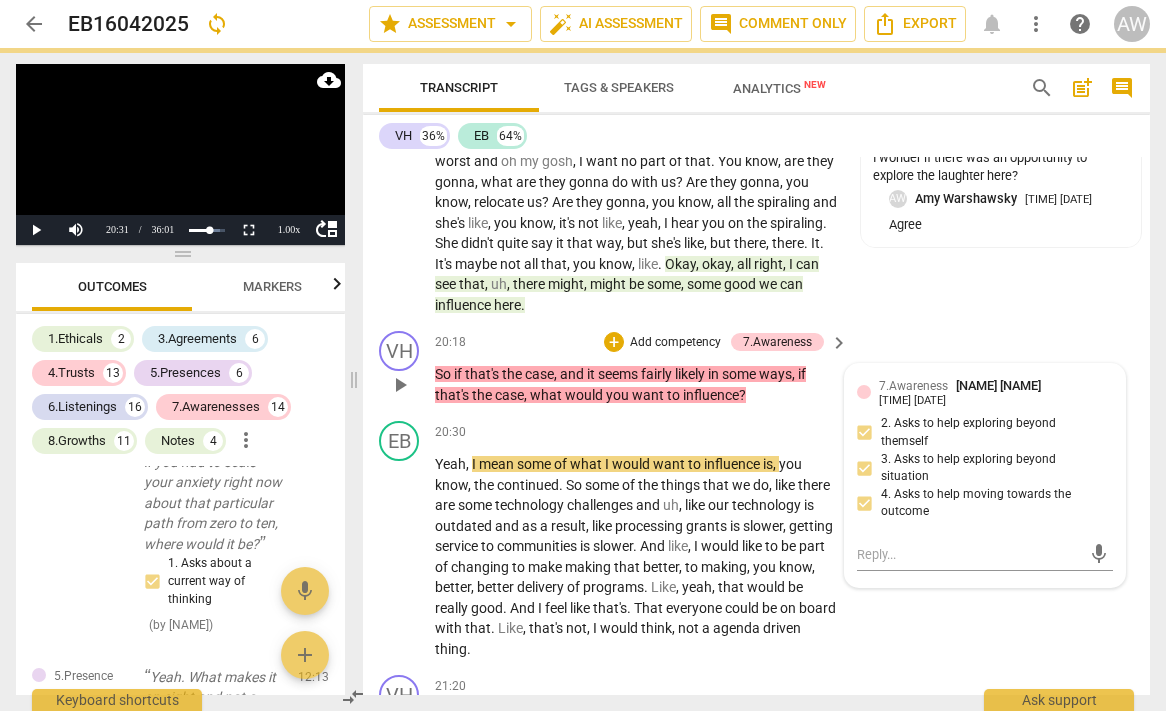scroll, scrollTop: 0, scrollLeft: 0, axis: both 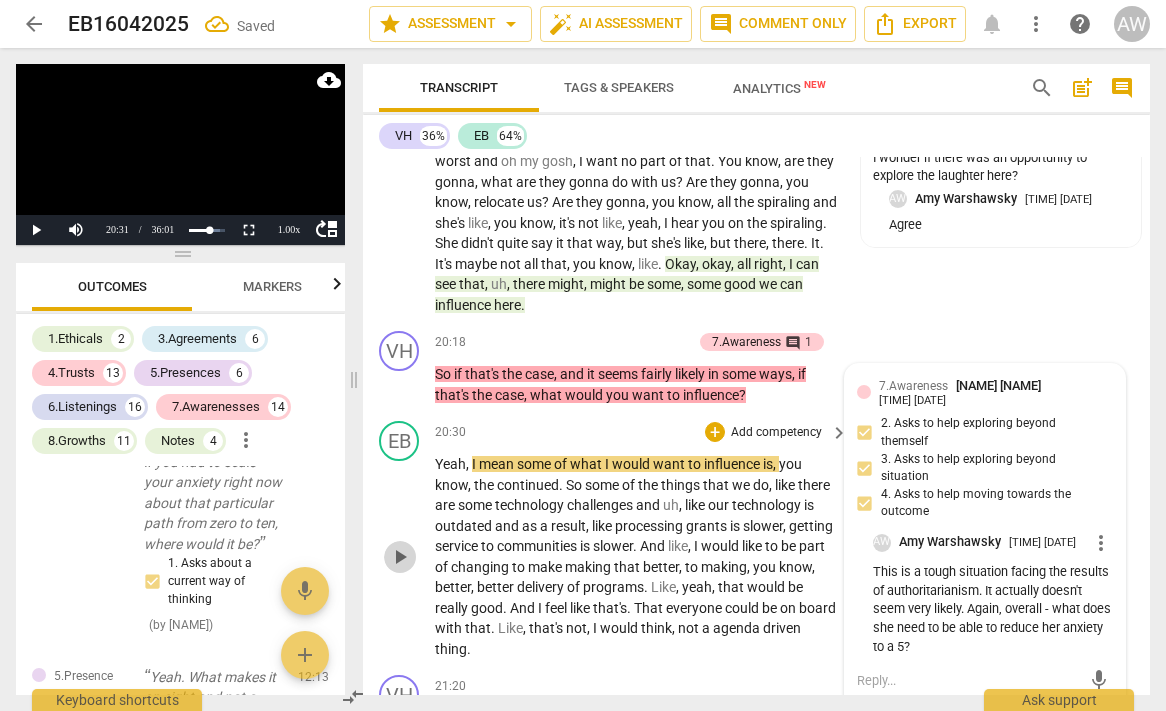 click on "play_arrow" at bounding box center [400, 557] 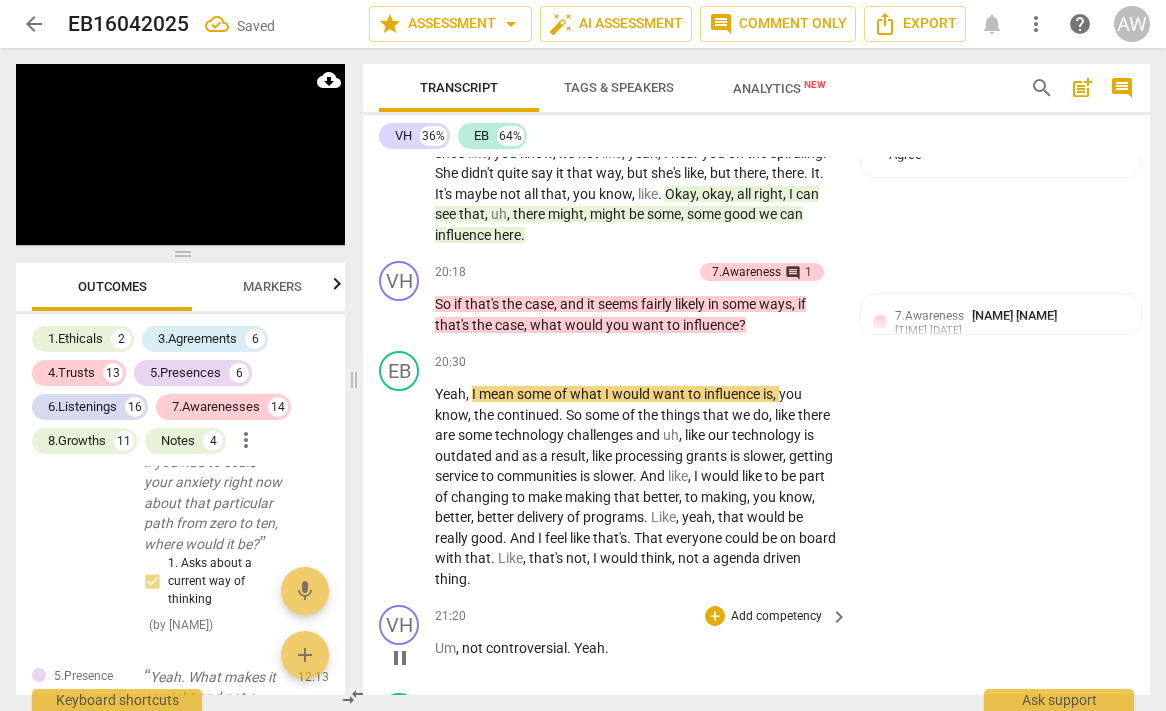 scroll, scrollTop: 8653, scrollLeft: 0, axis: vertical 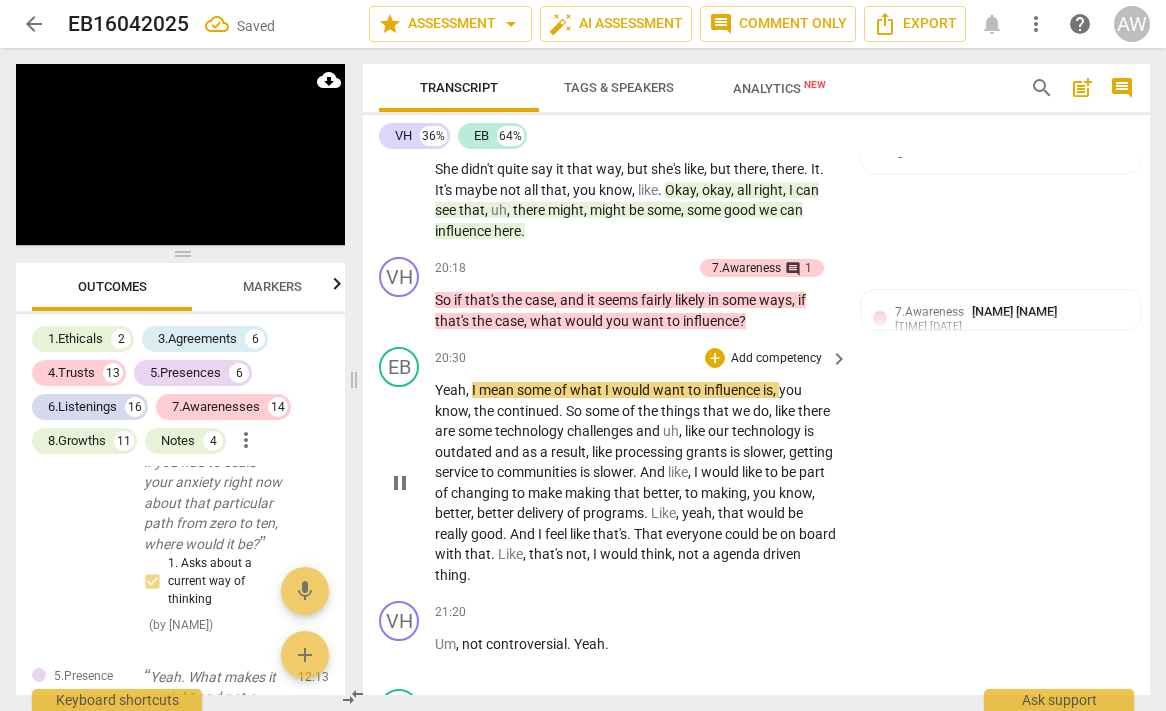 click on "pause" at bounding box center (400, 483) 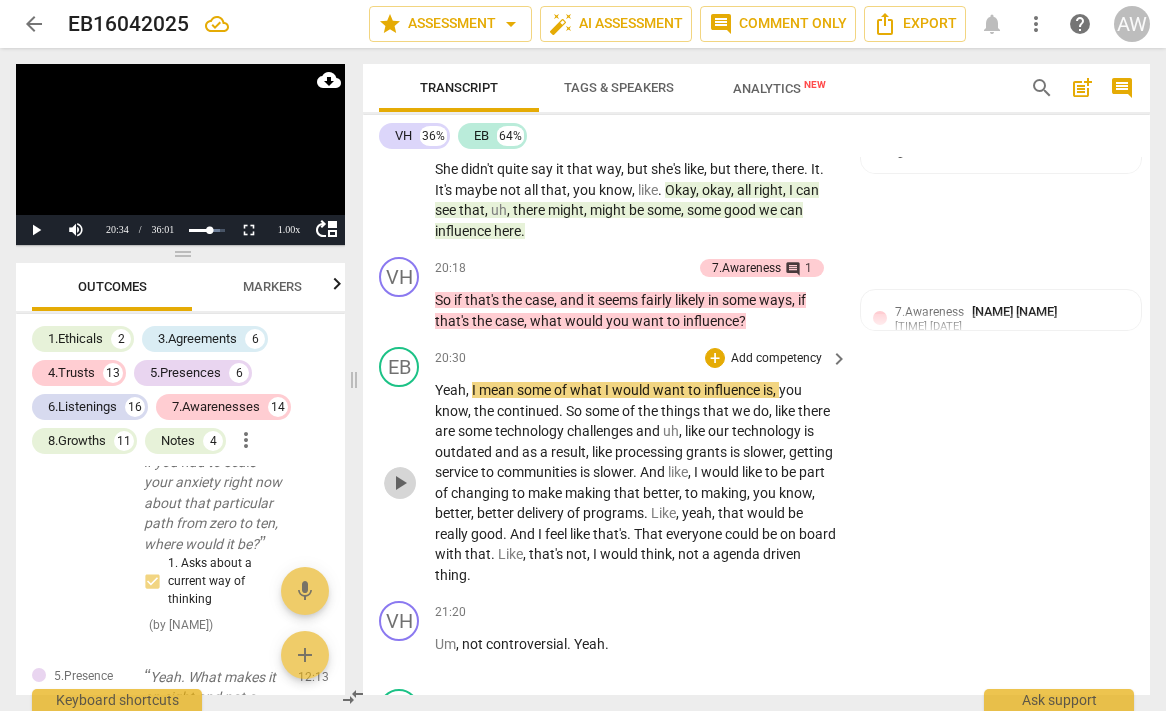 click on "play_arrow" at bounding box center [400, 483] 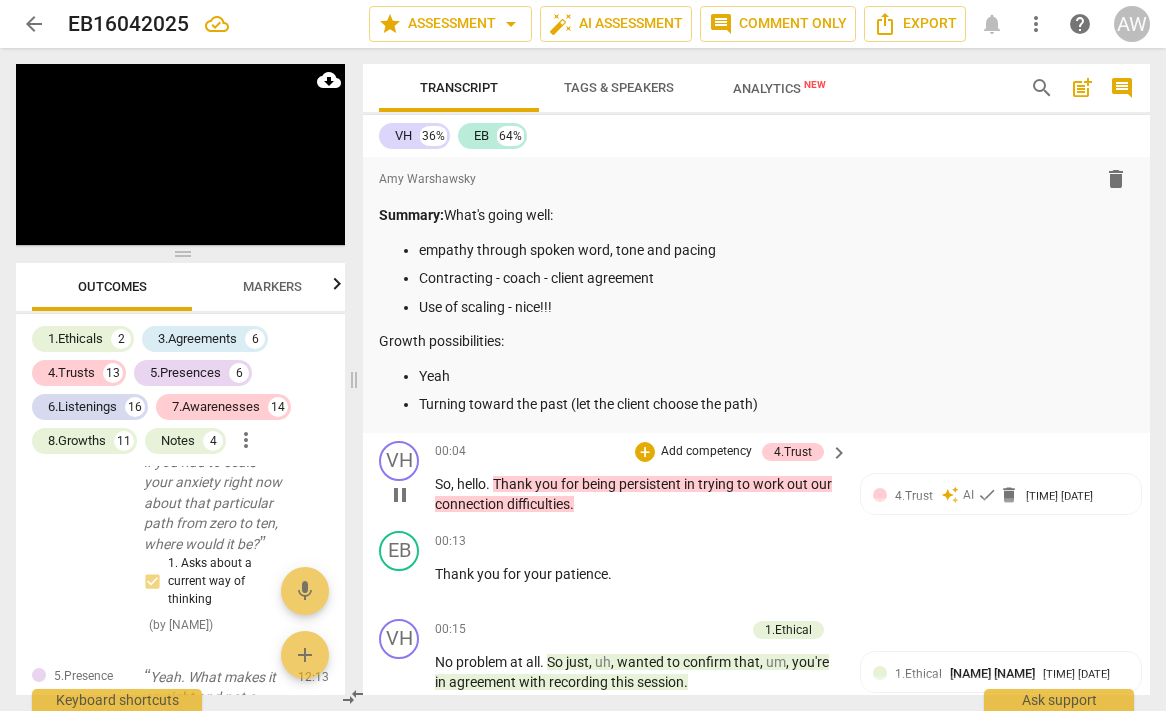 scroll, scrollTop: 0, scrollLeft: 0, axis: both 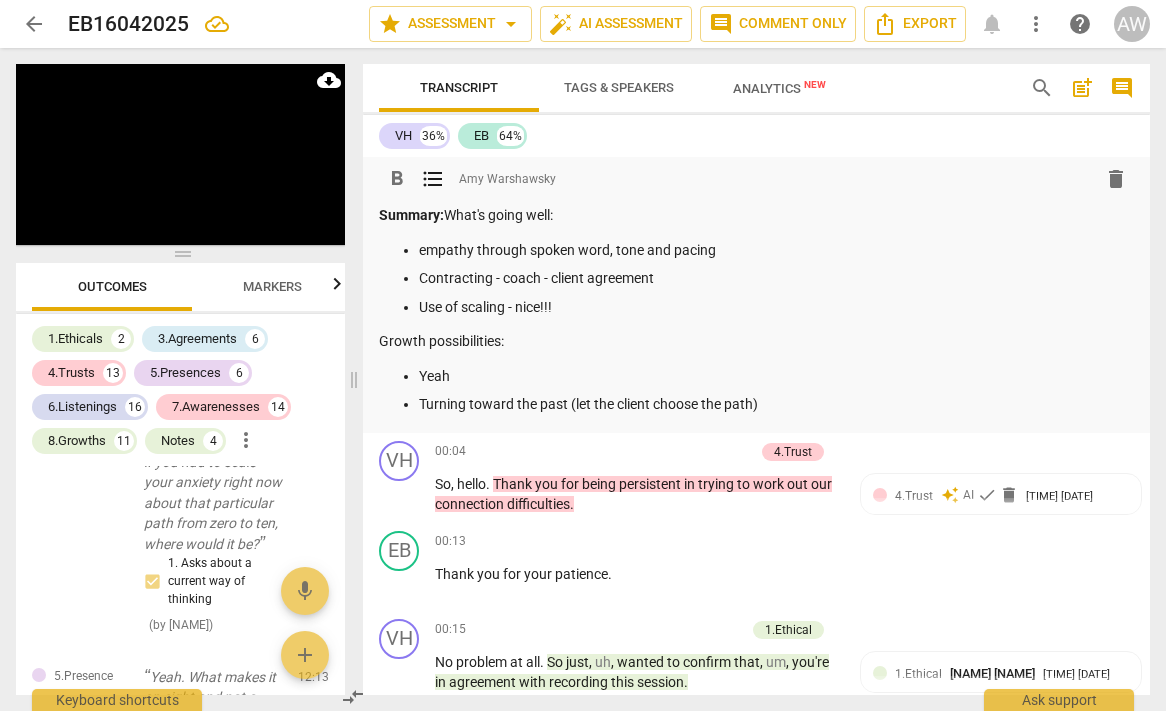 click on "Yeah" at bounding box center (776, 376) 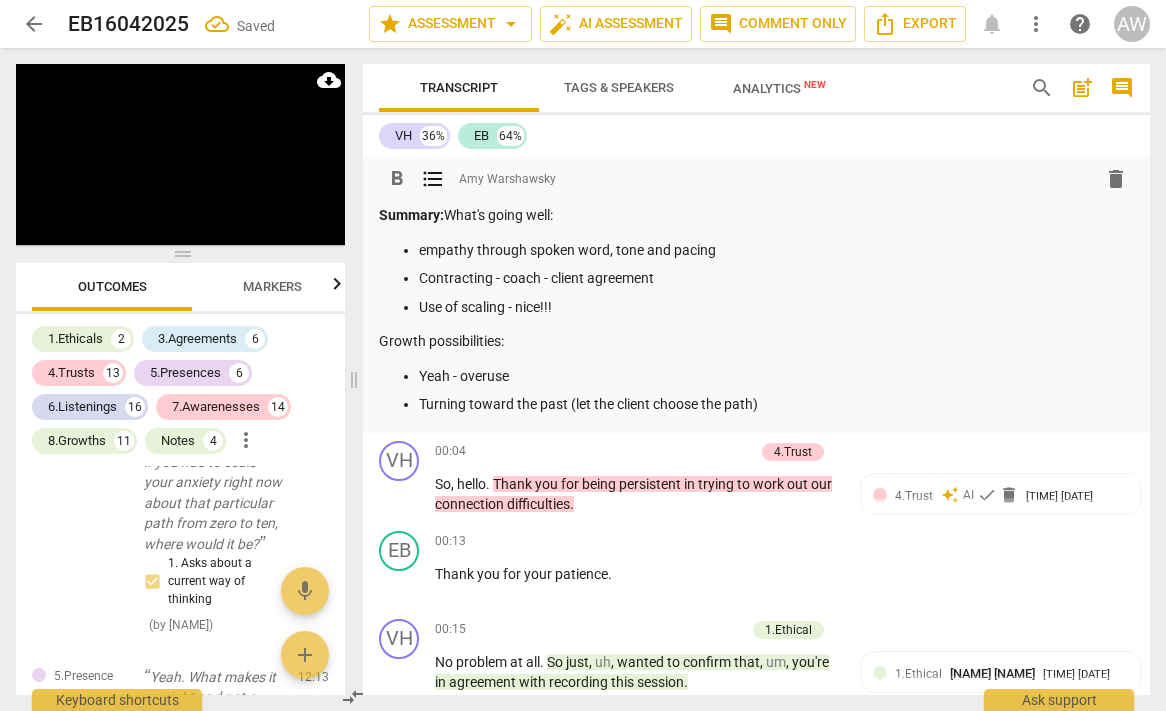 click on "Turning toward the past (let the client choose the path)" at bounding box center (776, 404) 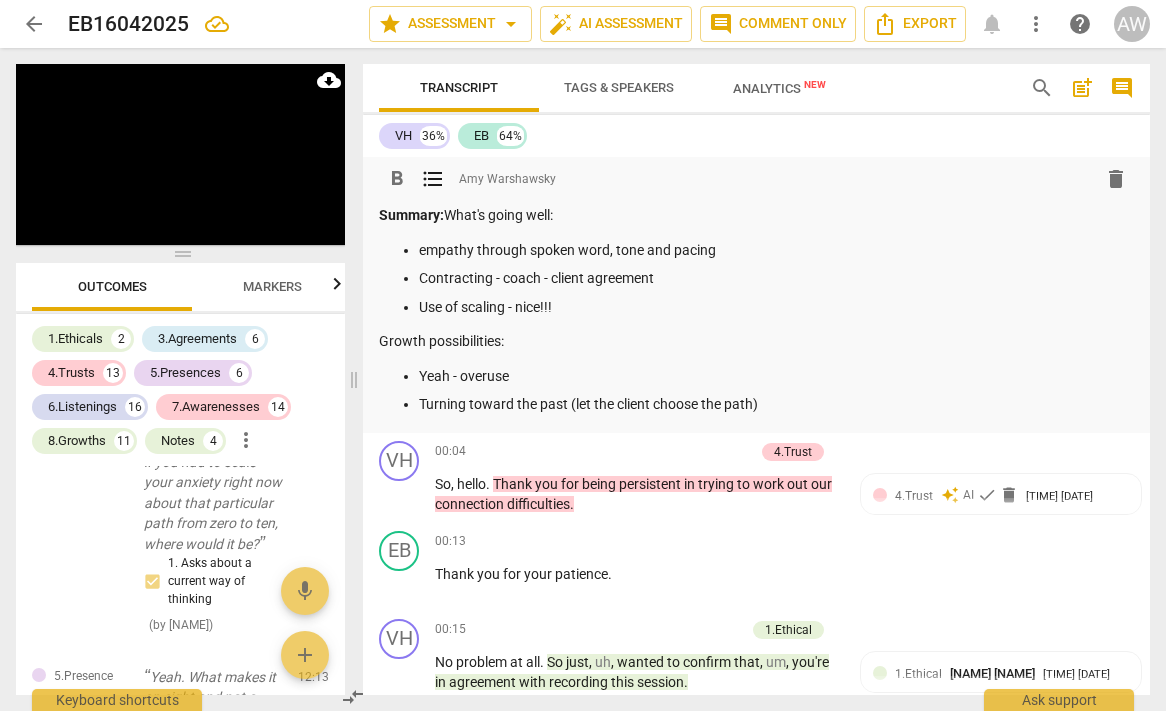 scroll, scrollTop: 0, scrollLeft: 0, axis: both 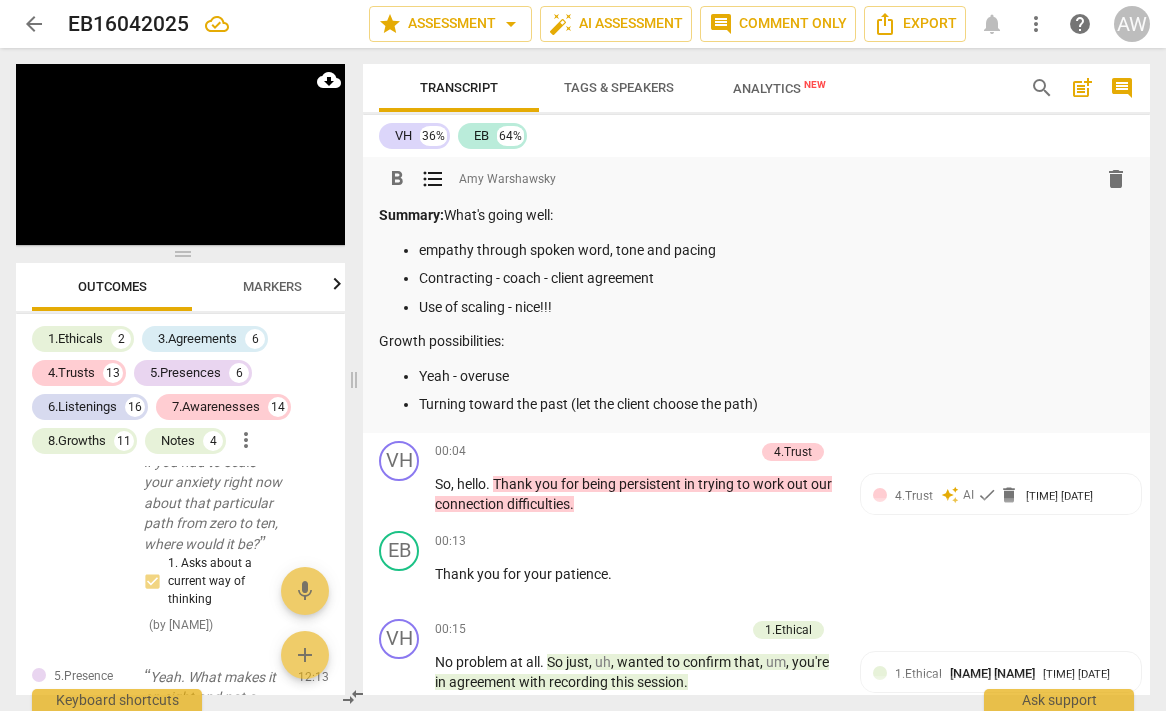 click on "Turning toward the past (let the client choose the path)" at bounding box center [776, 404] 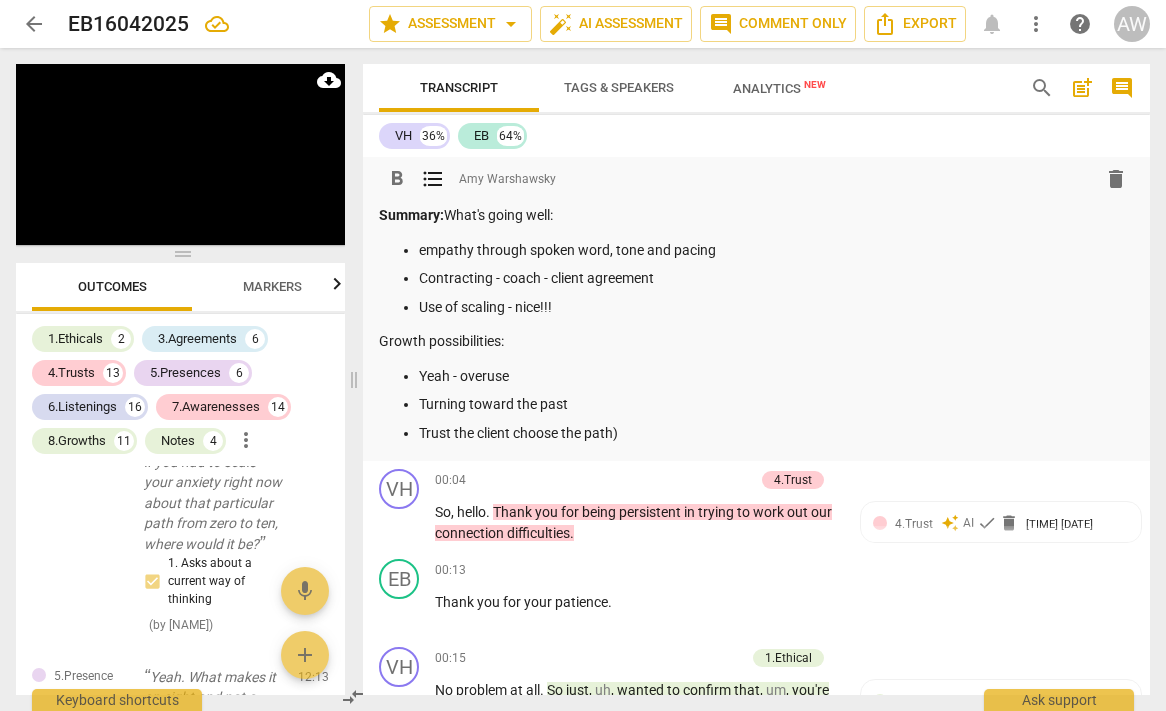 click on "Trust the client choose the path)" at bounding box center (776, 433) 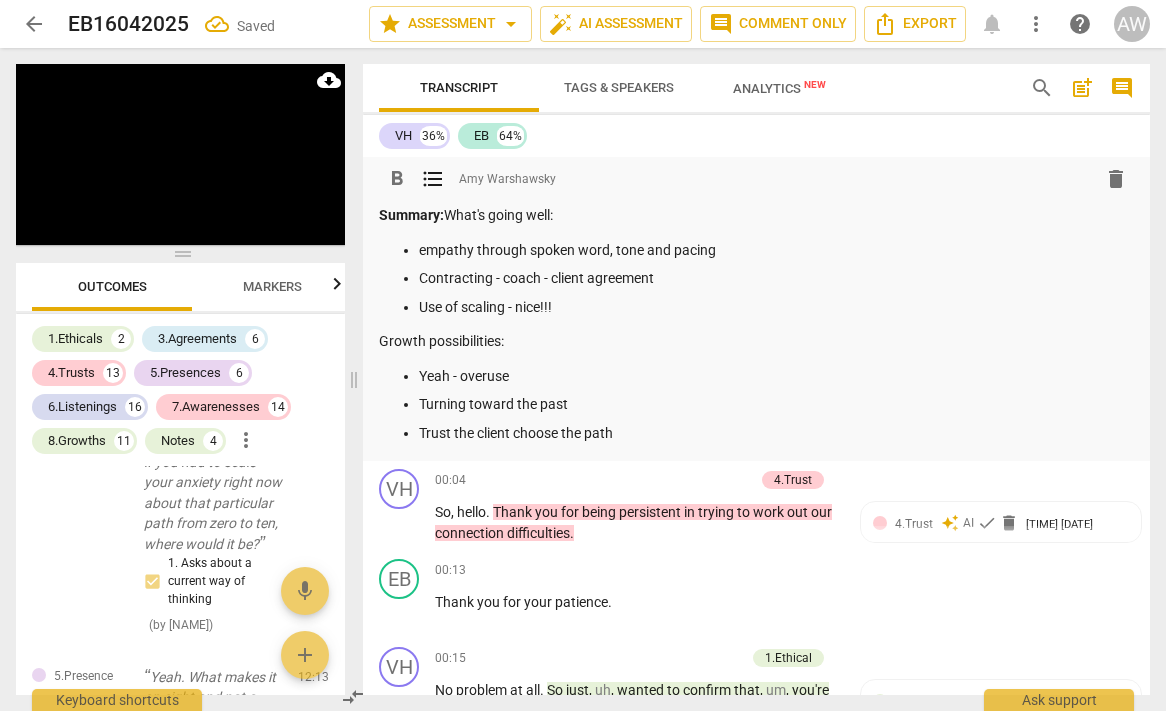 click on "Trust the client choose the path" at bounding box center (776, 433) 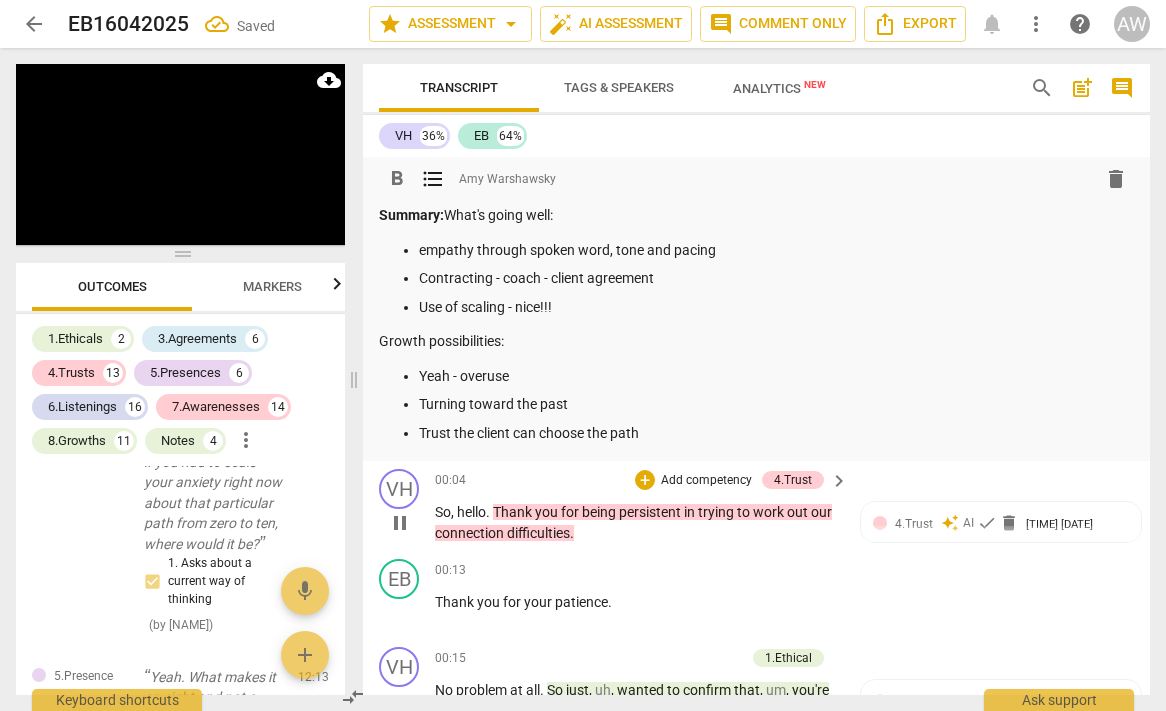 scroll, scrollTop: 0, scrollLeft: 0, axis: both 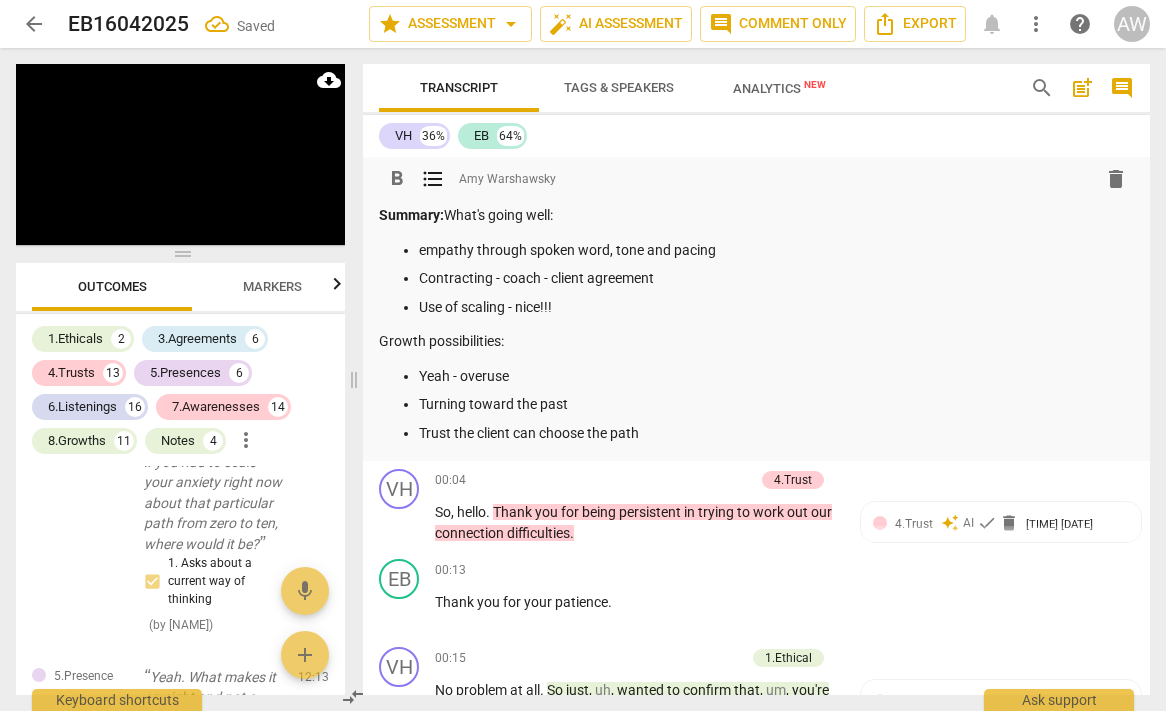 click on "Trust the client can choose the path" at bounding box center (776, 433) 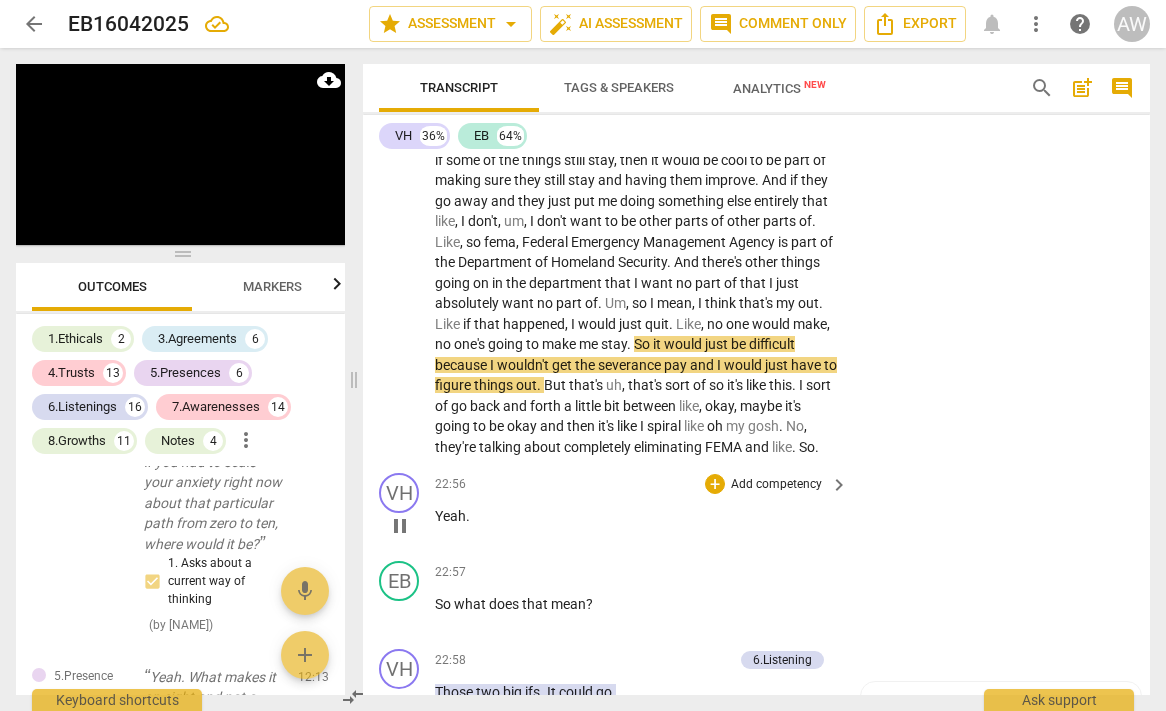 scroll, scrollTop: 9392, scrollLeft: 0, axis: vertical 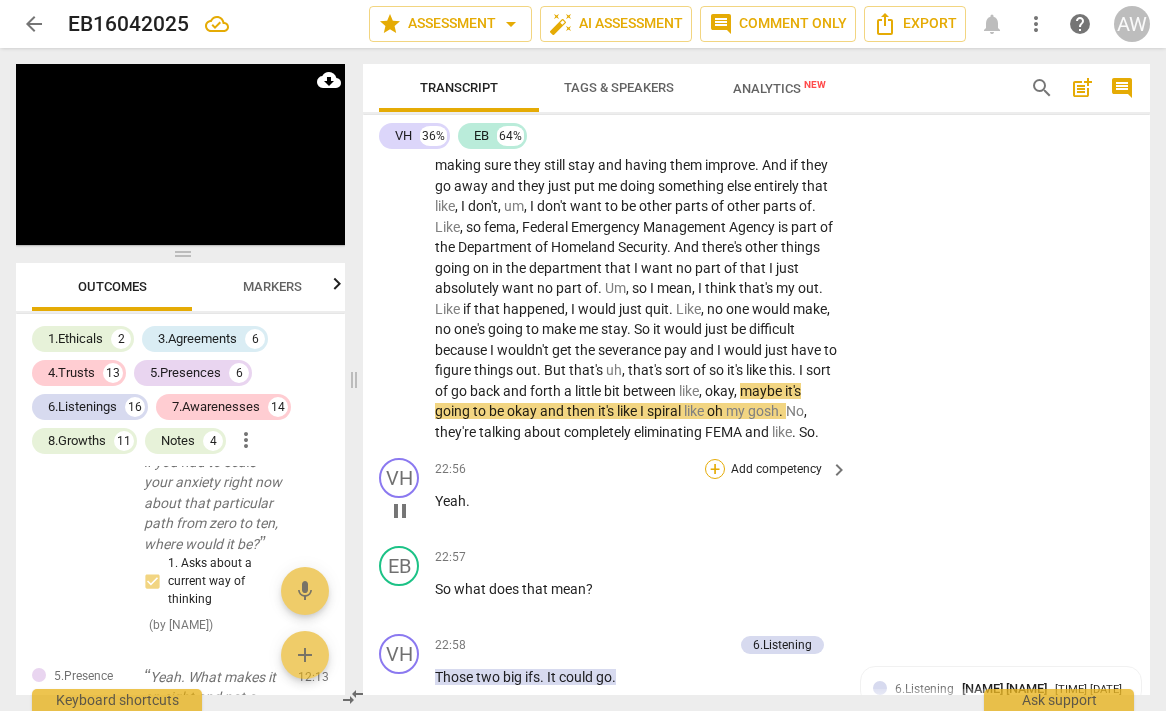 click on "+" at bounding box center [715, 469] 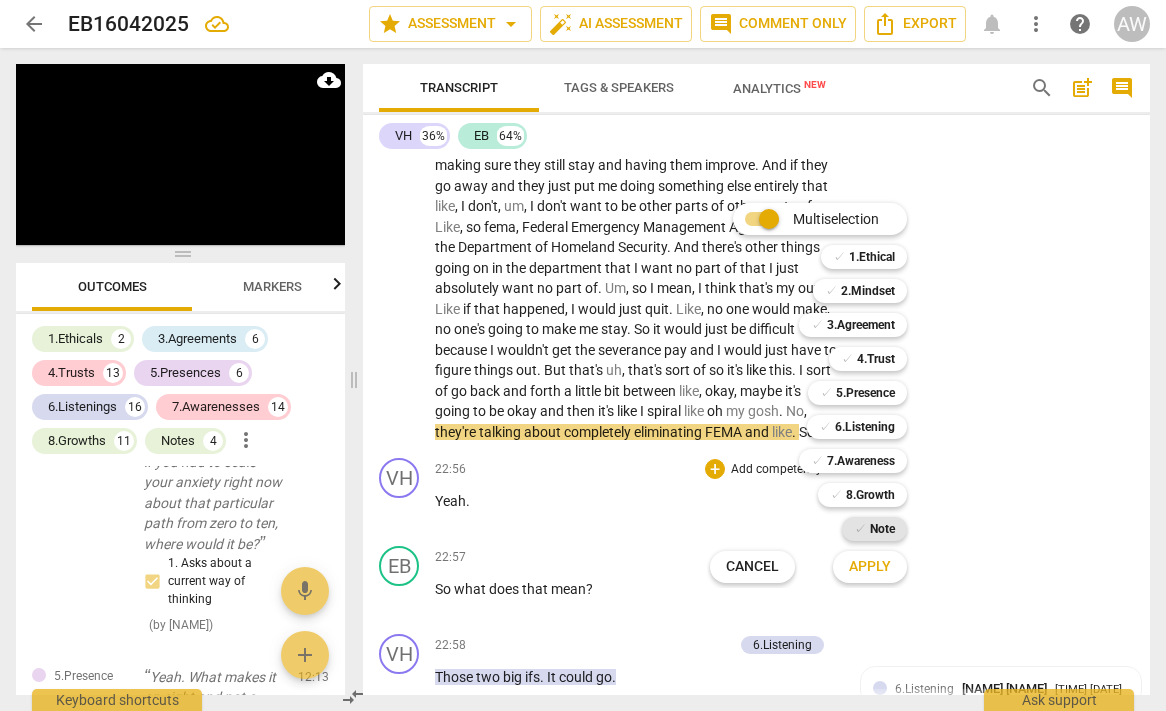click on "Note" at bounding box center [882, 529] 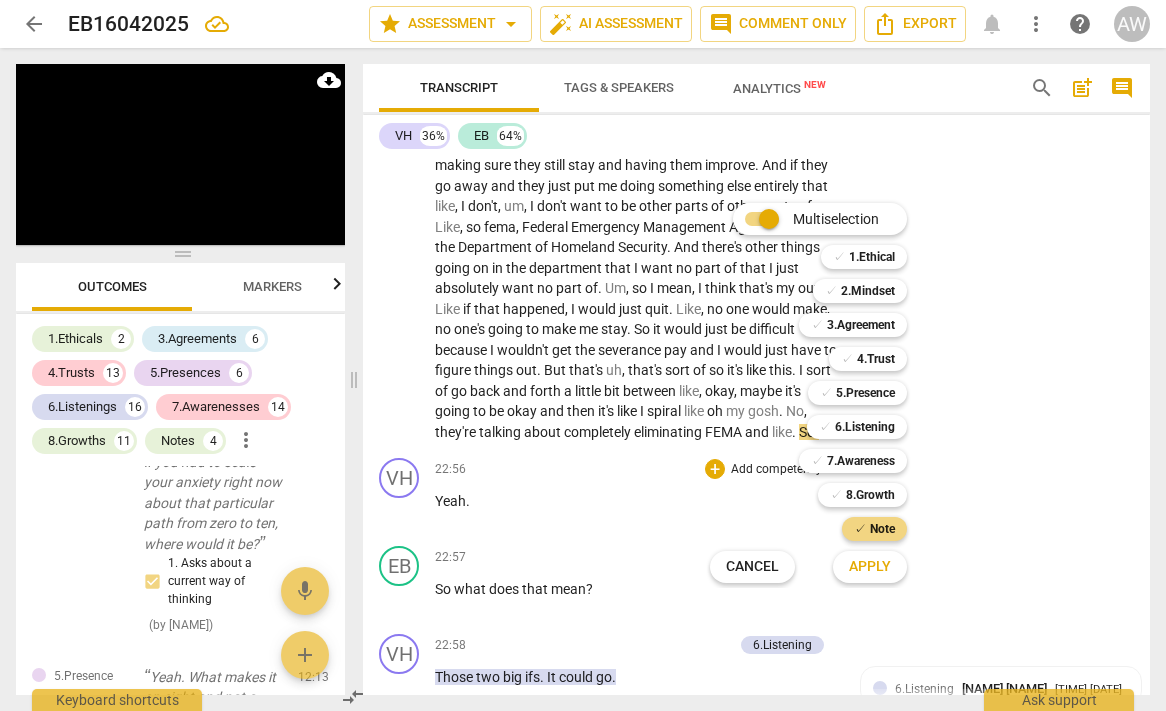 click on "Apply" at bounding box center [870, 567] 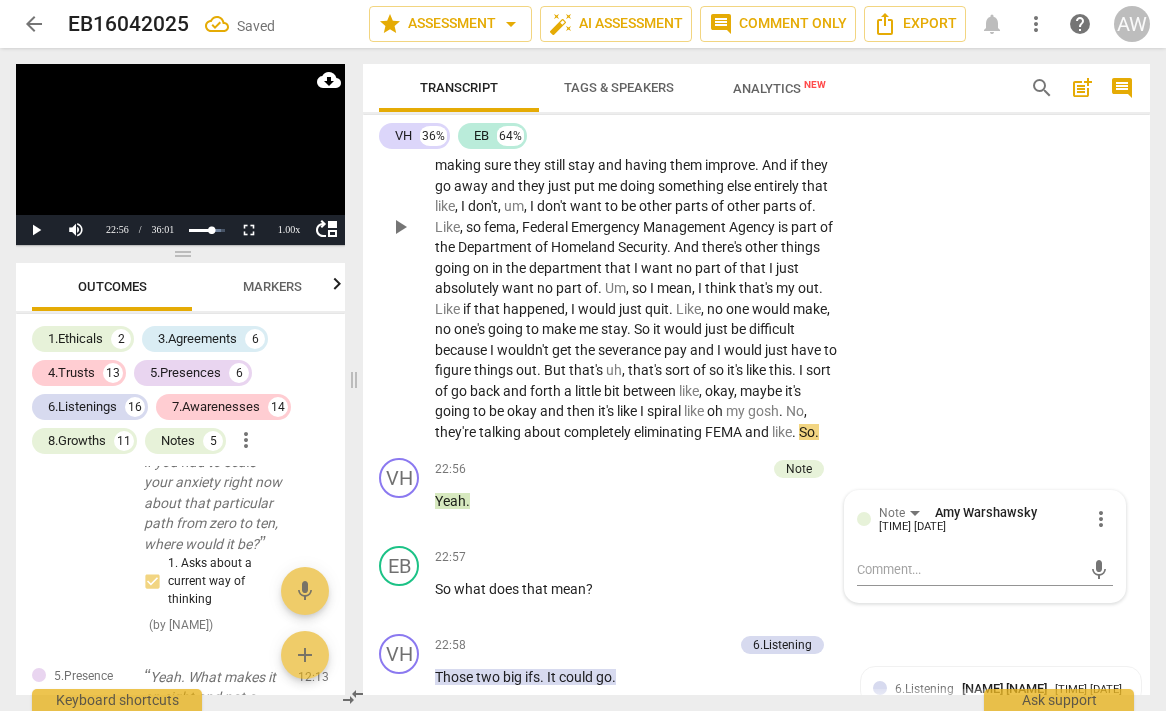 scroll, scrollTop: 14208, scrollLeft: 0, axis: vertical 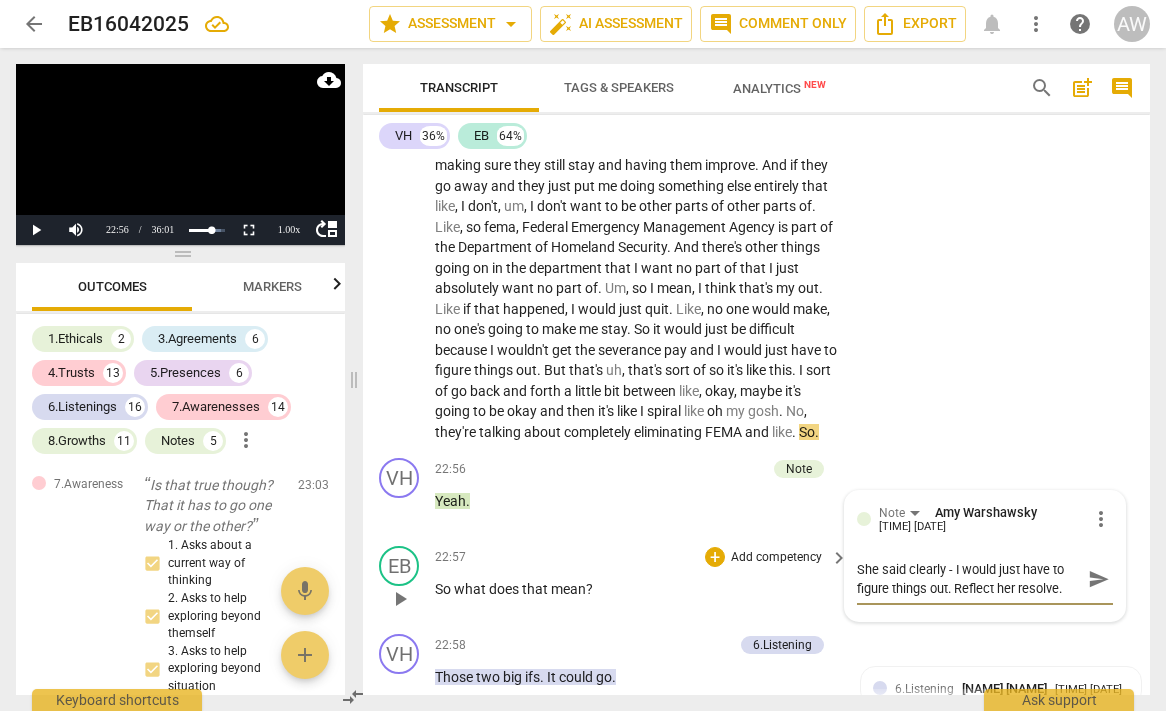 click on "22:57 + Add competency keyboard_arrow_right So   what   does   that   mean ?" at bounding box center [642, 582] 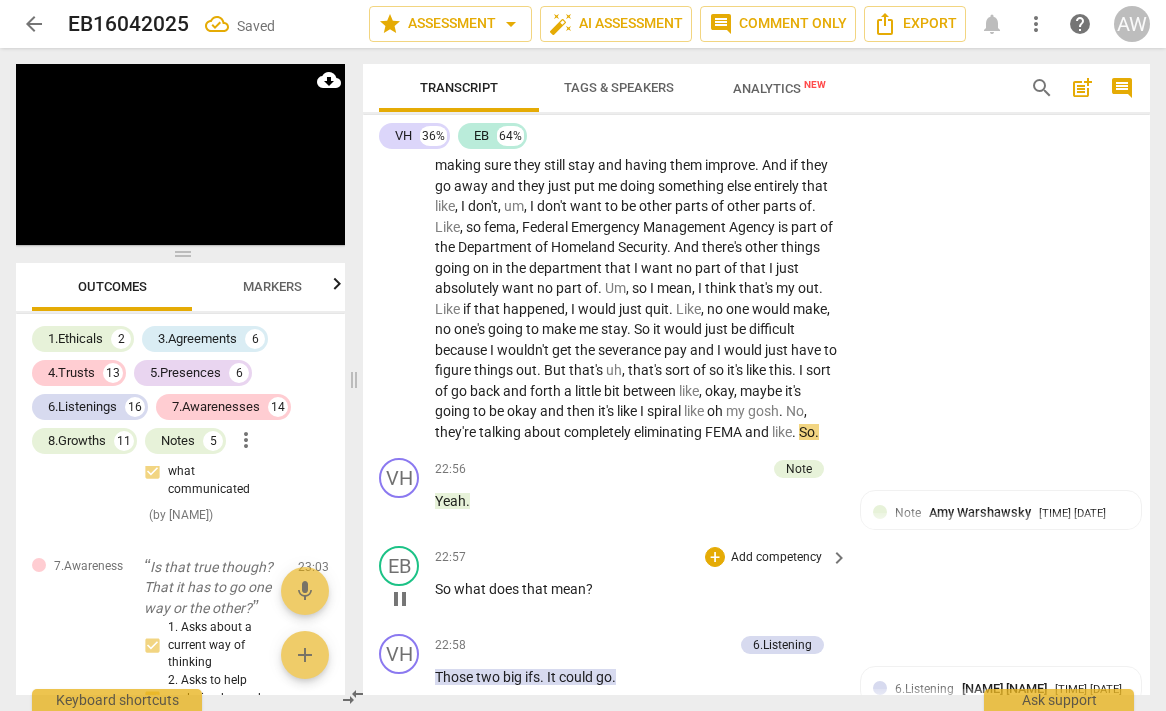 click on "pause" at bounding box center (400, 599) 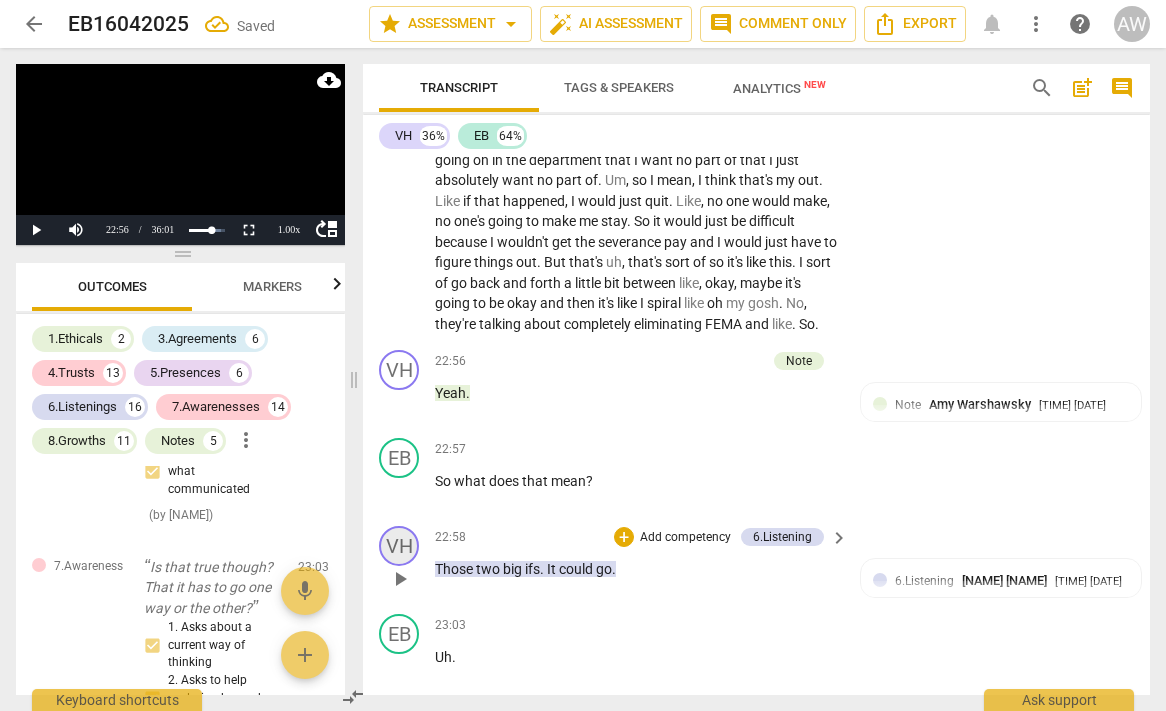scroll, scrollTop: 9517, scrollLeft: 0, axis: vertical 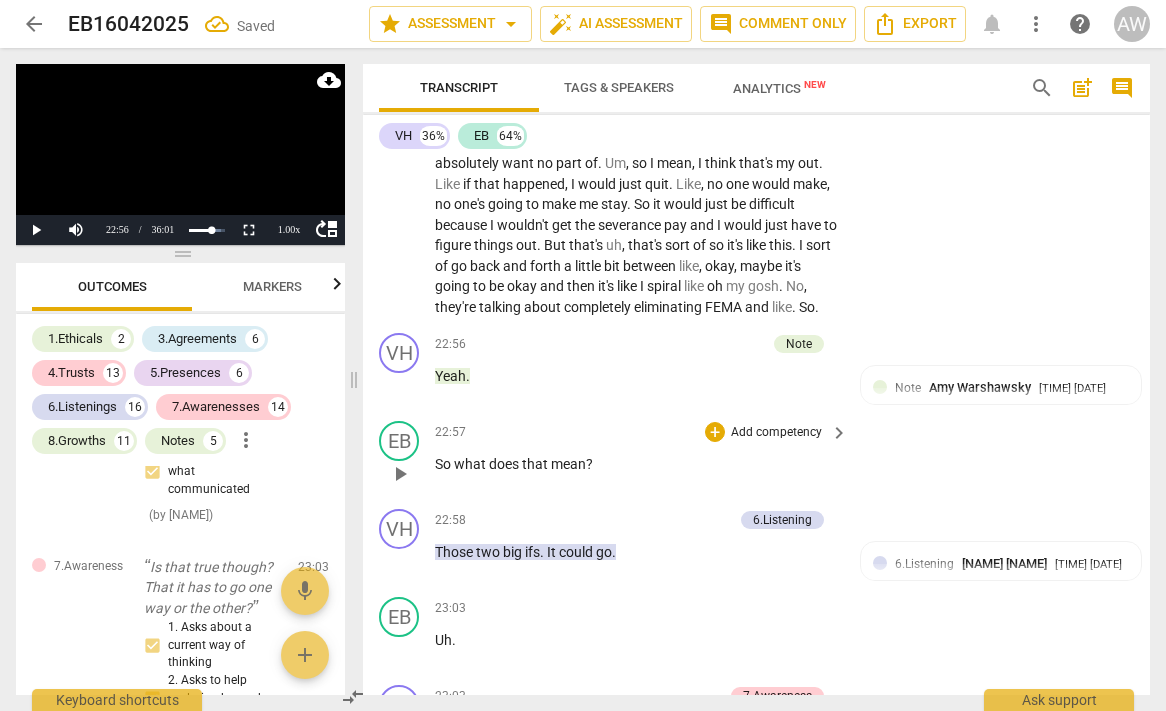 click on "play_arrow" at bounding box center [400, 474] 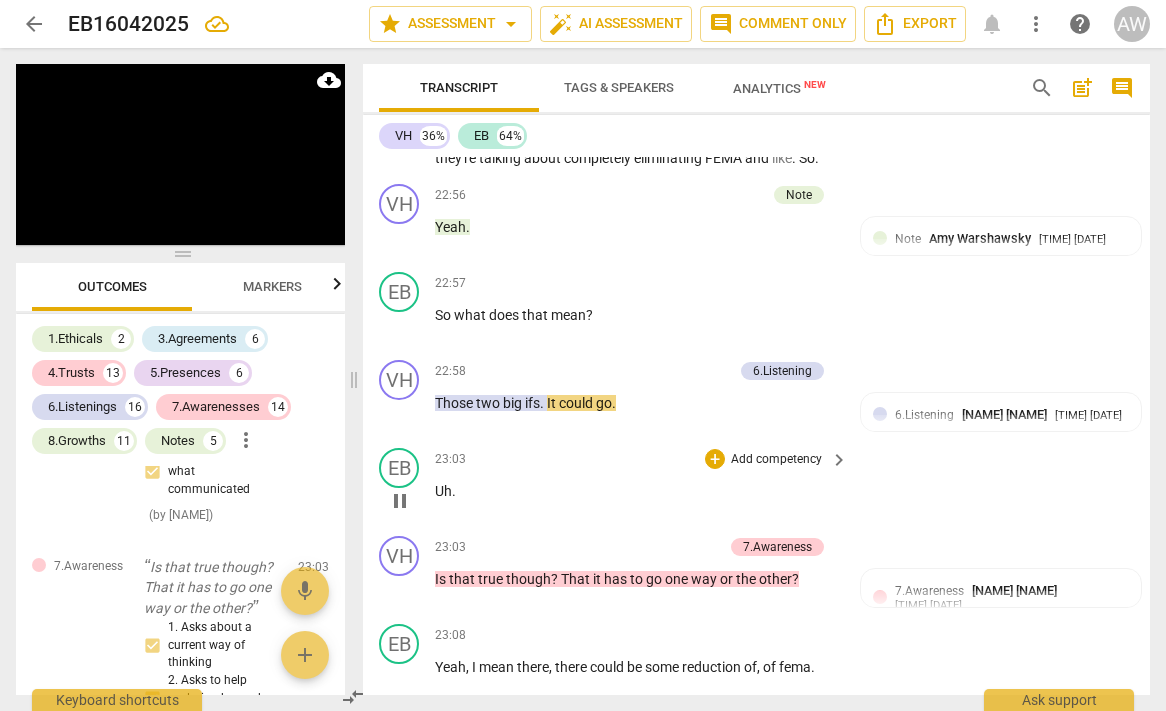 scroll, scrollTop: 9667, scrollLeft: 0, axis: vertical 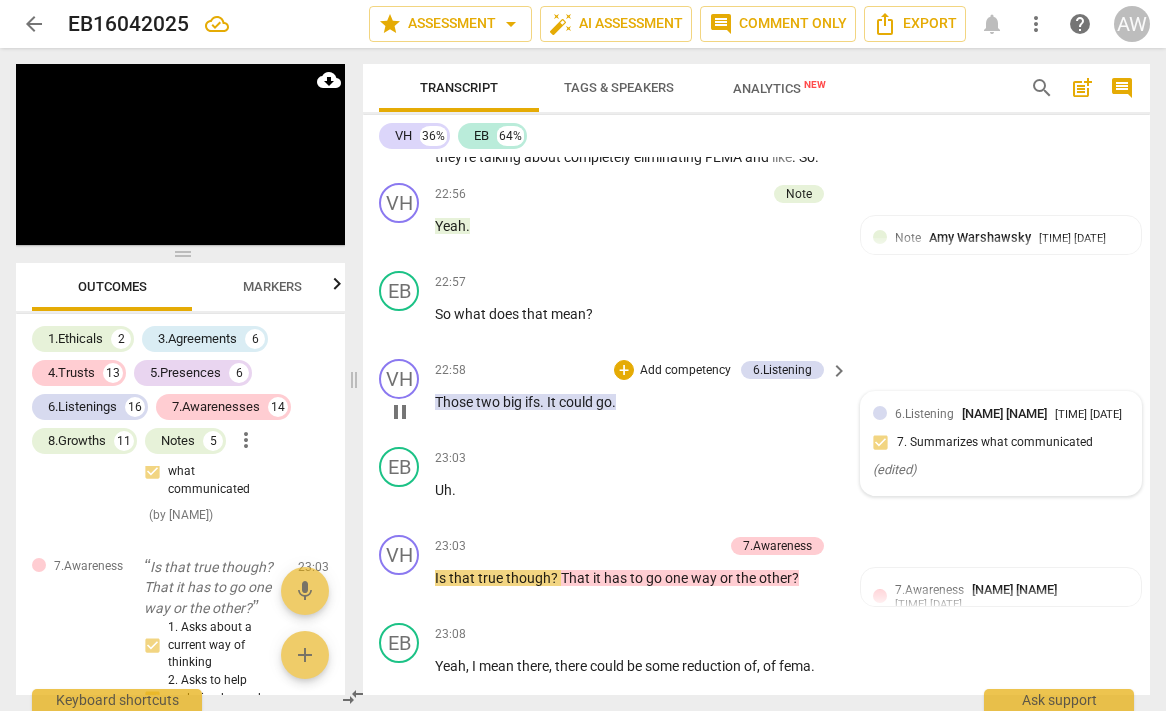 click on "6.Listening [PERSON] [PERSON] 11:19 04-28-2025 7. Summarizes what communicated  ( edited )" at bounding box center [1001, 443] 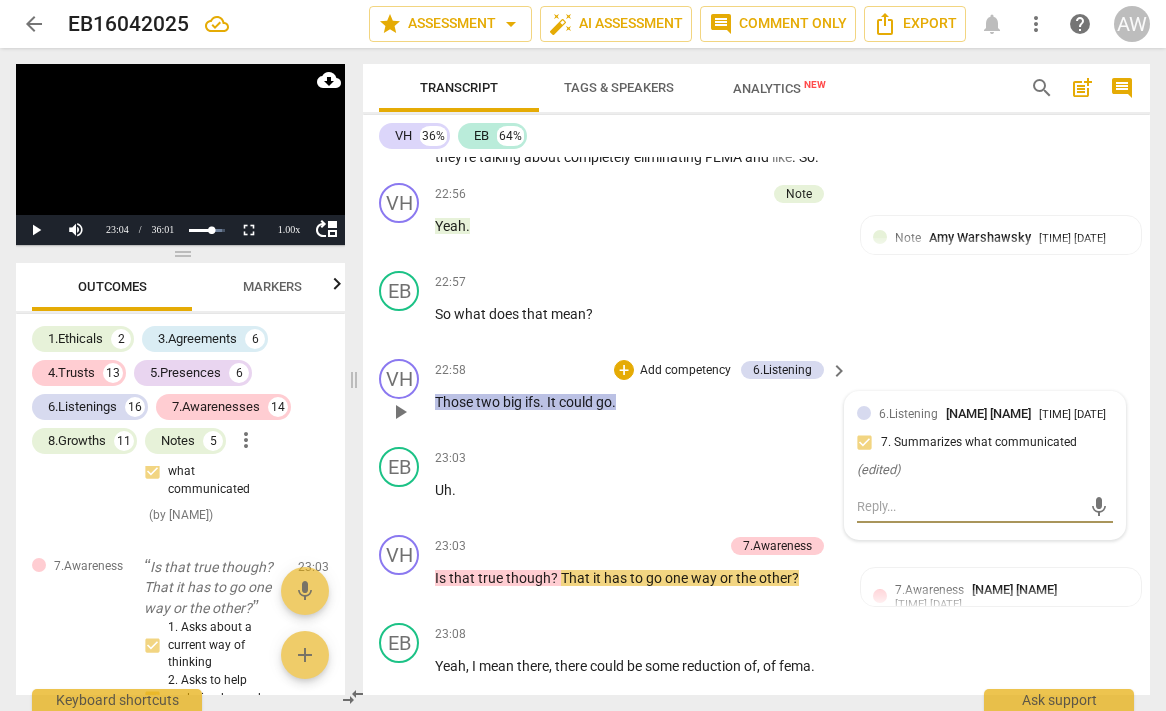click at bounding box center [969, 506] 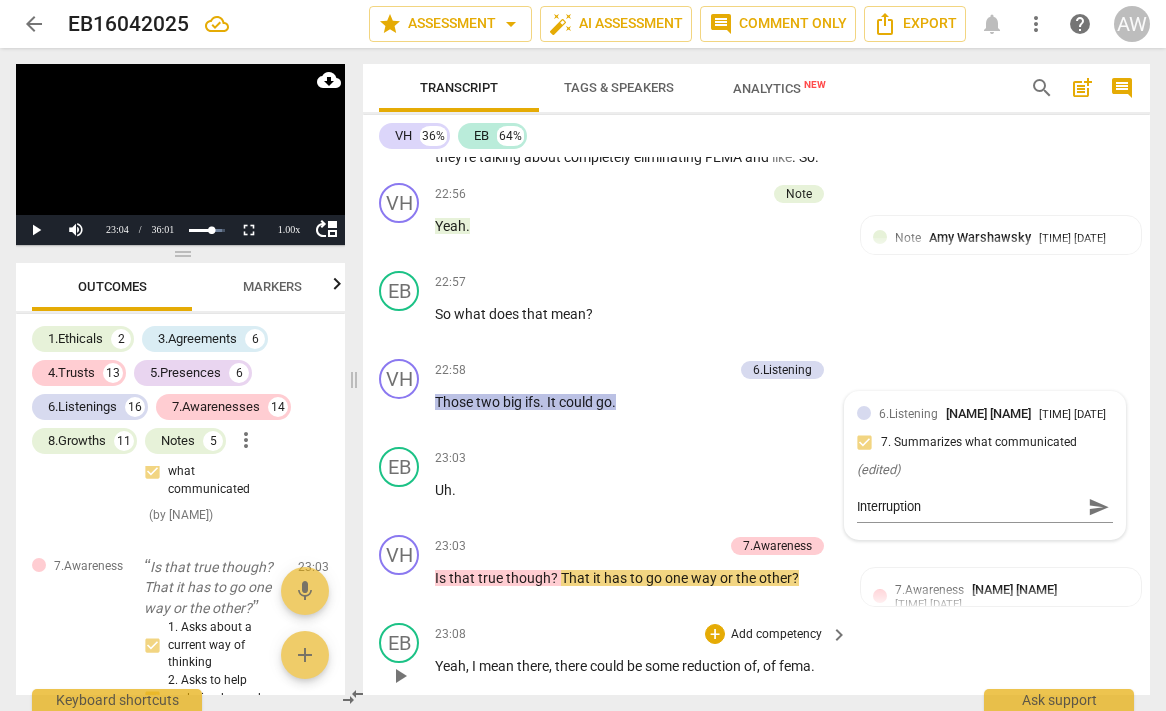 click on "[TIME] + Add competency keyboard_arrow_right" at bounding box center [642, 634] 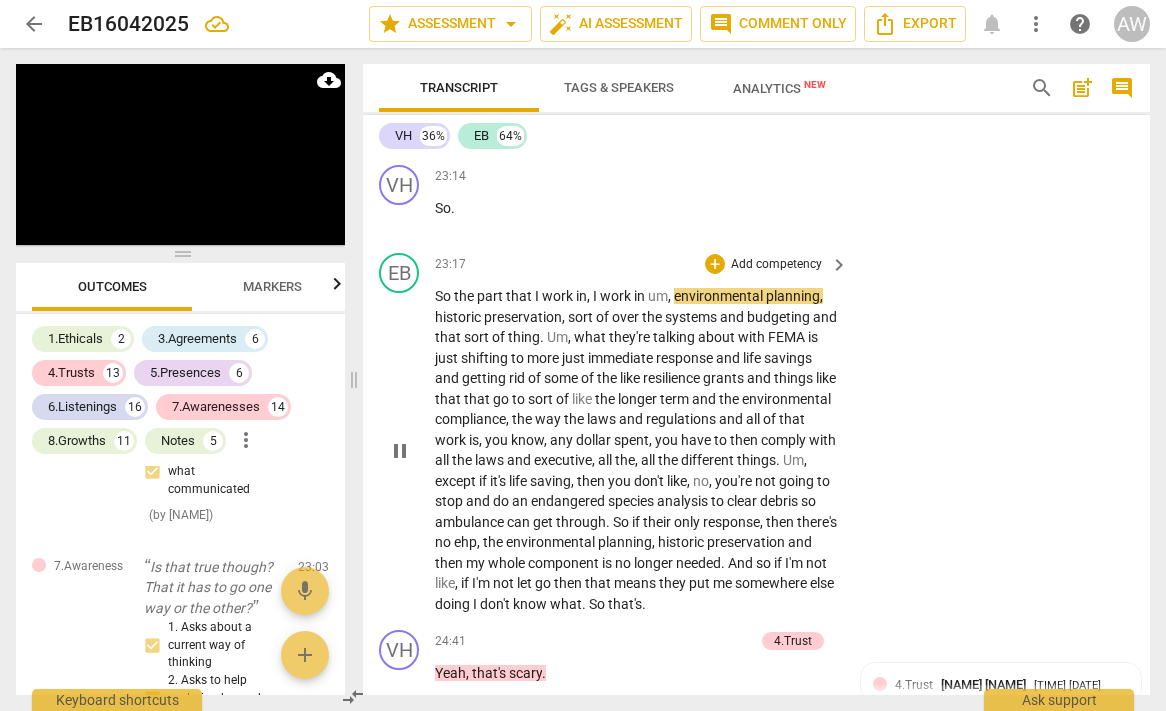 scroll, scrollTop: 10223, scrollLeft: 0, axis: vertical 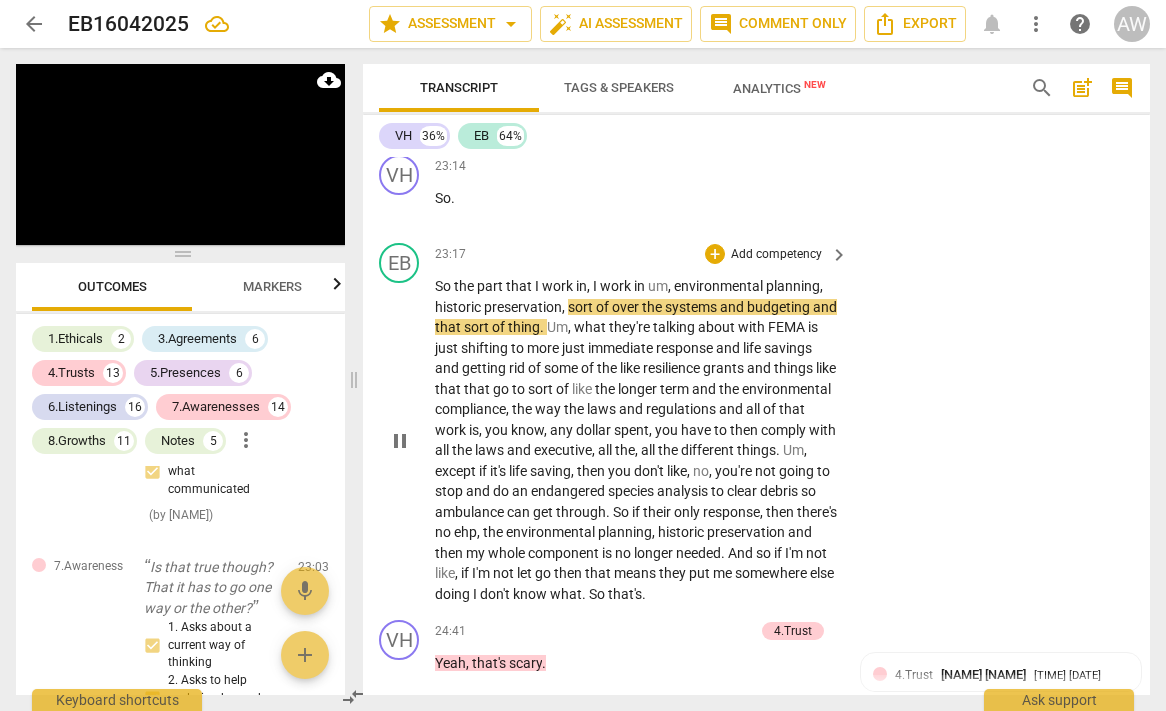 click on "pause" at bounding box center (400, 441) 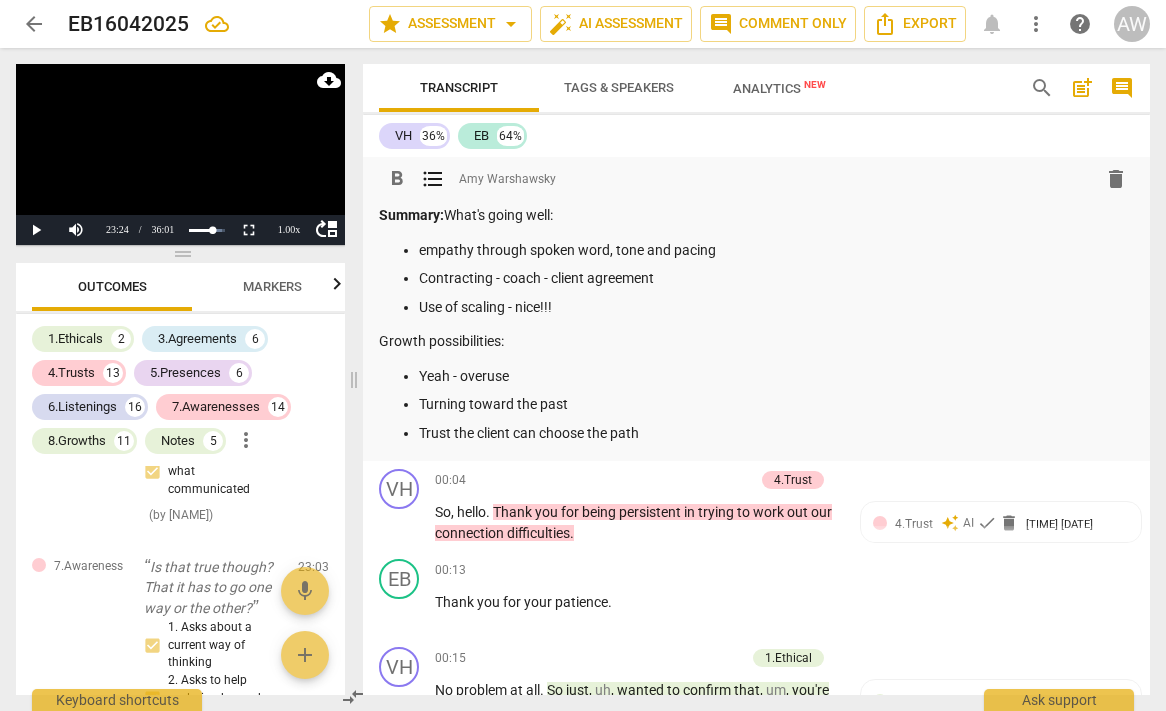 scroll, scrollTop: 0, scrollLeft: 0, axis: both 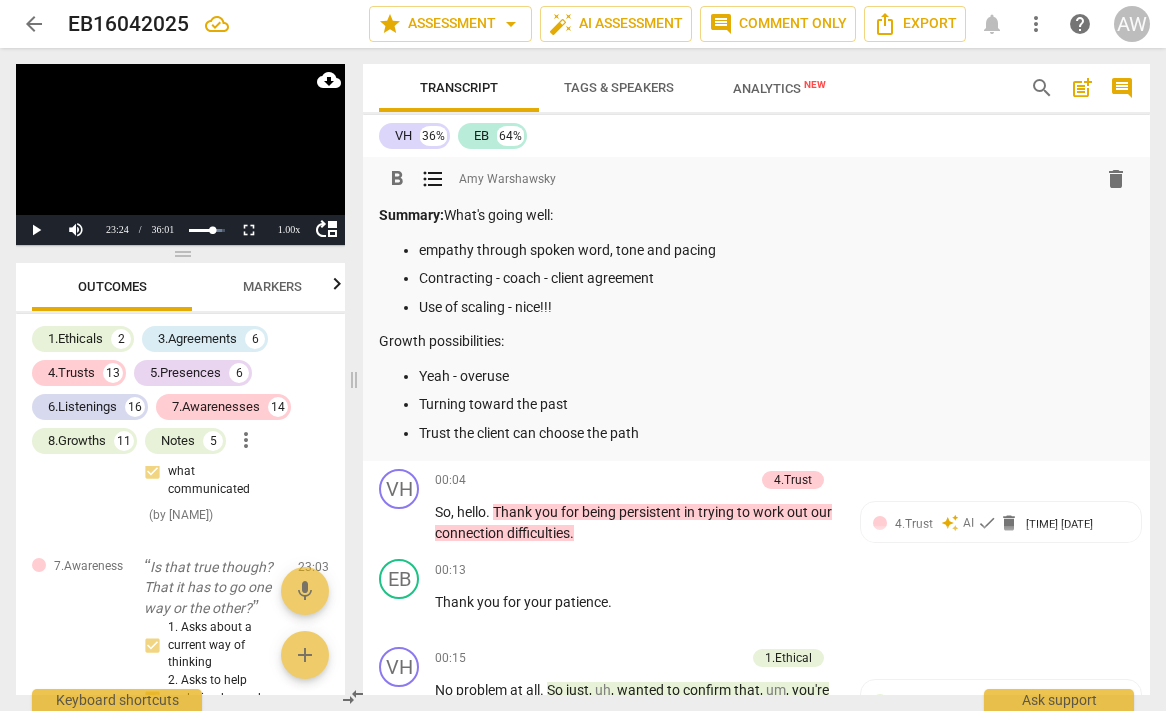 click on "Turning toward the past" at bounding box center [776, 404] 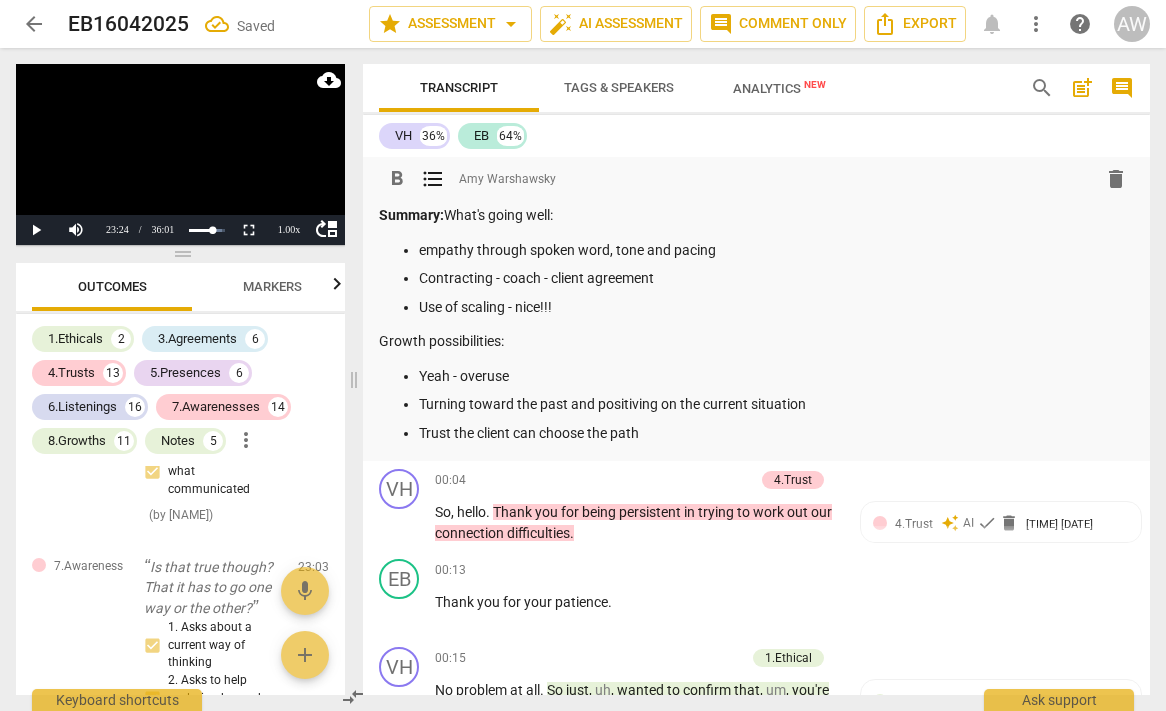 click on "Turning toward the past and positiving on the current situation" at bounding box center (776, 404) 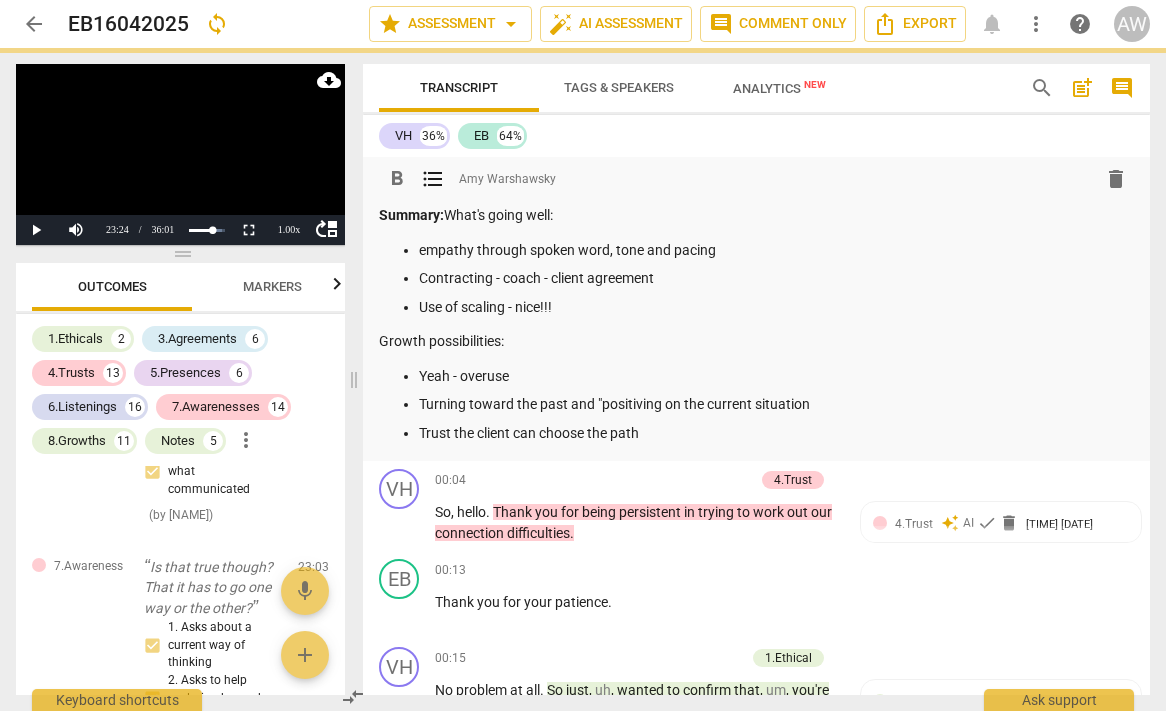 click on "Turning toward the past and "positiving on the current situation" at bounding box center (776, 404) 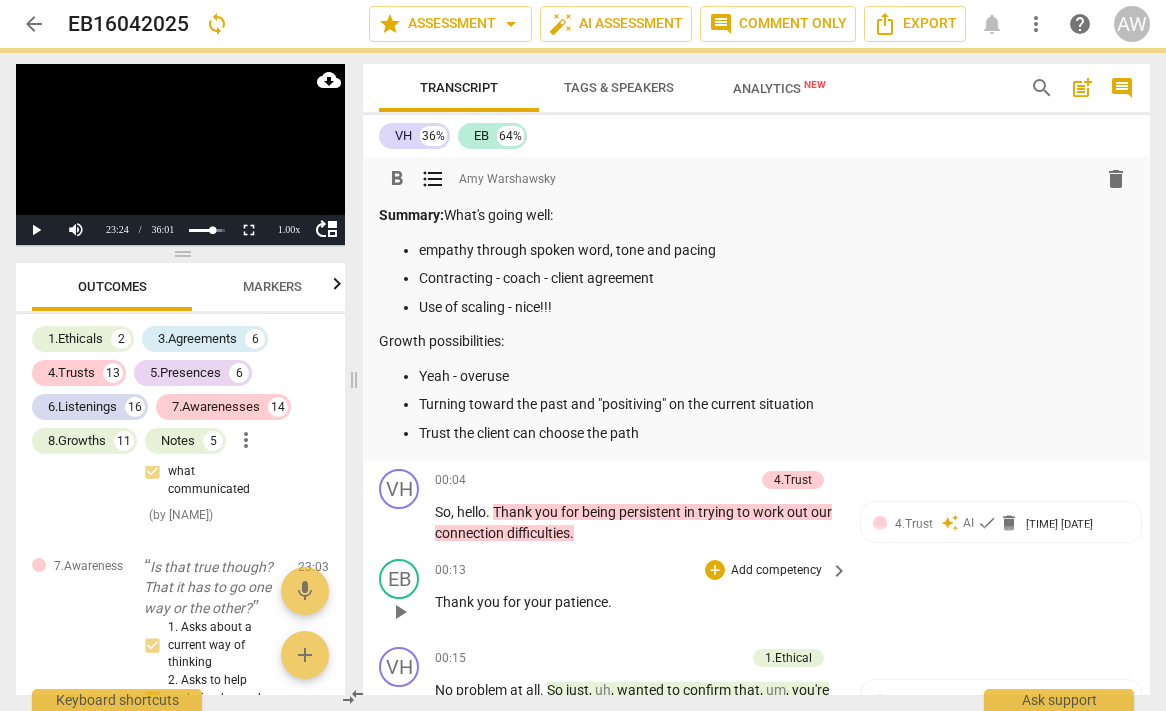 scroll, scrollTop: 0, scrollLeft: 0, axis: both 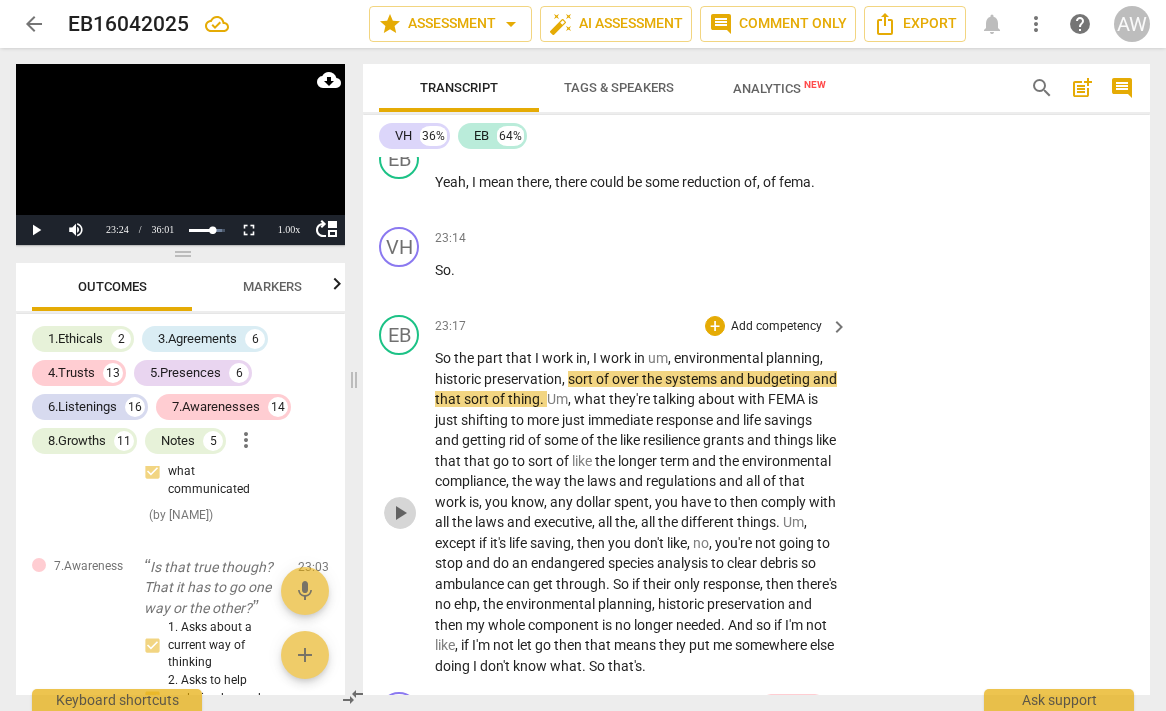 click on "play_arrow" at bounding box center (400, 513) 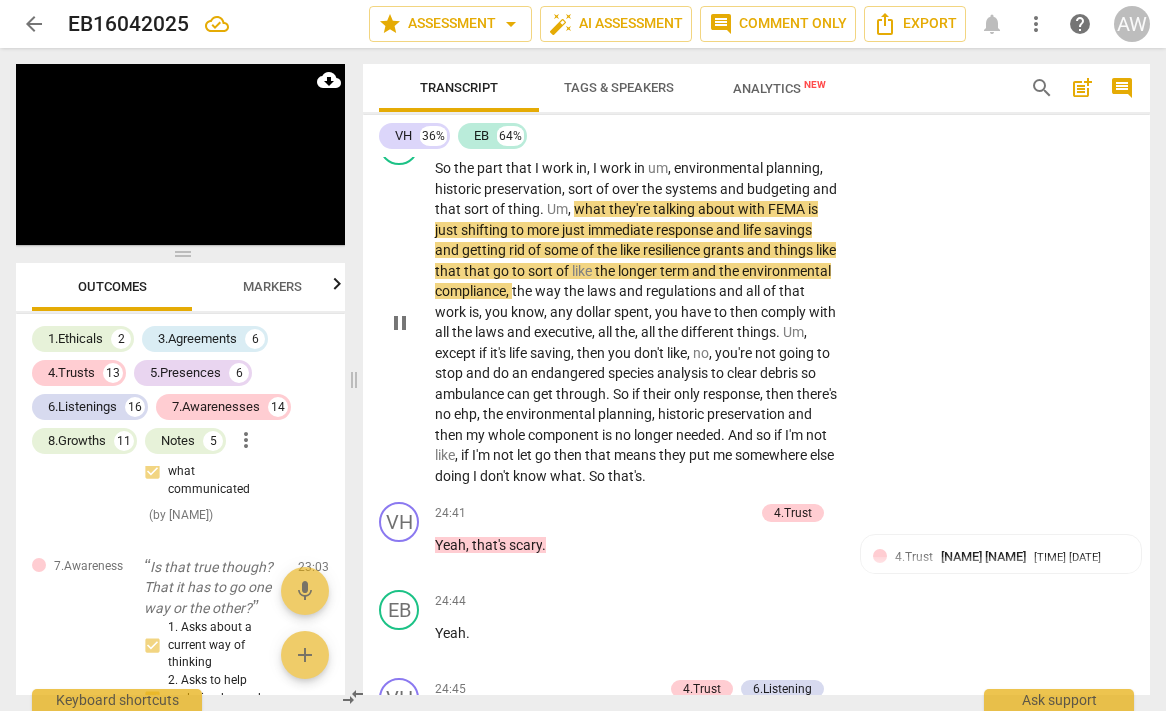 scroll, scrollTop: 10365, scrollLeft: 0, axis: vertical 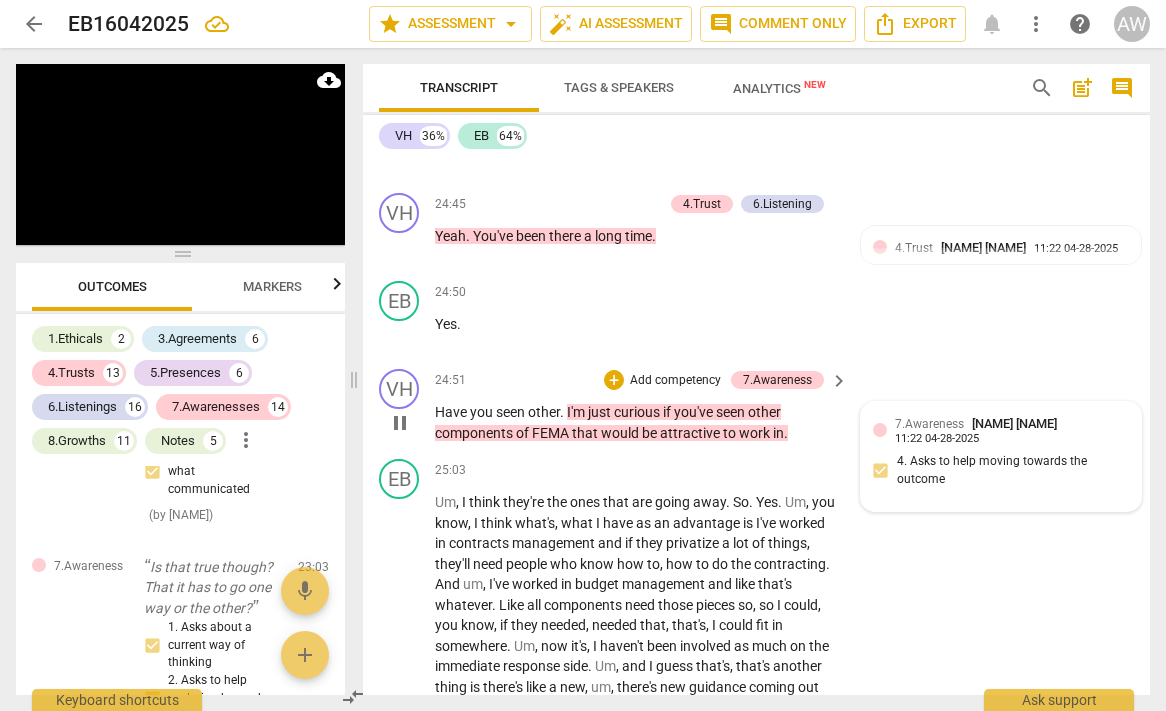 click on "7.Awareness Cecile Andreas [TIME] [DATE] 4. Asks to help moving towards the outcome" at bounding box center [1001, 456] 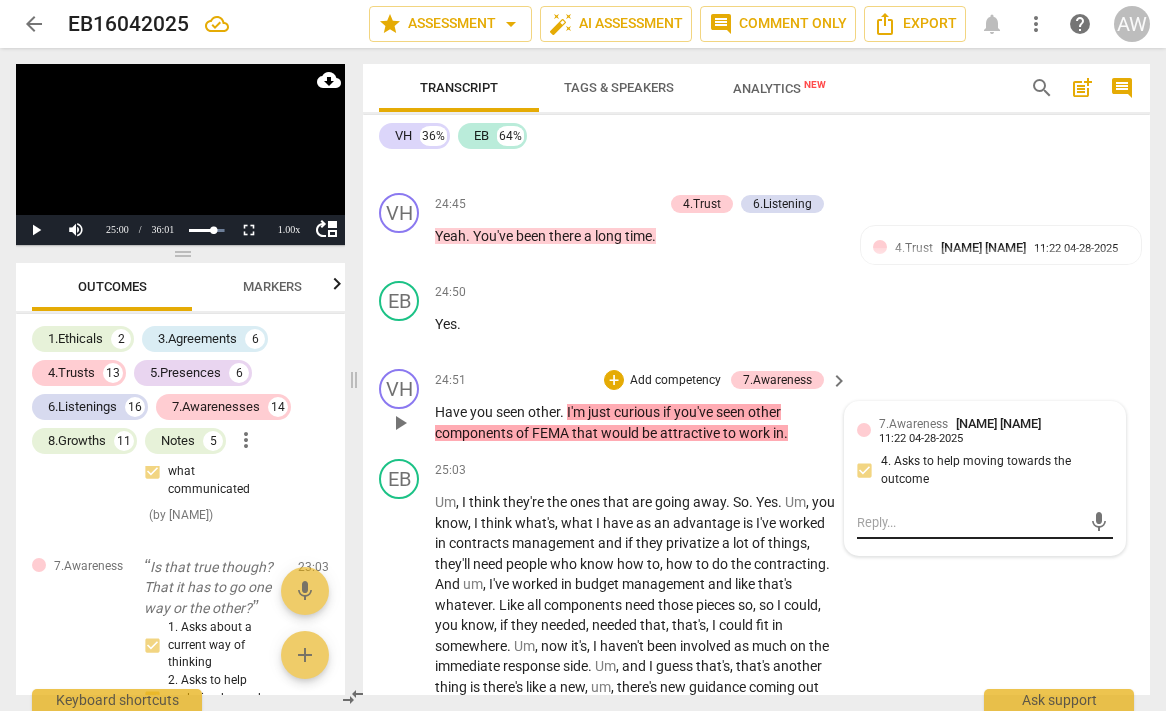 click at bounding box center [969, 522] 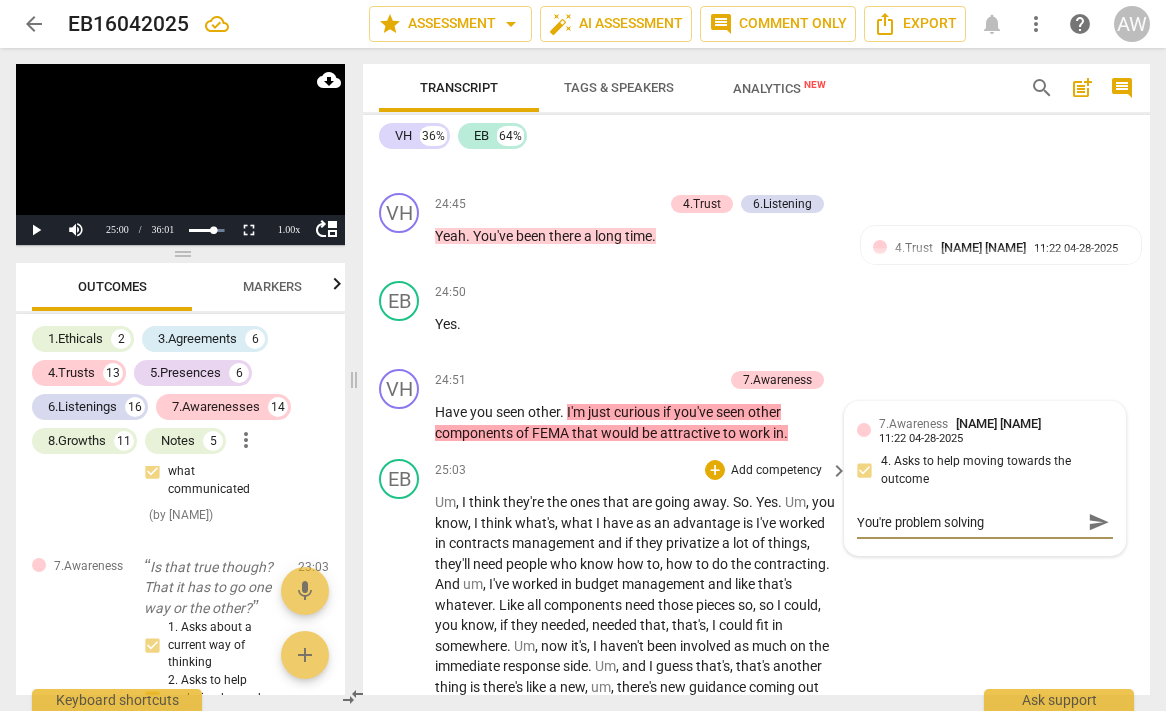 drag, startPoint x: 896, startPoint y: 456, endPoint x: 834, endPoint y: 456, distance: 62 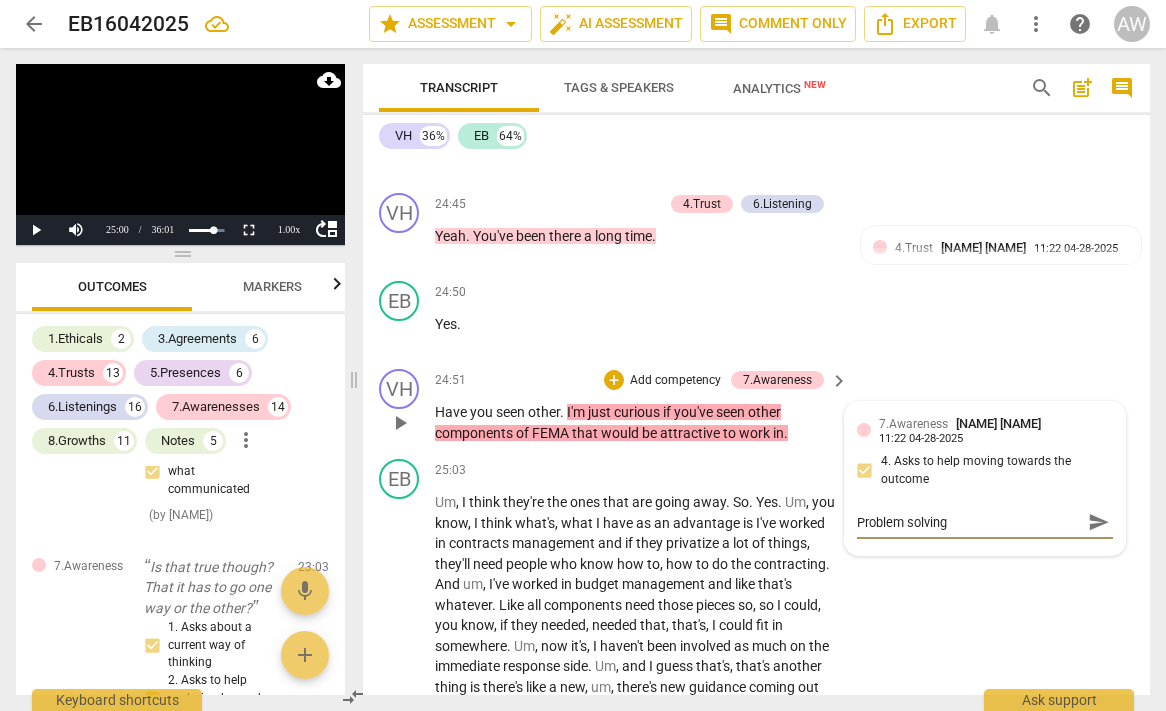 click on "Problem solving" at bounding box center (969, 522) 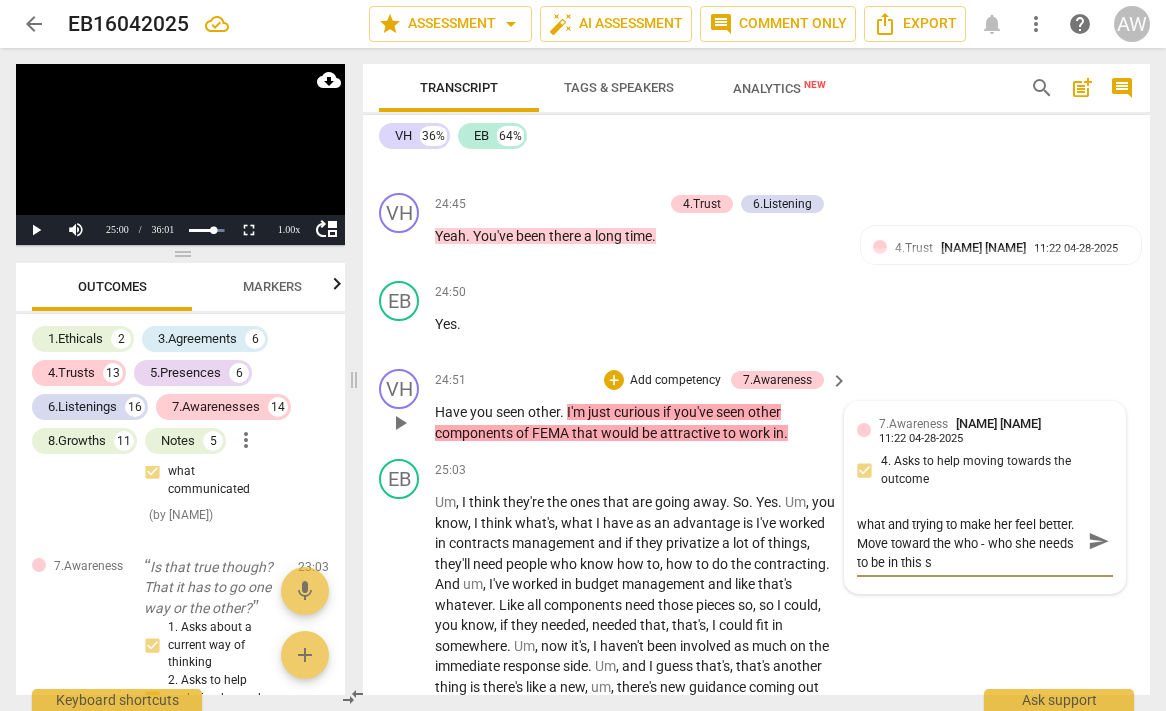 scroll, scrollTop: 0, scrollLeft: 0, axis: both 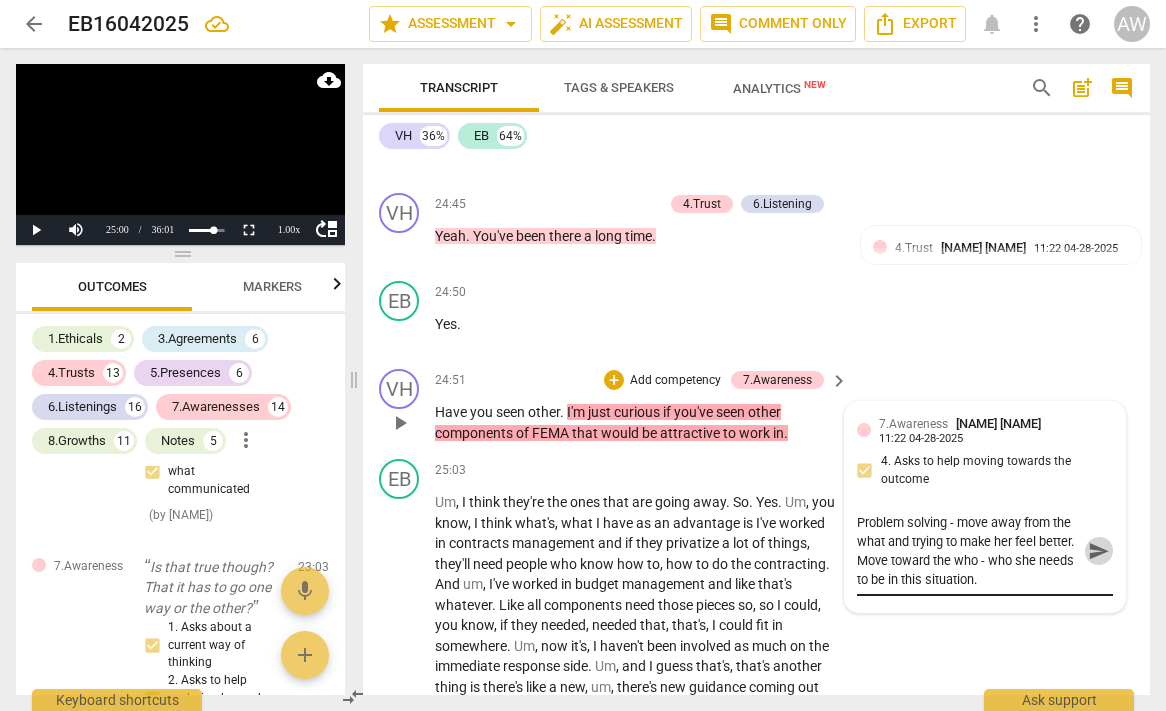 click on "send" at bounding box center [1098, 551] 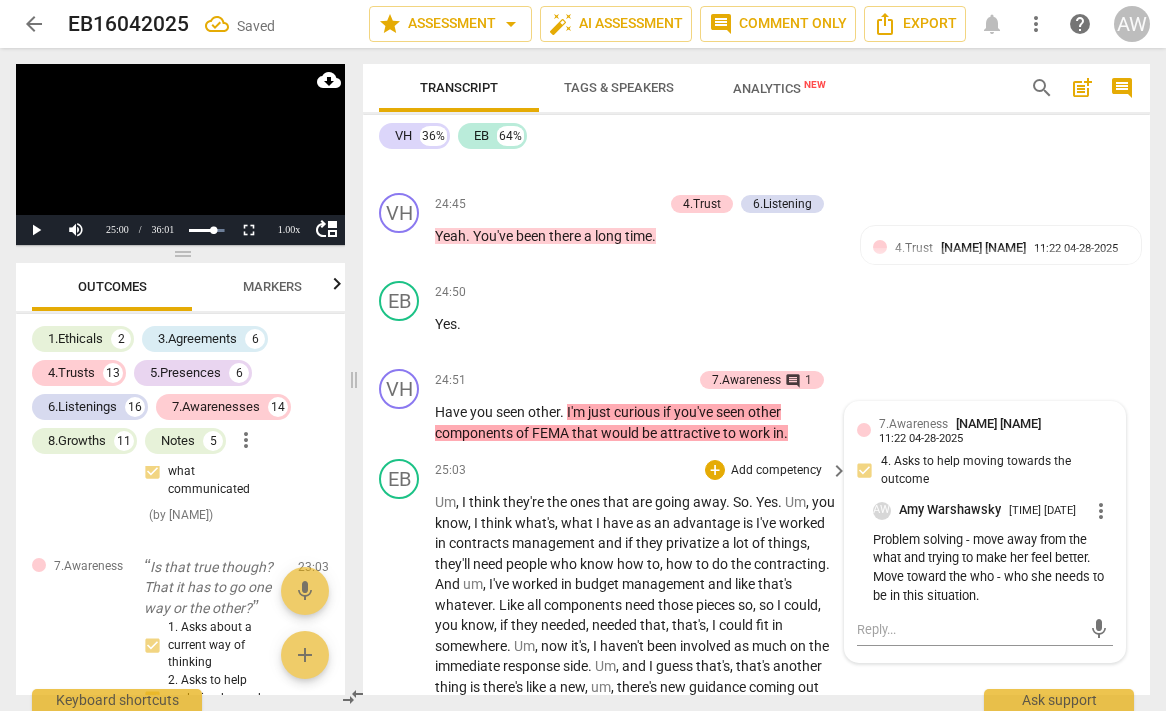 scroll, scrollTop: 10972, scrollLeft: 0, axis: vertical 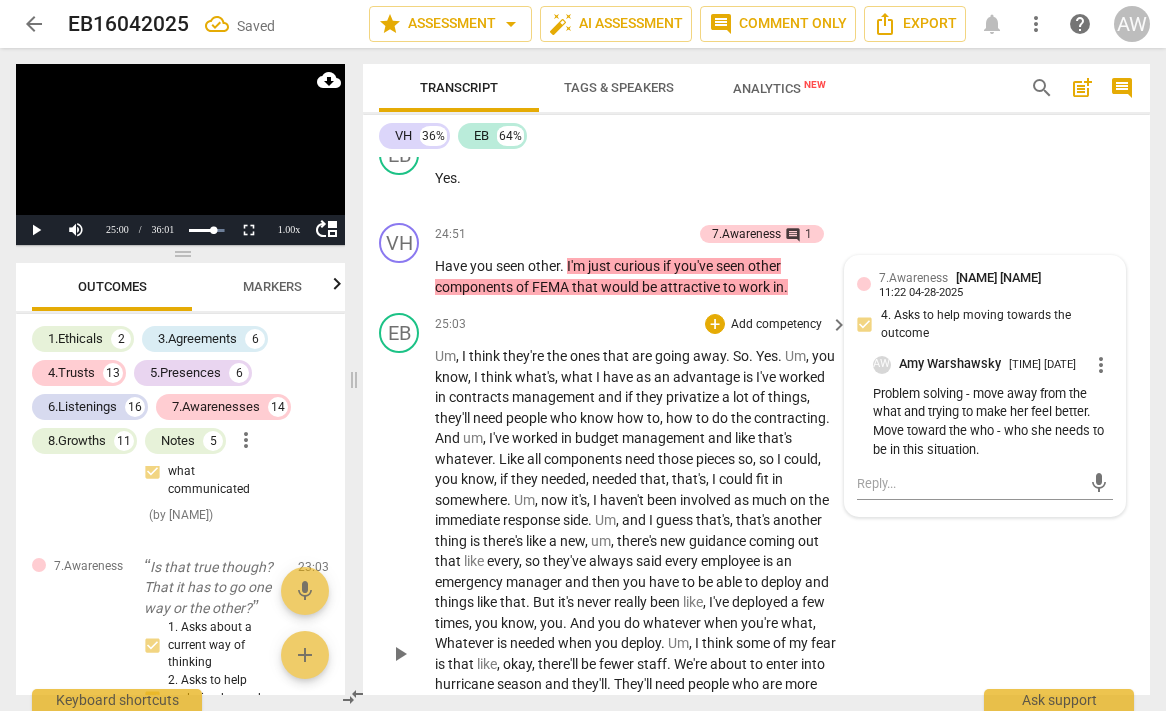 click on "play_arrow" at bounding box center [400, 654] 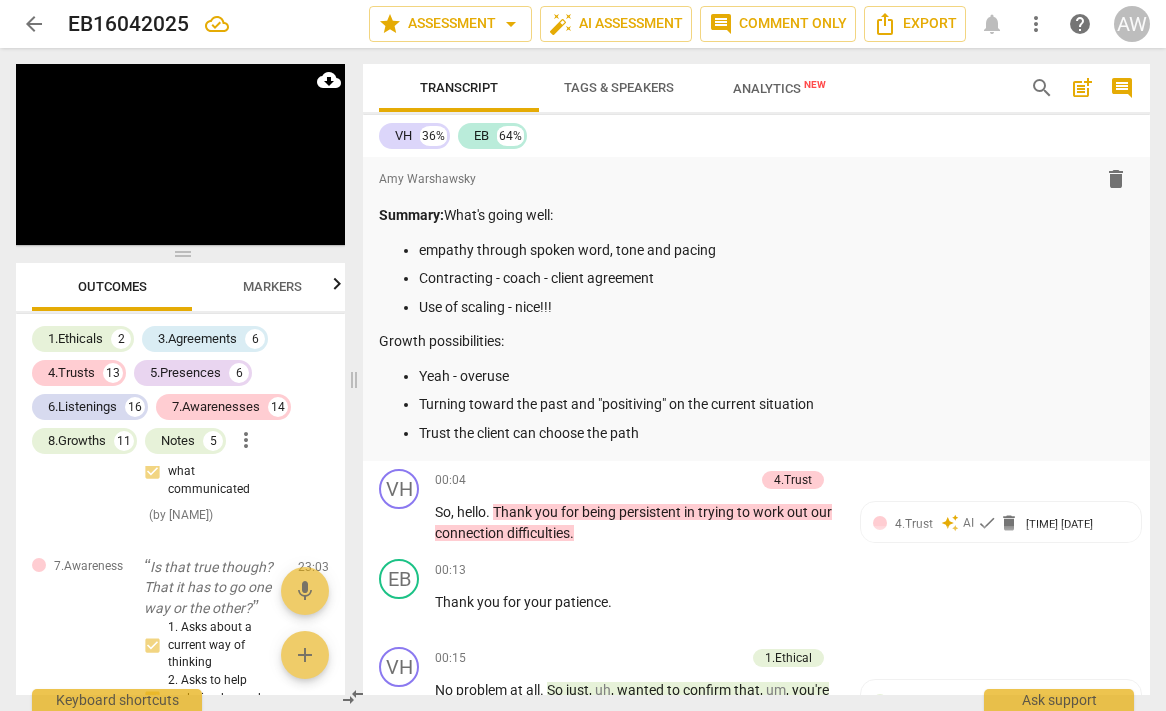 scroll, scrollTop: -59, scrollLeft: 0, axis: vertical 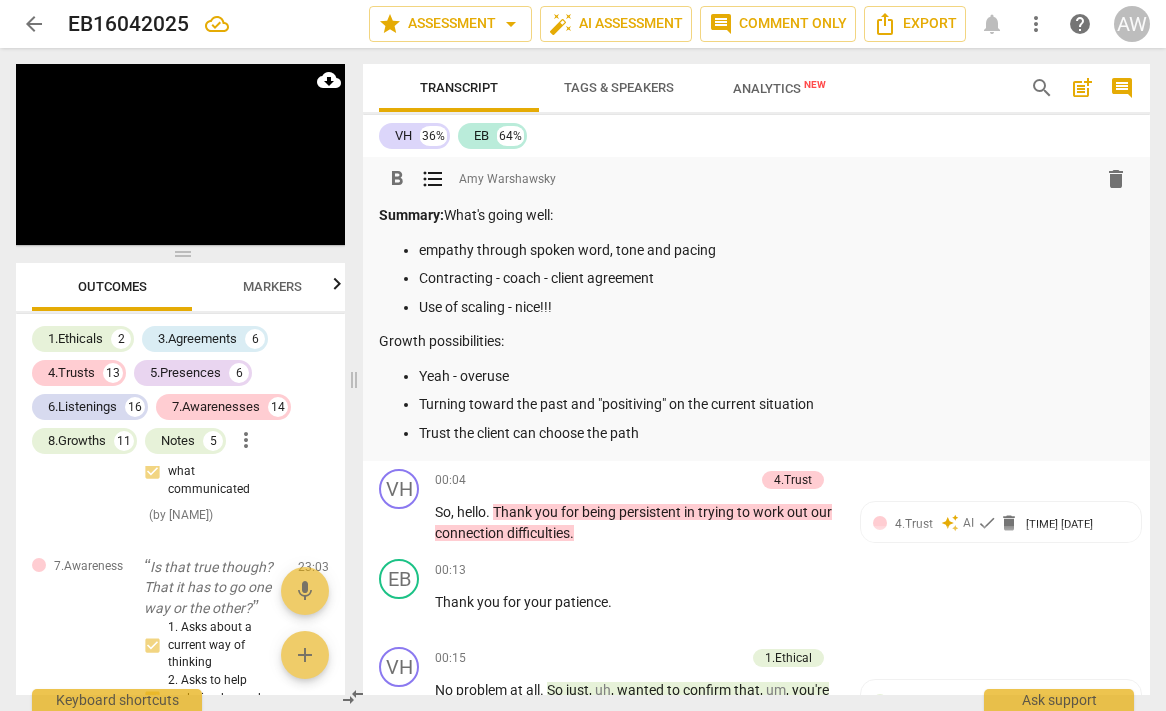 click on "Trust the client can choose the path" at bounding box center [776, 433] 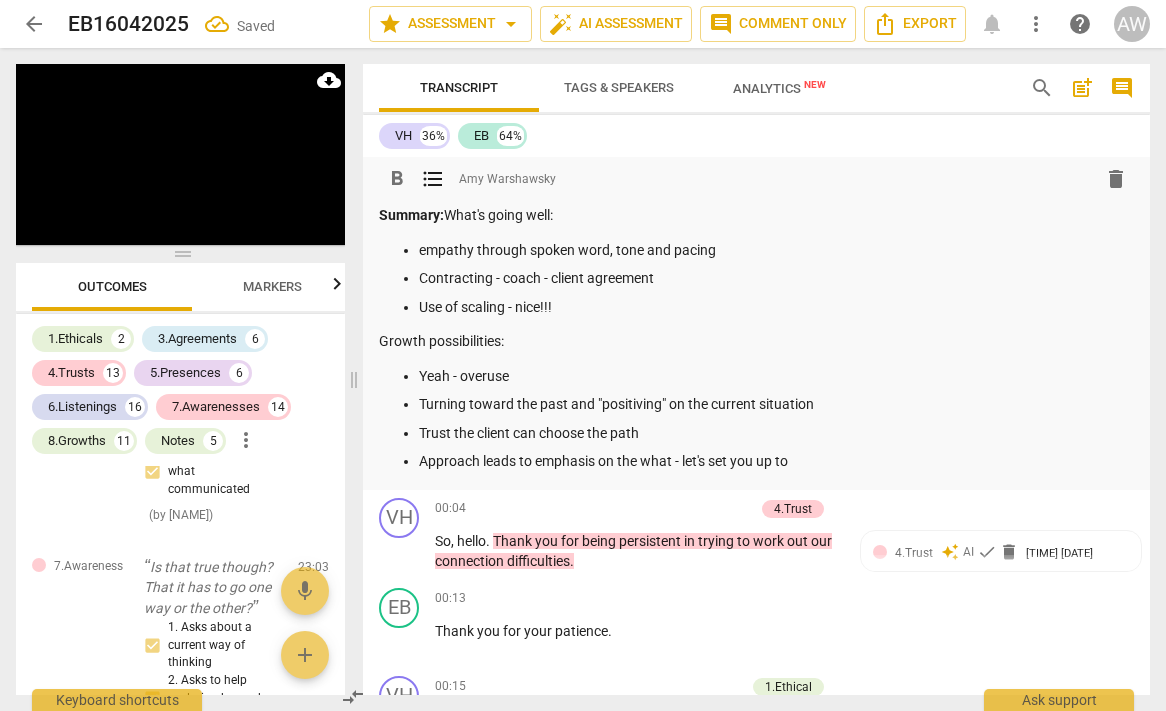 scroll, scrollTop: 0, scrollLeft: 0, axis: both 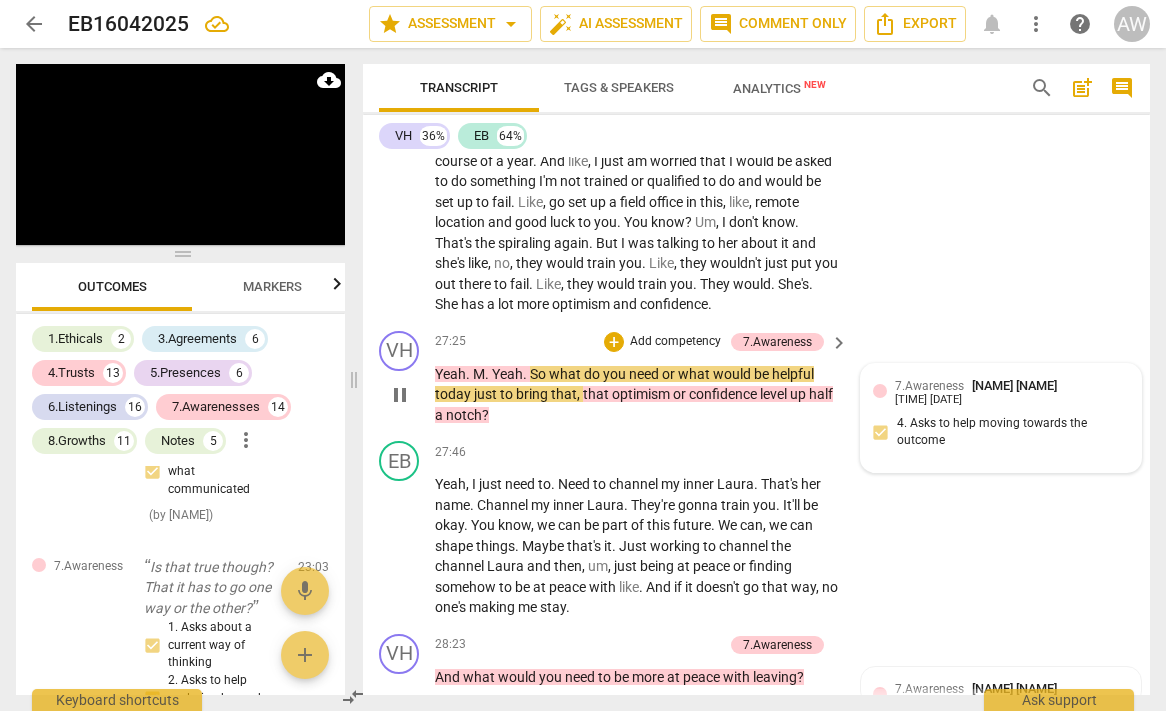 click on "[NUMBER].Awareness [NAME] [TIME] [DATE] [NUMBER]. Asks to help moving towards the outcome" at bounding box center (1001, 418) 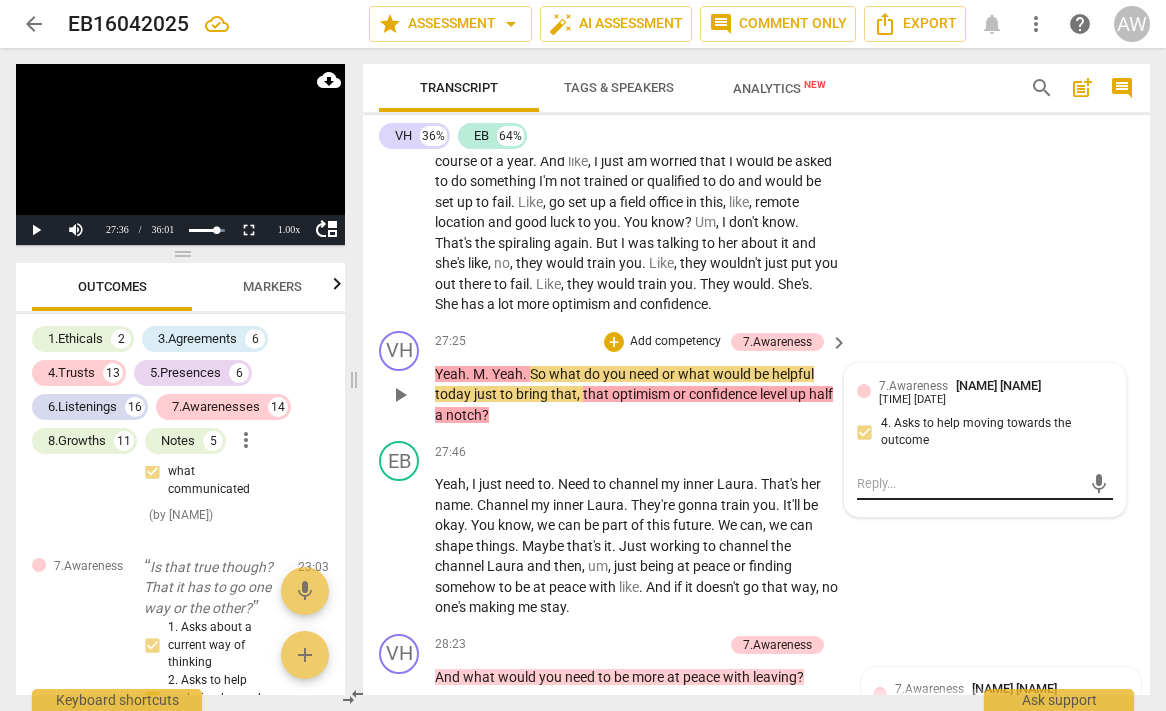 click at bounding box center (969, 483) 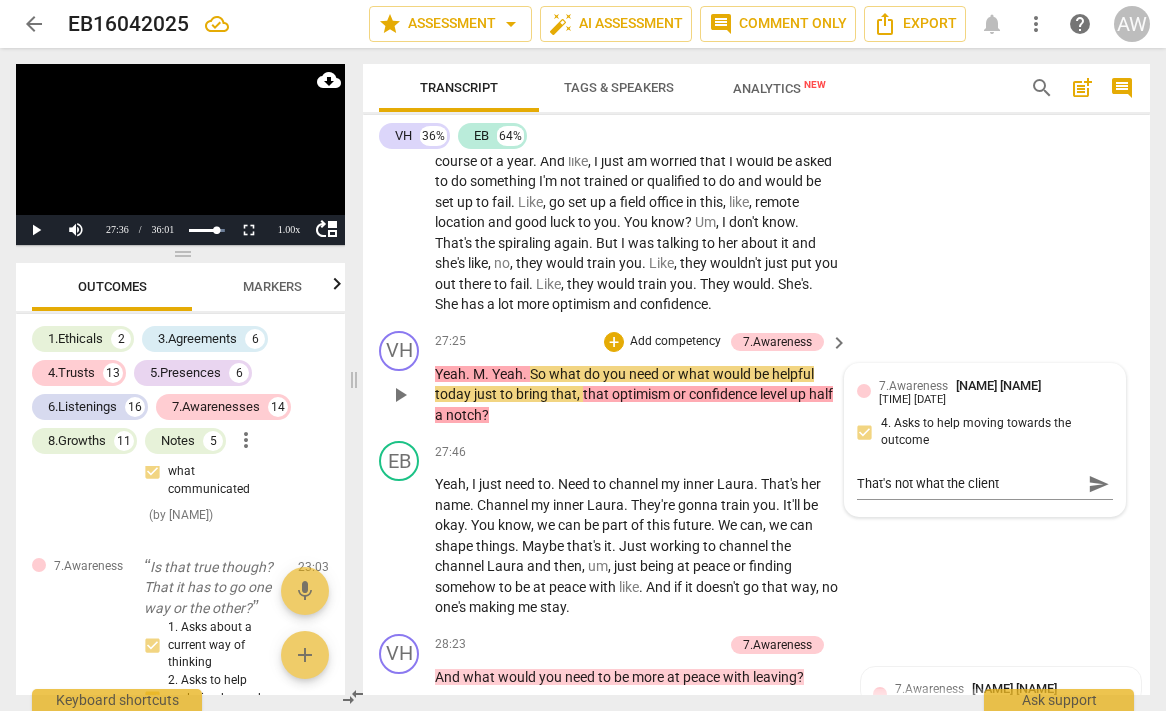click on "7.Awareness [PERSON] [PERSON] 11:25 04-28-2025 4. Asks to help moving towards the outcome That's not what the client  That's not what the client  send" at bounding box center (985, 440) 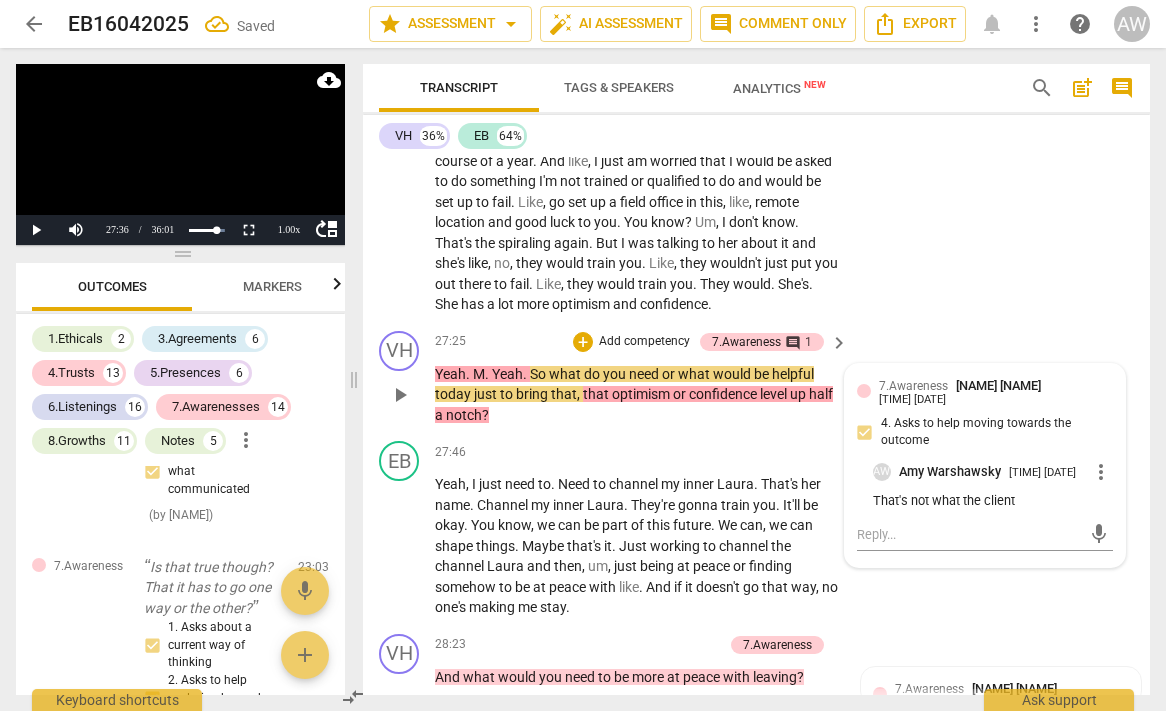 click on "7.Awareness [LAST] [FIRST] [TIME] [DATE] 4. Asks to help moving towards the outcome AW [LAST] [FIRST] [TIME] [DATE] more_vert That's not what the client mic" at bounding box center [985, 465] 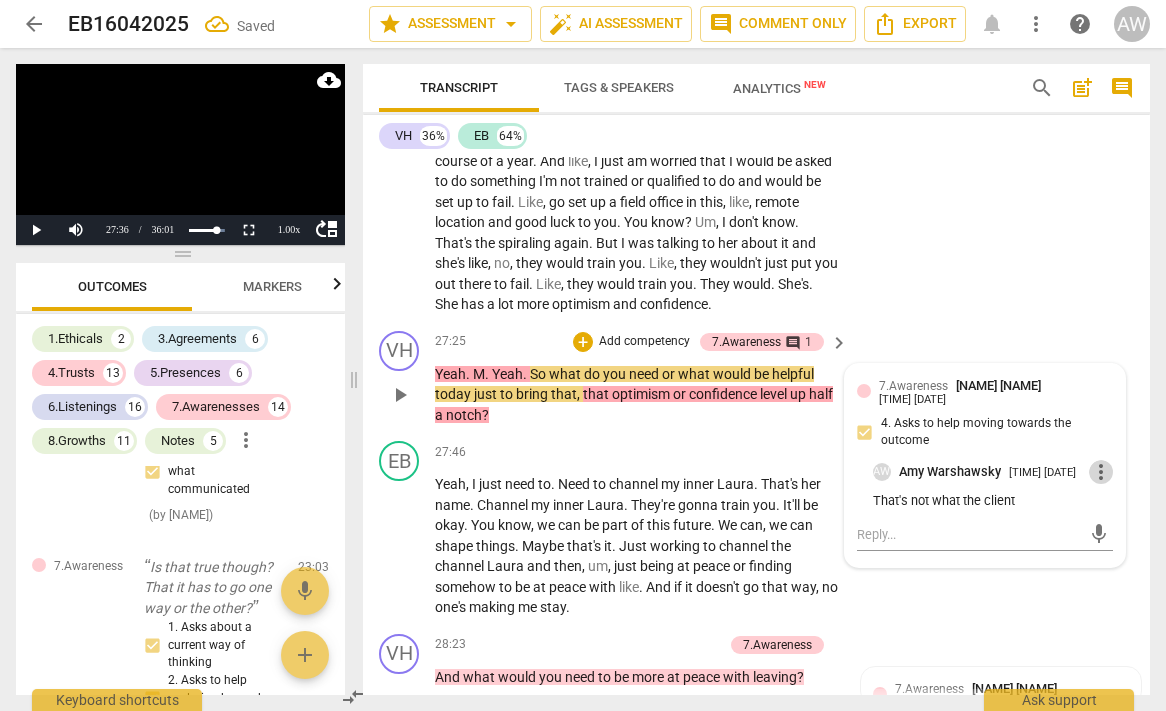 click on "more_vert" at bounding box center [1101, 472] 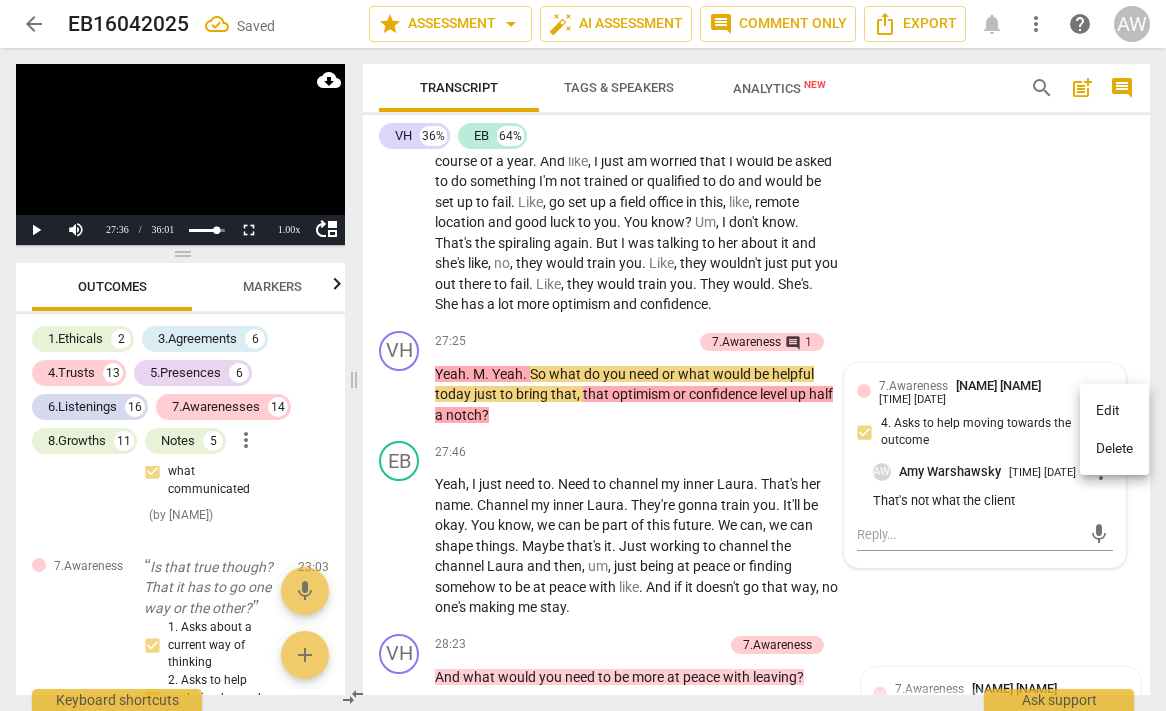 click on "Edit" at bounding box center [1114, 411] 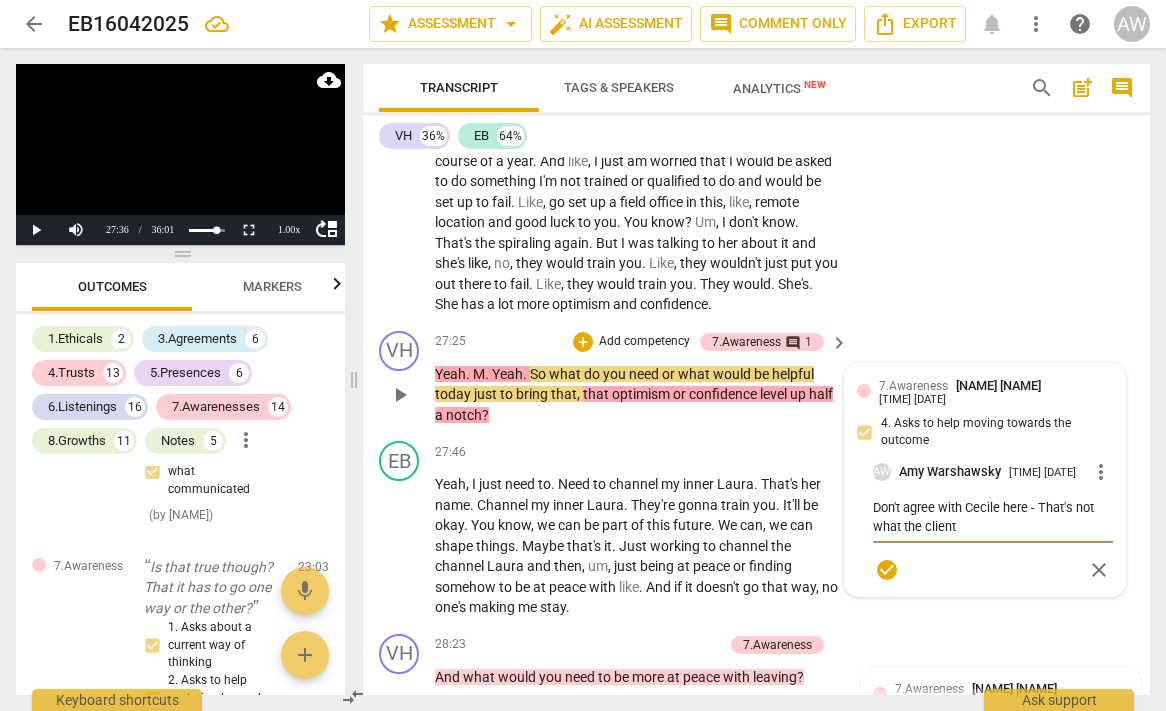 click on "Don't agree with Cecile here - That's not what the client" at bounding box center (993, 517) 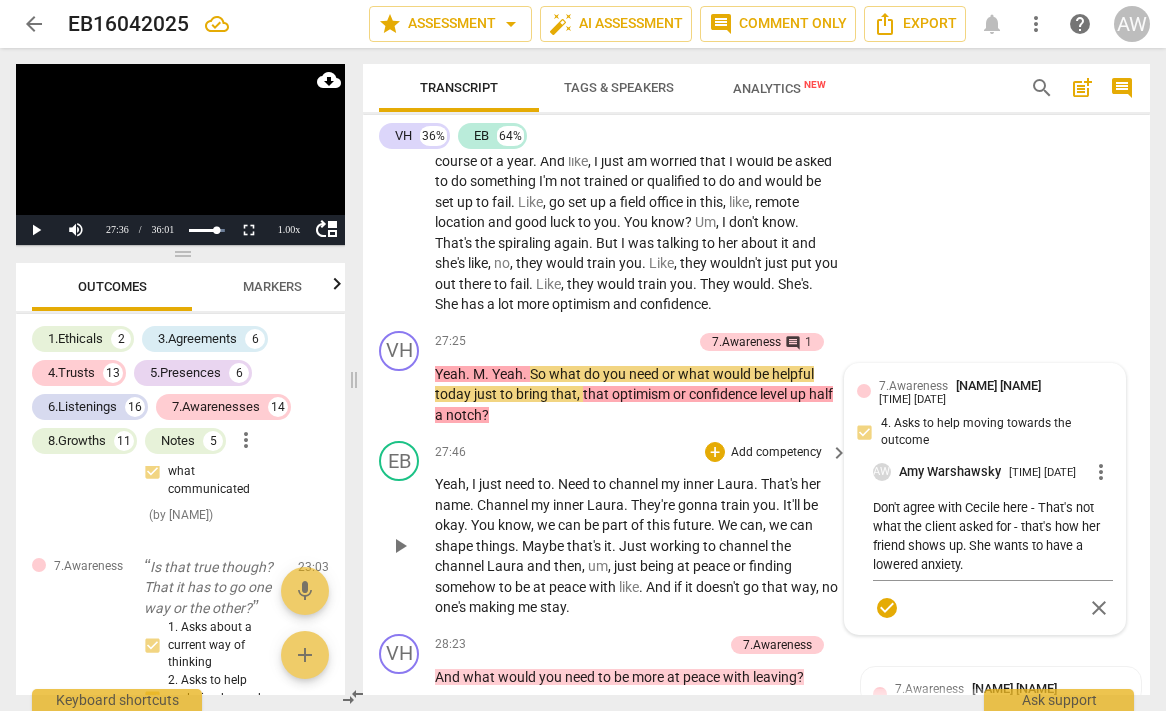click on "[TIME] + Add competency keyboard_arrow_right" at bounding box center [642, 452] 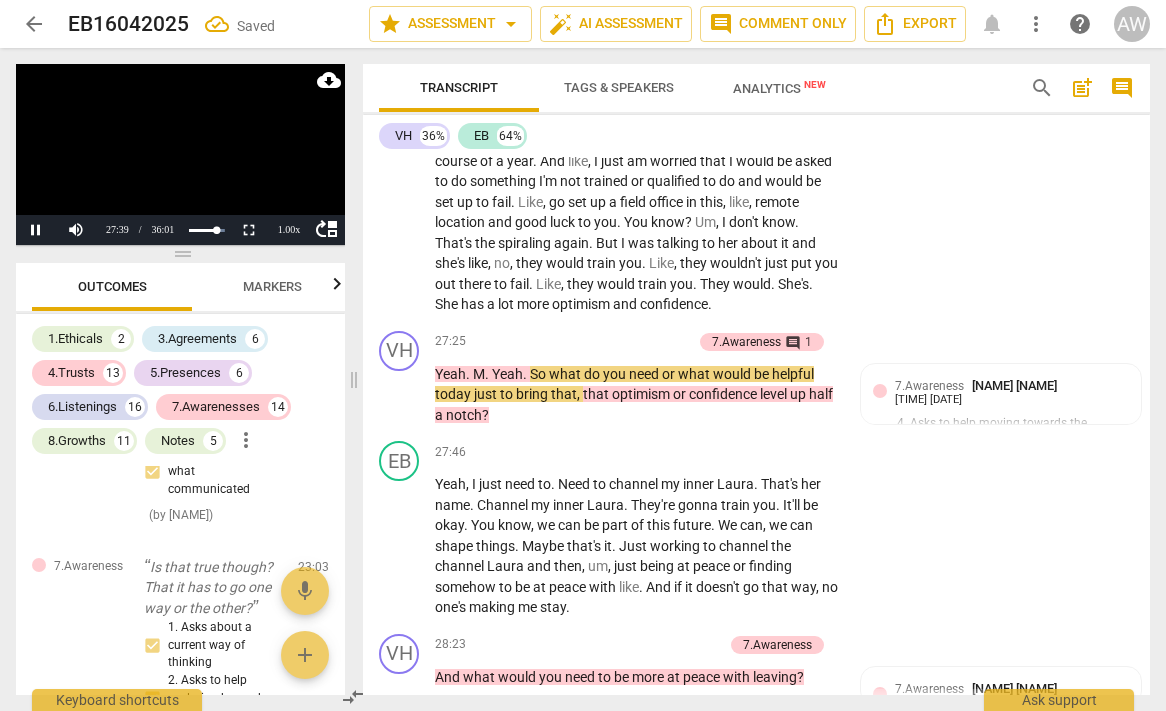 click at bounding box center [180, 154] 